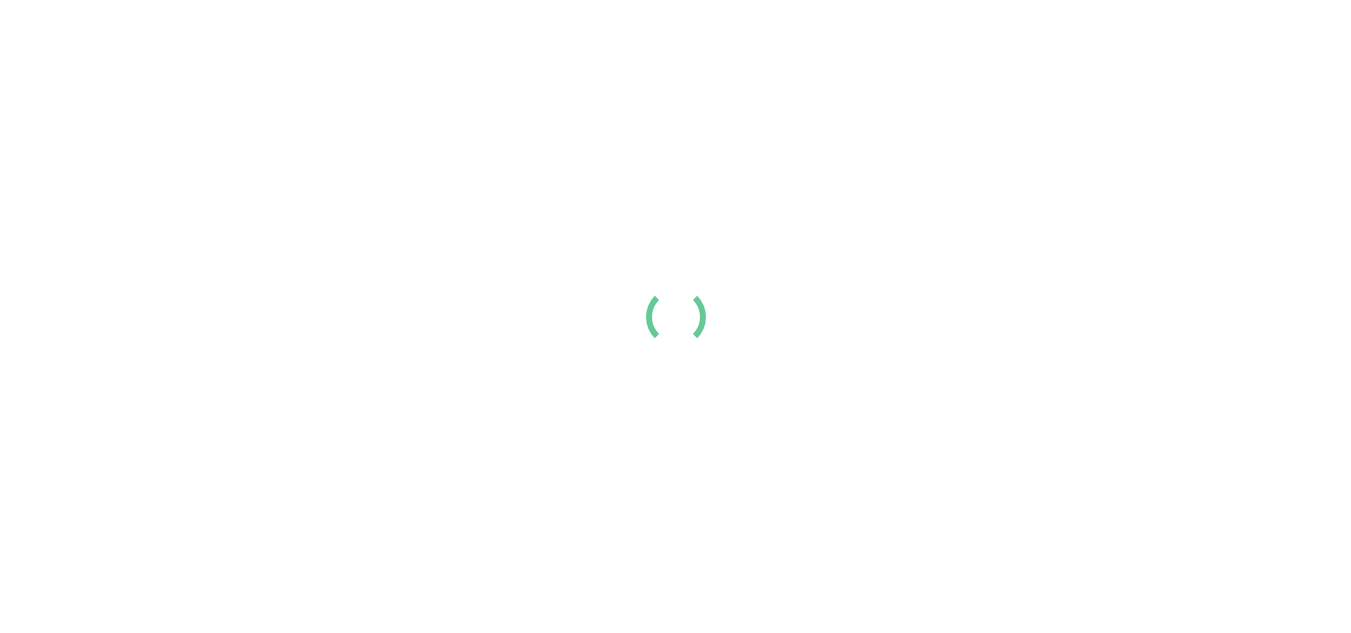 scroll, scrollTop: 0, scrollLeft: 0, axis: both 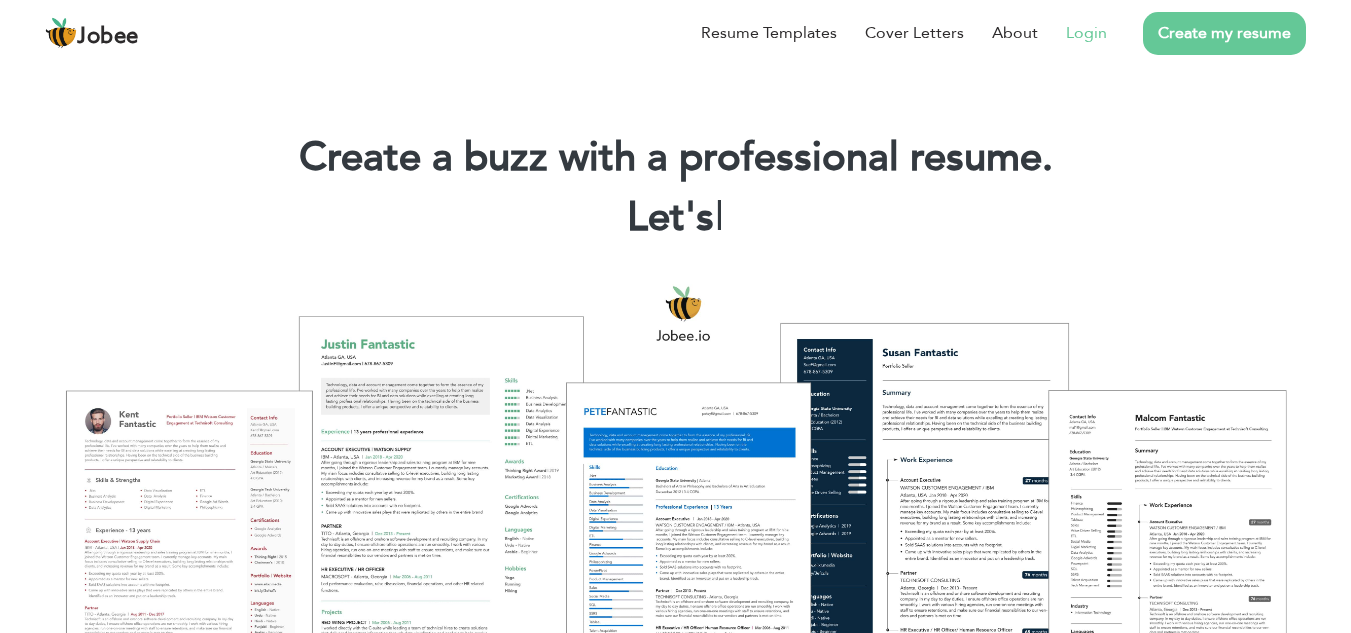 click on "Login" at bounding box center [1086, 33] 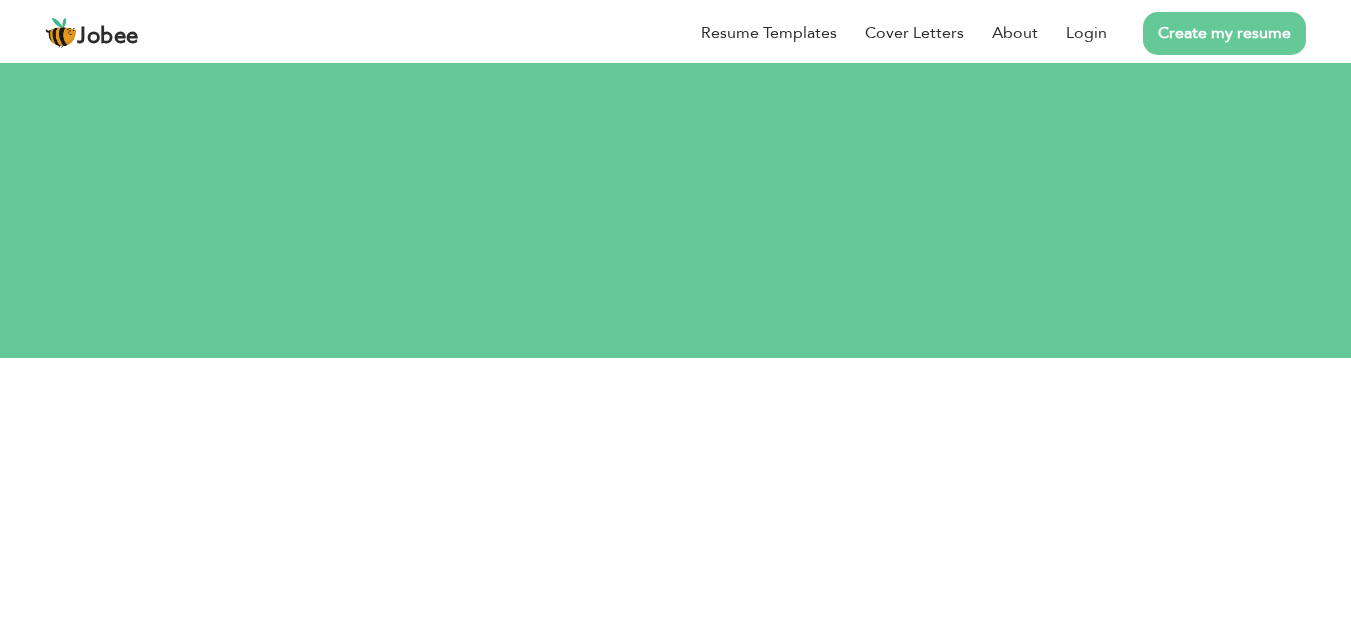 scroll, scrollTop: 0, scrollLeft: 0, axis: both 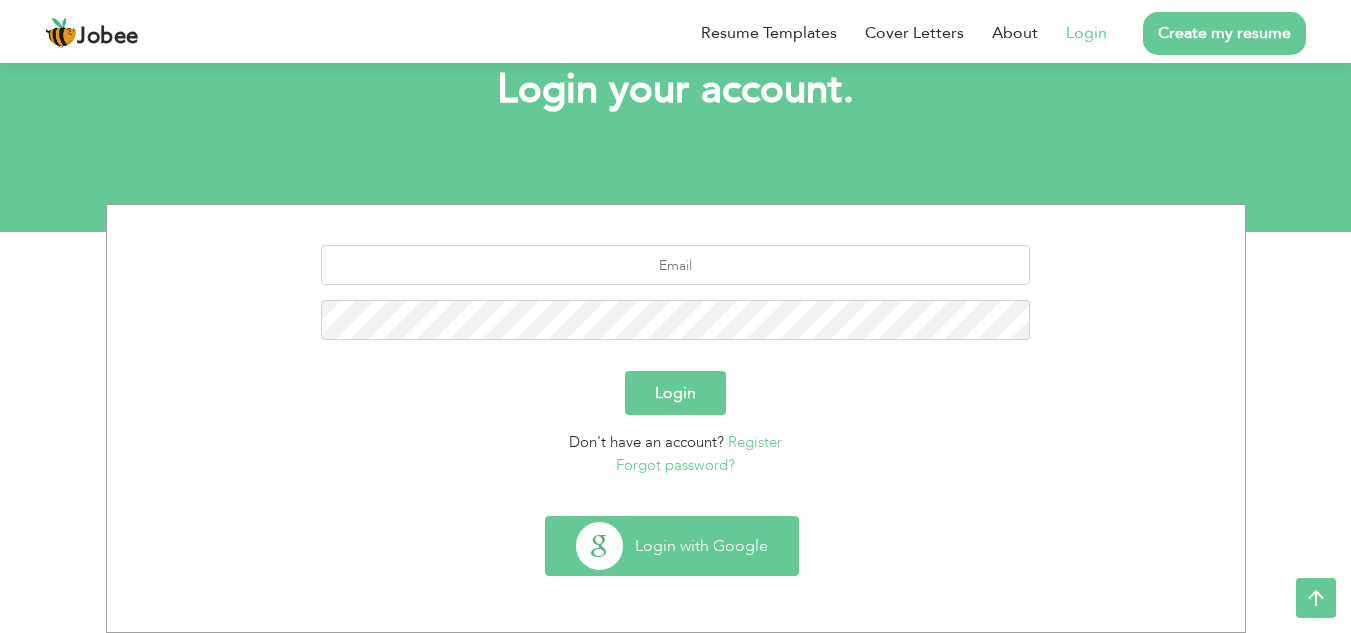 click on "Login with Google" at bounding box center (672, 546) 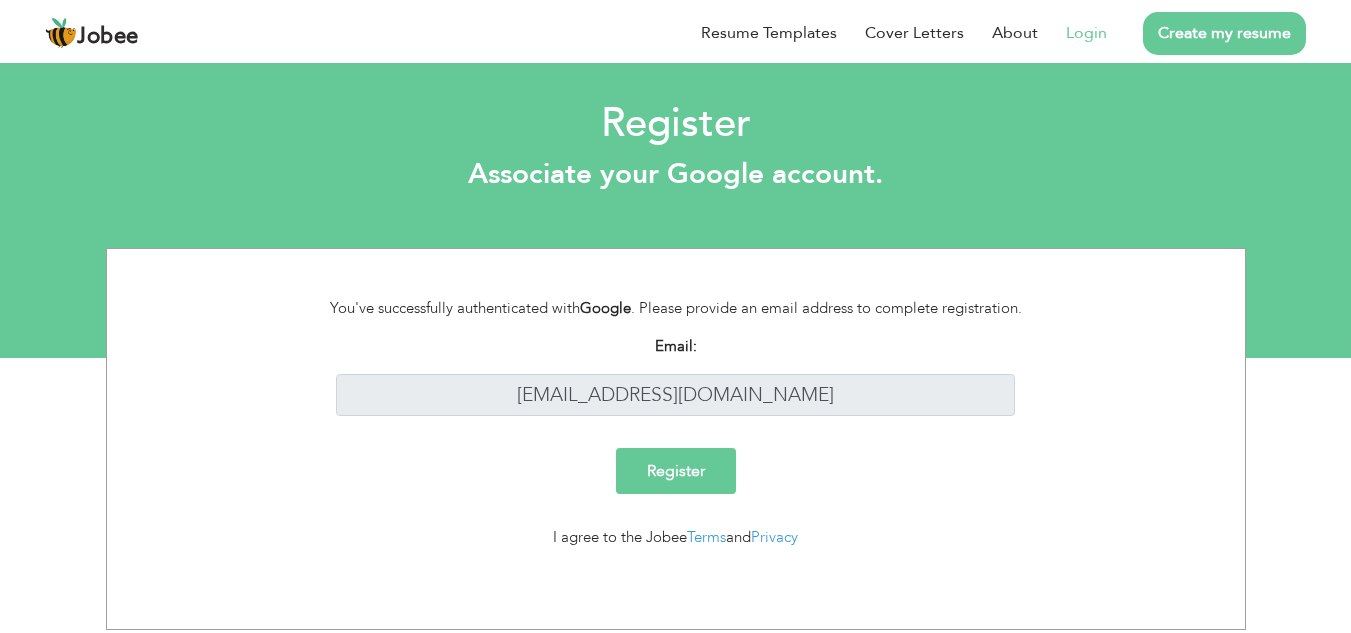scroll, scrollTop: 0, scrollLeft: 0, axis: both 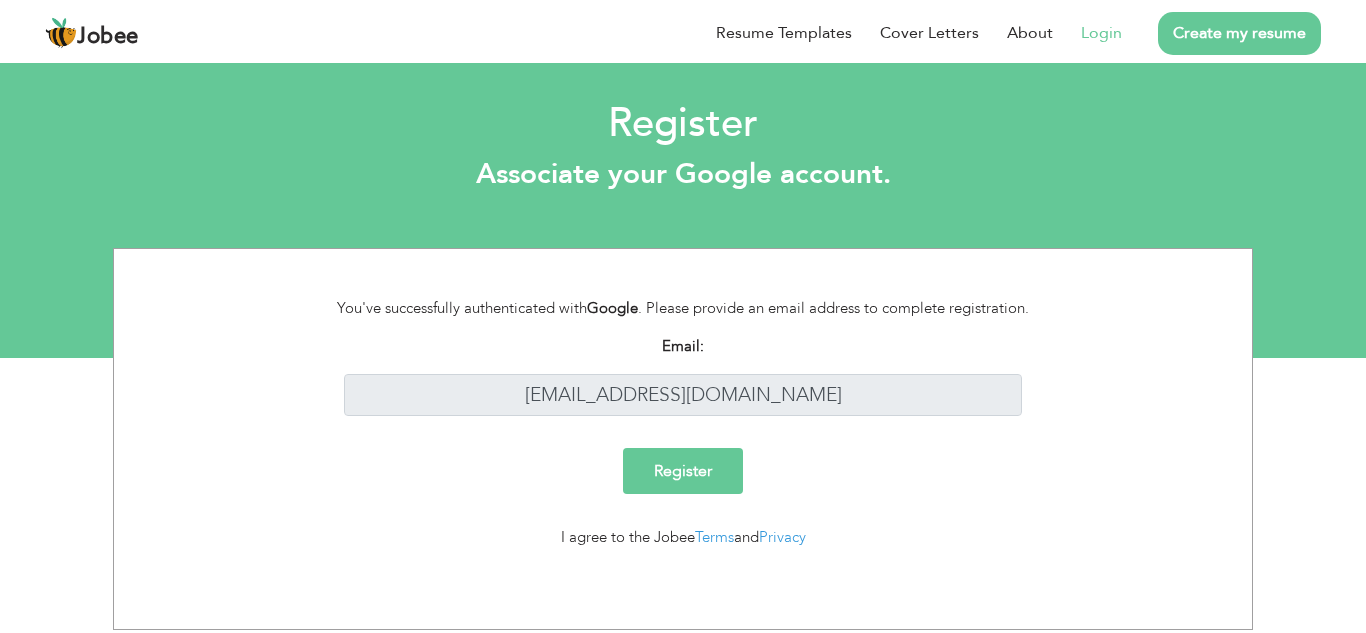 click on "Register" at bounding box center (683, 471) 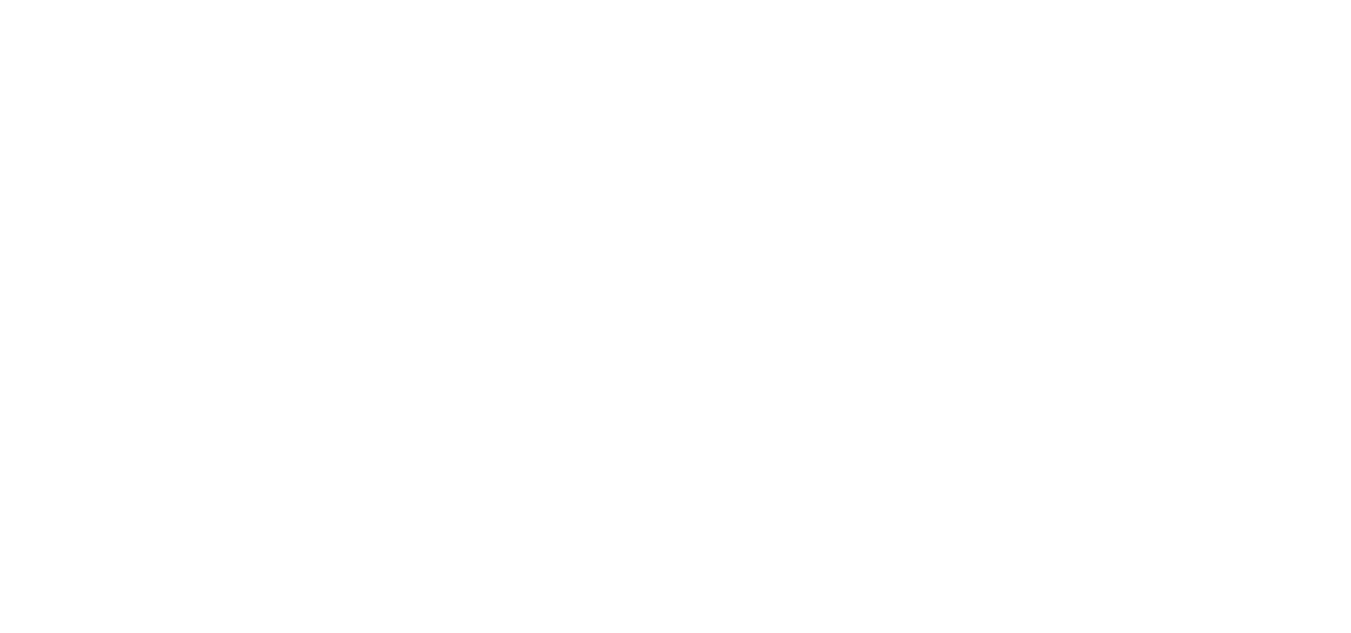 scroll, scrollTop: 0, scrollLeft: 0, axis: both 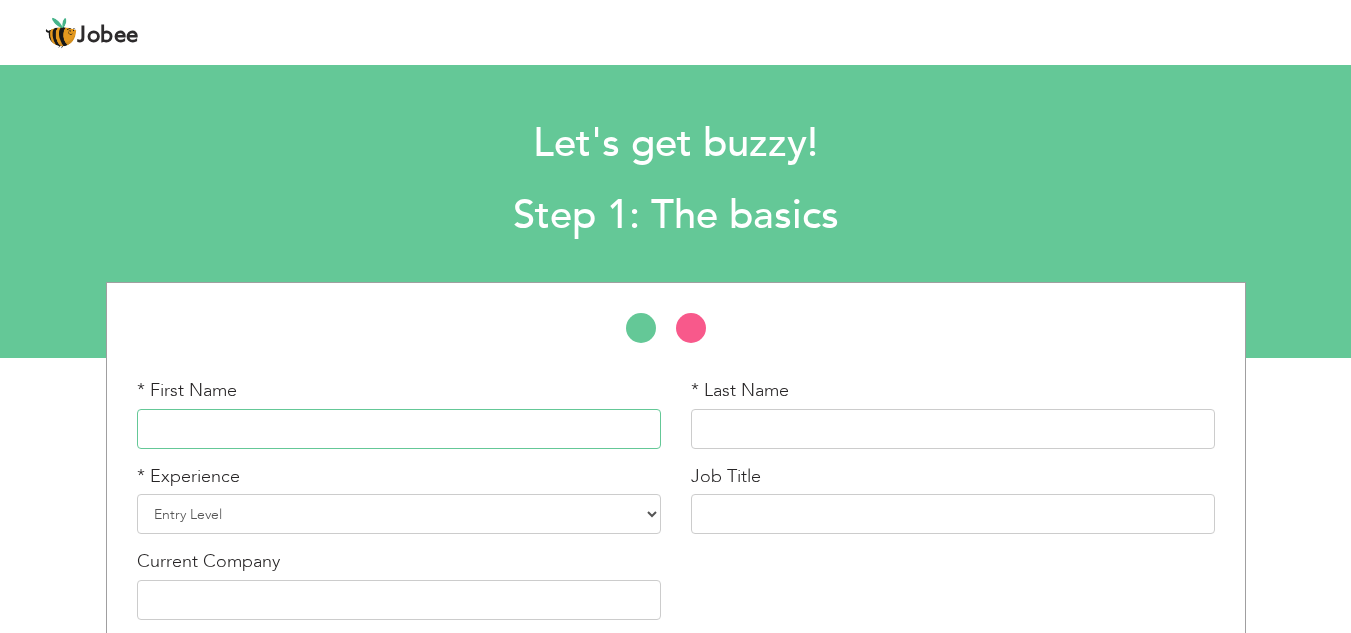 click at bounding box center [399, 429] 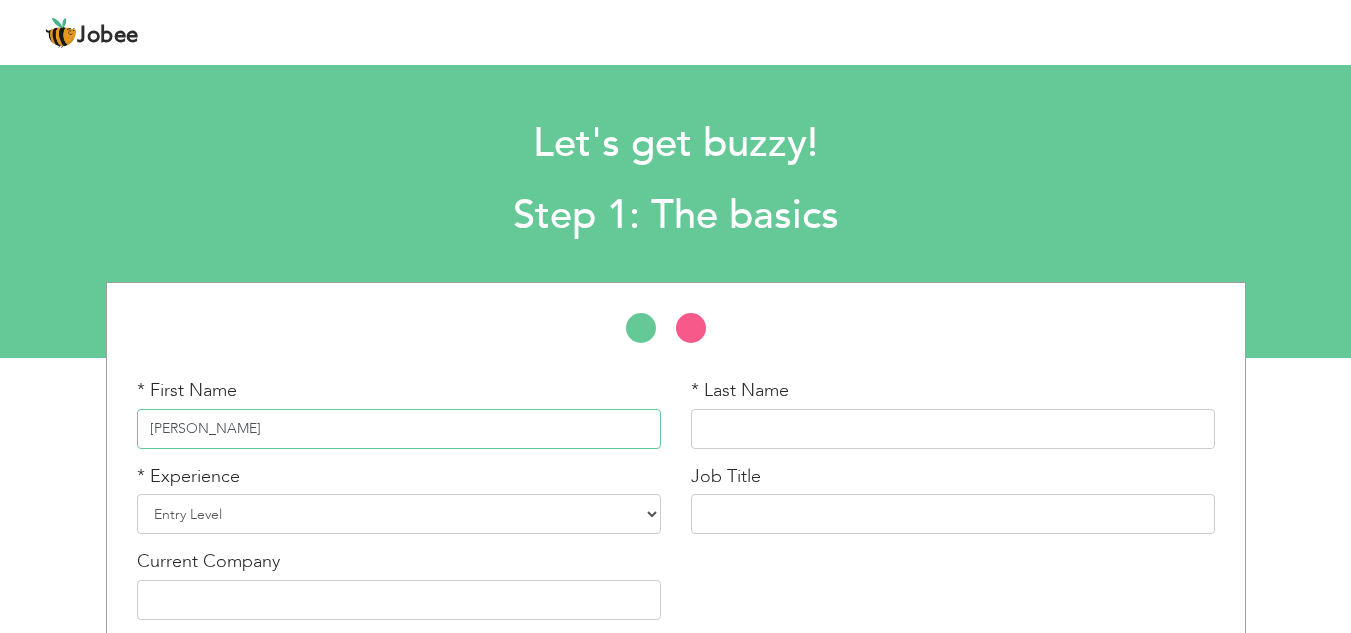 type on "[PERSON_NAME]" 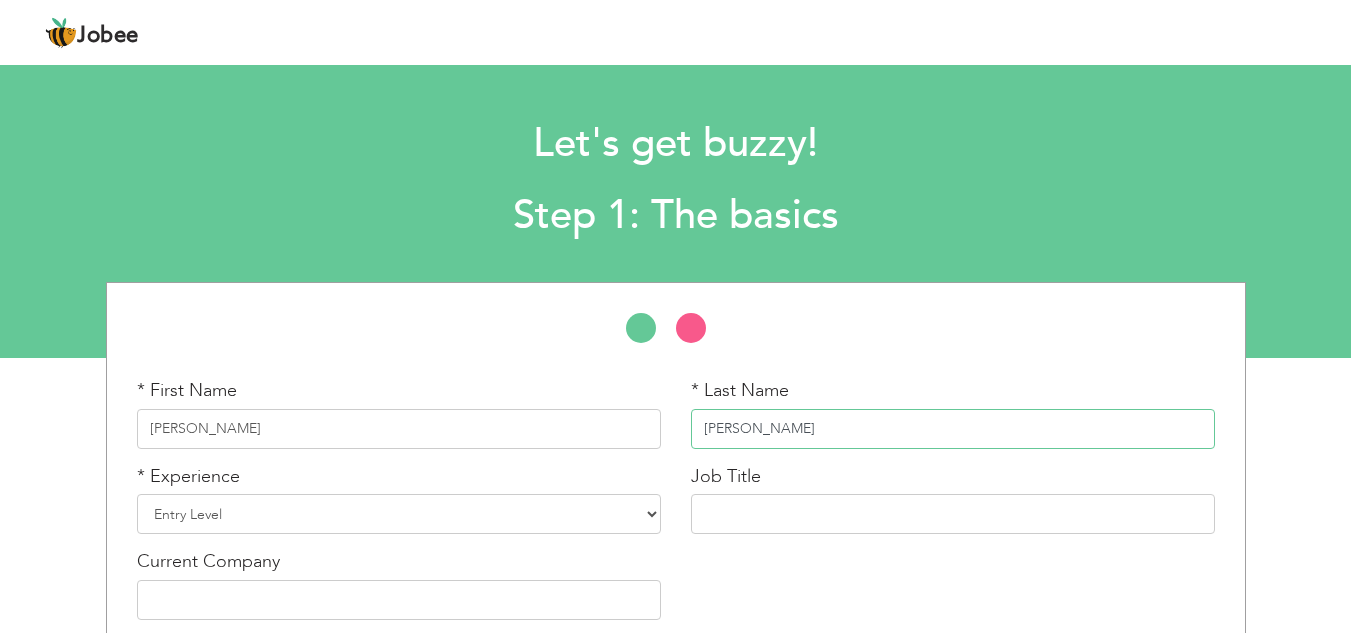 type on "[PERSON_NAME]" 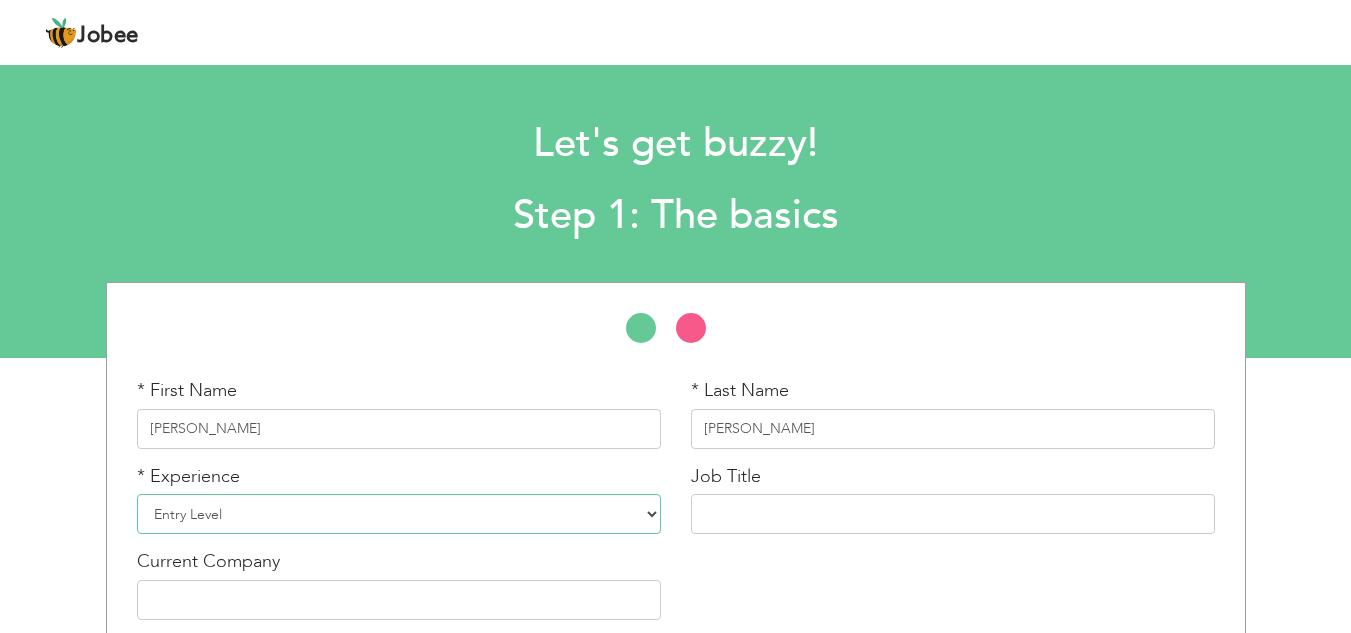 click on "Entry Level
Less than 1 Year
1 Year
2 Years
3 Years
4 Years
5 Years
6 Years
7 Years
8 Years
9 Years
10 Years
11 Years
12 Years
13 Years
14 Years
15 Years
16 Years
17 Years
18 Years
19 Years
20 Years
21 Years
22 Years
23 Years
24 Years
25 Years
26 Years
27 Years
28 Years
29 Years
30 Years
31 Years
32 Years
33 Years
34 Years
35 Years
More than 35 Years" at bounding box center (399, 514) 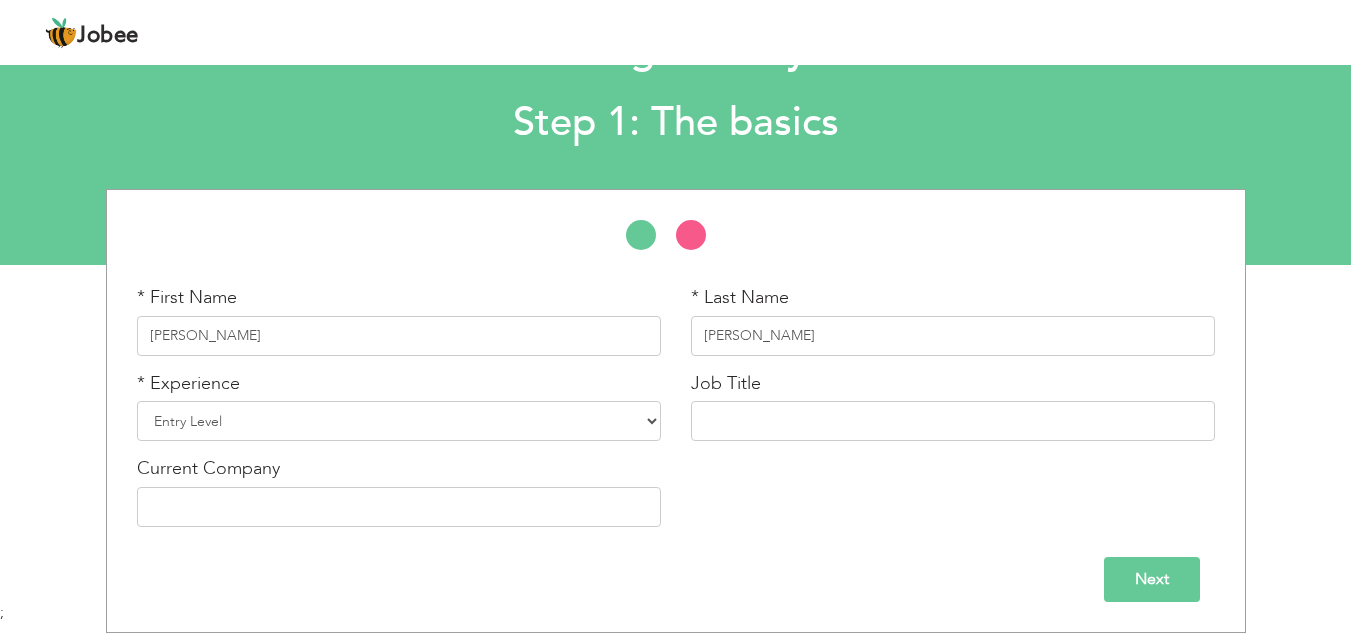 click on "Next" at bounding box center [1152, 579] 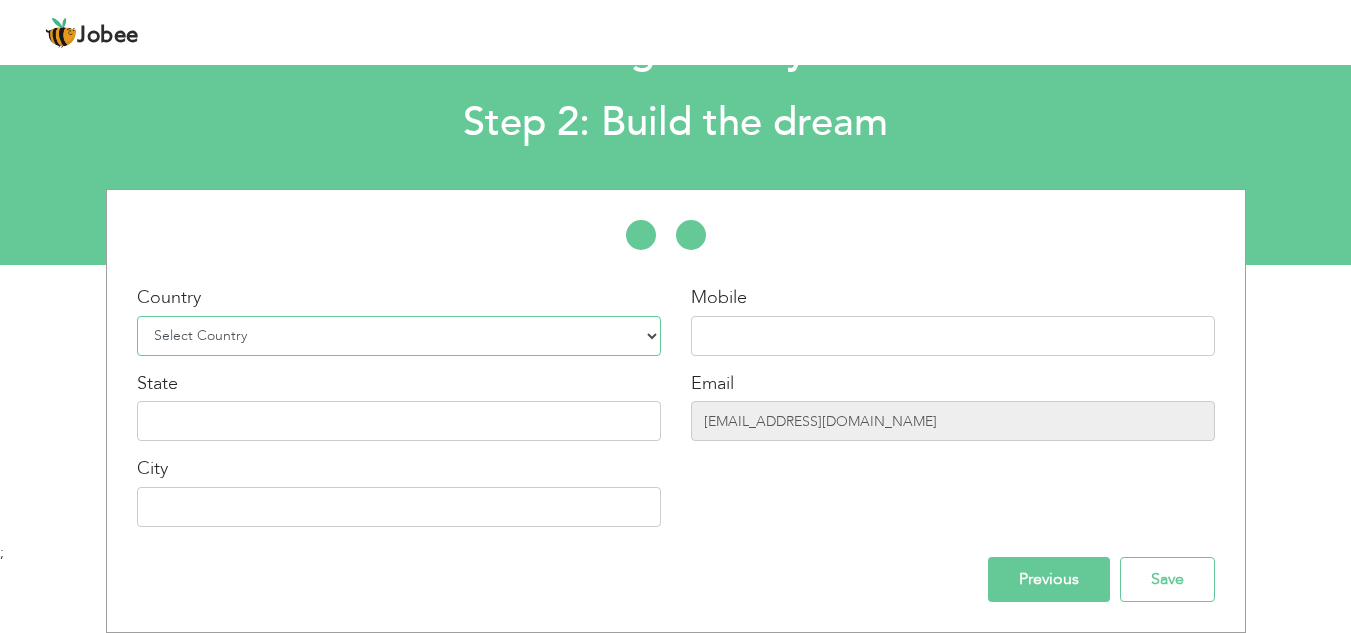 click on "Select Country
Afghanistan
Albania
Algeria
American Samoa
Andorra
Angola
Anguilla
Antarctica
Antigua and Barbuda
Argentina
Armenia
Aruba
Australia
Austria
Azerbaijan
Bahamas
Bahrain
Bangladesh
Barbados
Belarus
Belgium
Belize
Benin
Bermuda
Bhutan
Bolivia
Bosnia-Herzegovina
Botswana
Bouvet Island
Brazil
British Indian Ocean Territory
Brunei Darussalam
Bulgaria
Burkina Faso
Burundi
Cambodia
Cameroon
Canada
Cape Verde
Cayman Islands
Central African Republic
Chad
Chile
China
Christmas Island
Cocos (Keeling) Islands
Colombia
Comoros
Congo
Congo, Dem. Republic
Cook Islands
Costa Rica
Croatia
Cuba
Cyprus
Czech Rep
Denmark
Djibouti
Dominica
Dominican Republic
Ecuador
Egypt
El Salvador
Equatorial Guinea
Eritrea
Estonia
Ethiopia
European Union
Falkland Islands (Malvinas)
Faroe Islands
Fiji
Finland
France
French Guiana
French Southern Territories
Gabon
Gambia
Georgia" at bounding box center [399, 336] 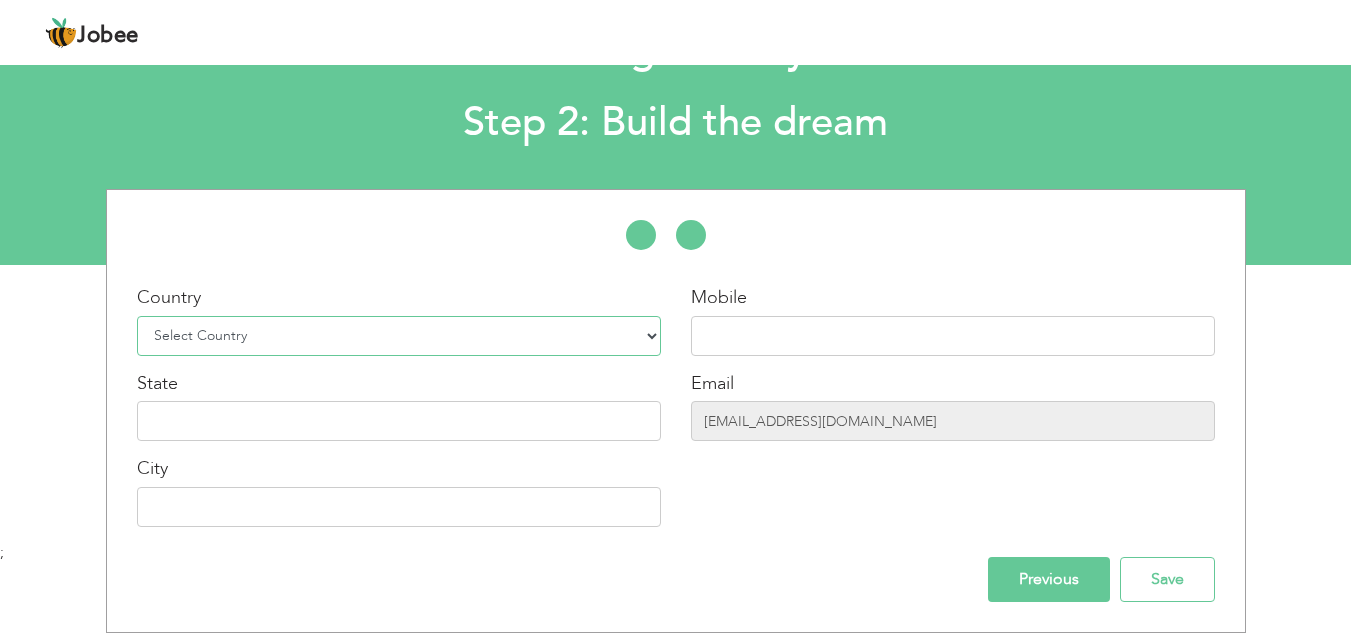select on "166" 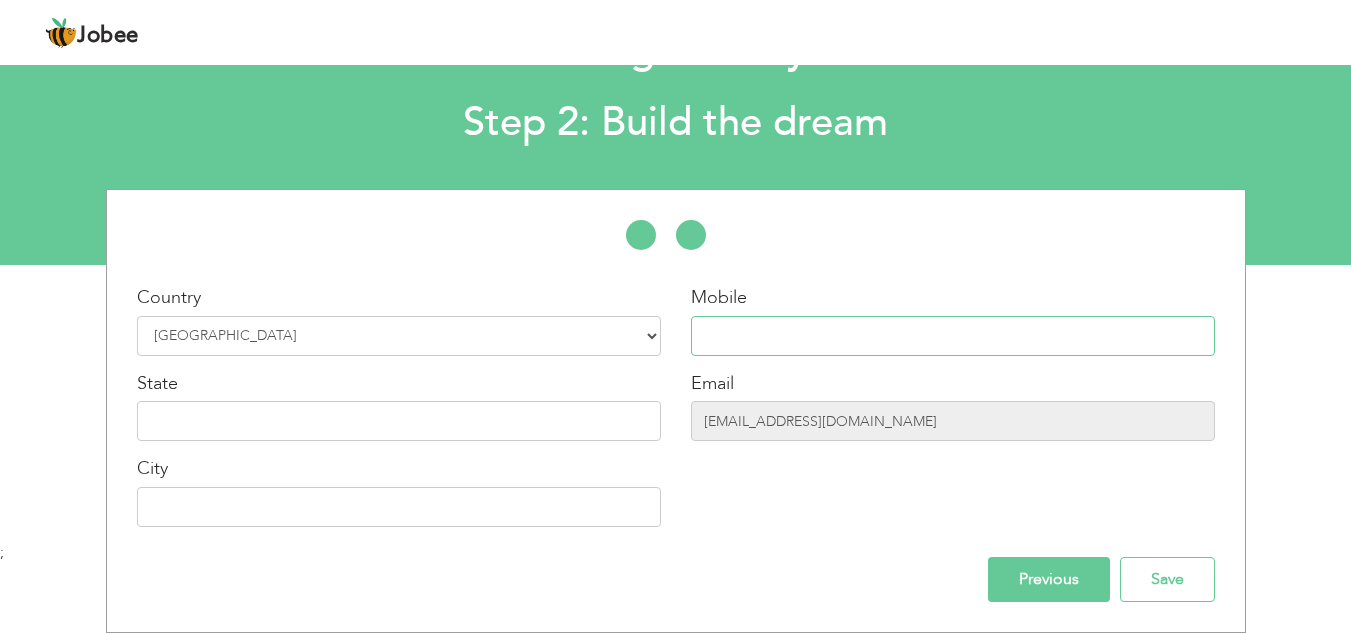 click at bounding box center (953, 336) 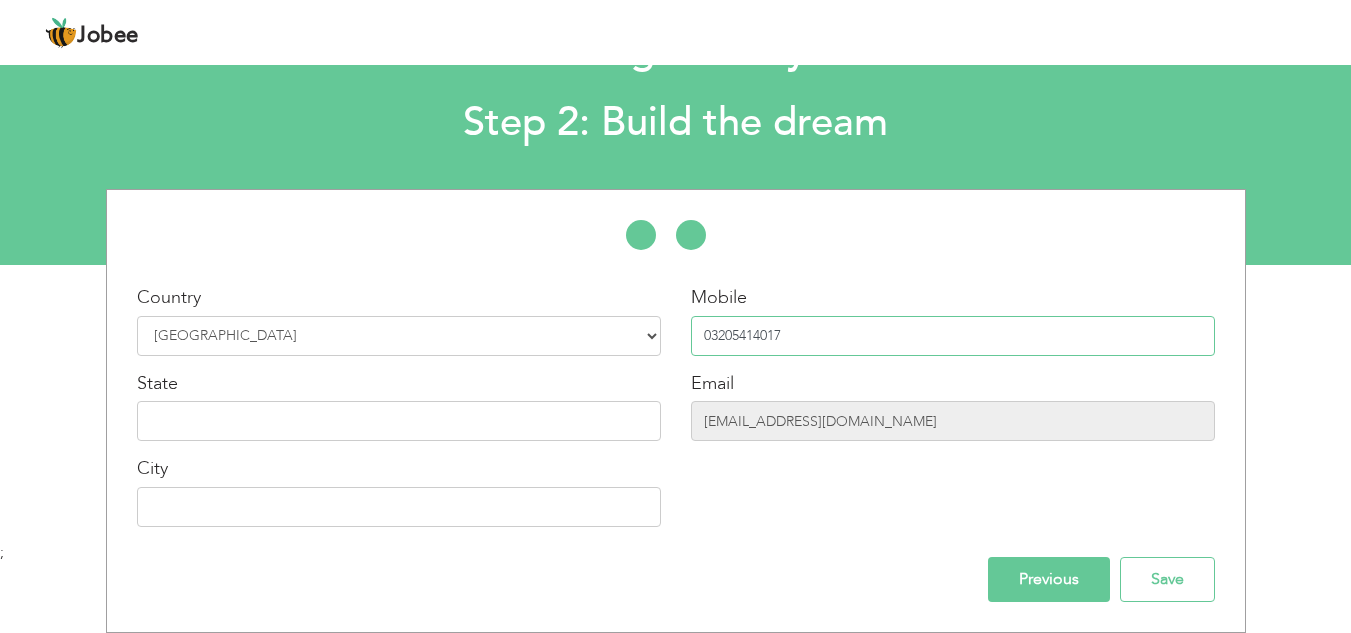 type on "03205414017" 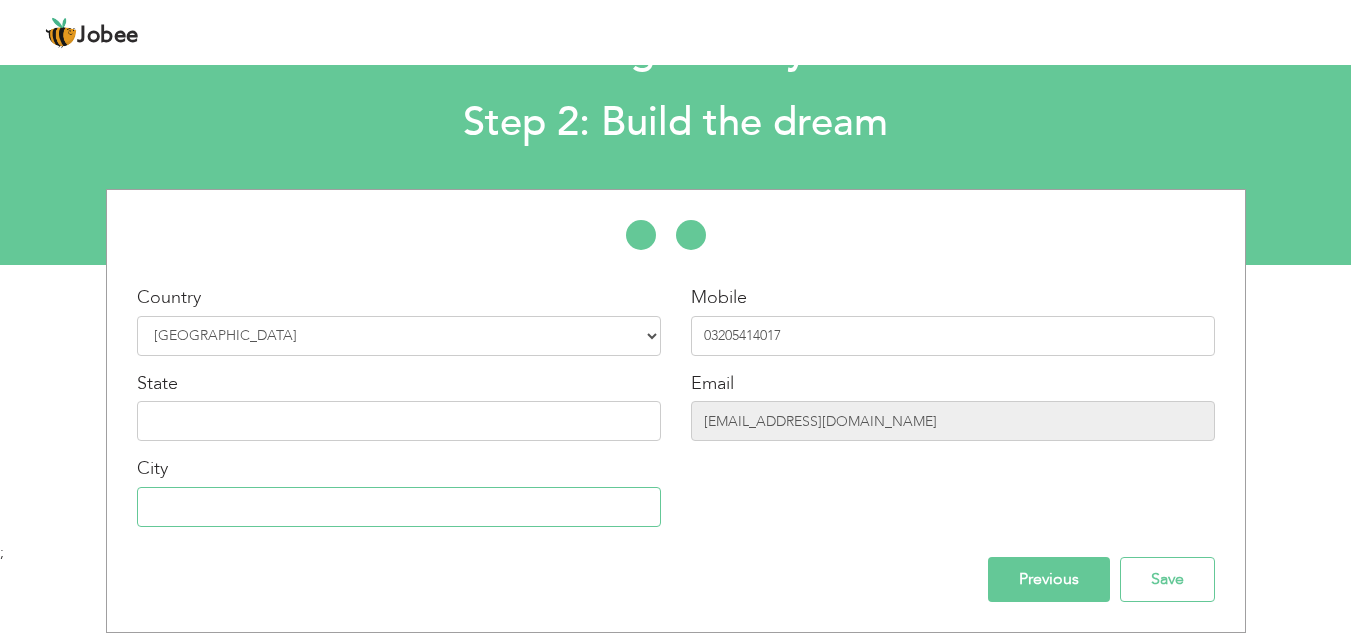 click at bounding box center (399, 507) 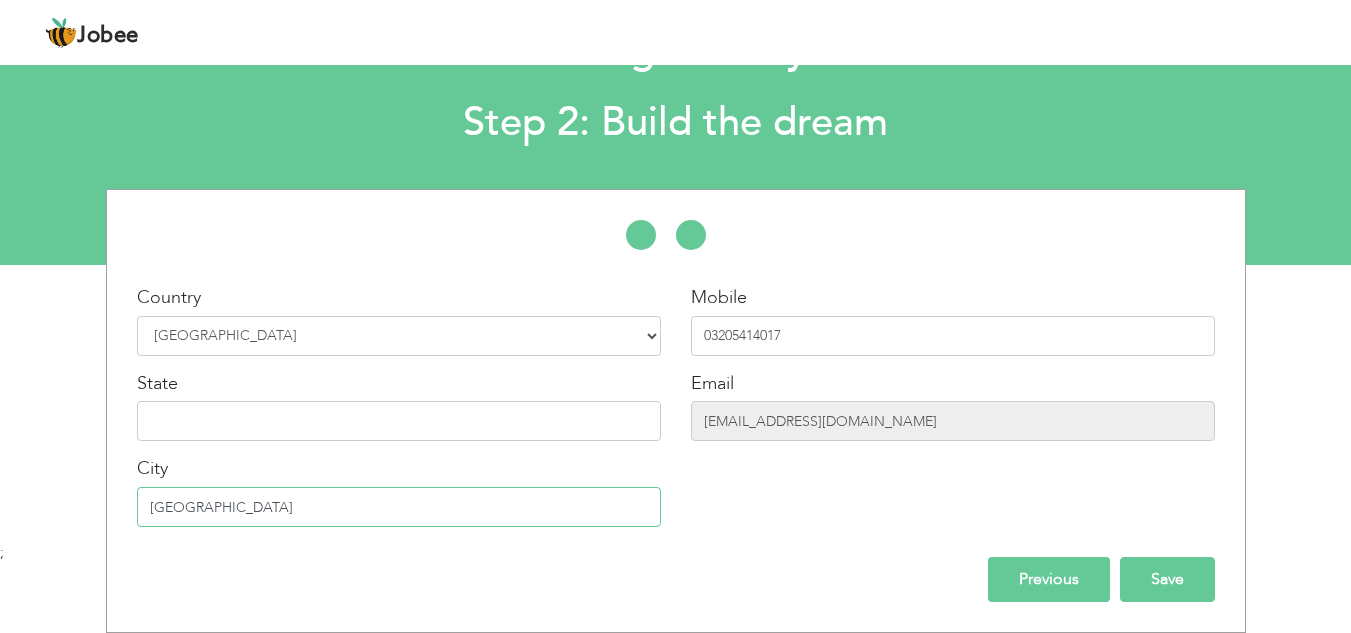 type on "Islamabad" 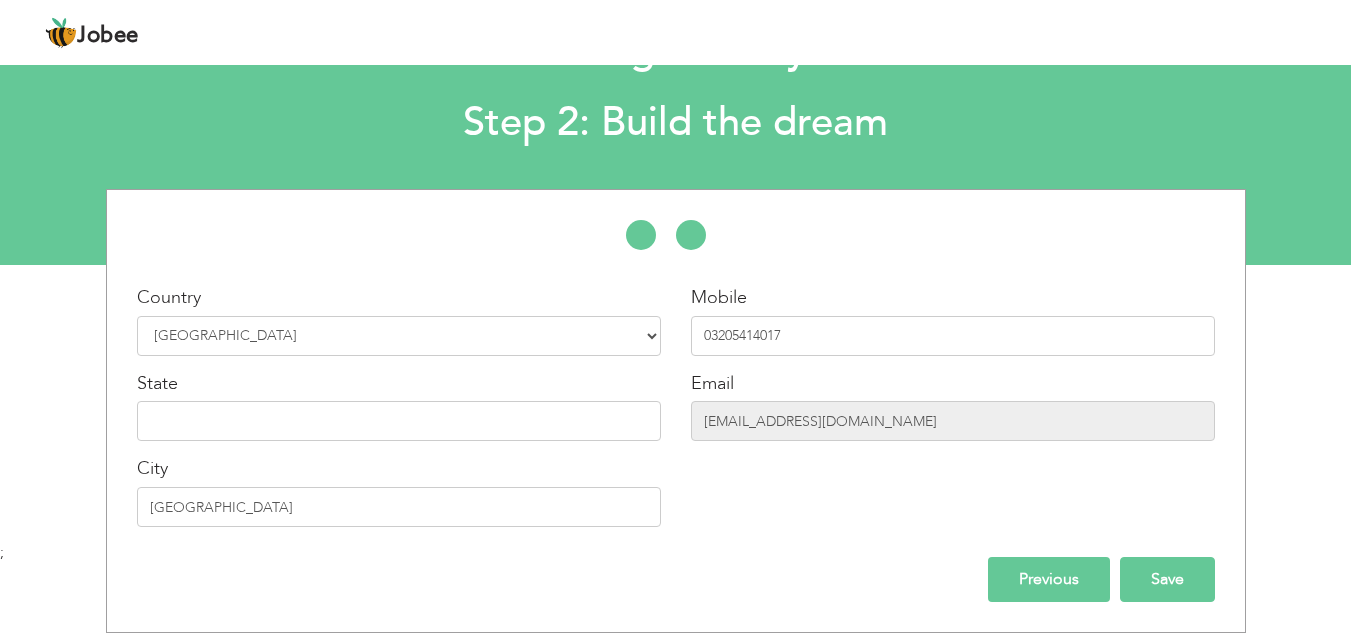click on "Save" at bounding box center [1167, 579] 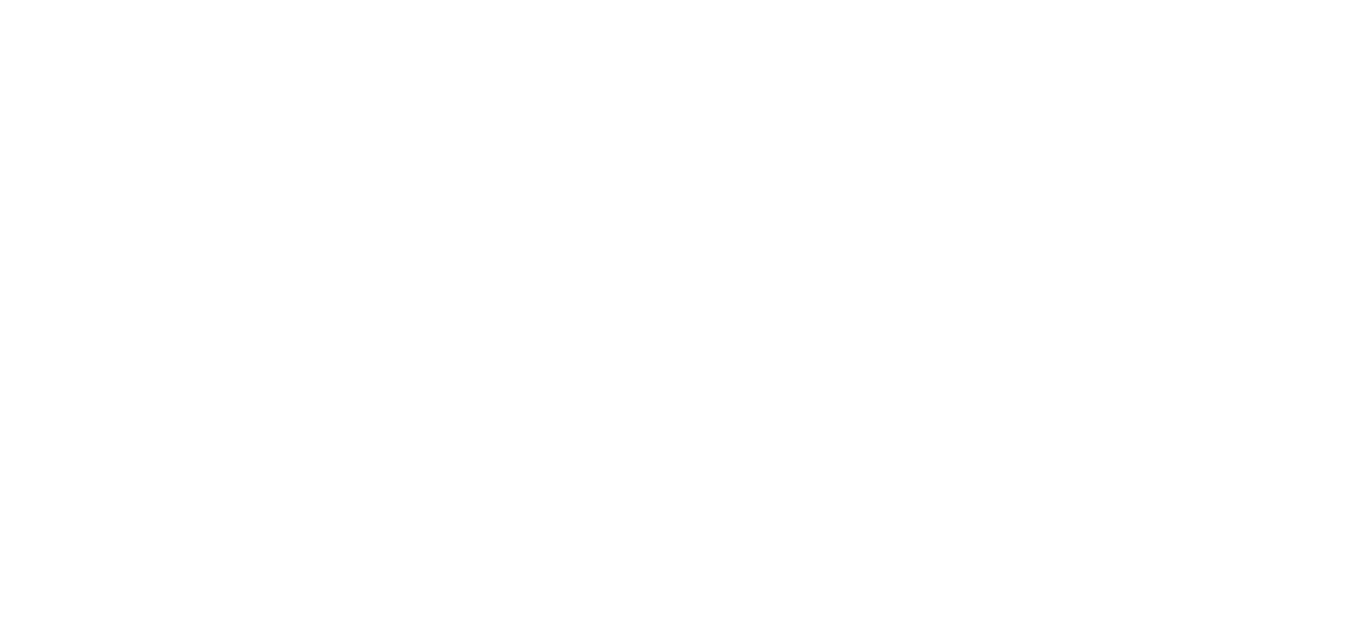 scroll, scrollTop: 0, scrollLeft: 0, axis: both 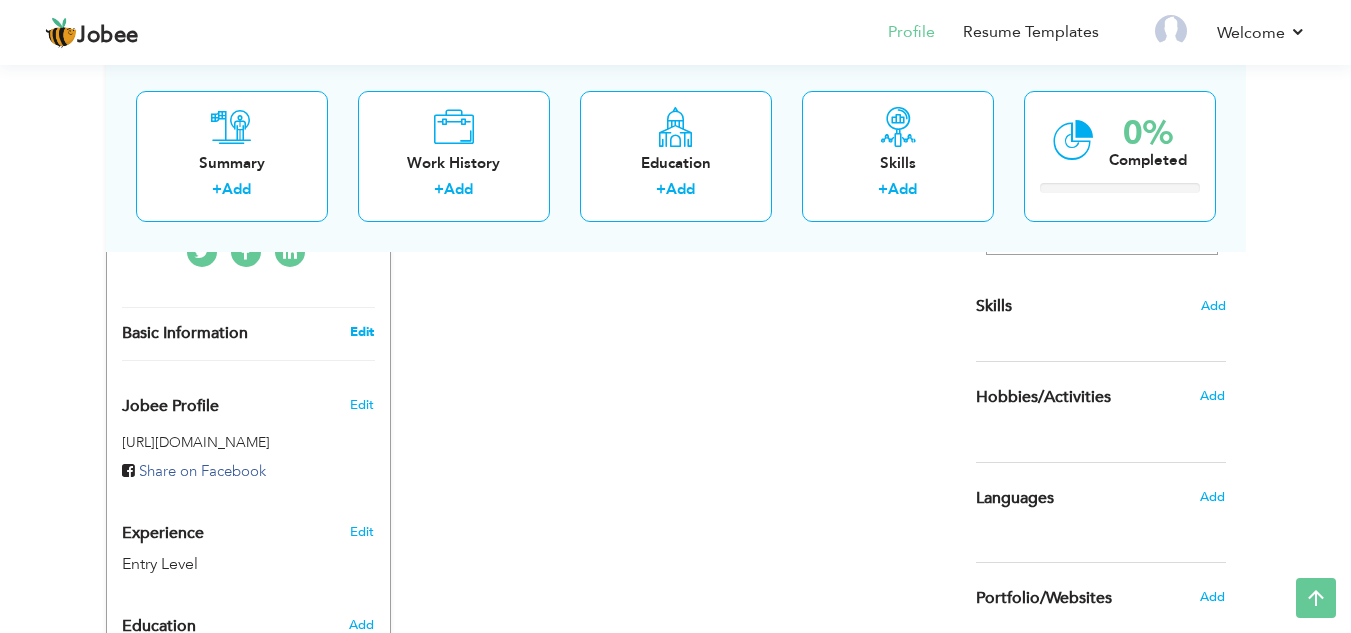 click on "Edit" at bounding box center (362, 332) 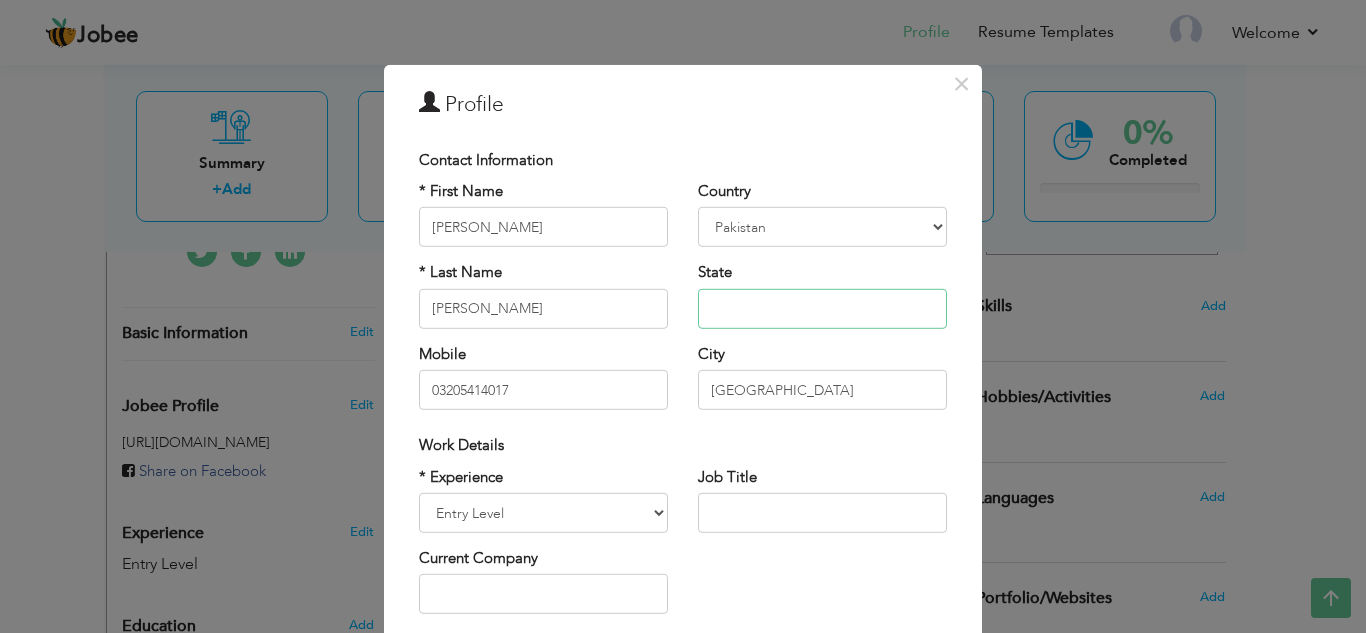click at bounding box center [822, 309] 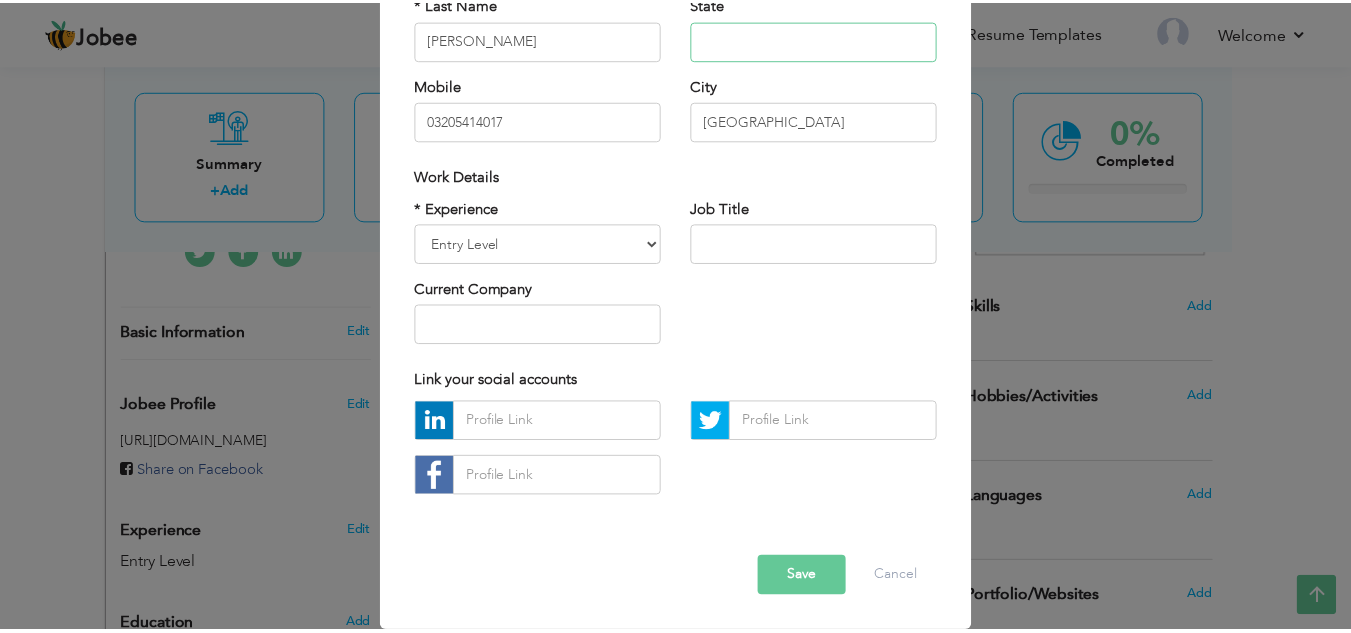 scroll, scrollTop: 0, scrollLeft: 0, axis: both 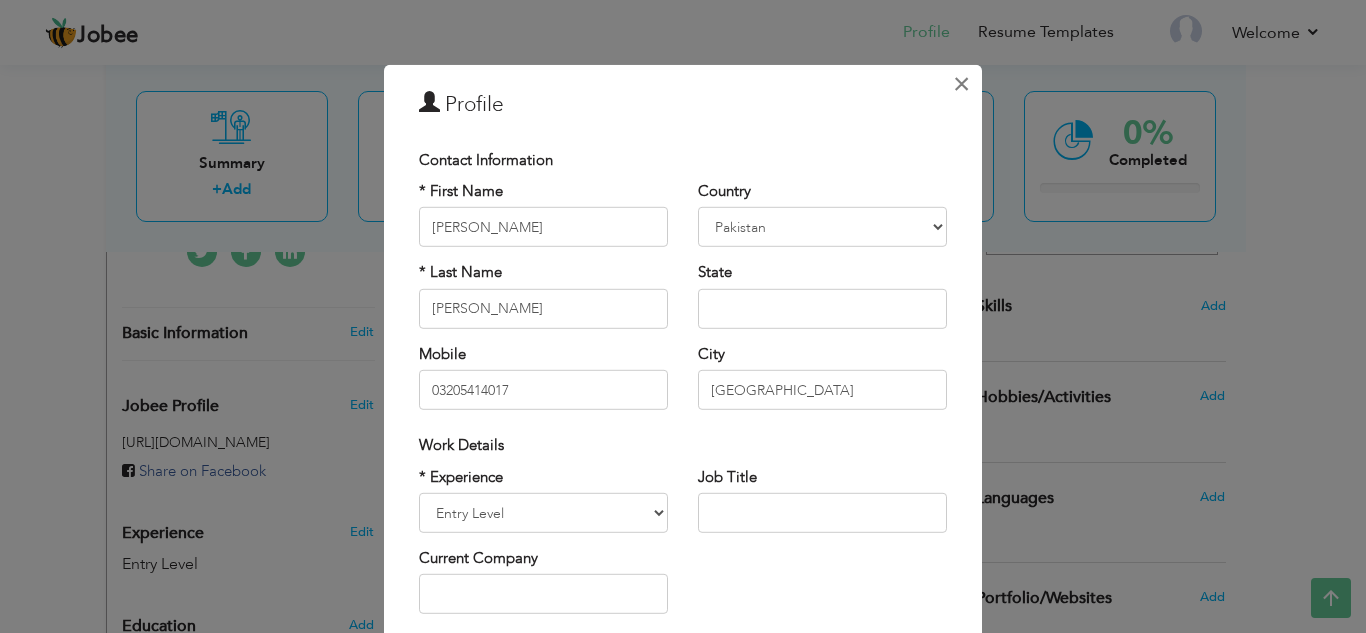 click on "×" at bounding box center [961, 83] 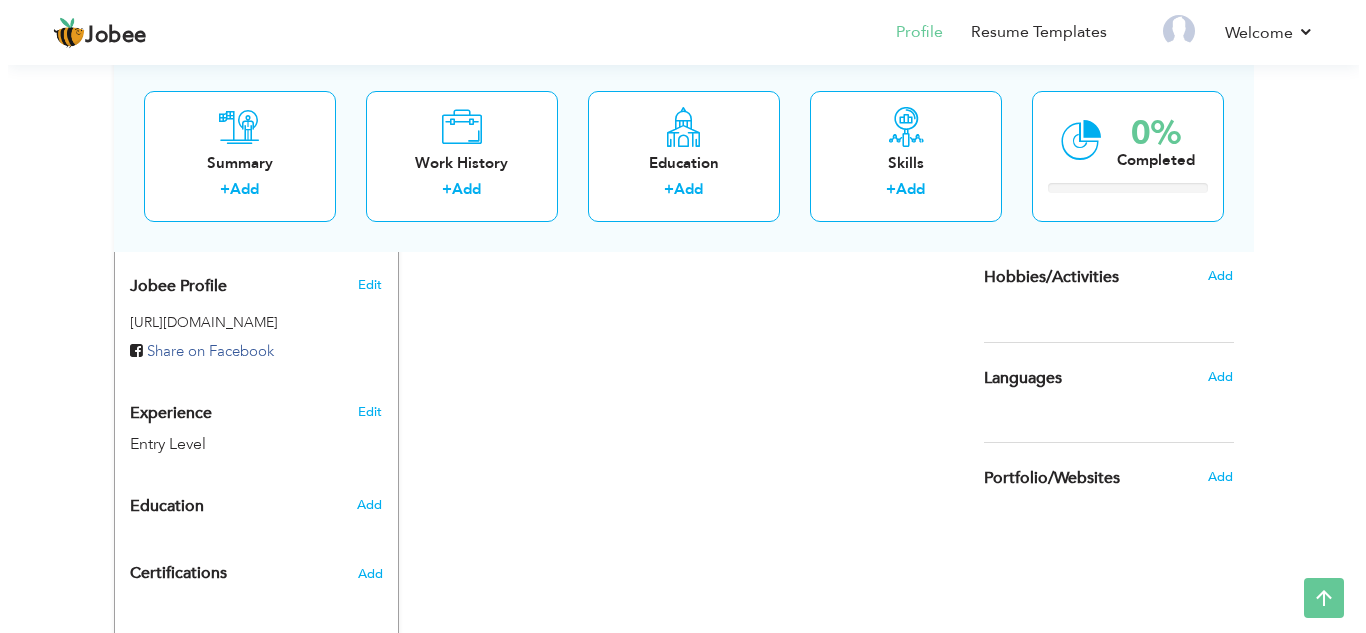 scroll, scrollTop: 600, scrollLeft: 0, axis: vertical 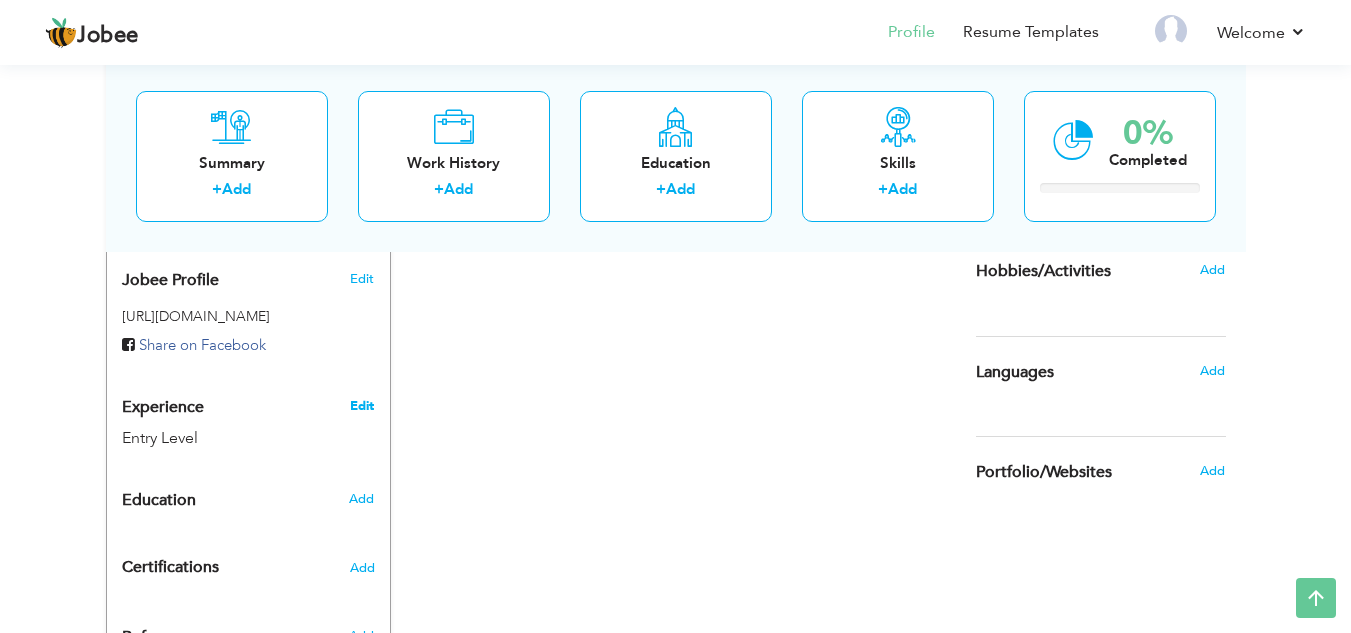 click on "Edit" at bounding box center [362, 406] 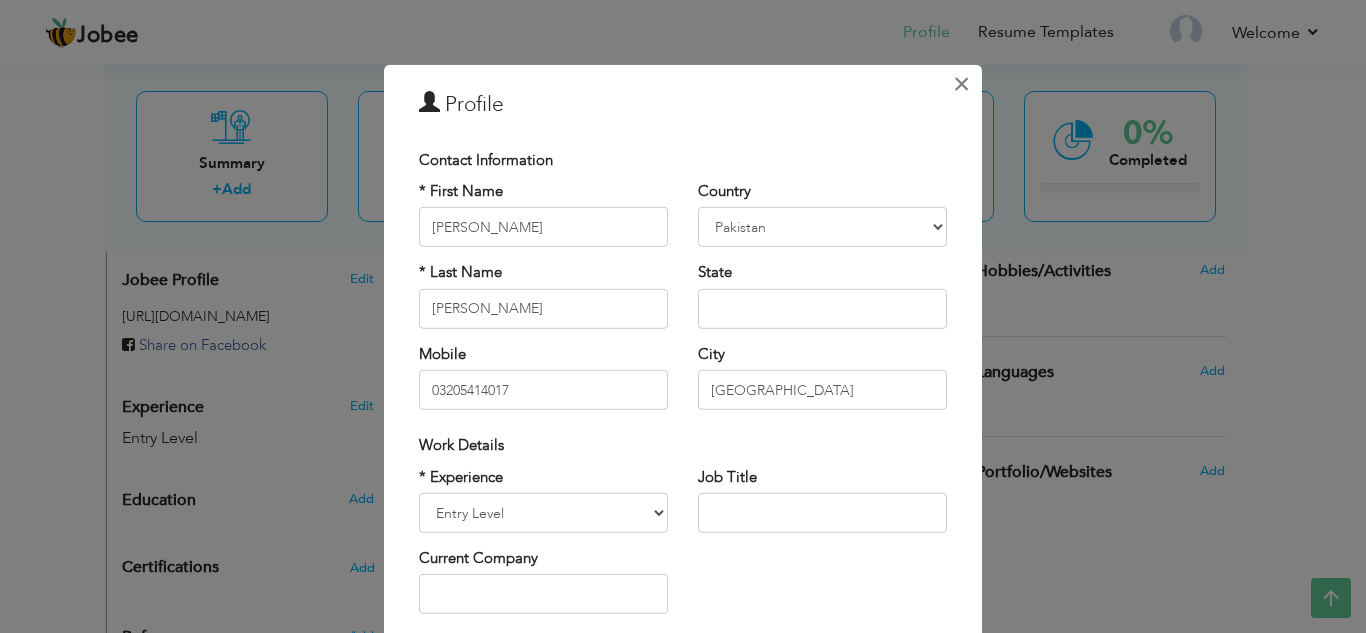 click on "×" at bounding box center (961, 83) 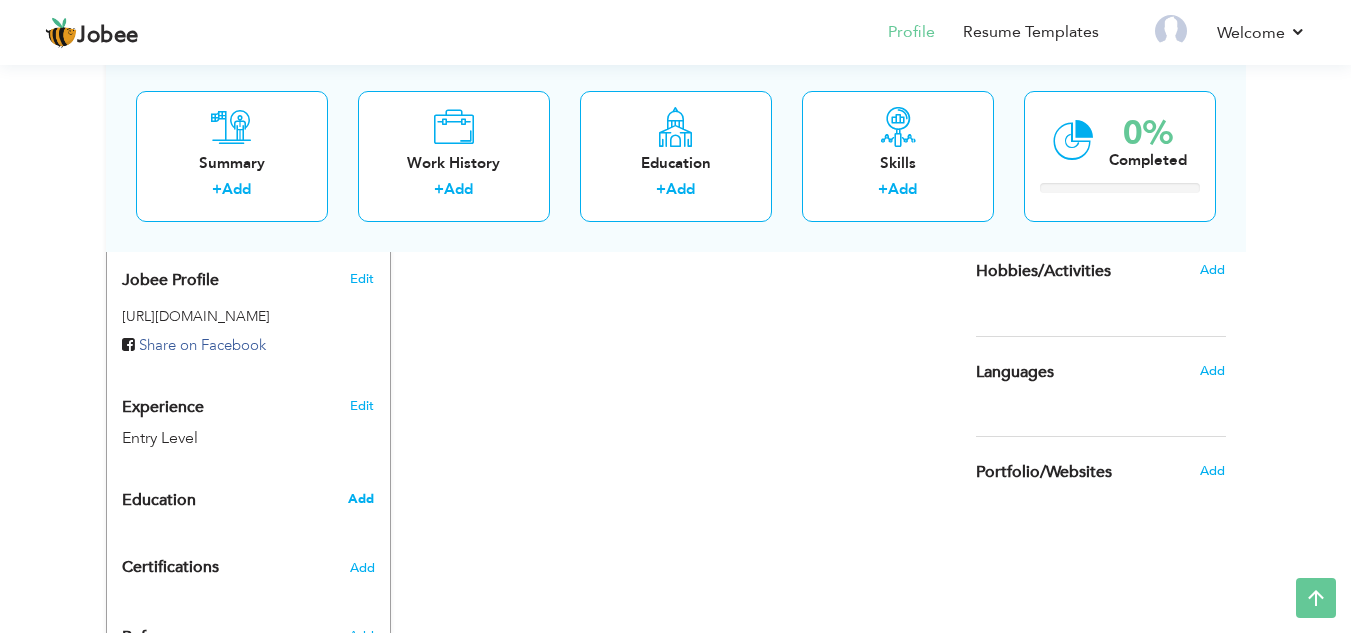 click on "Add" at bounding box center [361, 499] 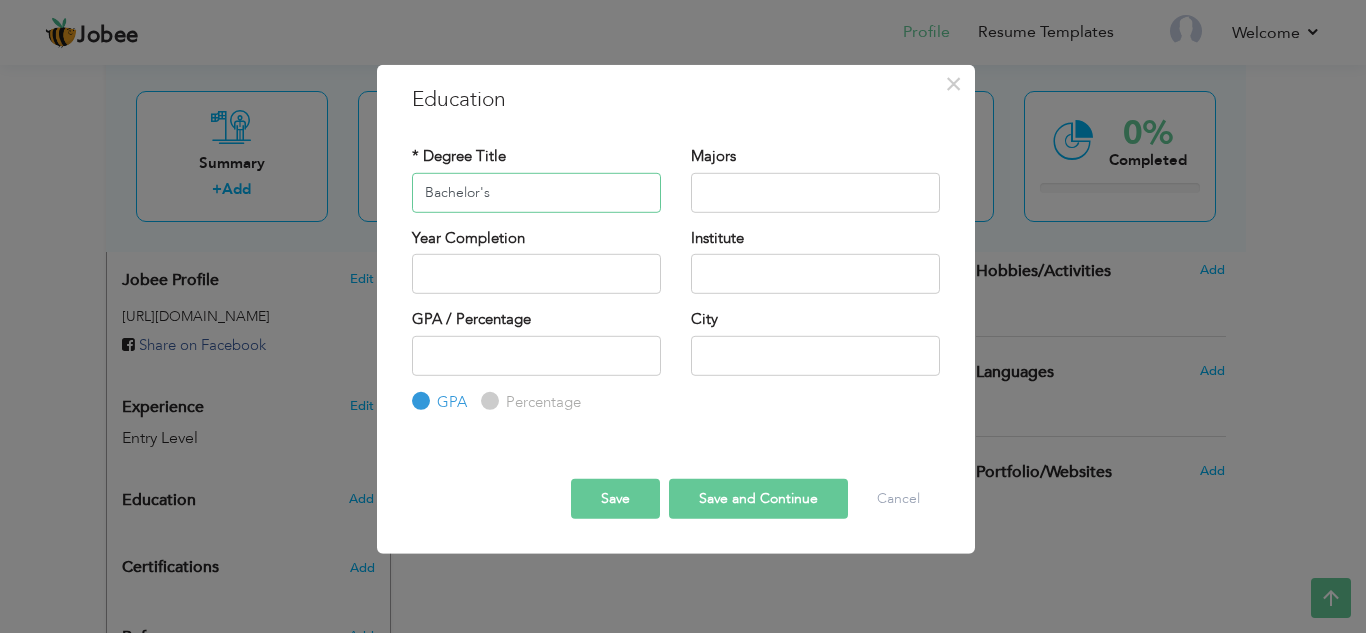 paste on "of Science in Computer Science" 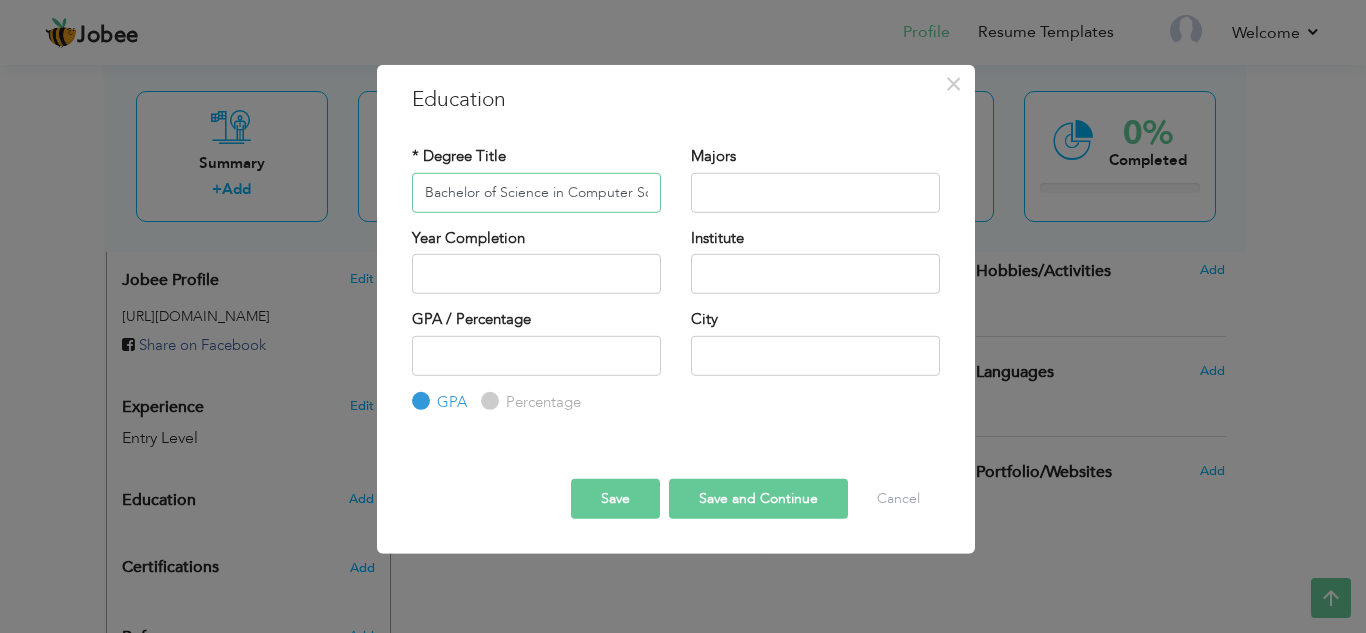 scroll, scrollTop: 0, scrollLeft: 33, axis: horizontal 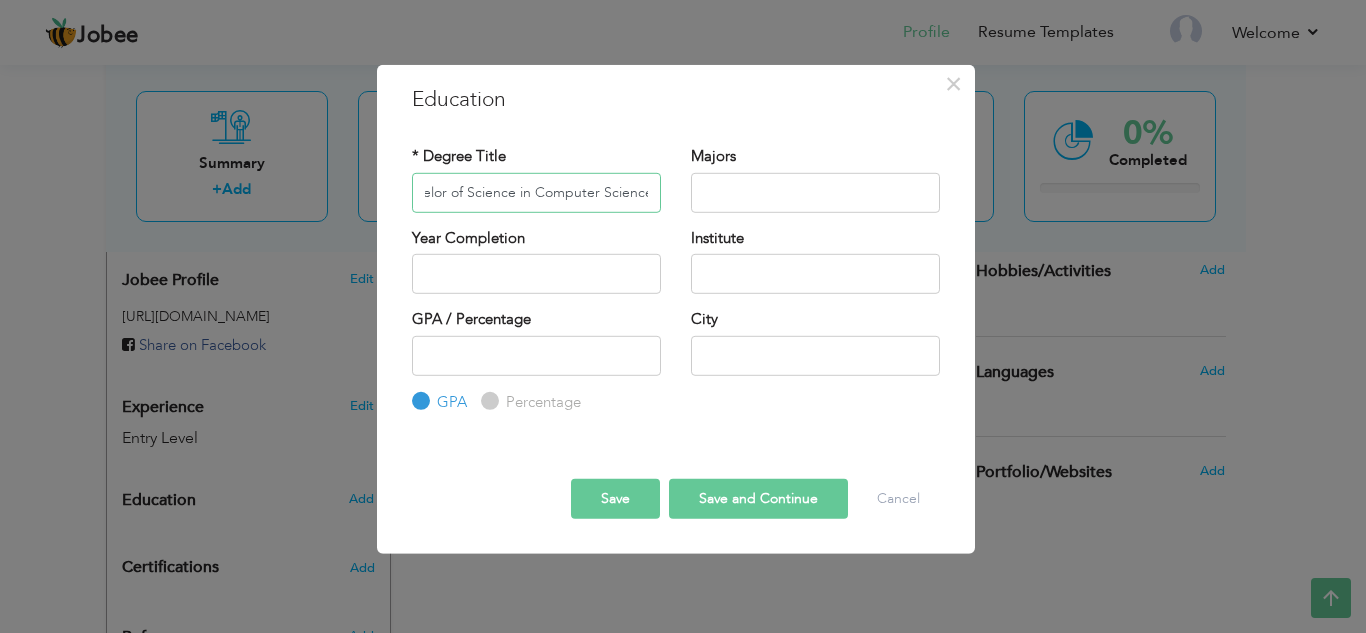 type on "Bachelor of Science in Computer Science" 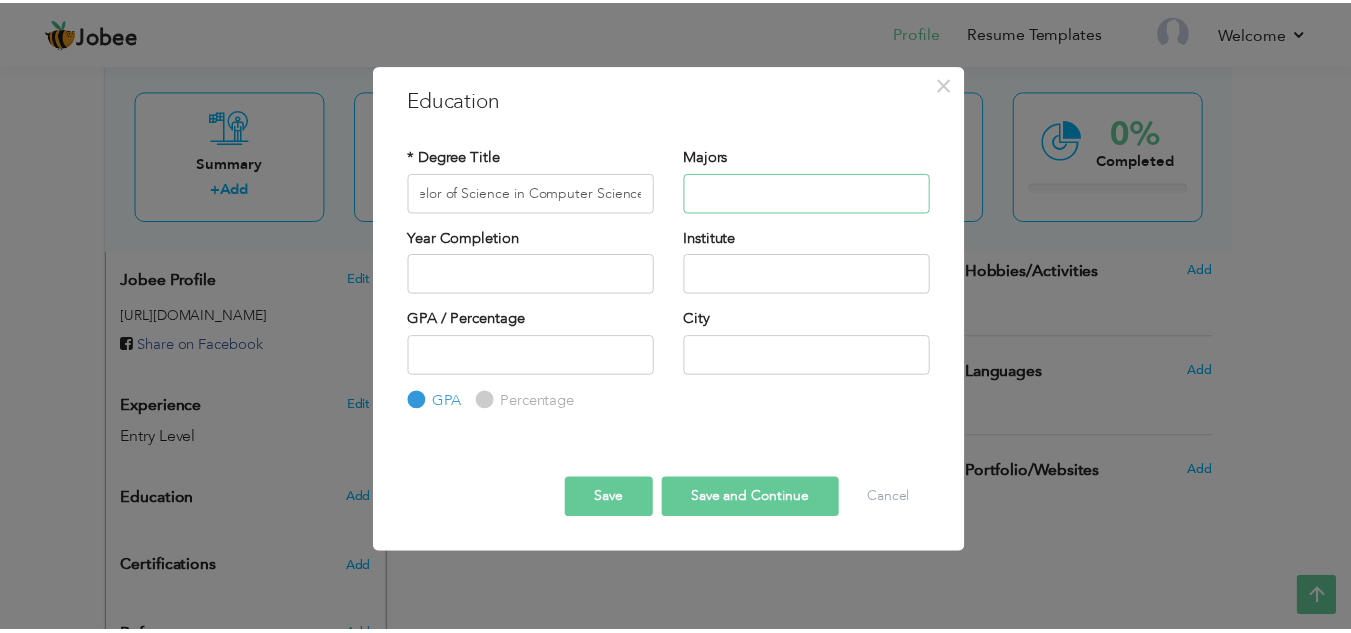 scroll, scrollTop: 0, scrollLeft: 0, axis: both 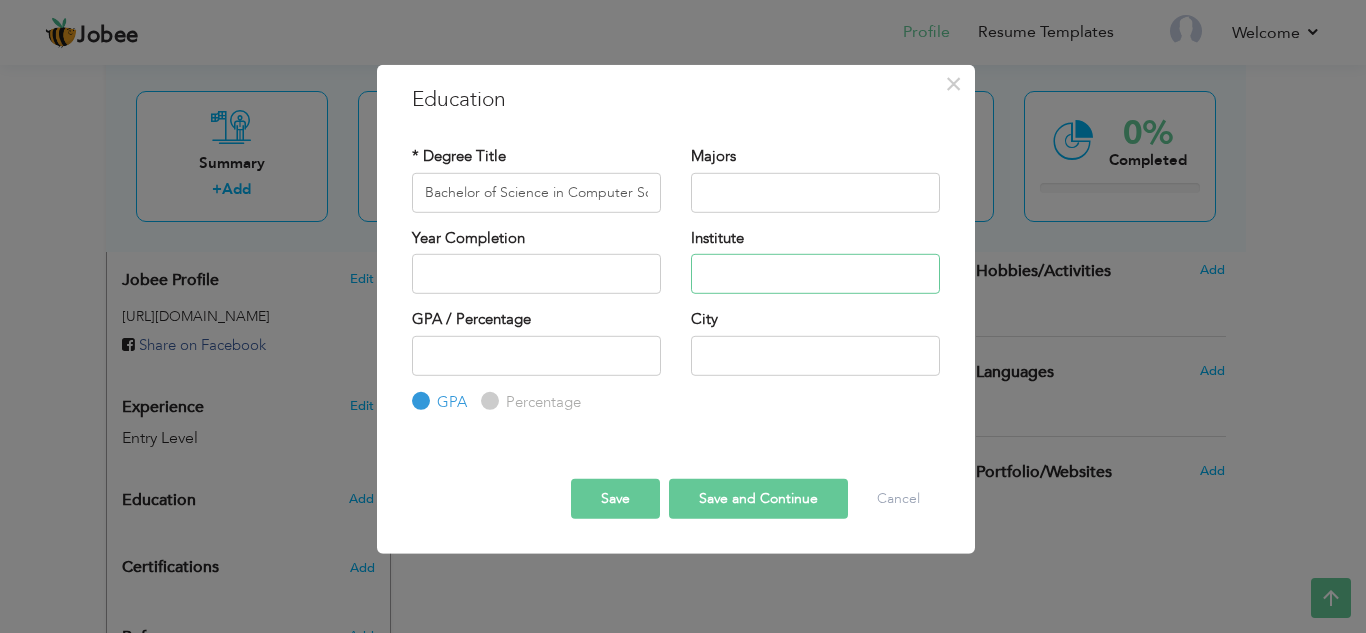 click at bounding box center [815, 274] 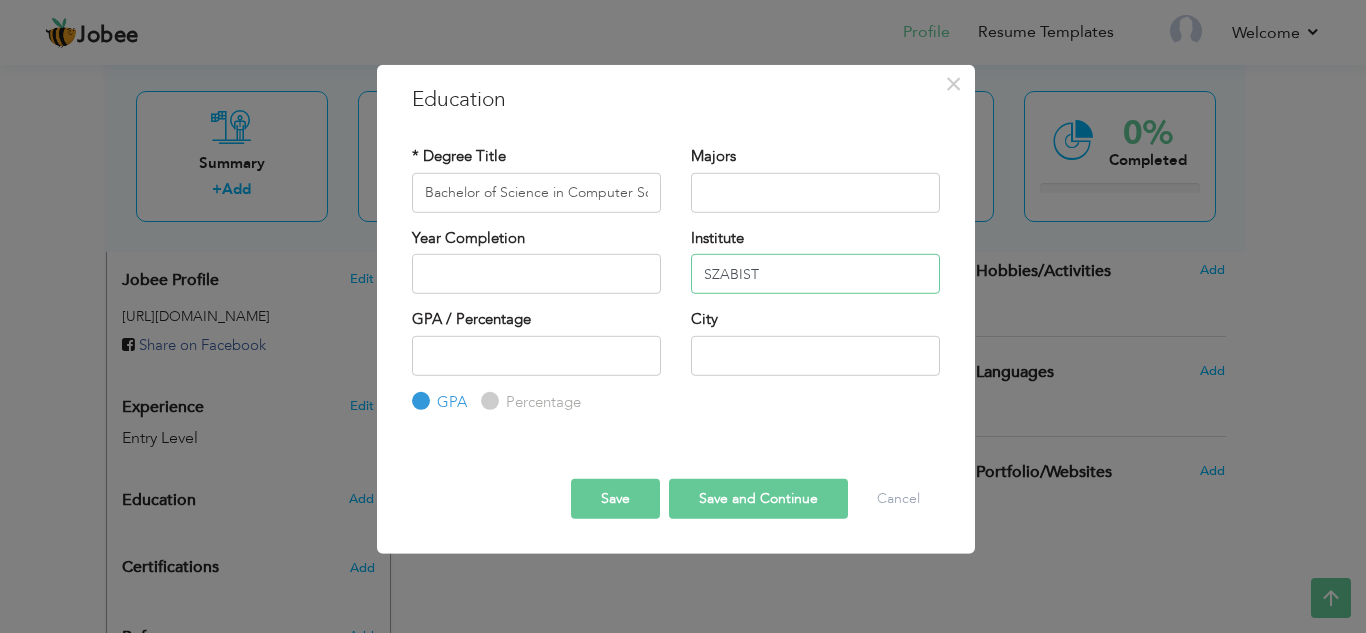 type on "SZABIST" 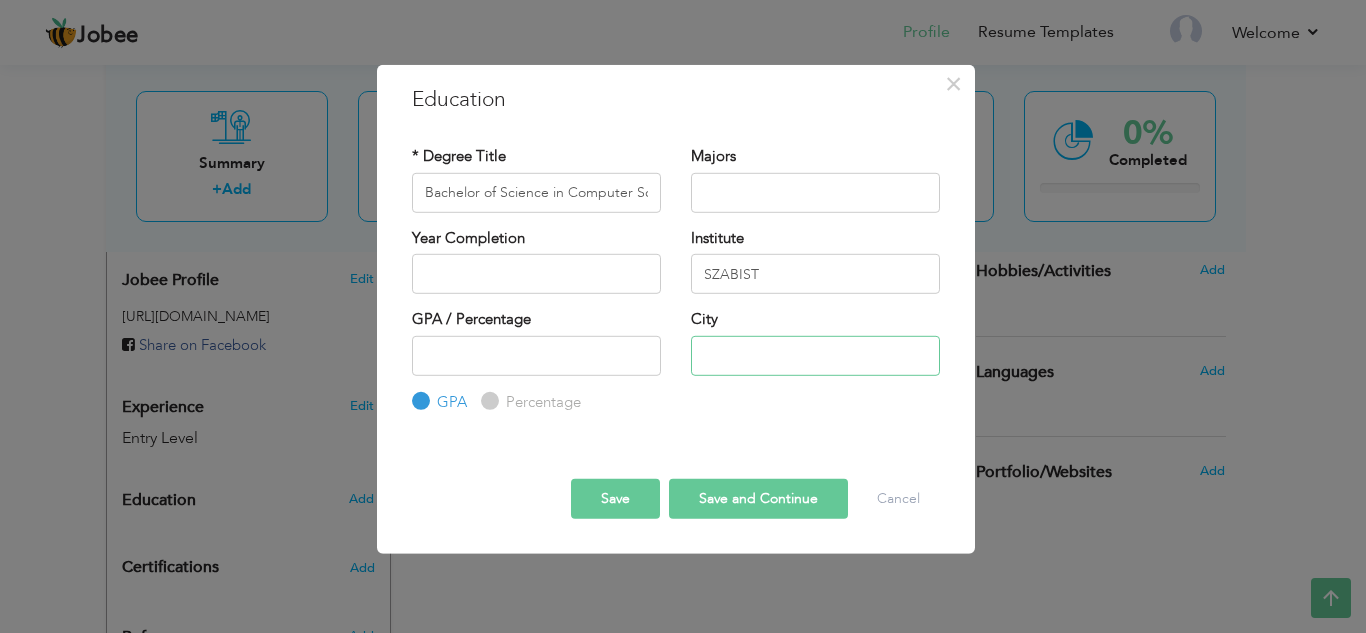 click at bounding box center [815, 355] 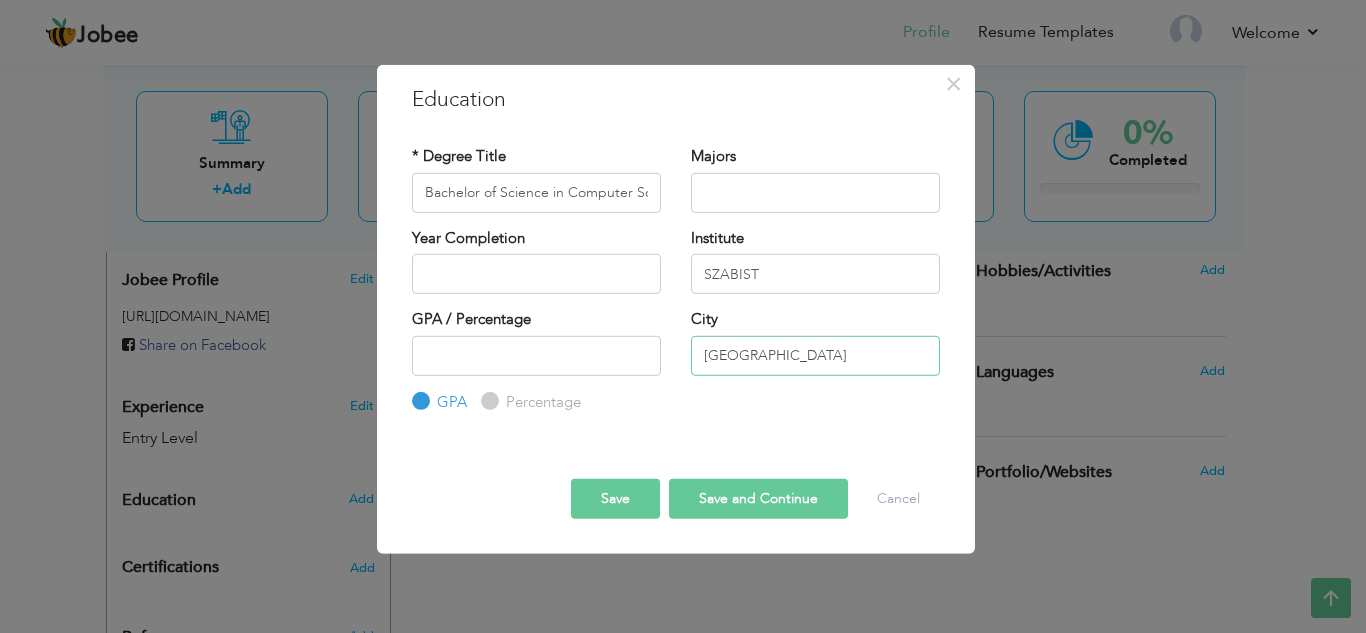 type on "Islamabad" 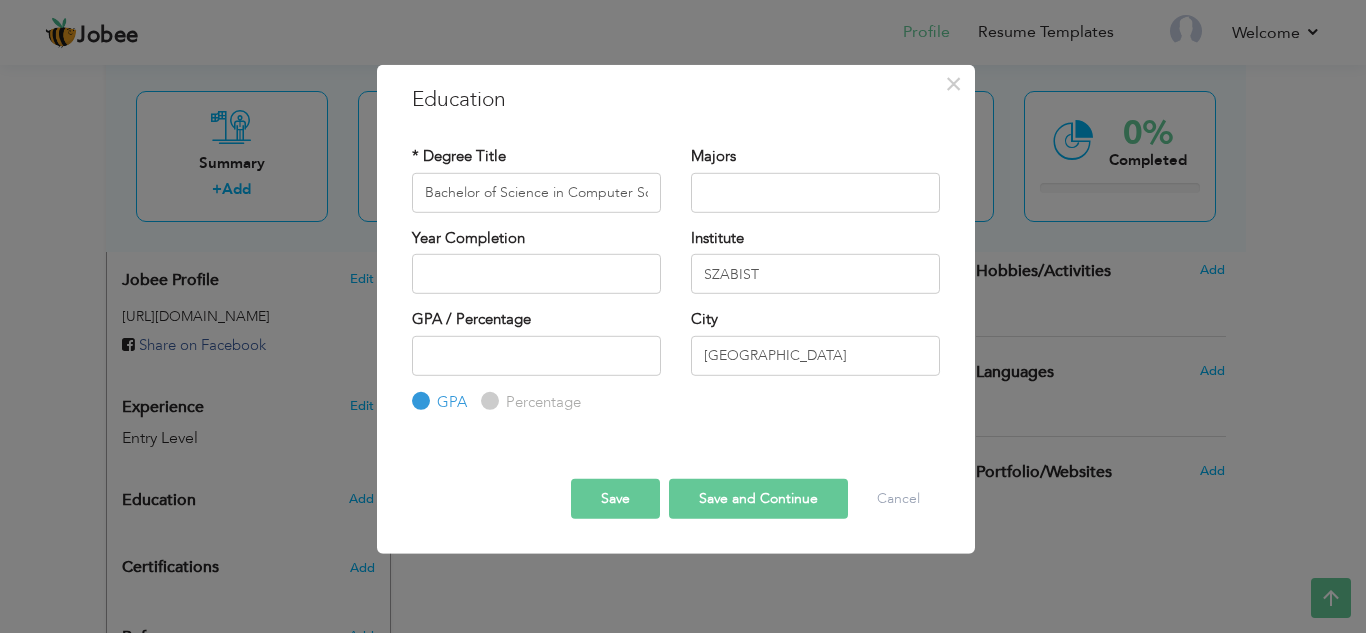 click on "Save" at bounding box center (615, 499) 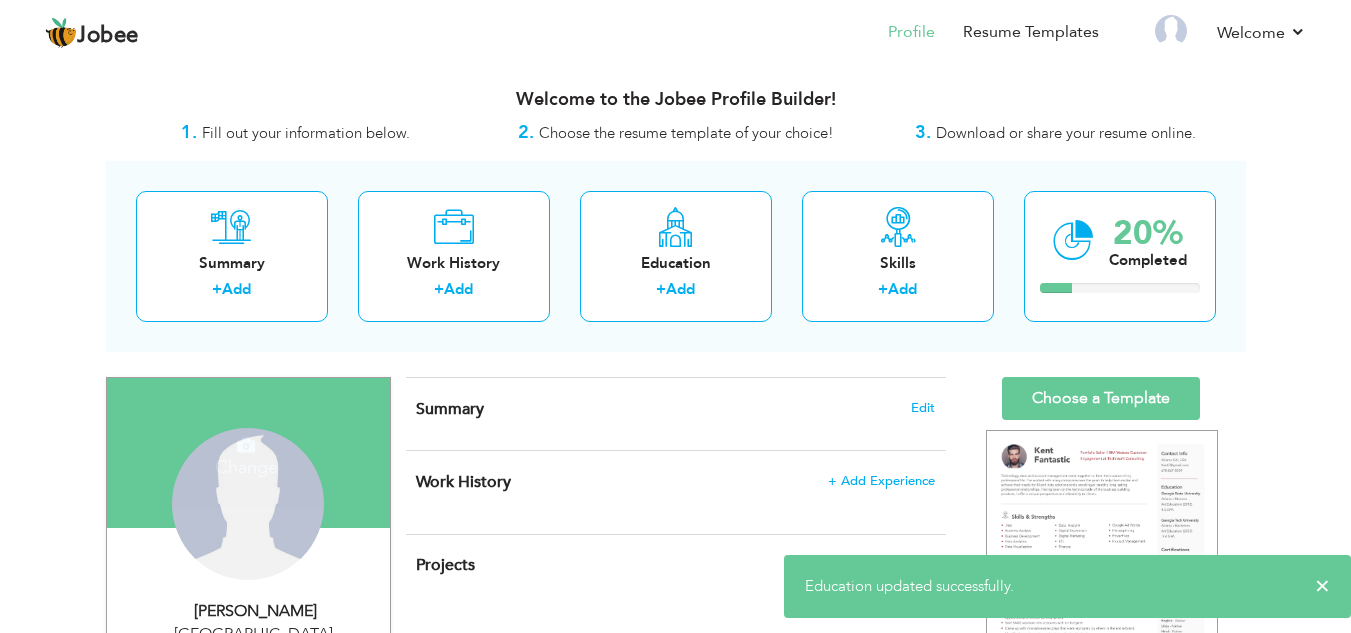 scroll, scrollTop: 112, scrollLeft: 0, axis: vertical 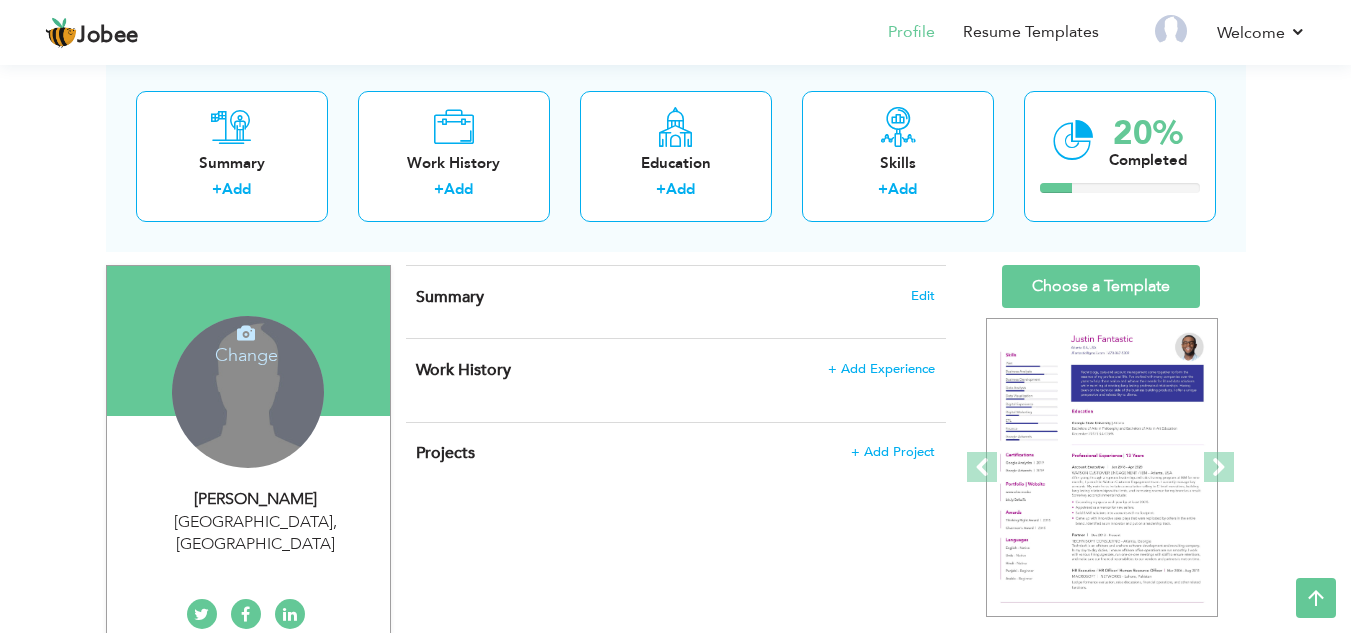 click on "Summary
Edit" at bounding box center (676, 302) 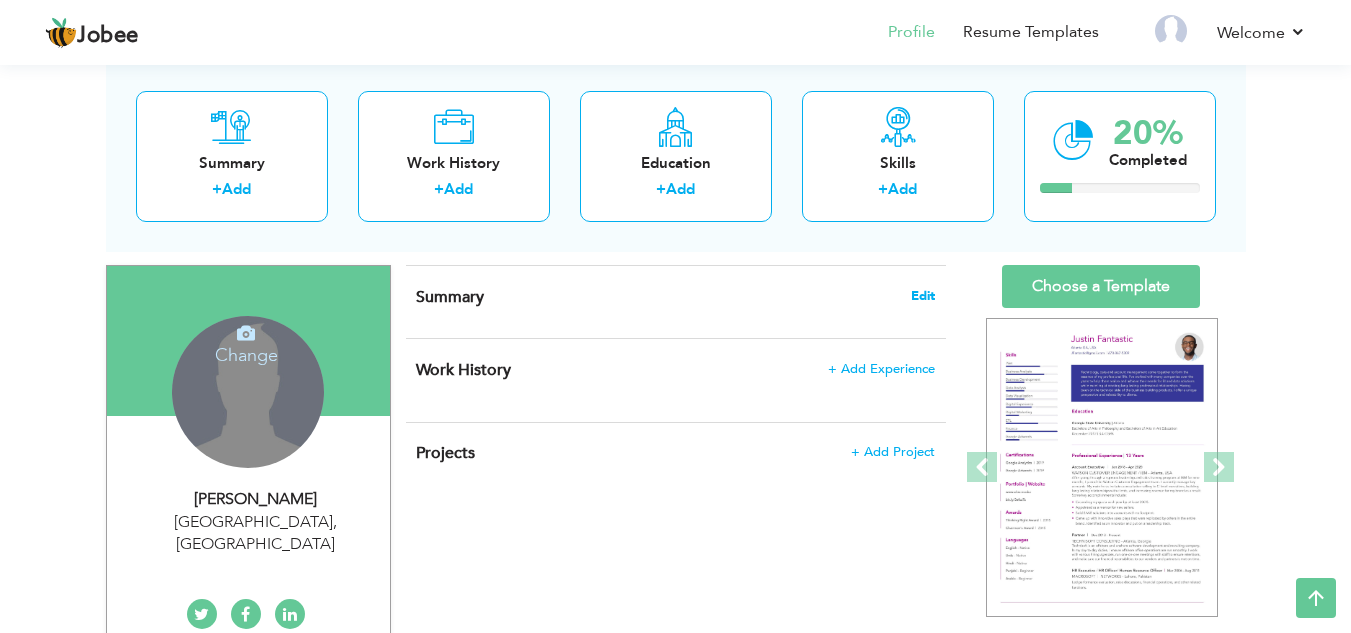 click on "Edit" at bounding box center (923, 296) 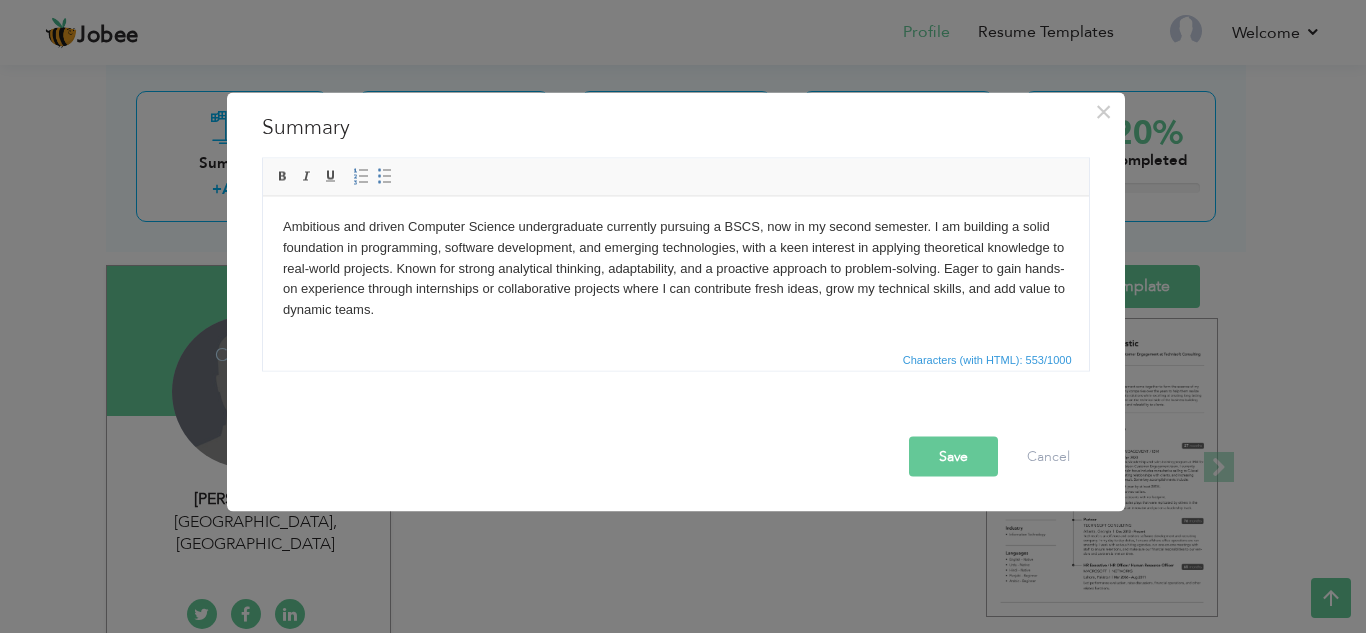 click on "Ambitious and driven Computer Science undergraduate currently pursuing a BSCS, now in my second semester. I am building a solid foundation in programming, software development, and emerging technologies, with a keen interest in applying theoretical knowledge to real-world projects. Known for strong analytical thinking, adaptability, and a proactive approach to problem-solving. Eager to gain hands-on experience through internships or collaborative projects where I can contribute fresh ideas, grow my technical skills, and add value to dynamic teams." at bounding box center (675, 268) 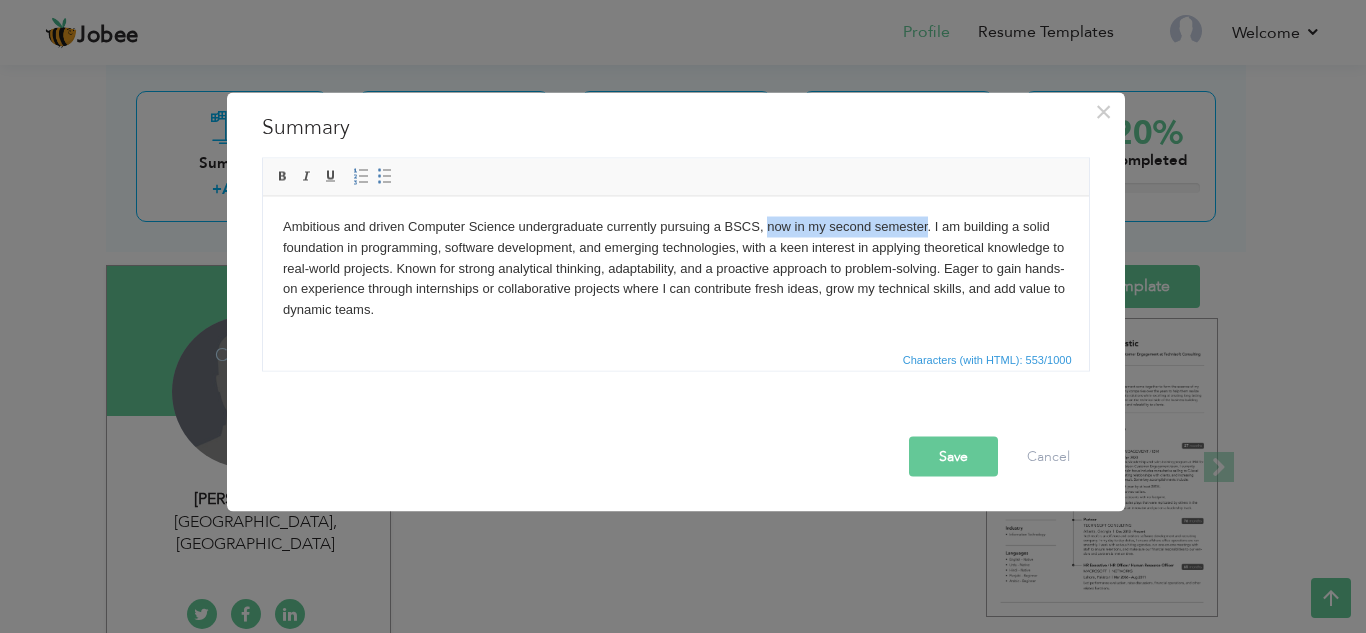 type 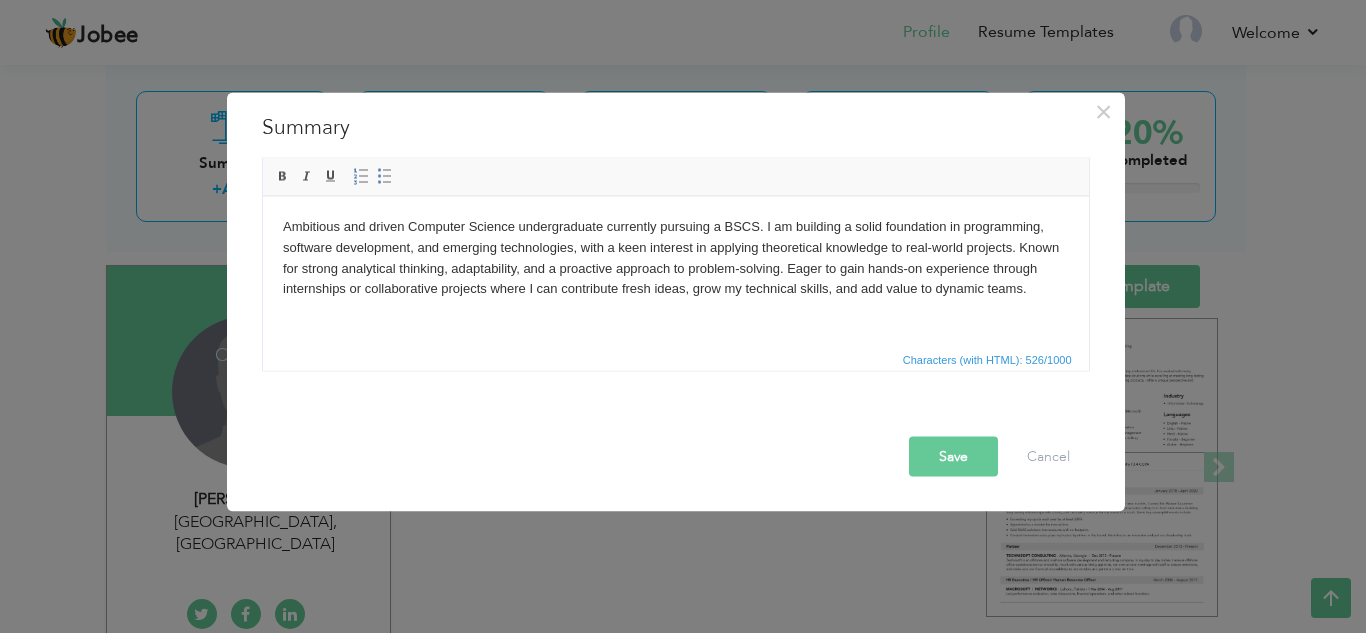 click on "Save" at bounding box center [953, 456] 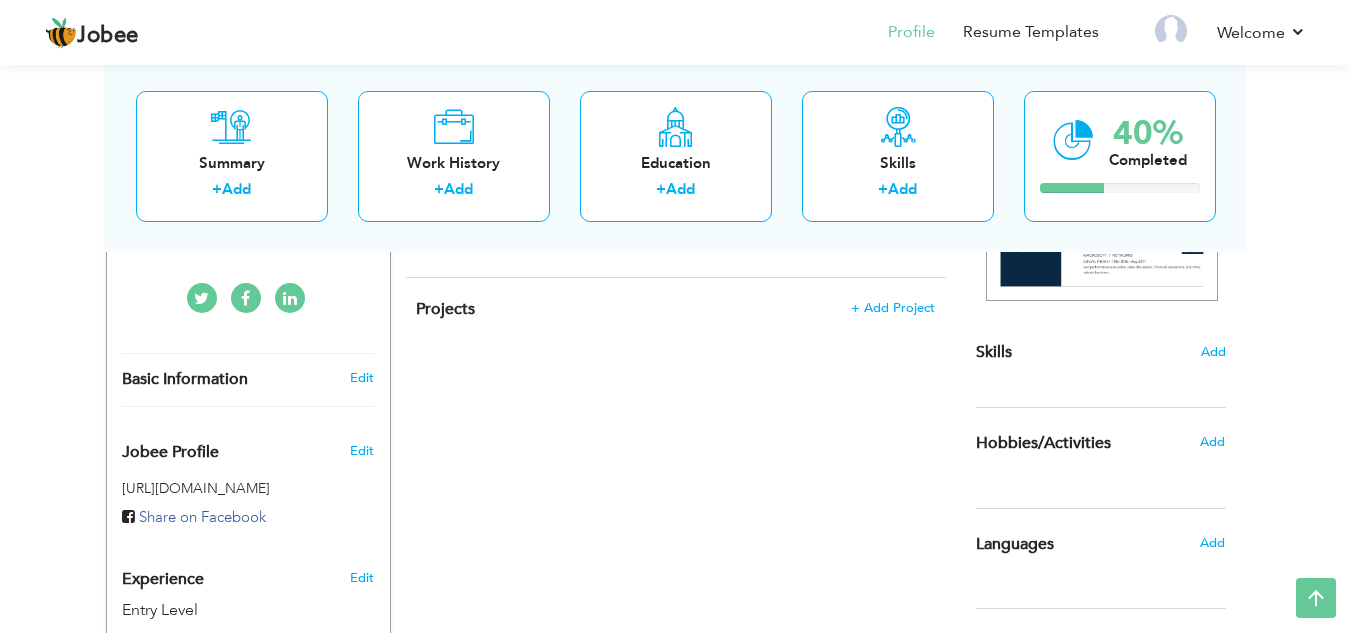 scroll, scrollTop: 427, scrollLeft: 0, axis: vertical 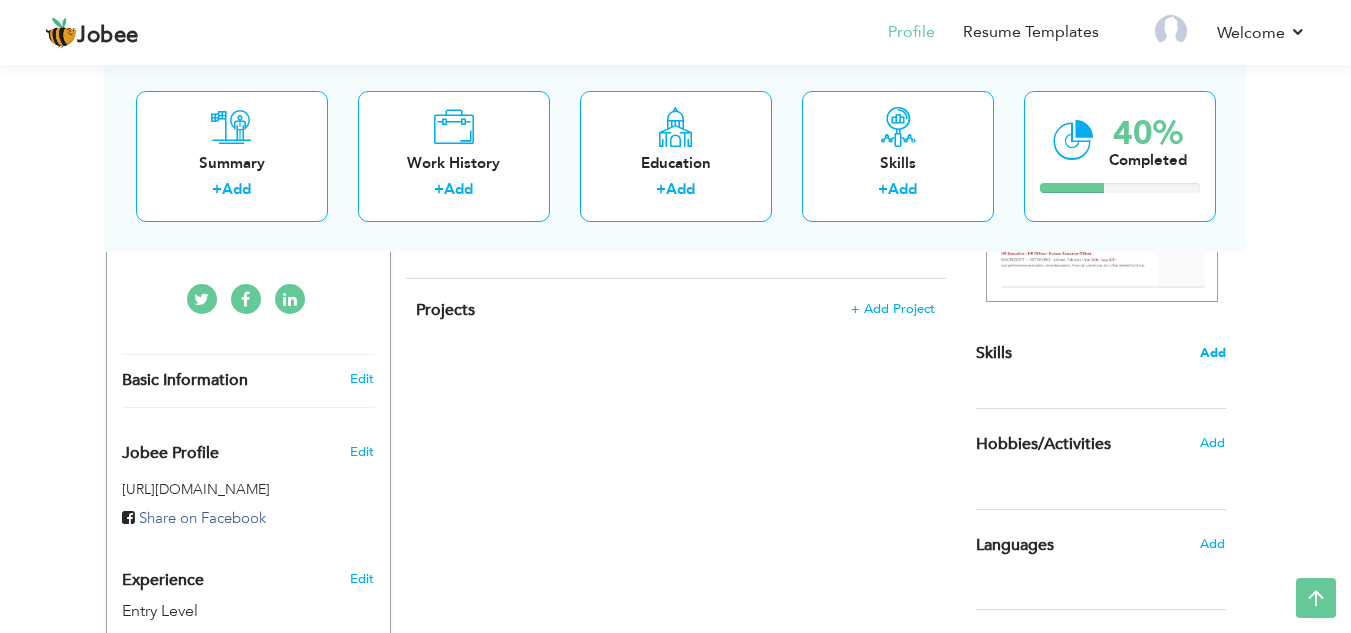 click on "Add" at bounding box center (1213, 353) 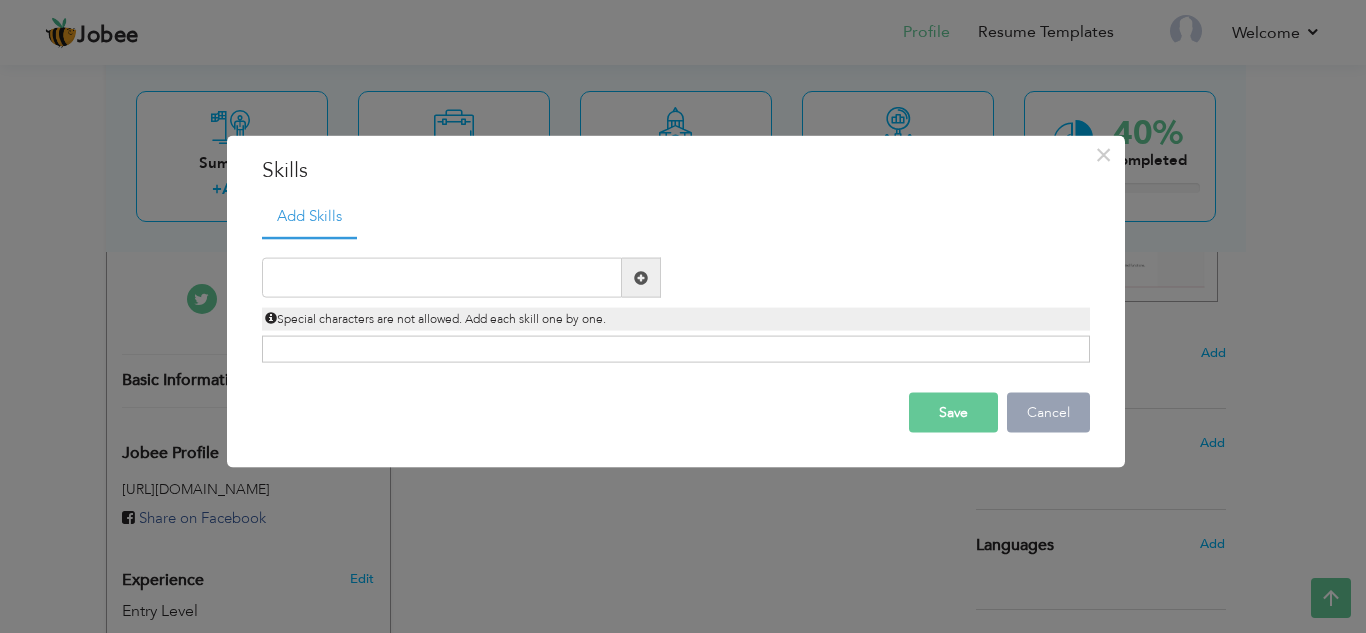 click on "Cancel" at bounding box center [1048, 413] 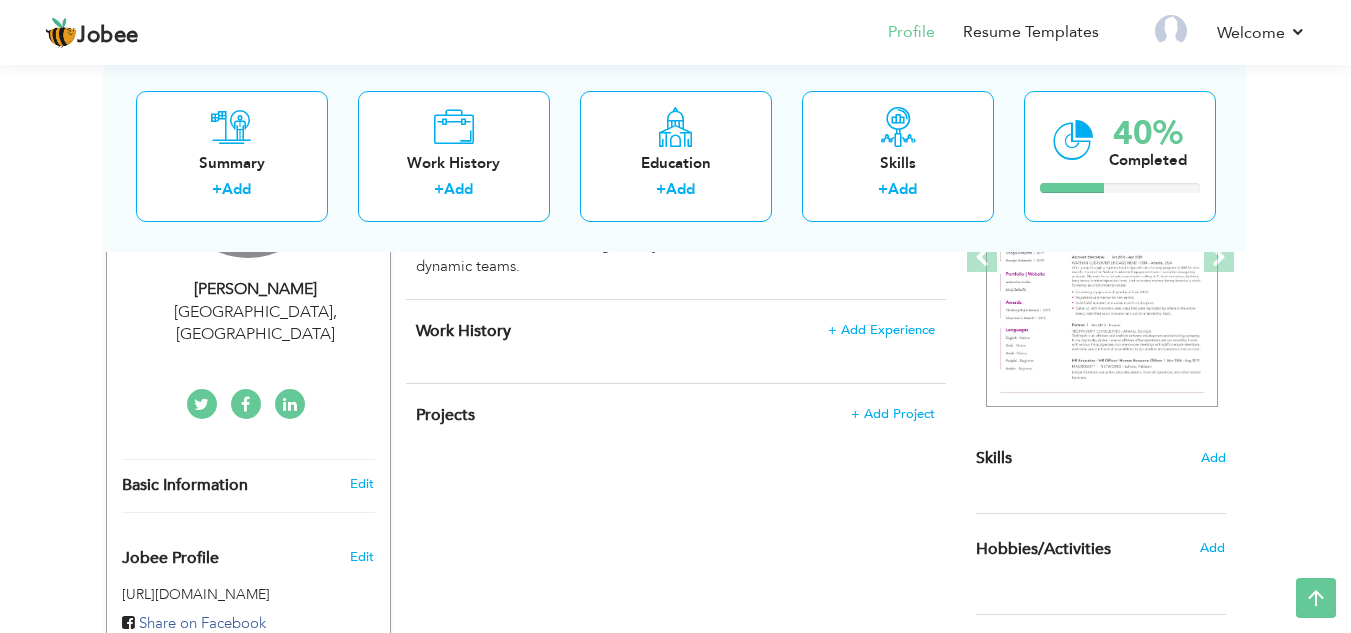 scroll, scrollTop: 0, scrollLeft: 0, axis: both 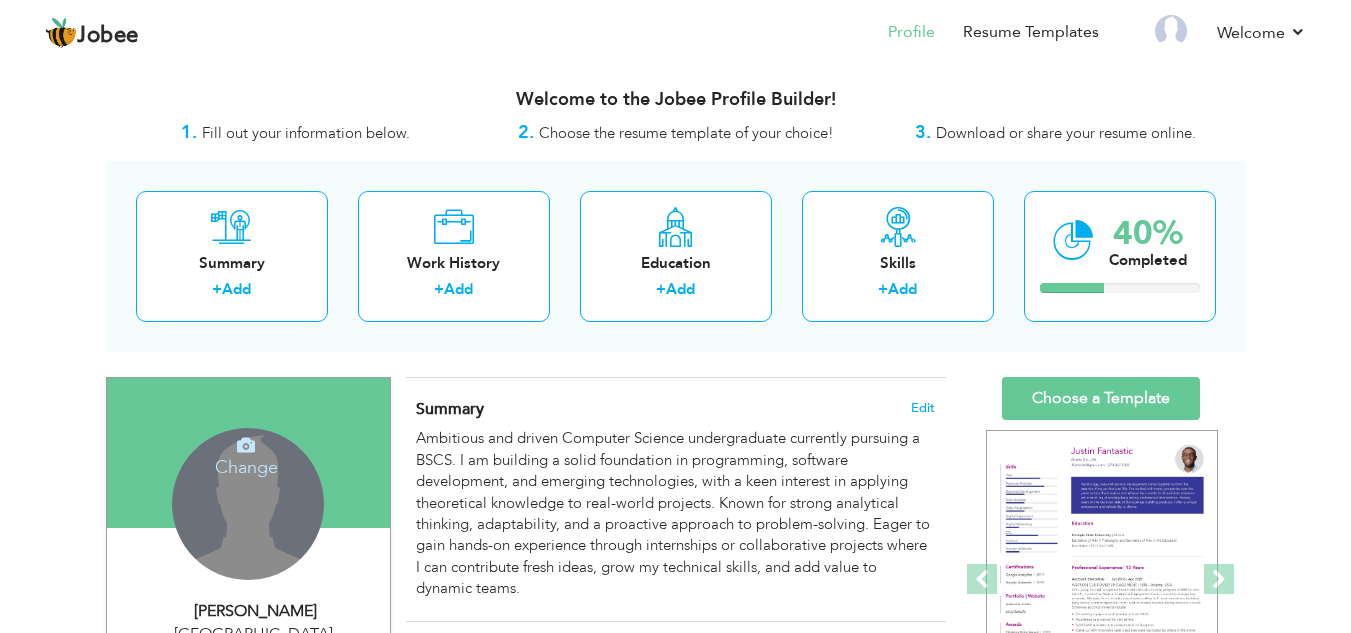 click at bounding box center [246, 445] 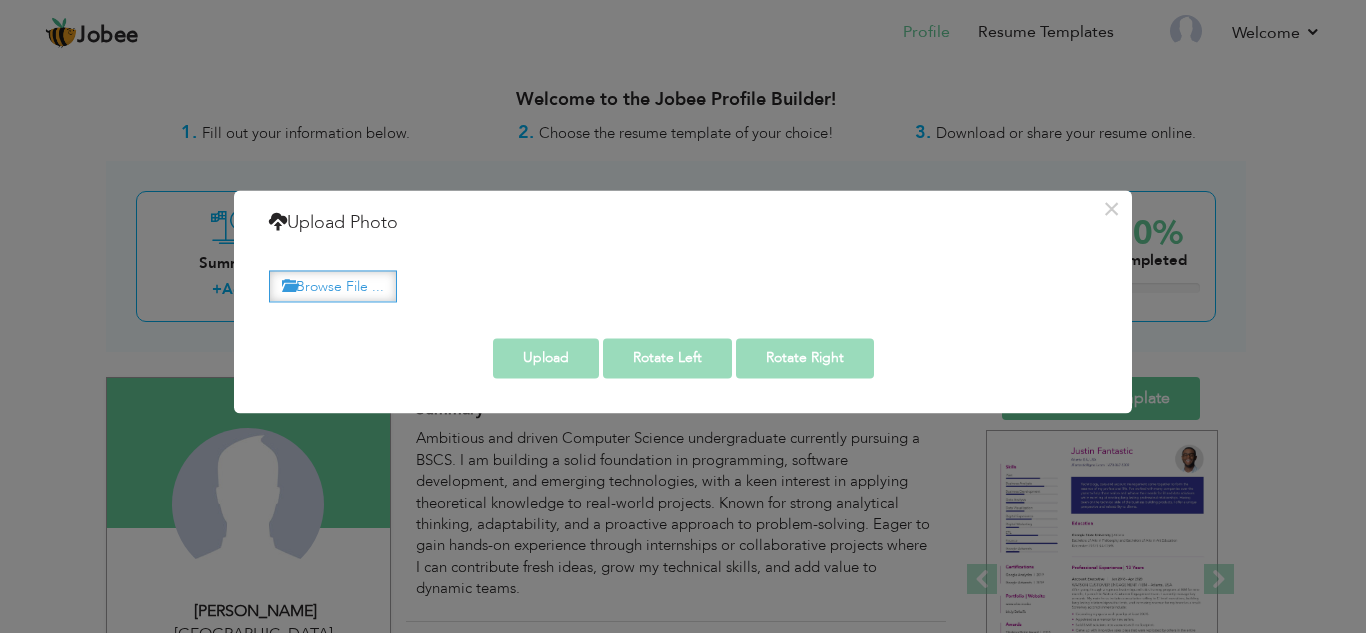 click on "Browse File ..." at bounding box center [333, 286] 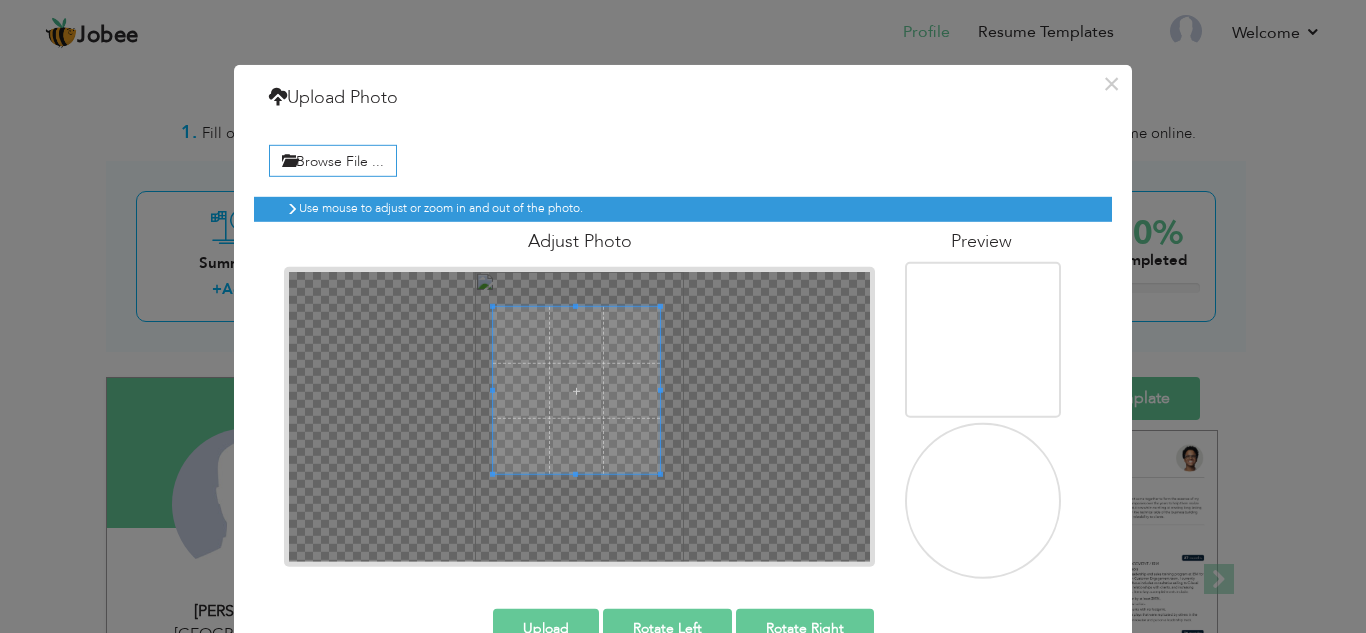 click at bounding box center (577, 391) 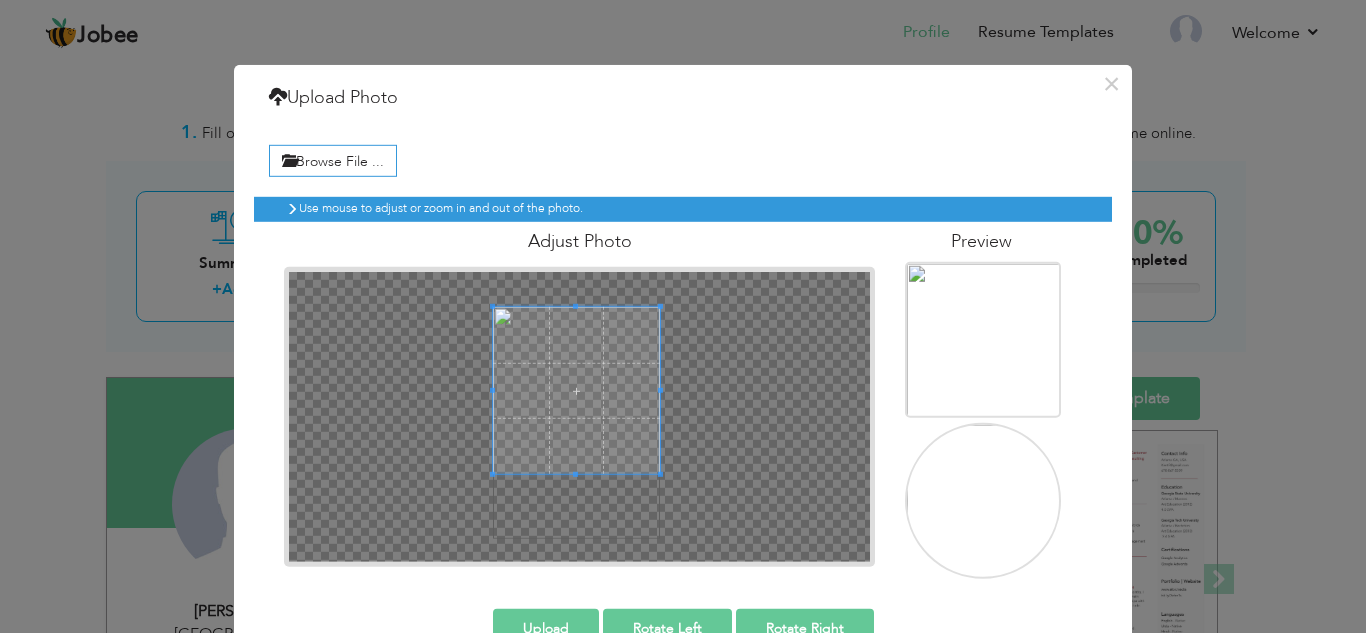 click on "Upload" at bounding box center (546, 628) 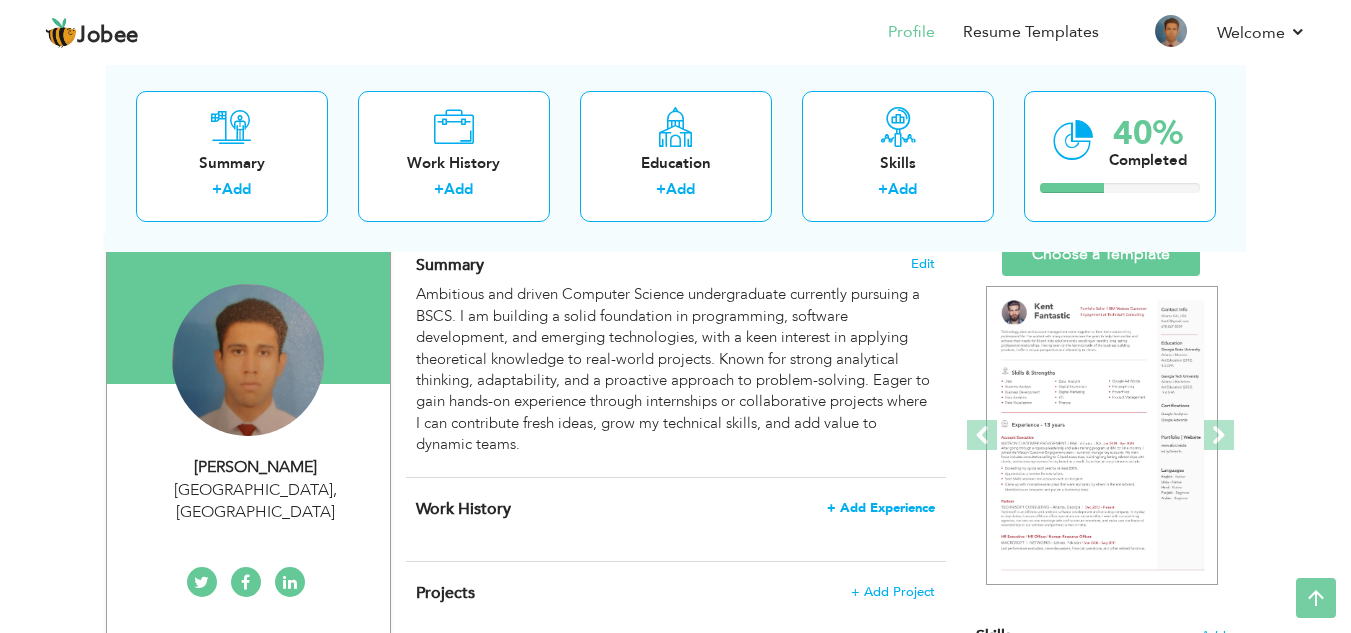 scroll, scrollTop: 0, scrollLeft: 0, axis: both 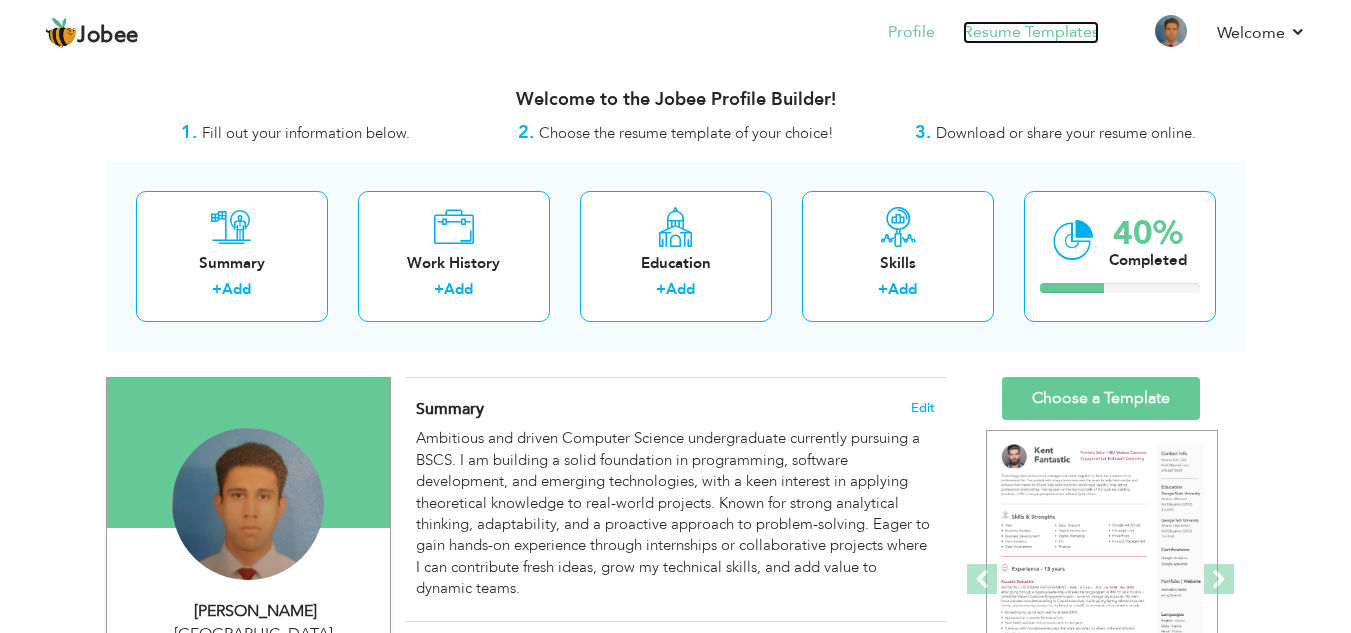 click on "Resume Templates" at bounding box center [1031, 32] 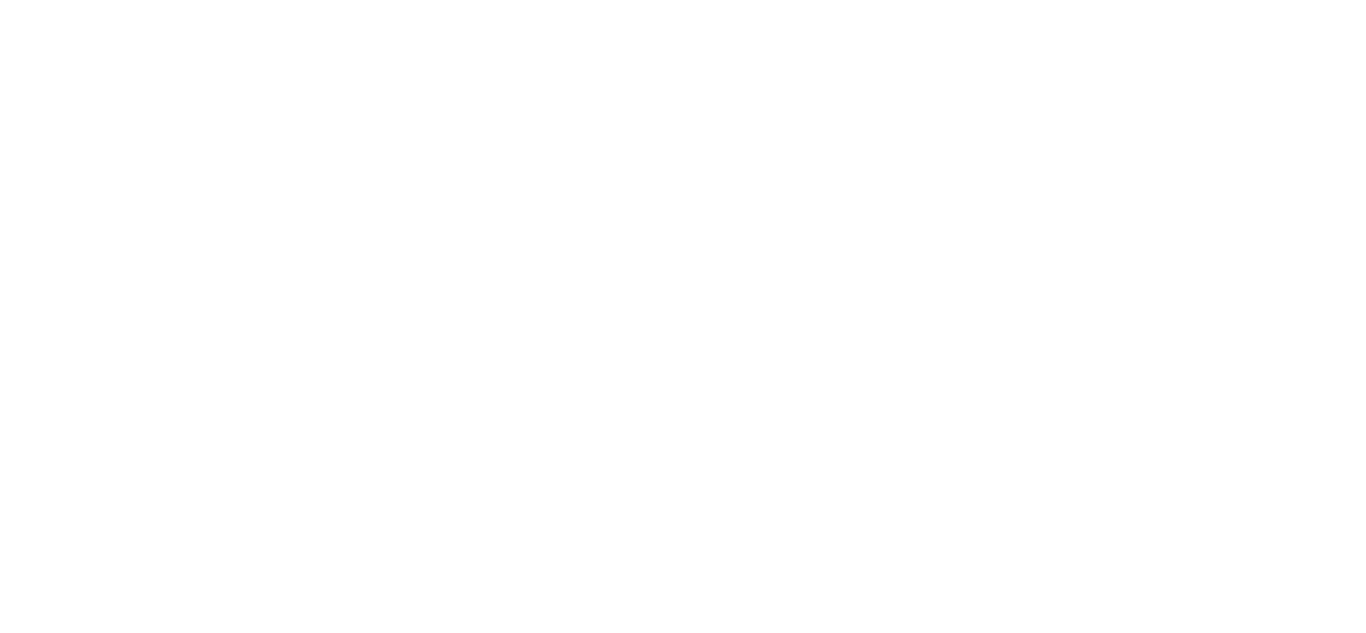 scroll, scrollTop: 0, scrollLeft: 0, axis: both 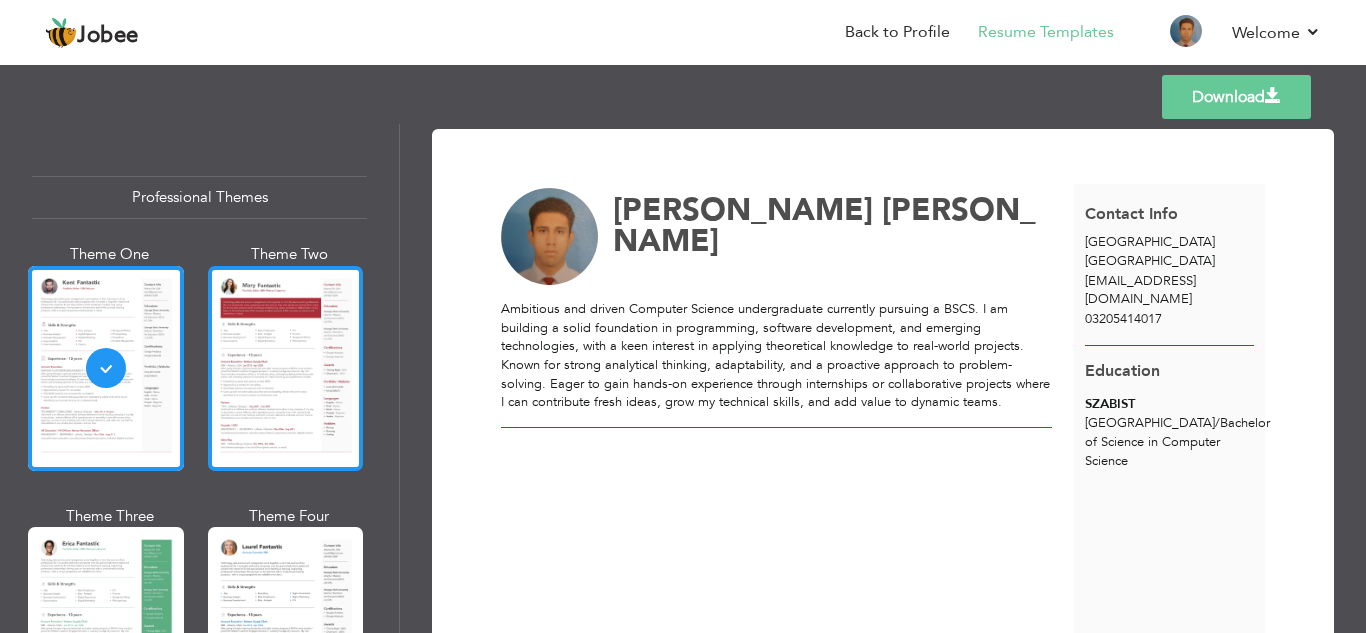 click at bounding box center (286, 368) 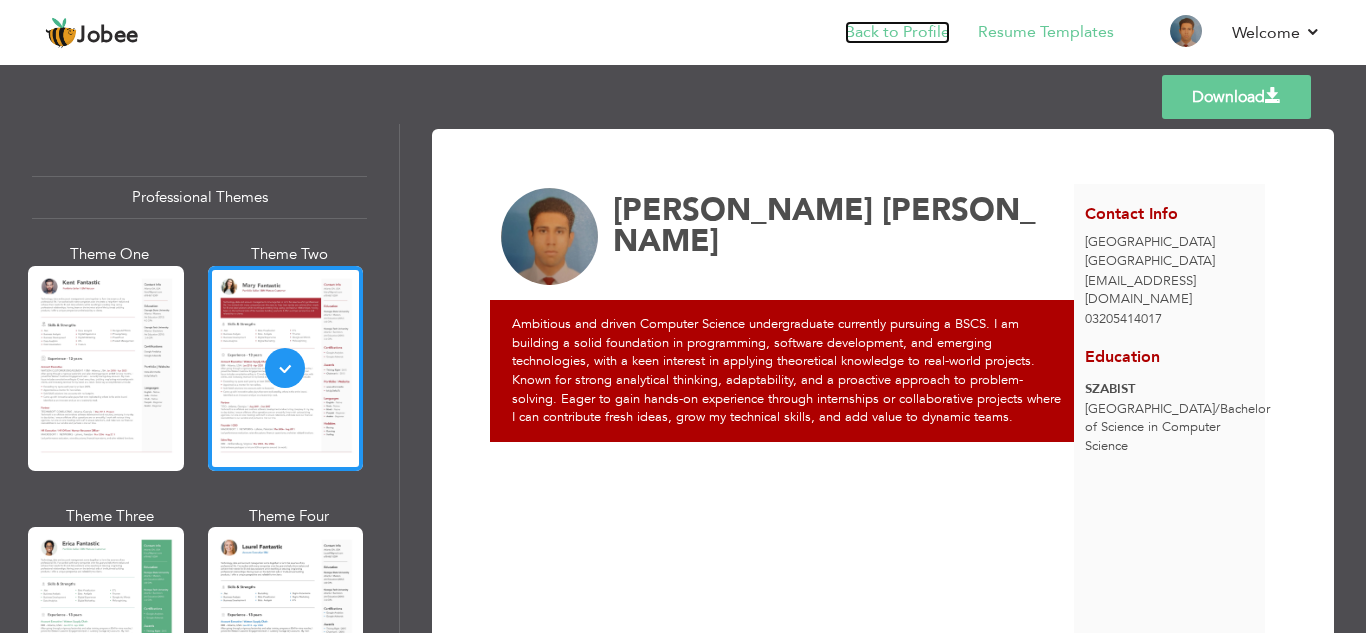 click on "Back to Profile" at bounding box center [897, 32] 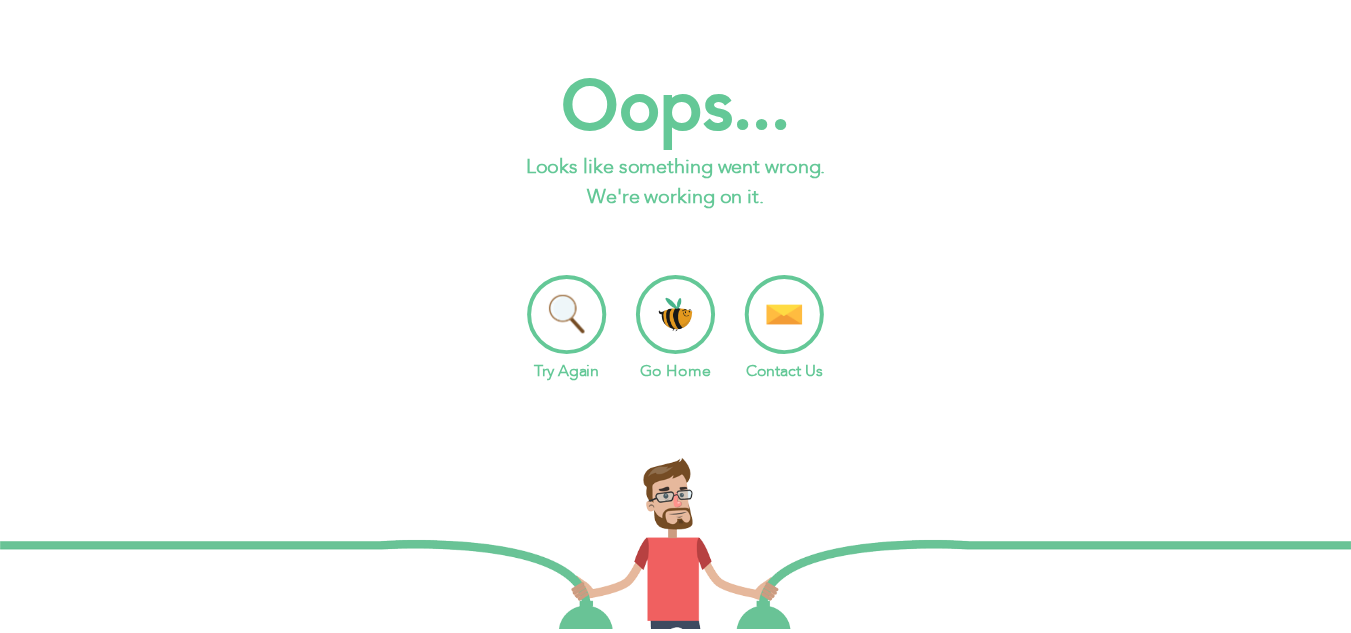 scroll, scrollTop: 0, scrollLeft: 0, axis: both 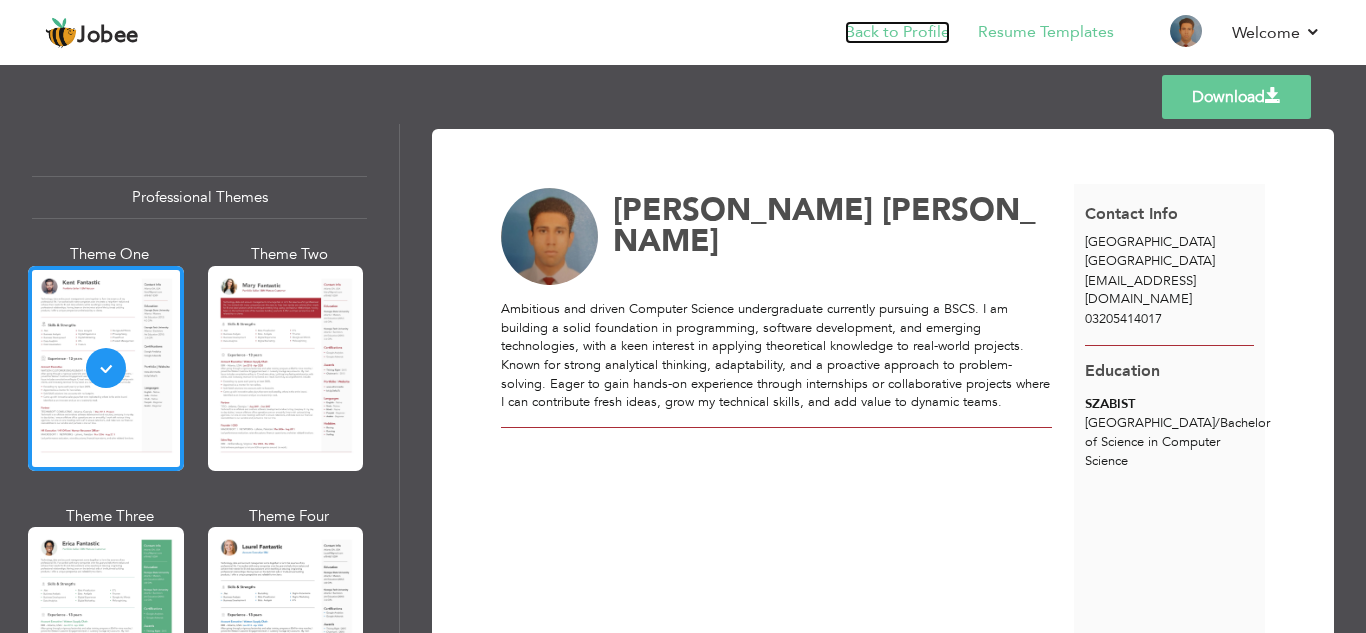 click on "Back to Profile" at bounding box center [897, 32] 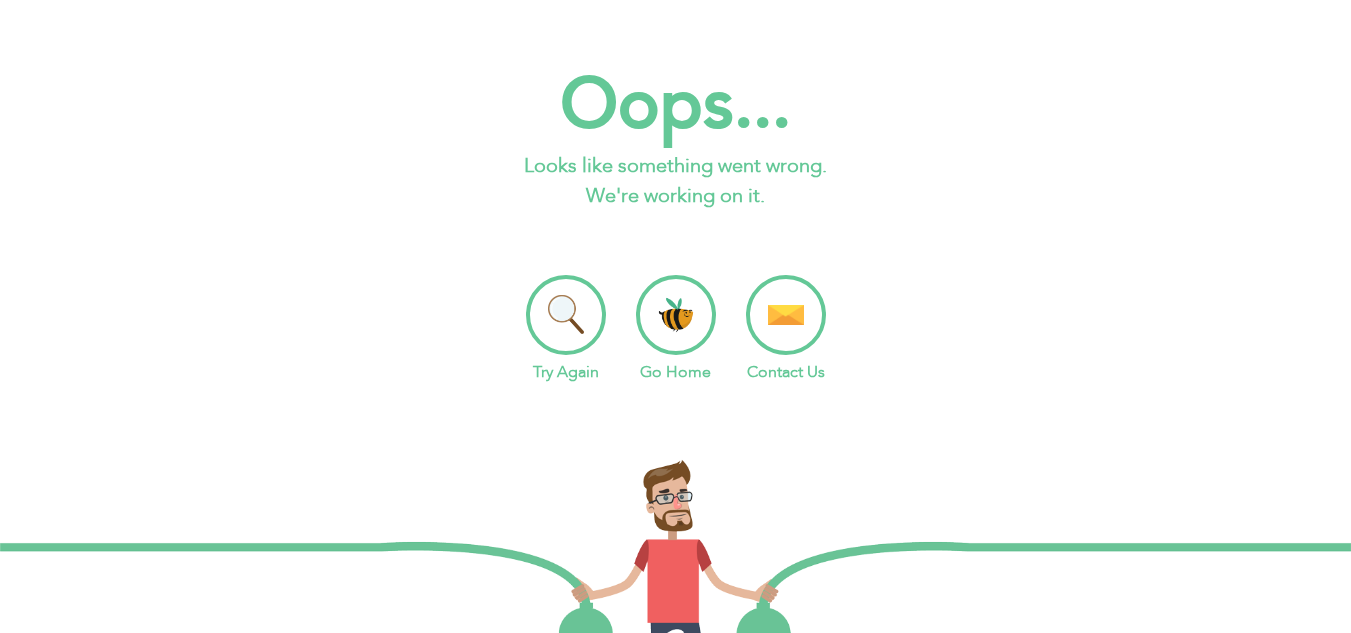 scroll, scrollTop: 0, scrollLeft: 0, axis: both 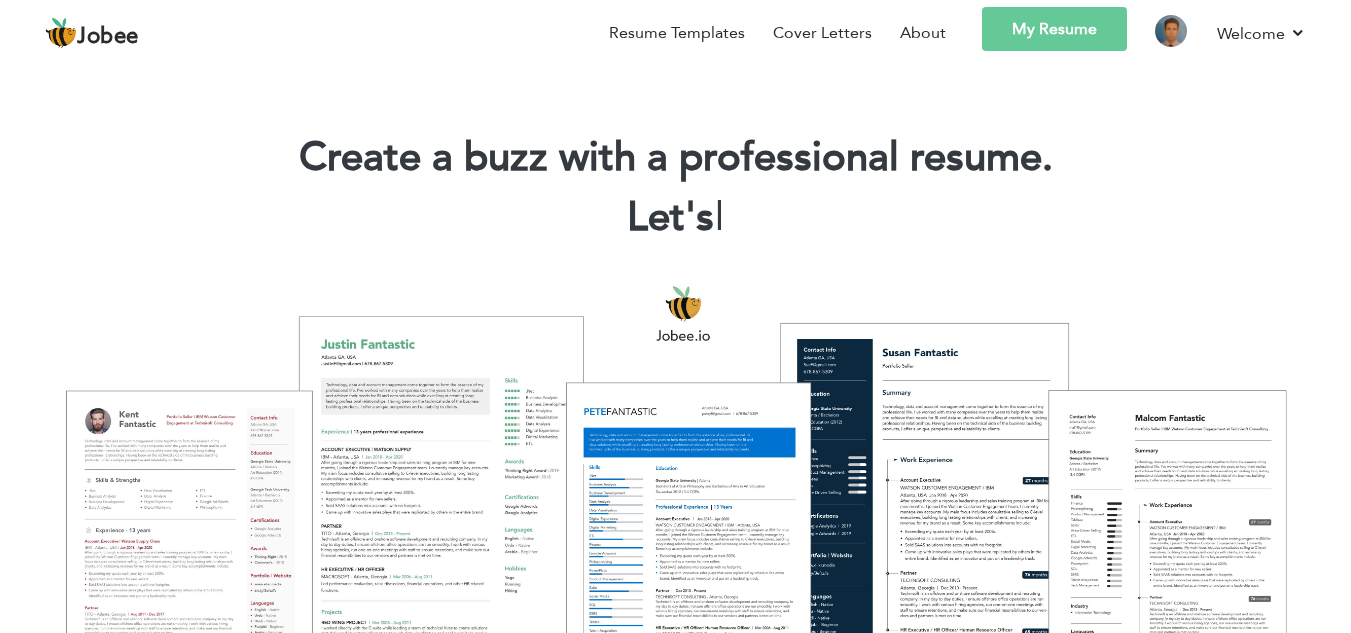 click on "My Resume" at bounding box center [1054, 29] 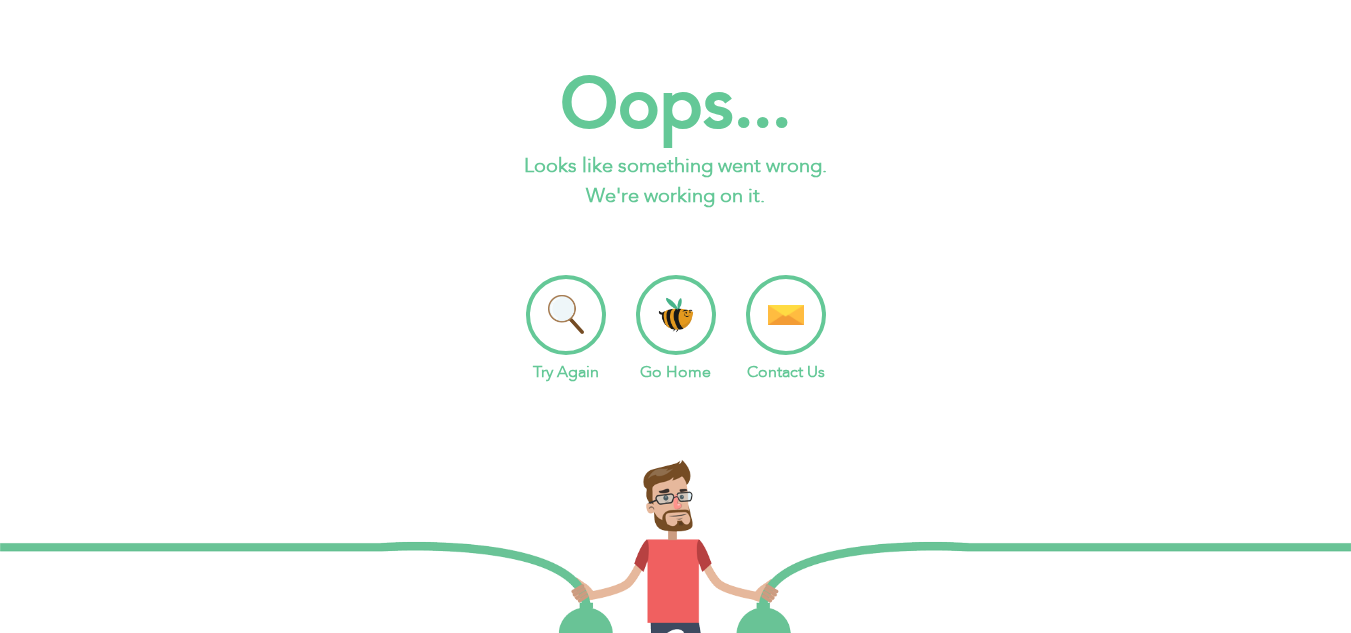 scroll, scrollTop: 0, scrollLeft: 0, axis: both 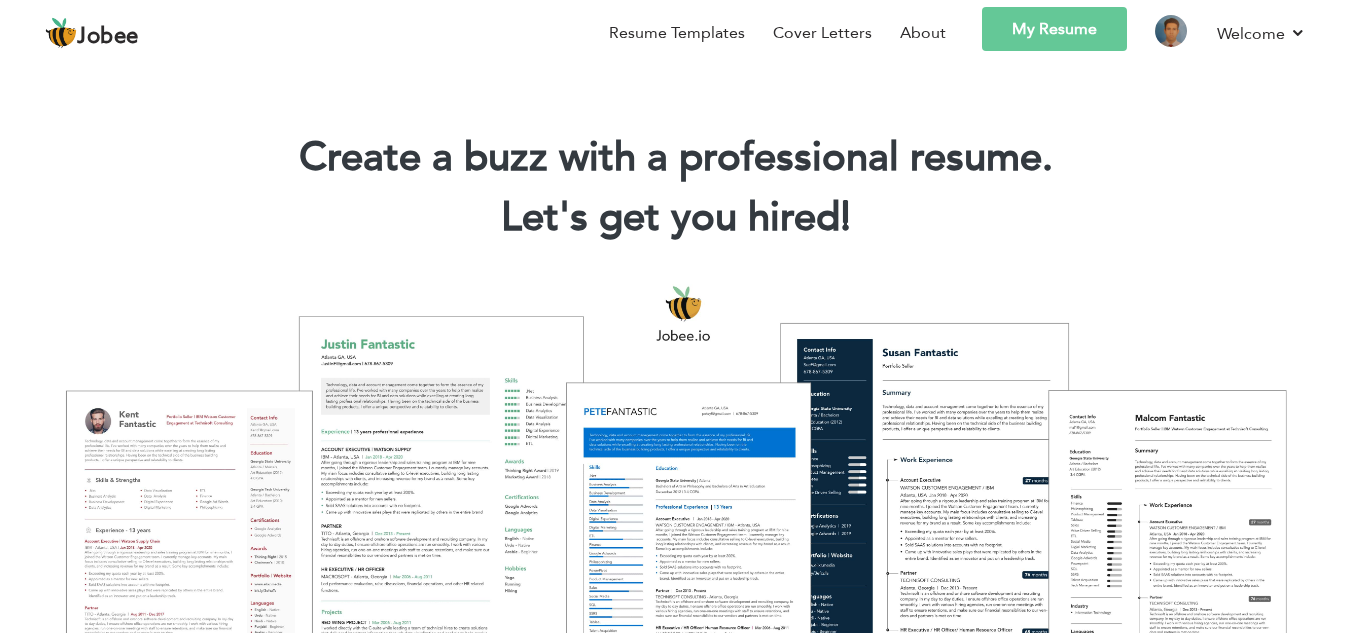 click on "My Resume" at bounding box center (1054, 29) 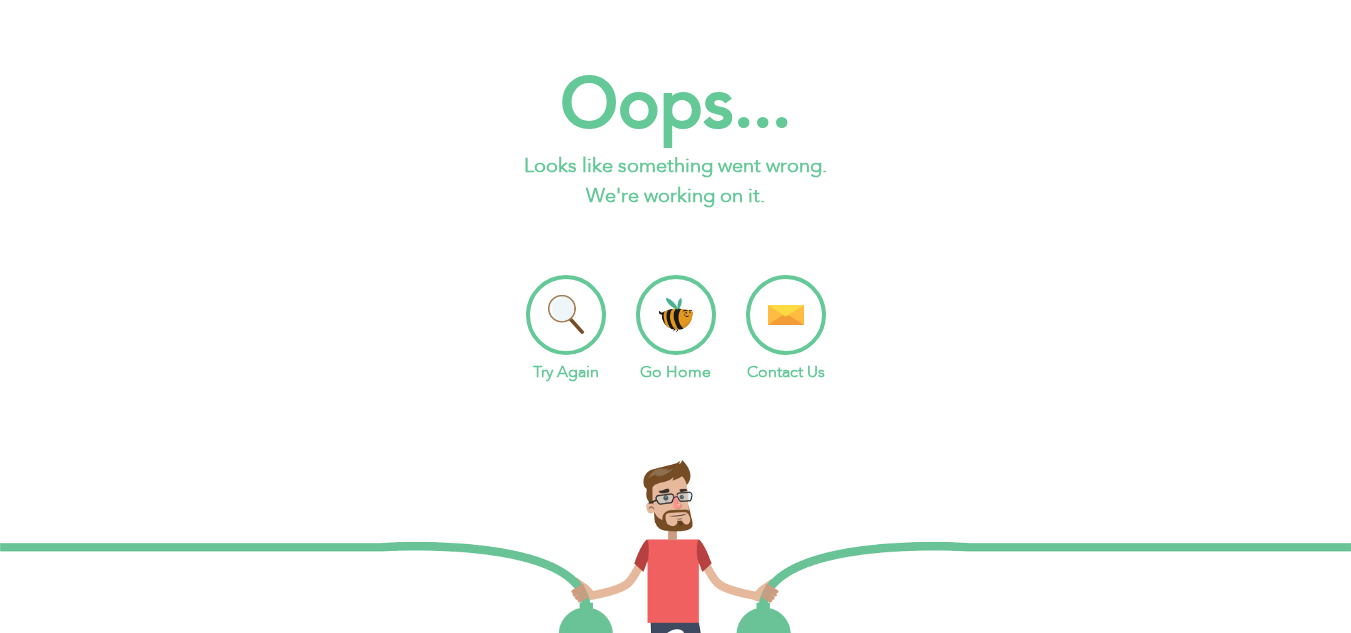 scroll, scrollTop: 0, scrollLeft: 0, axis: both 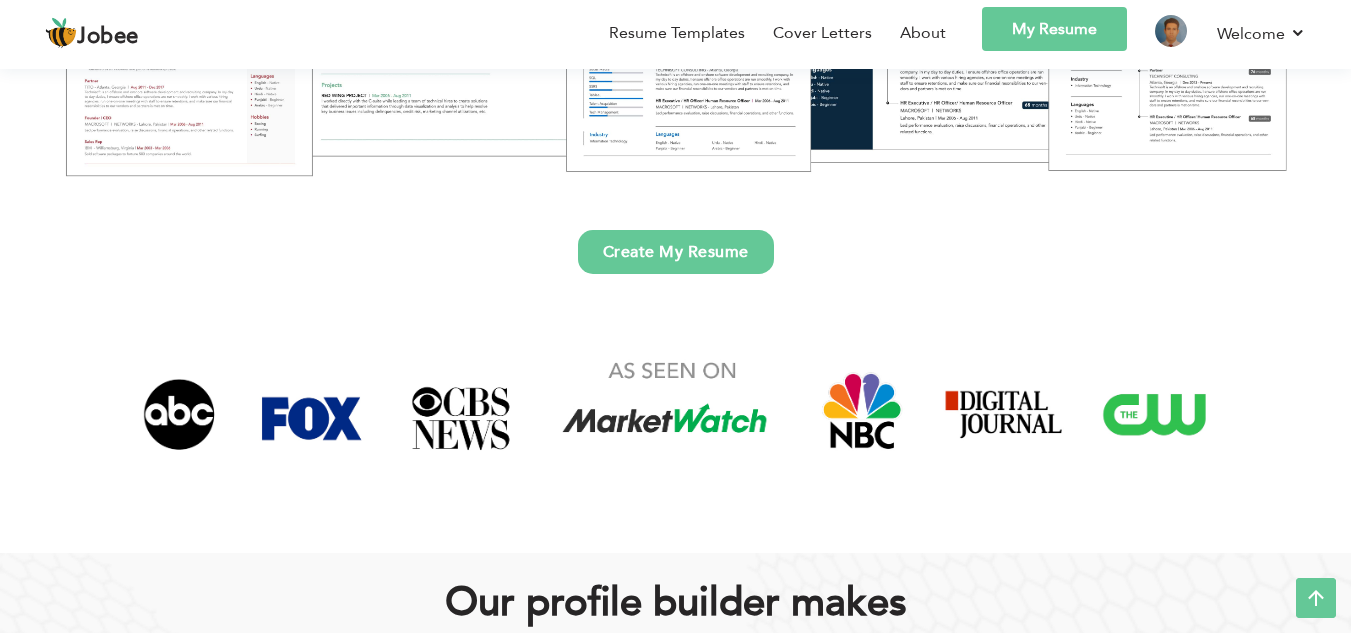 click on "Create My Resume" at bounding box center [676, 252] 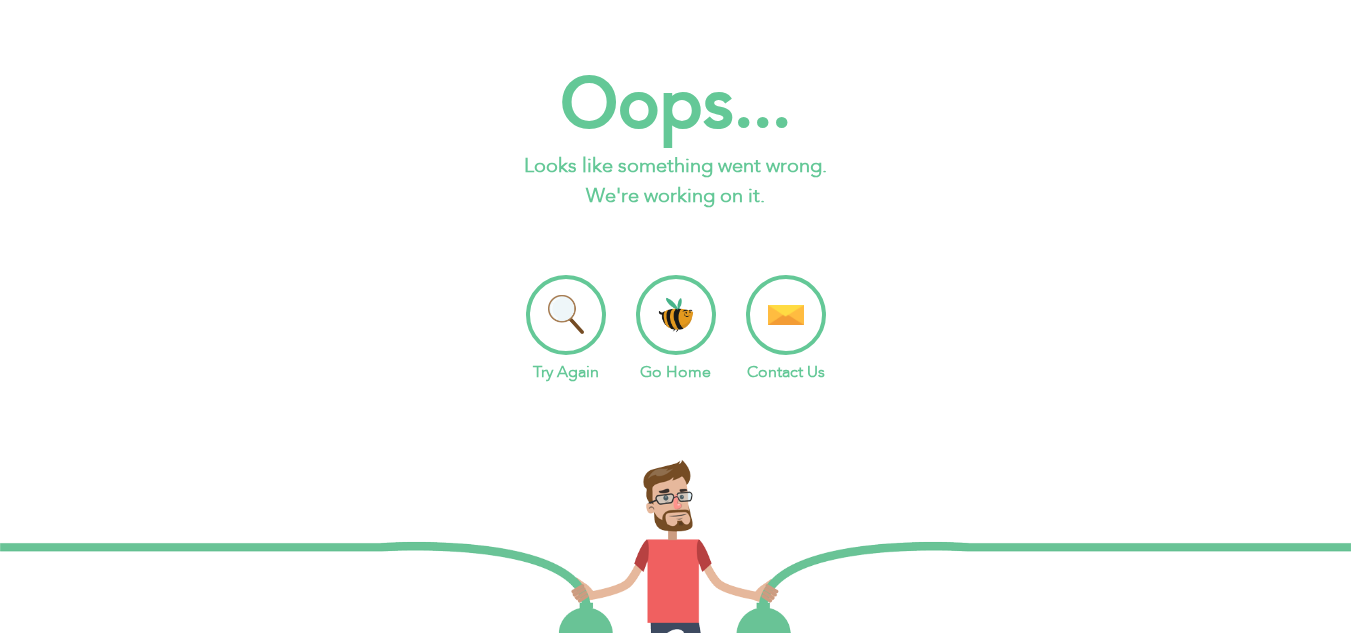 scroll, scrollTop: 0, scrollLeft: 0, axis: both 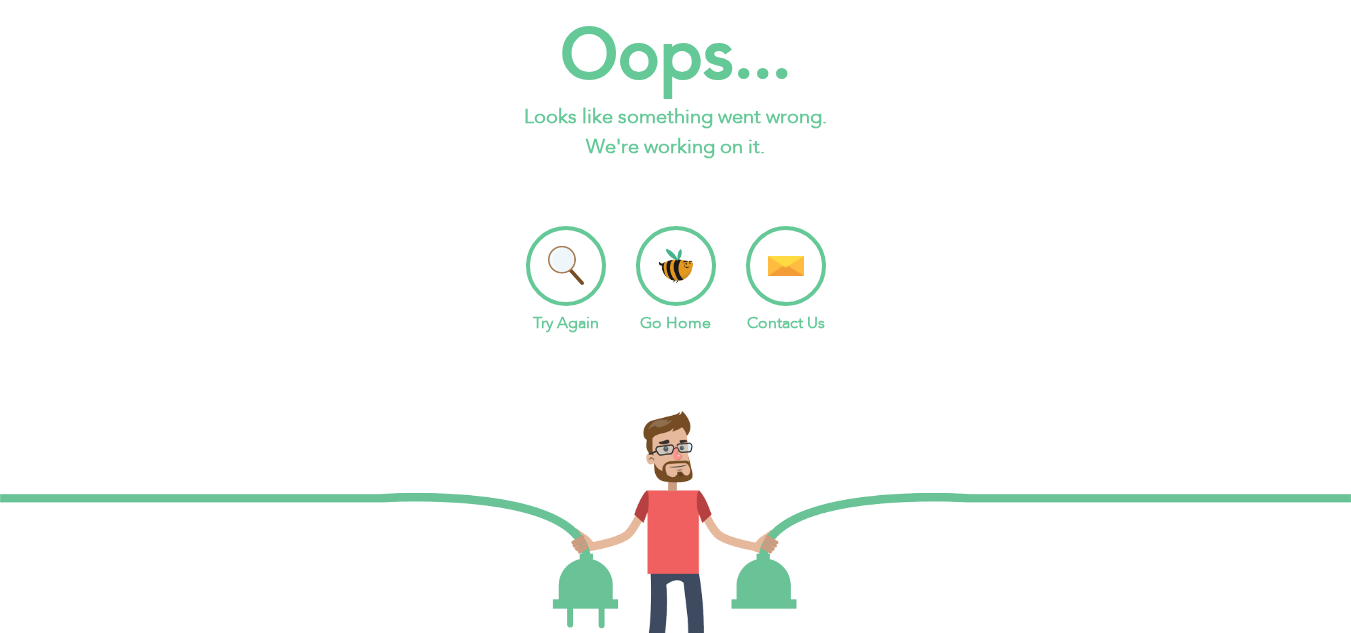 click on "Go Home" at bounding box center (676, 280) 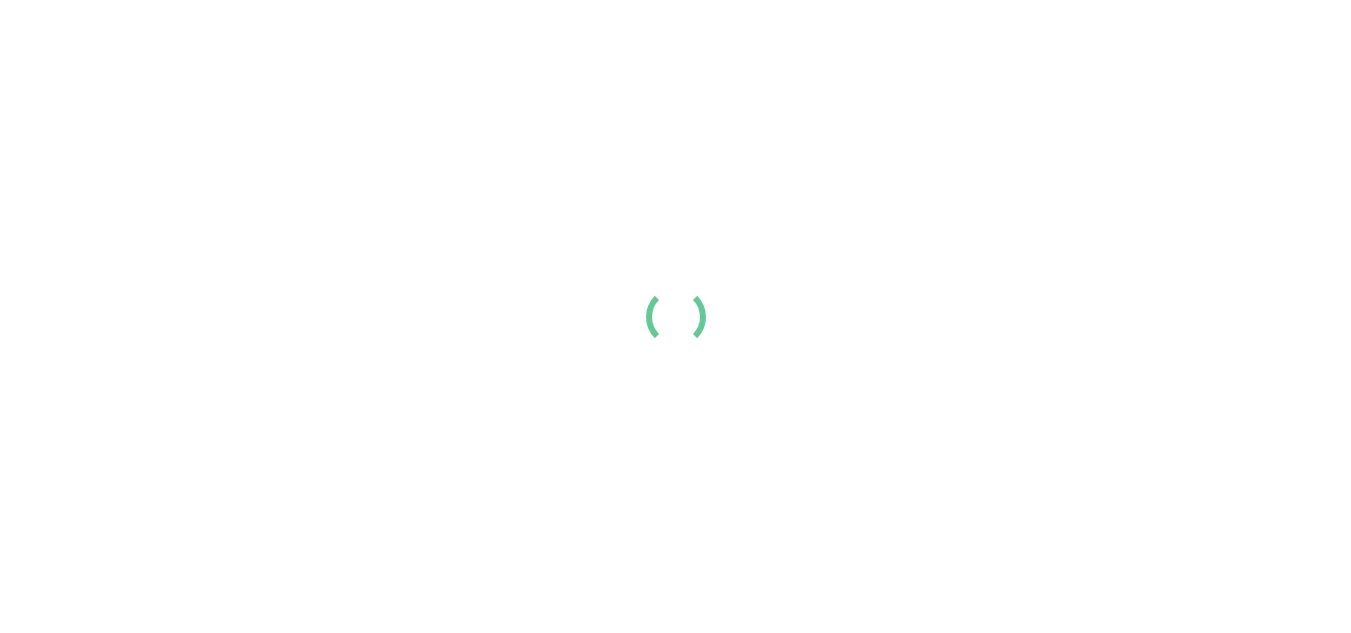 scroll, scrollTop: 0, scrollLeft: 0, axis: both 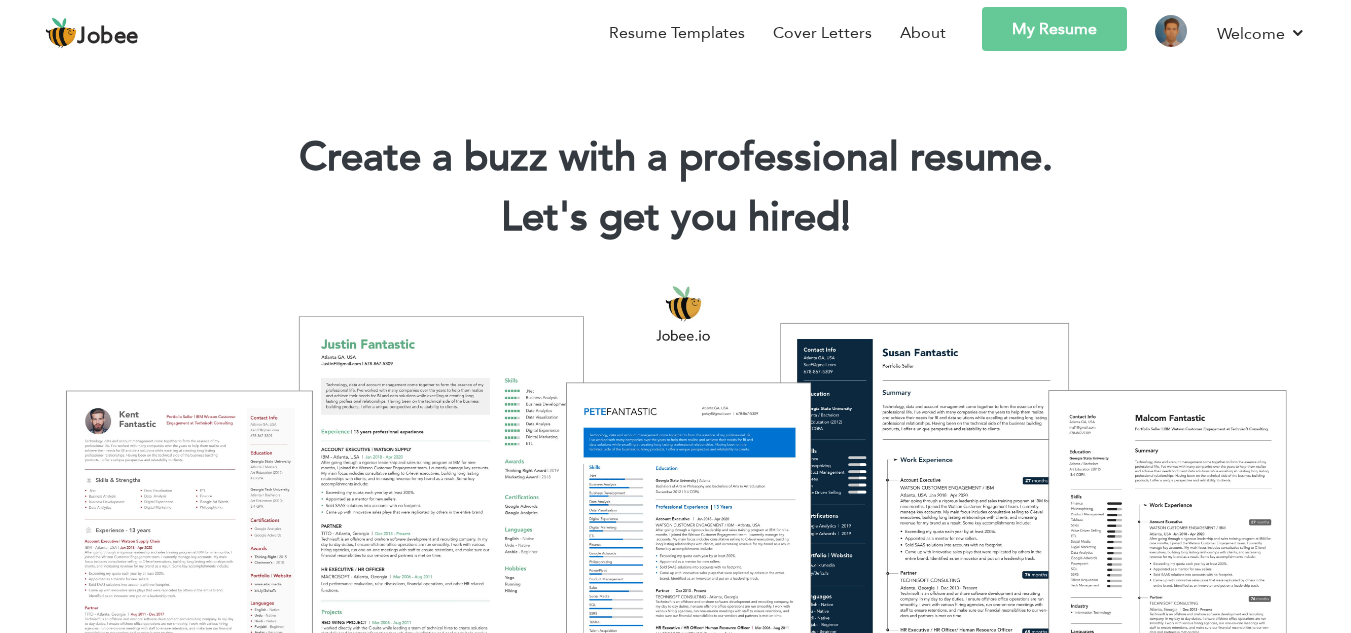 click on "My Resume" at bounding box center (1054, 29) 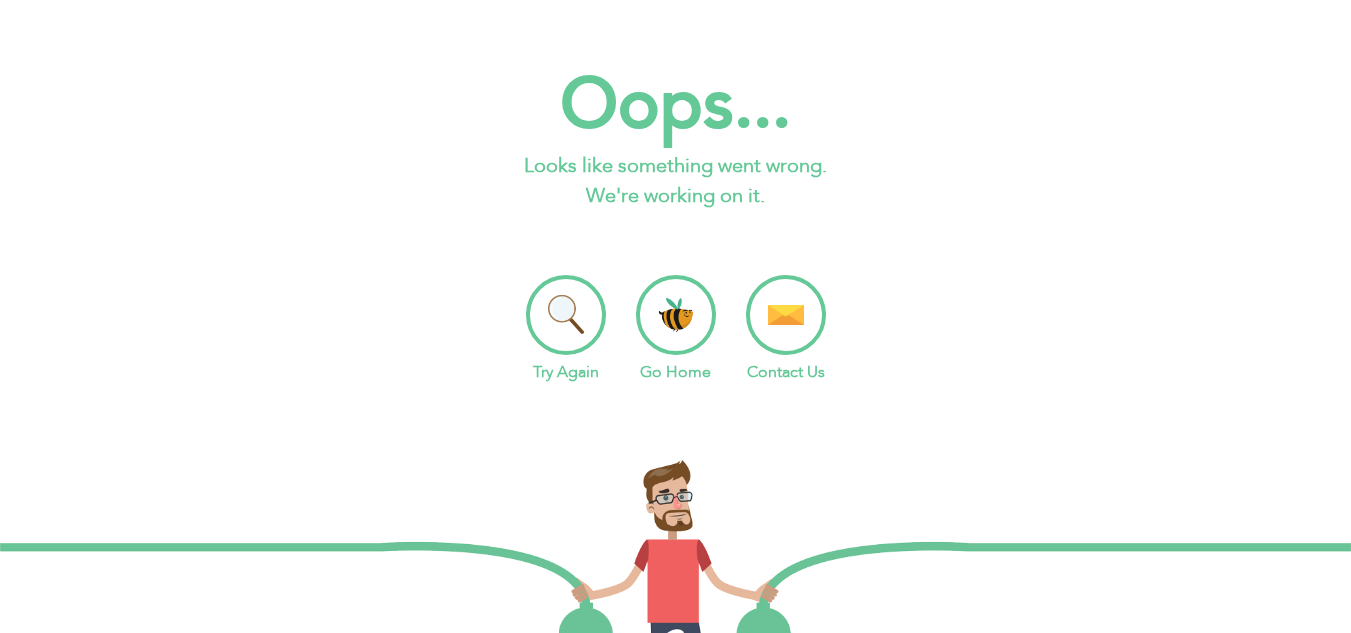 scroll, scrollTop: 0, scrollLeft: 0, axis: both 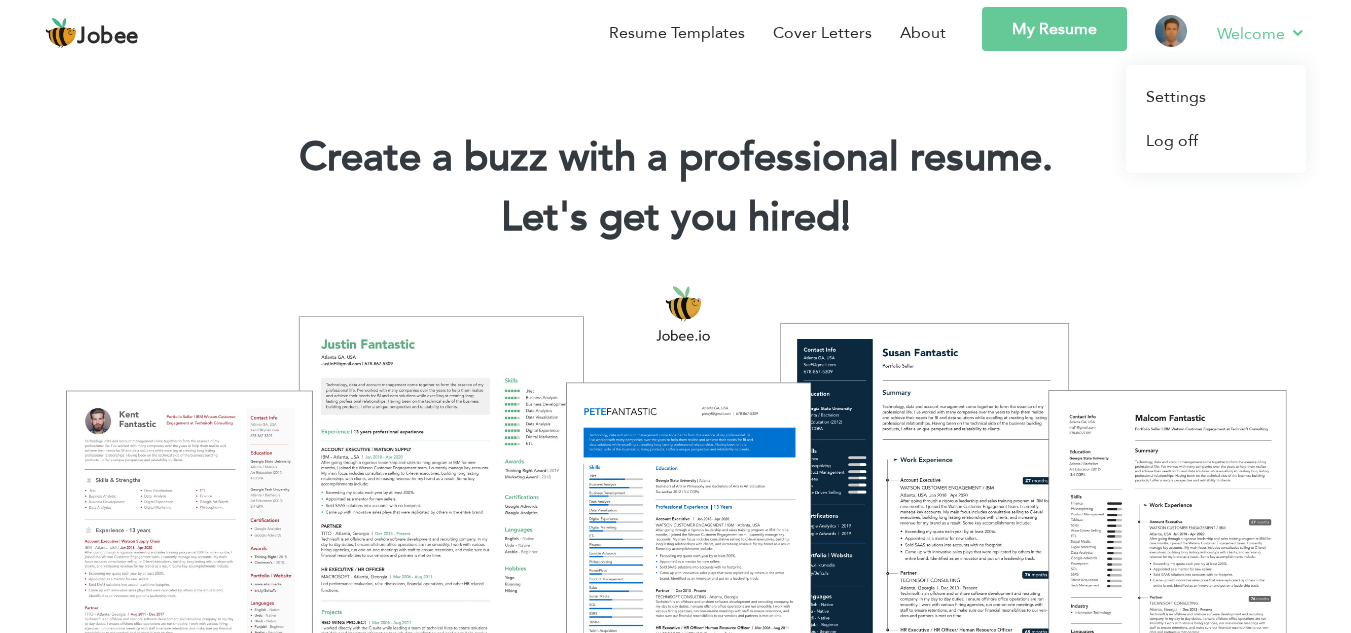 click on "Welcome" at bounding box center [1261, 33] 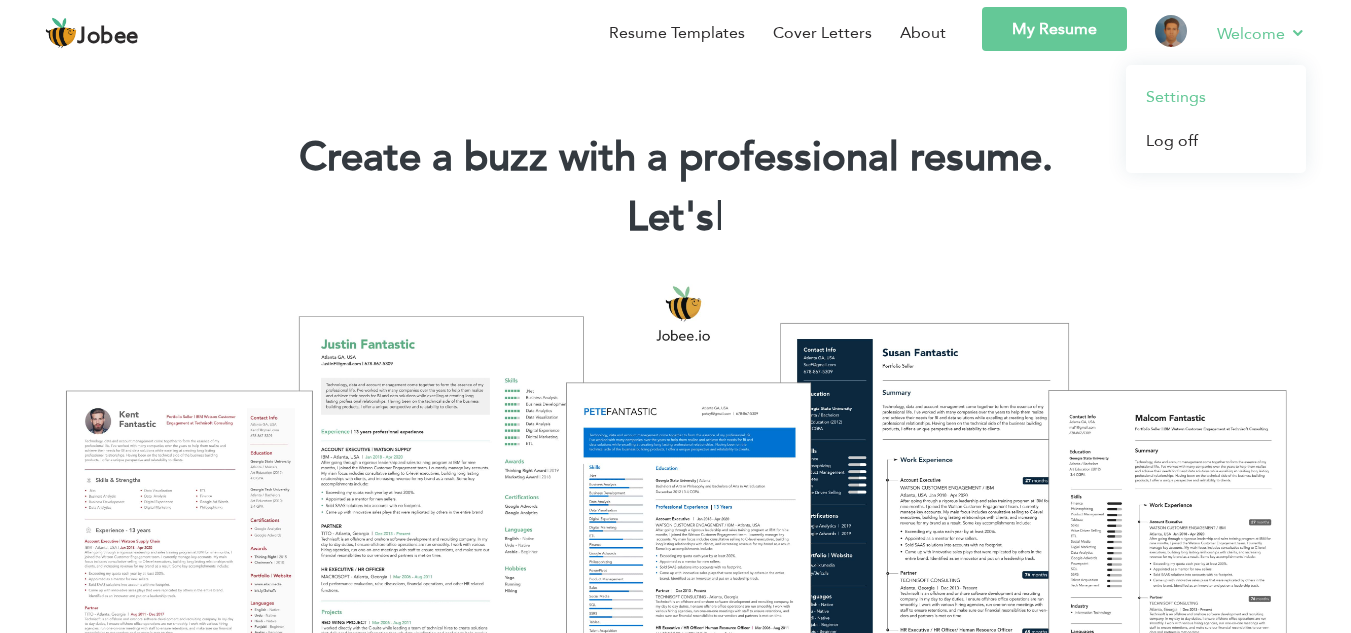 click on "Settings" at bounding box center [1216, 97] 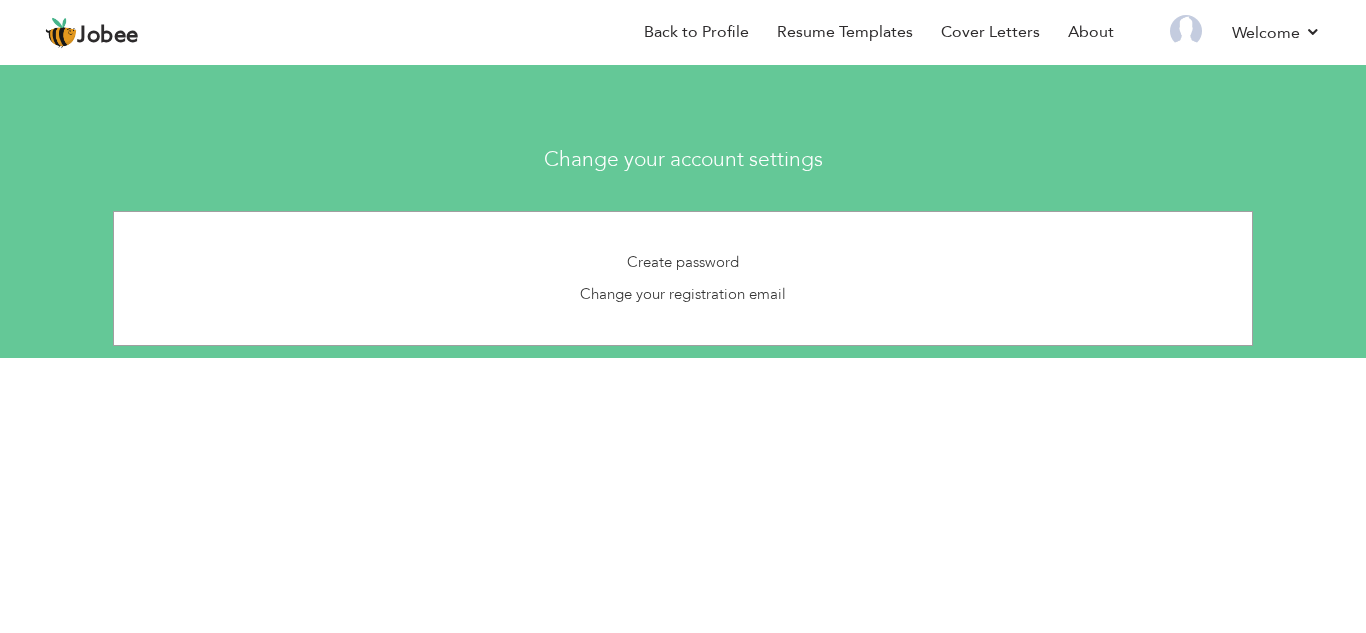 scroll, scrollTop: 0, scrollLeft: 0, axis: both 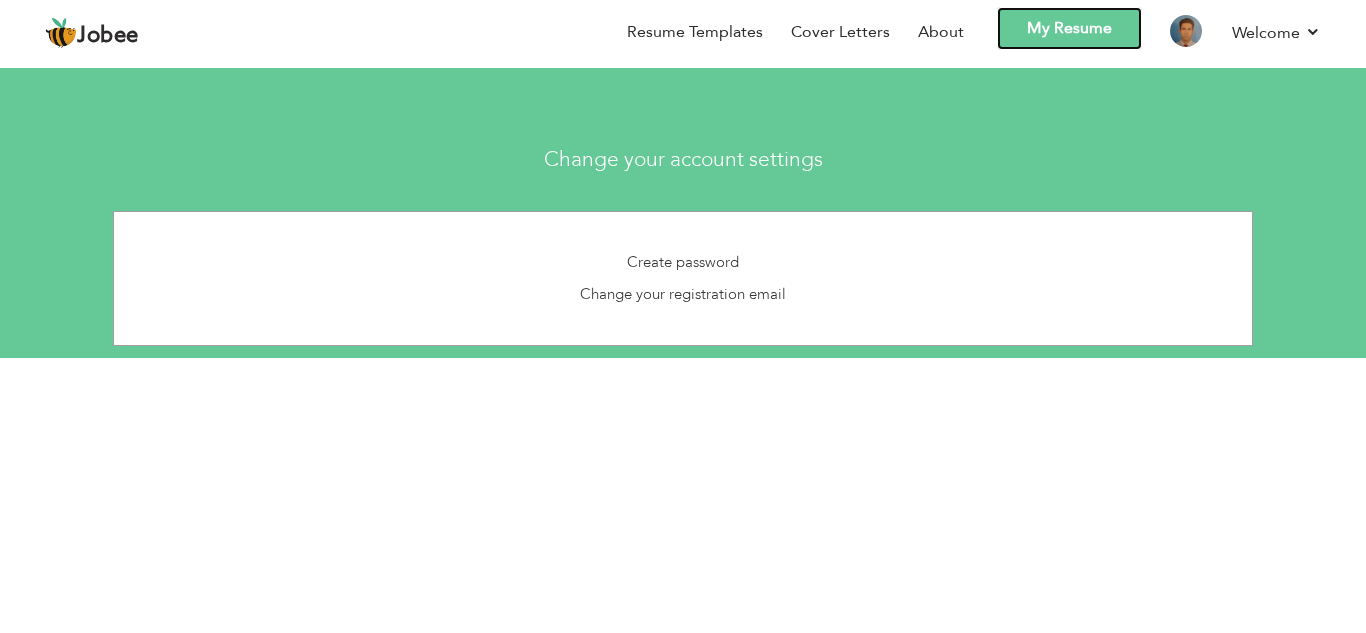 click on "My Resume" at bounding box center (1069, 28) 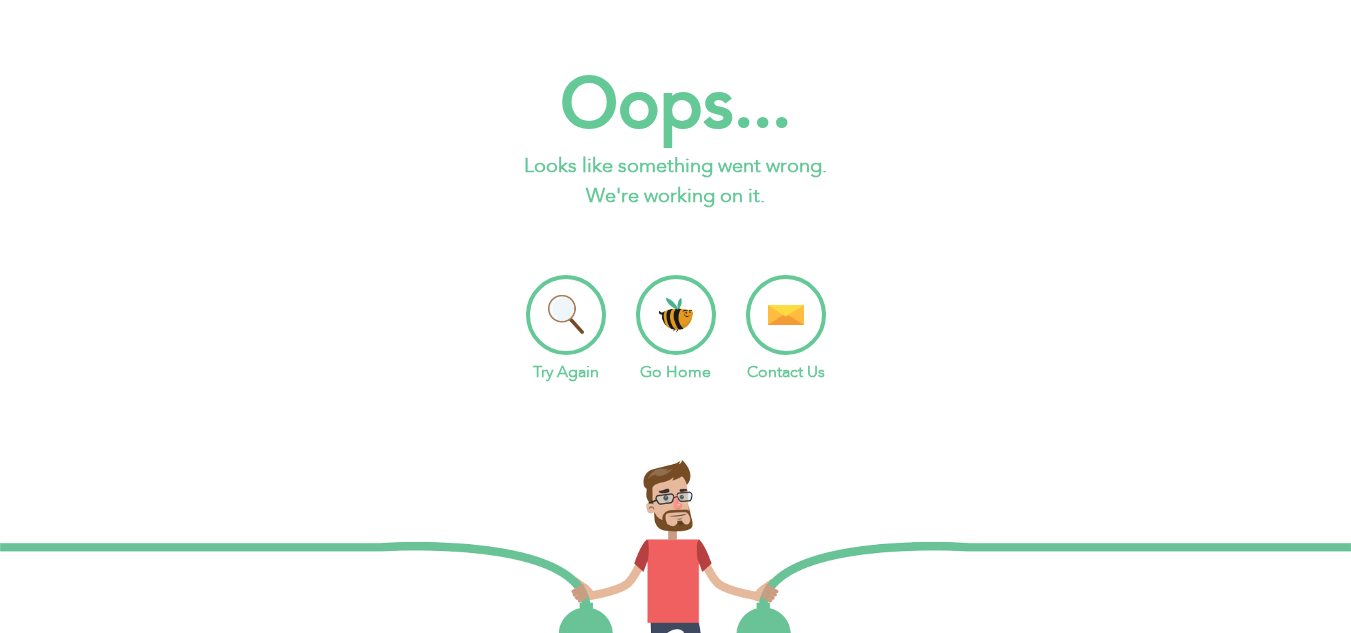 scroll, scrollTop: 0, scrollLeft: 0, axis: both 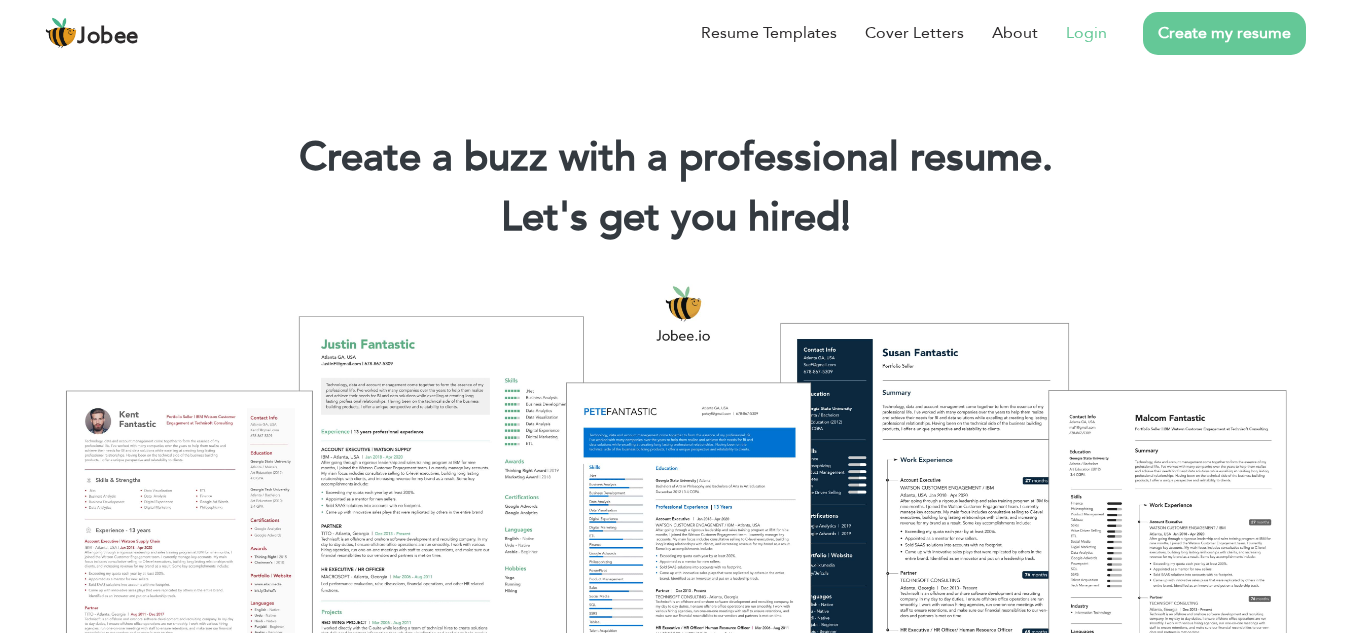 click on "Login" at bounding box center [1086, 33] 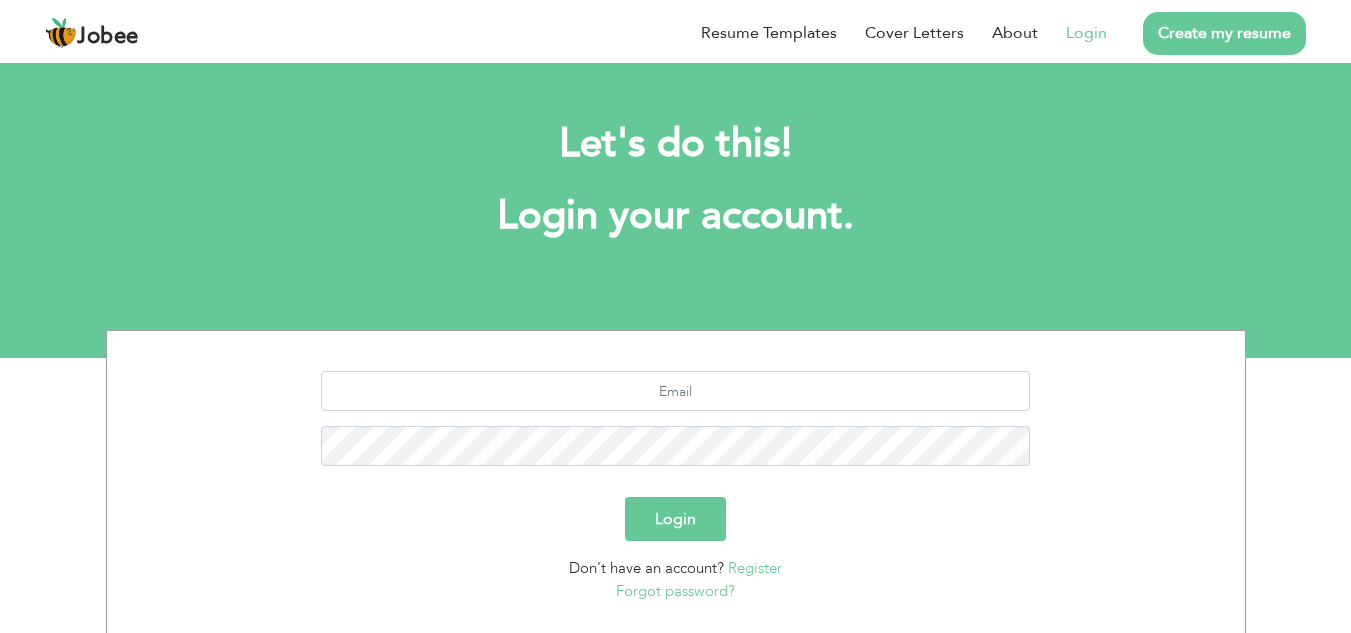 scroll, scrollTop: 0, scrollLeft: 0, axis: both 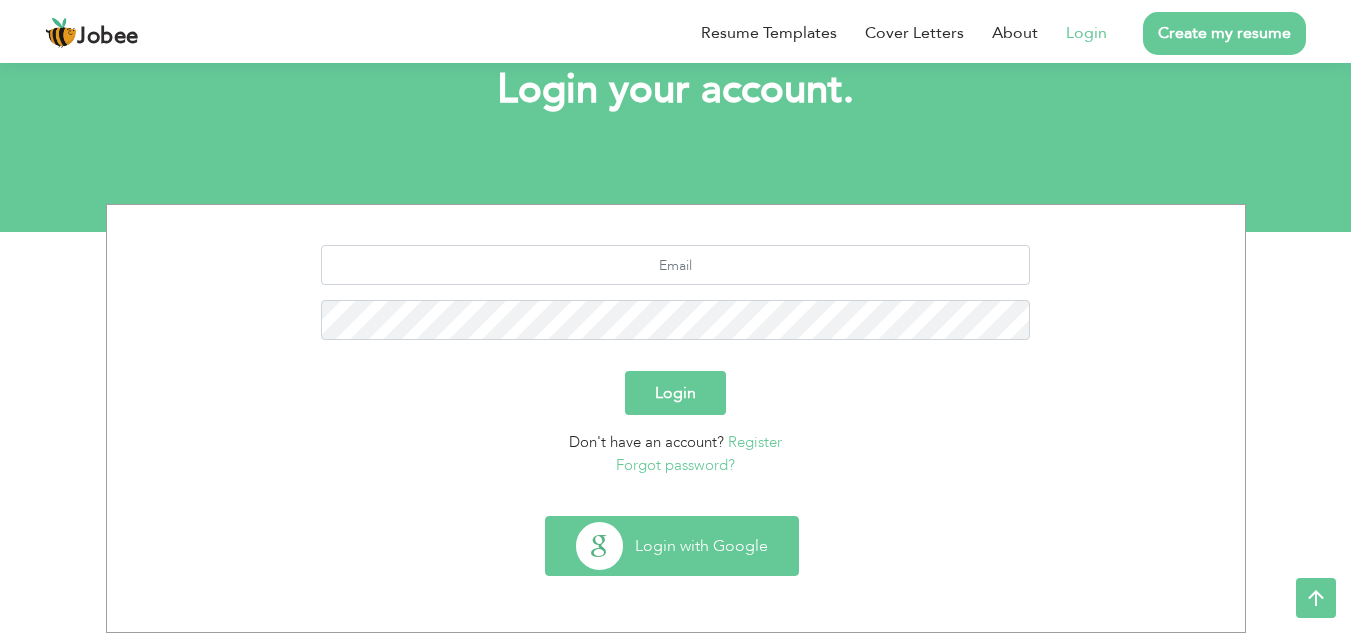 click on "Login with Google" at bounding box center [672, 546] 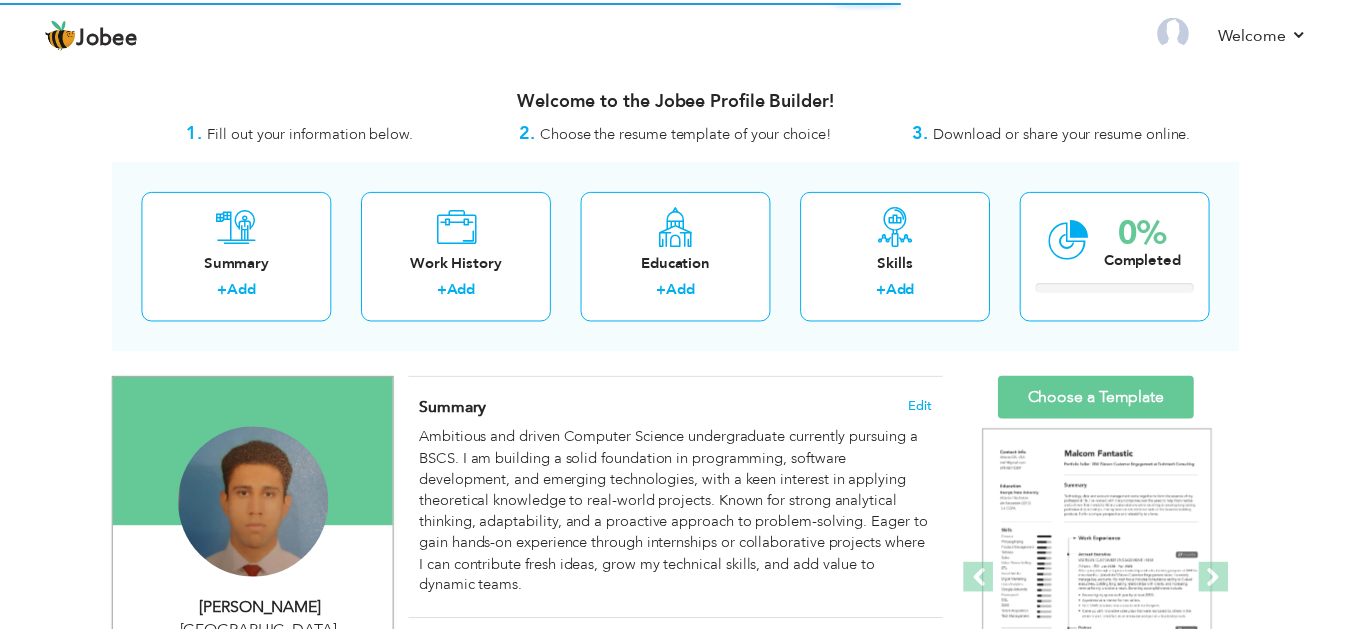 scroll, scrollTop: 0, scrollLeft: 0, axis: both 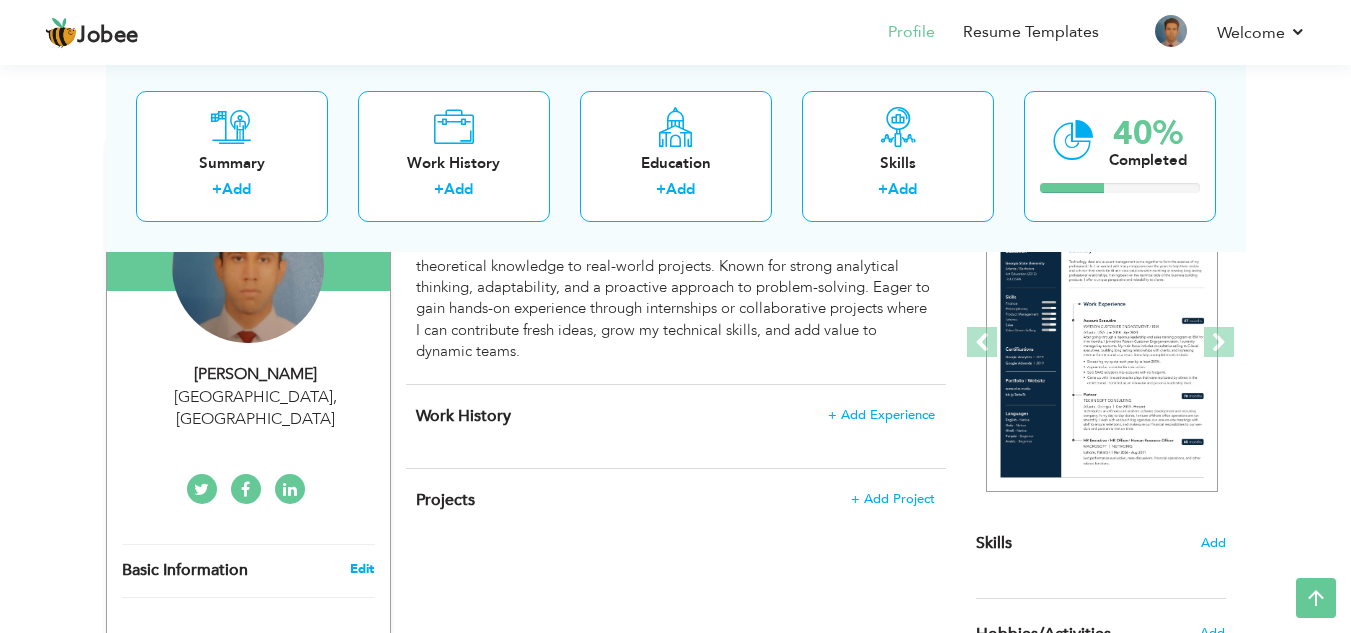 click on "Edit" at bounding box center [362, 569] 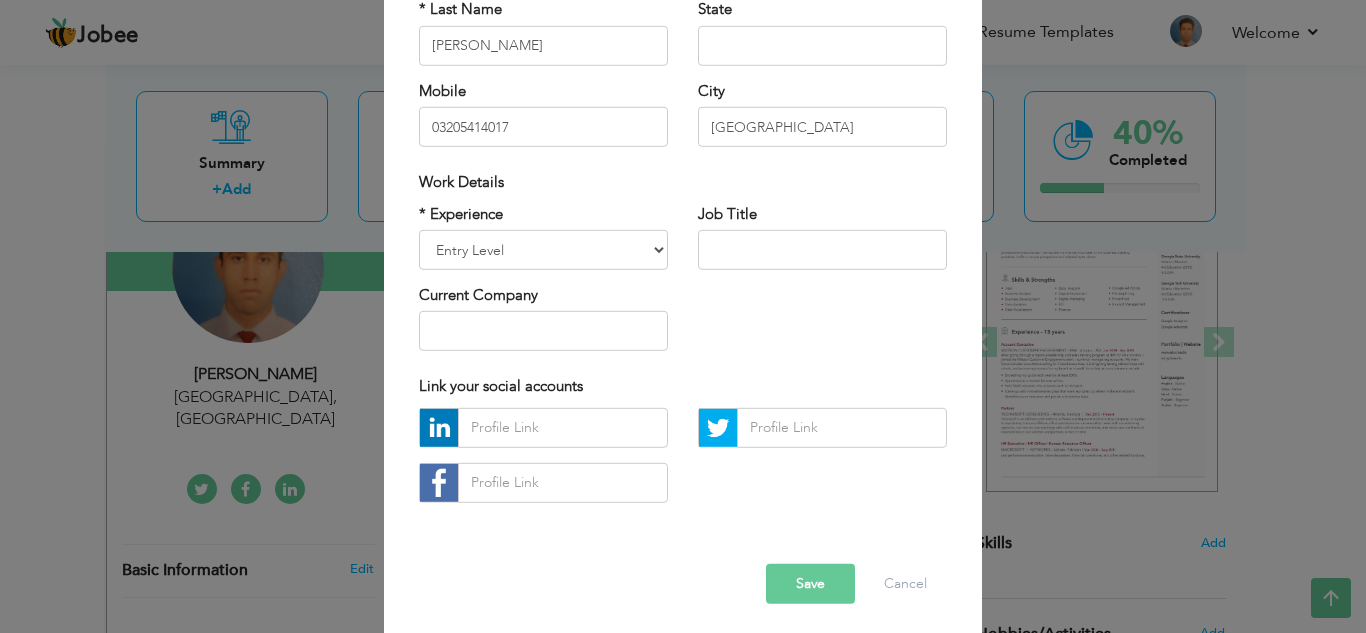 scroll, scrollTop: 269, scrollLeft: 0, axis: vertical 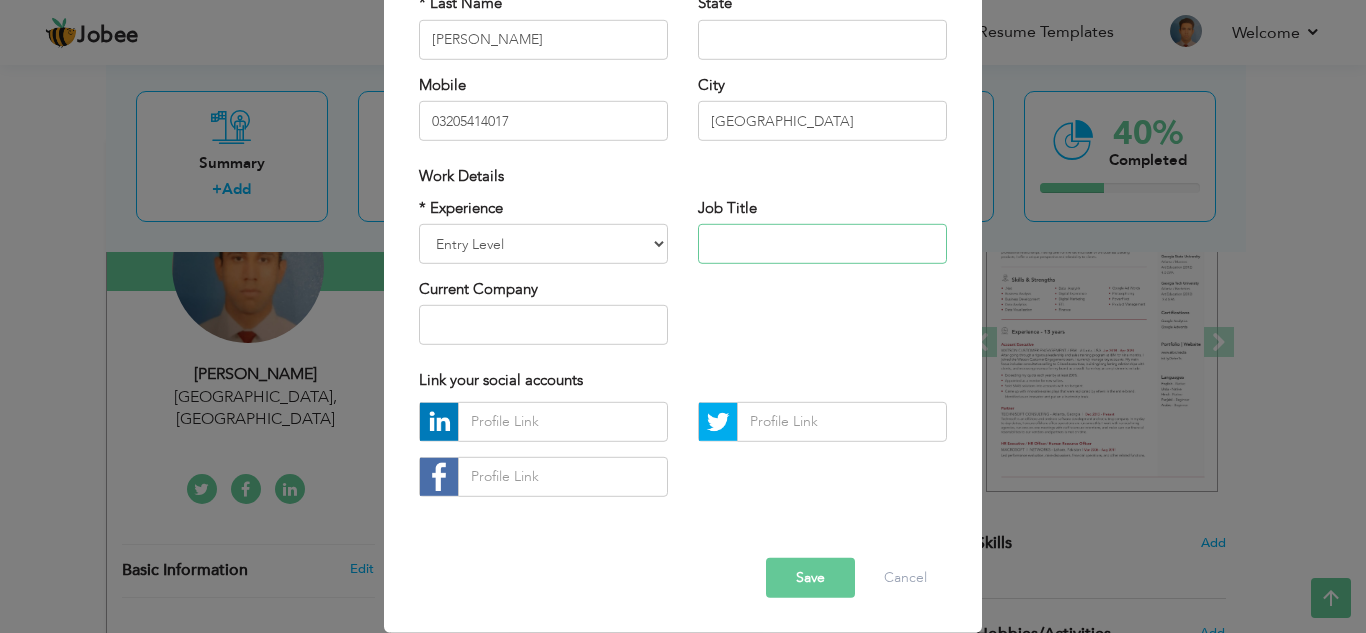 click at bounding box center [822, 244] 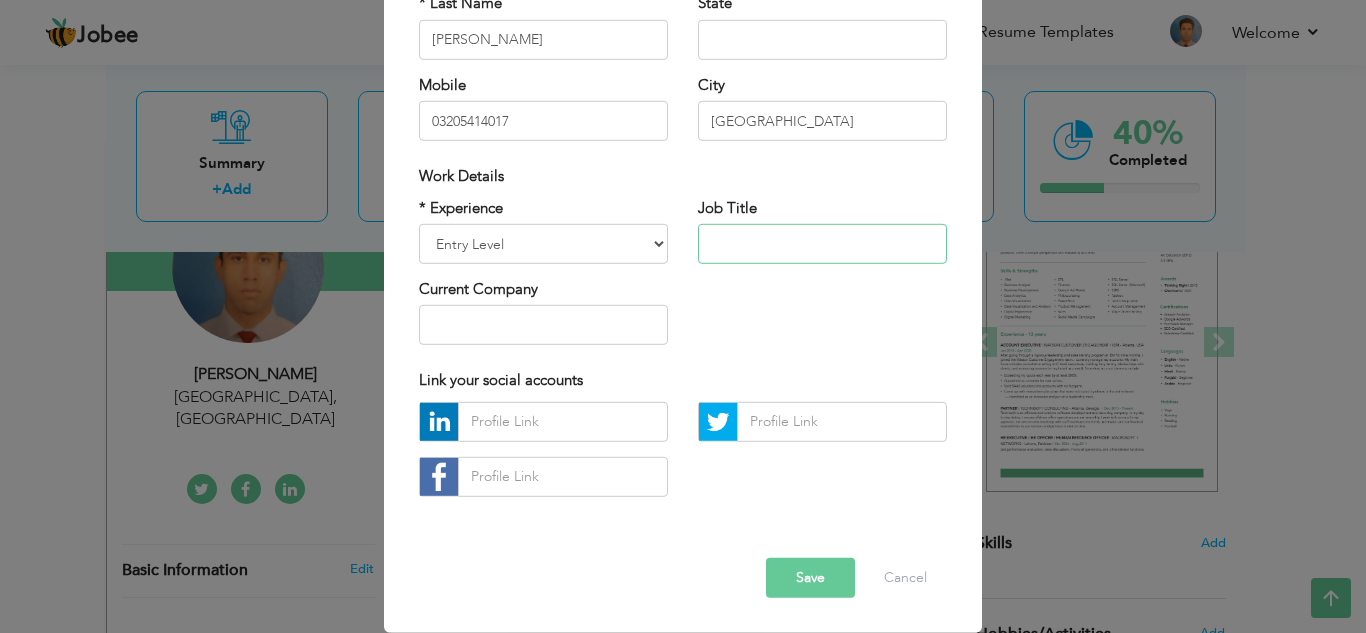 paste on "Computer Science Undergraduate | Entry-Level Programmer" 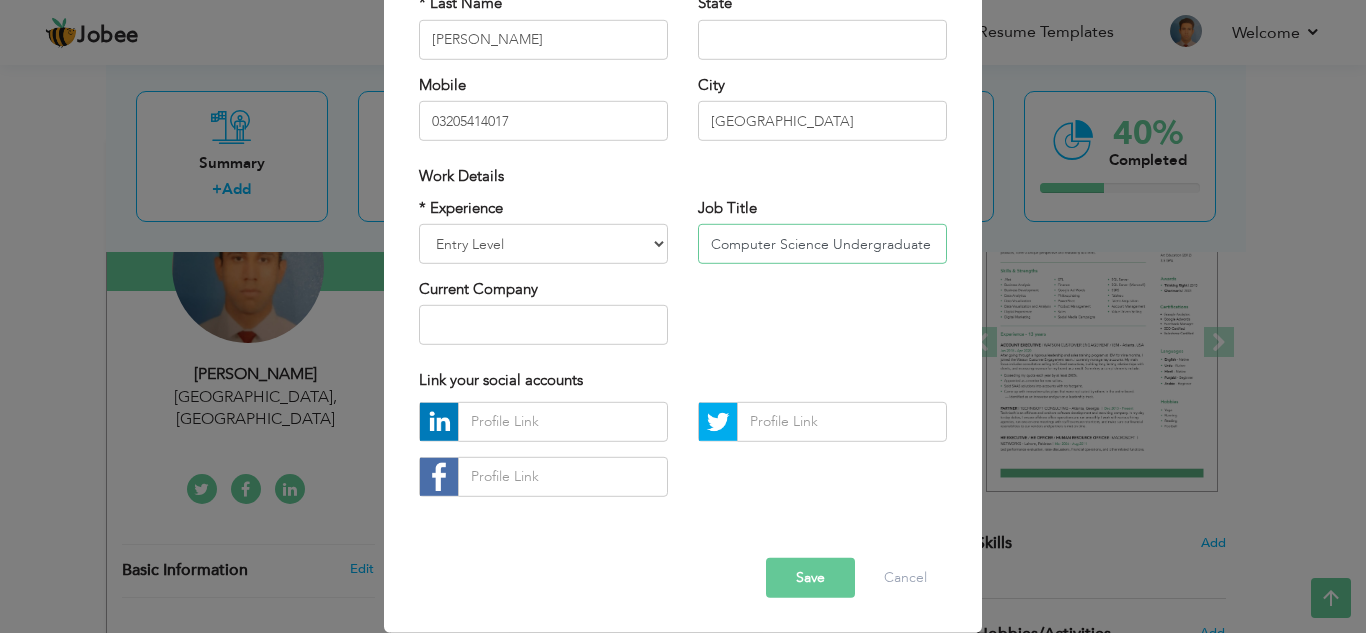 scroll, scrollTop: 0, scrollLeft: 151, axis: horizontal 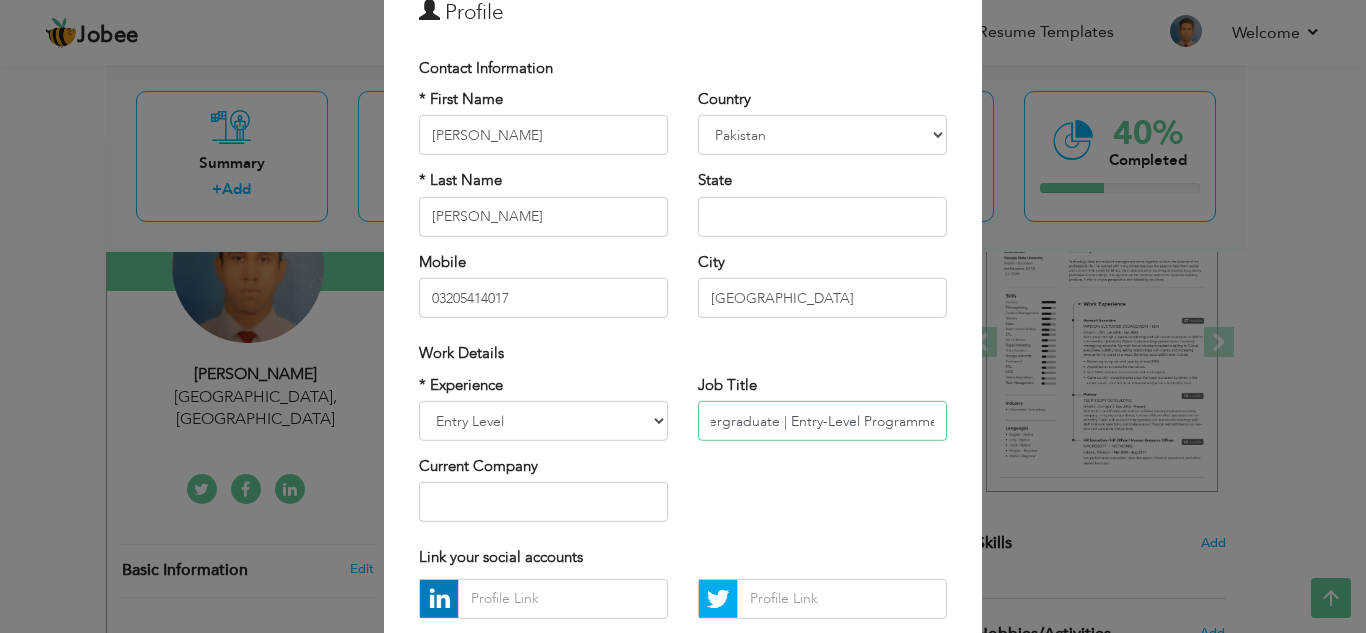 type on "Computer Science Undergraduate | Entry-Level Programmer" 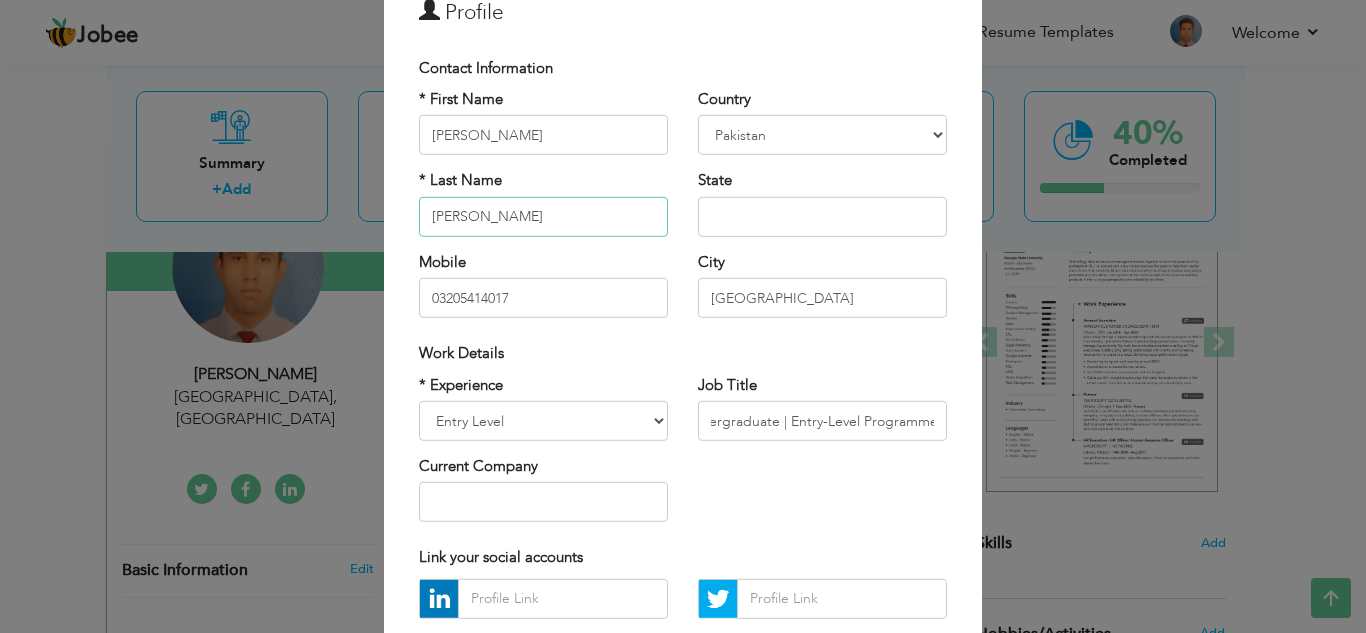 scroll, scrollTop: 0, scrollLeft: 0, axis: both 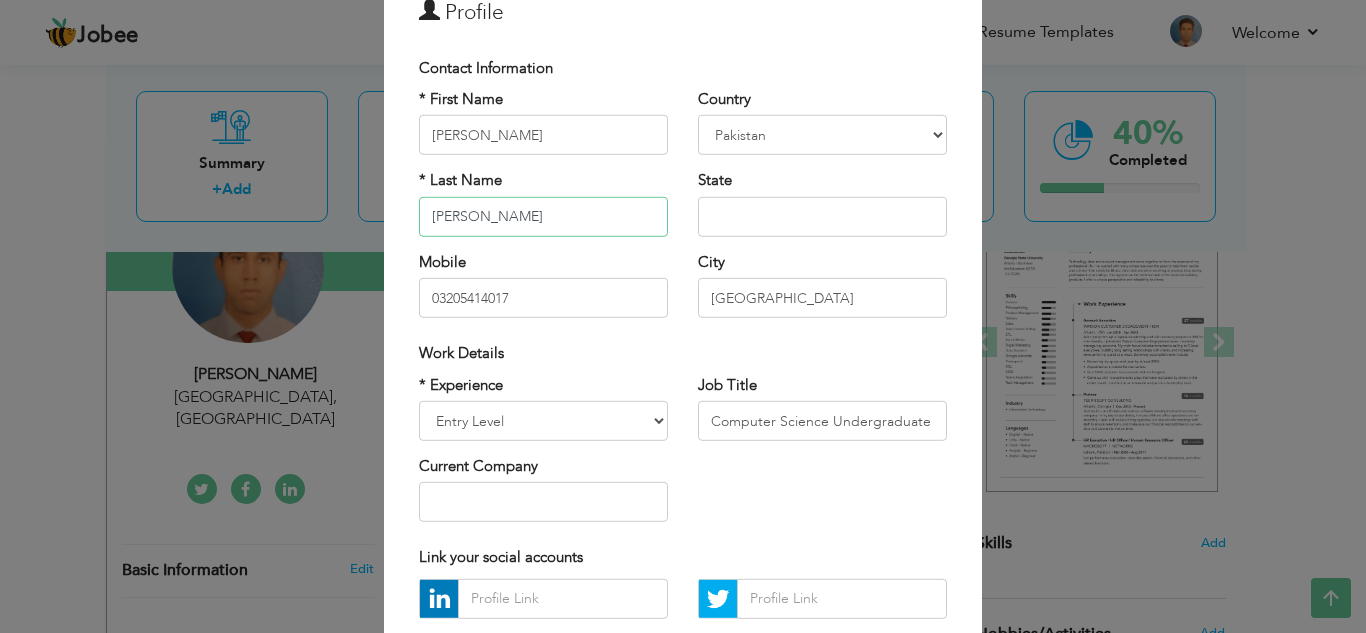 click on "Saif" at bounding box center [543, 217] 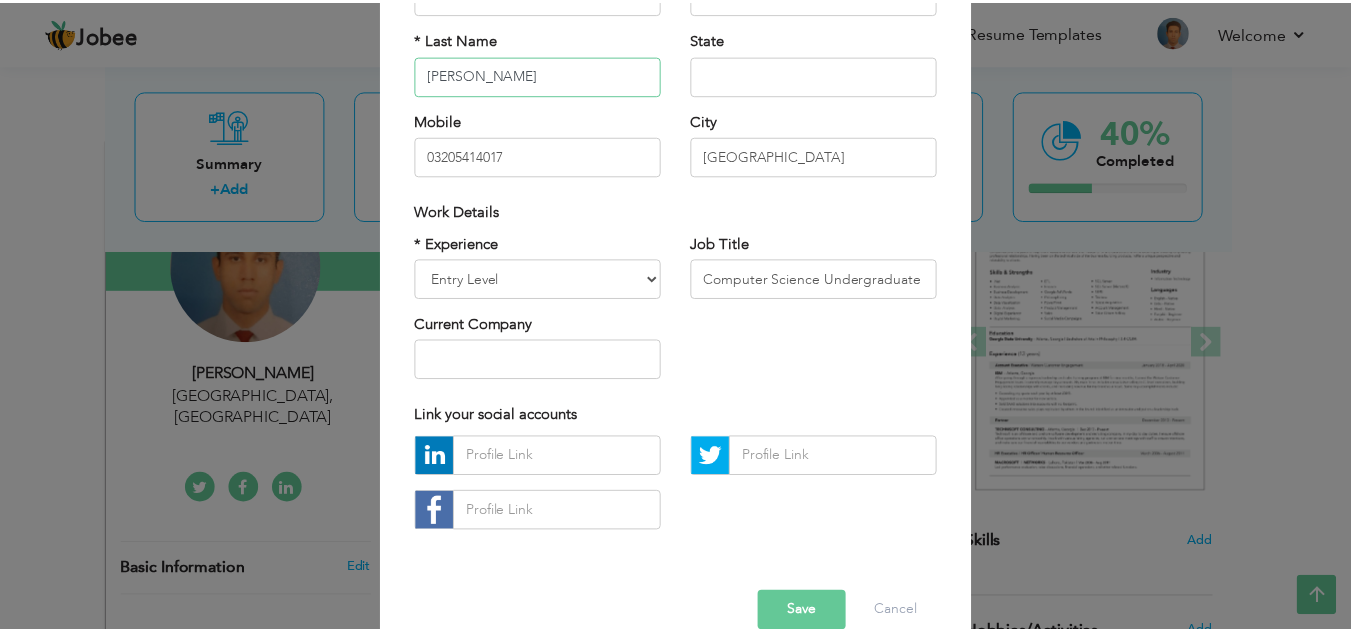 scroll, scrollTop: 269, scrollLeft: 0, axis: vertical 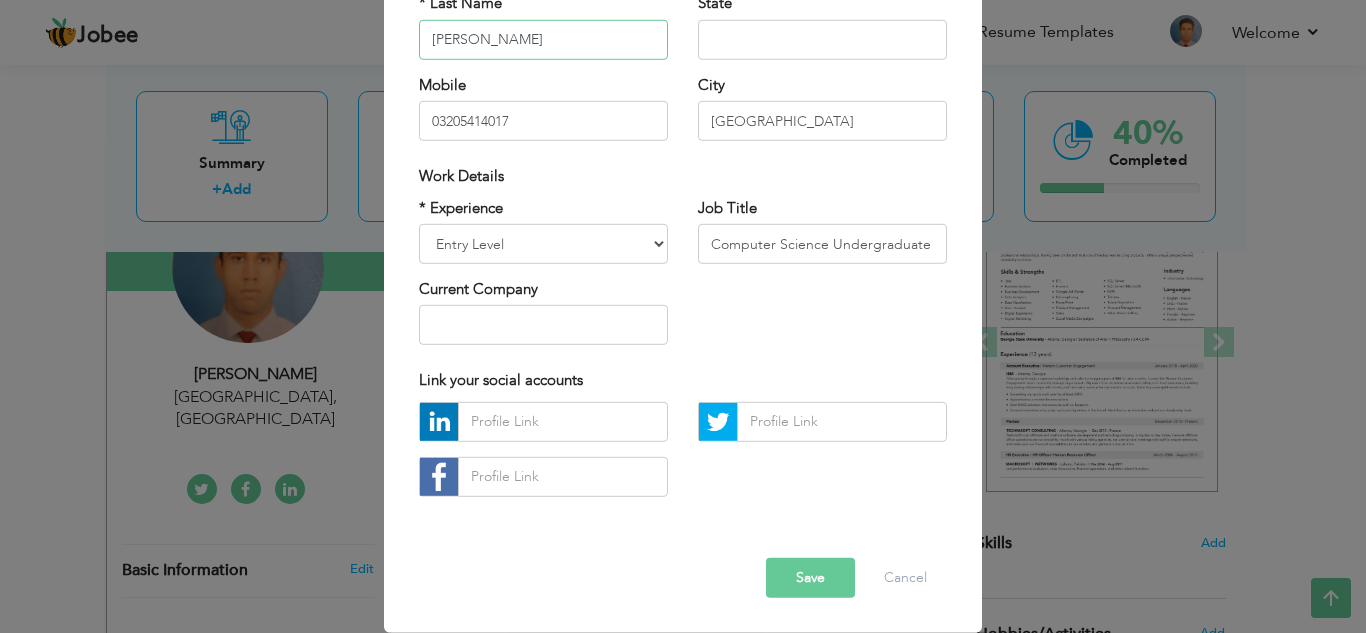 type on "Saif Chaudhry" 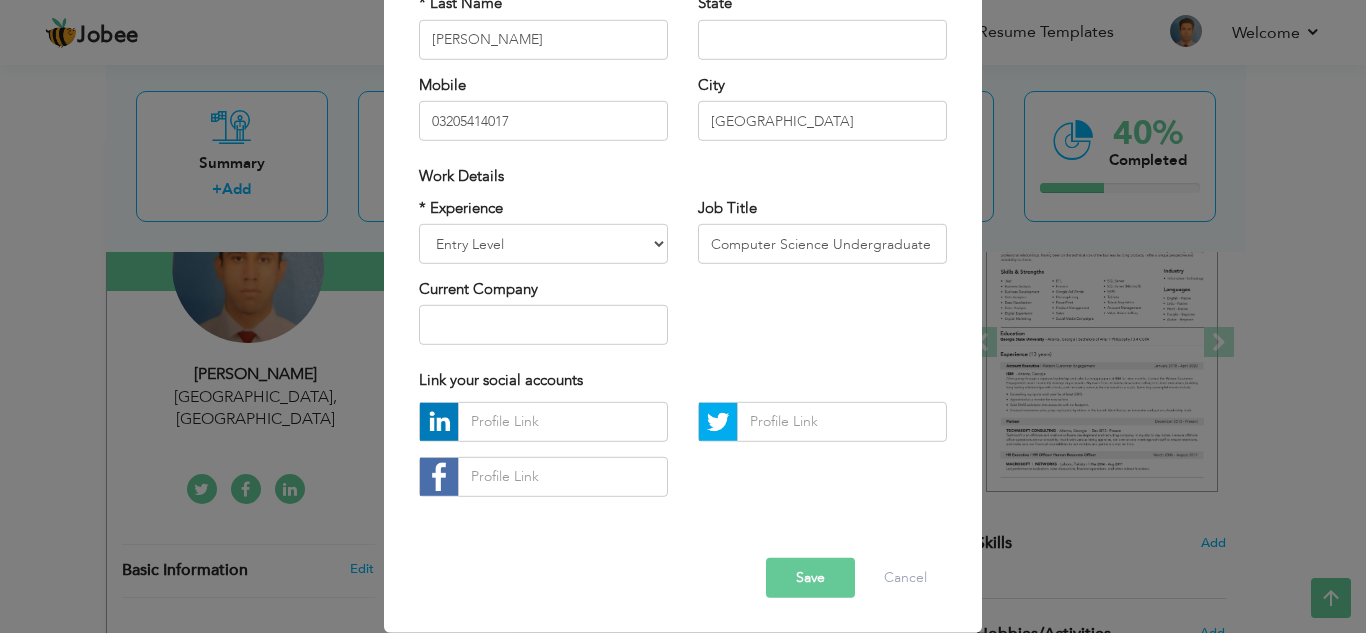 click on "Save" at bounding box center (810, 578) 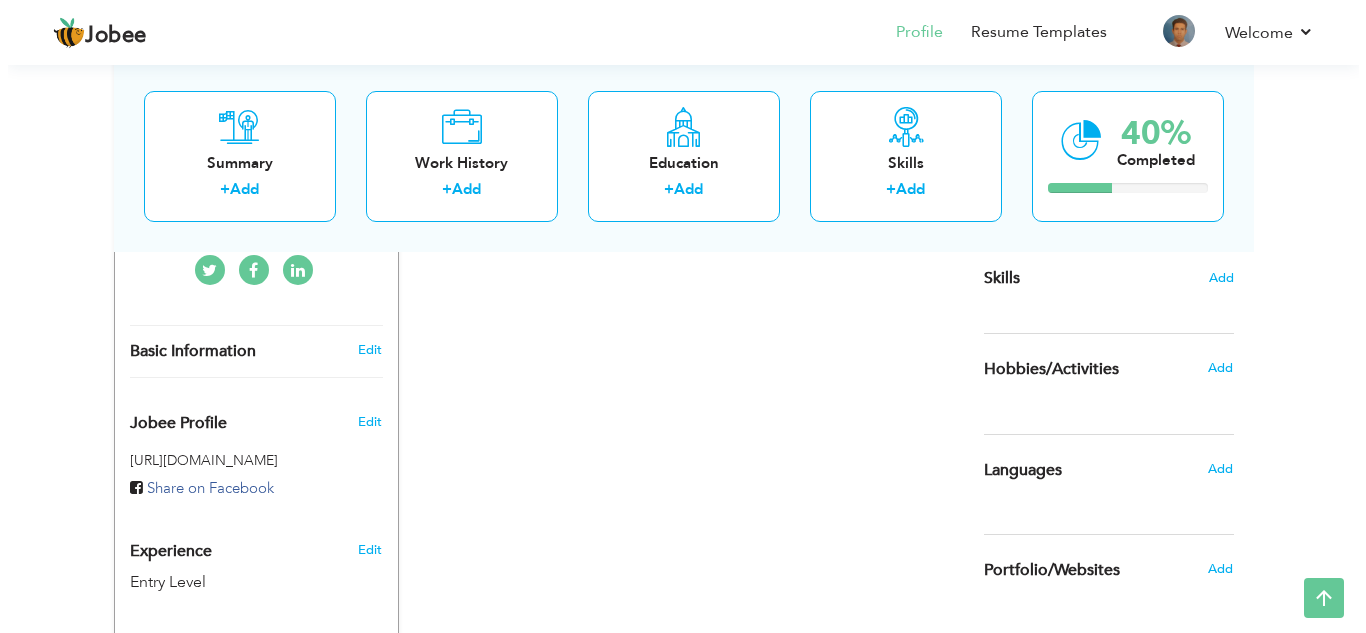 scroll, scrollTop: 645, scrollLeft: 0, axis: vertical 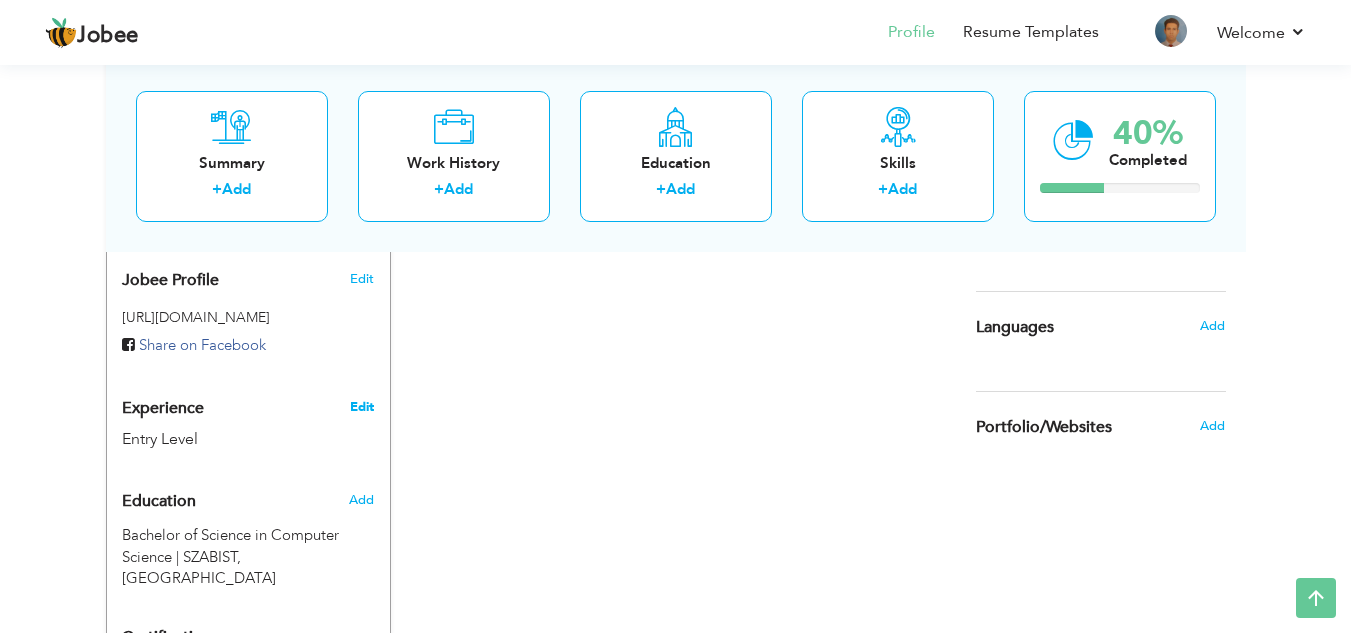 click on "Edit" at bounding box center [362, 407] 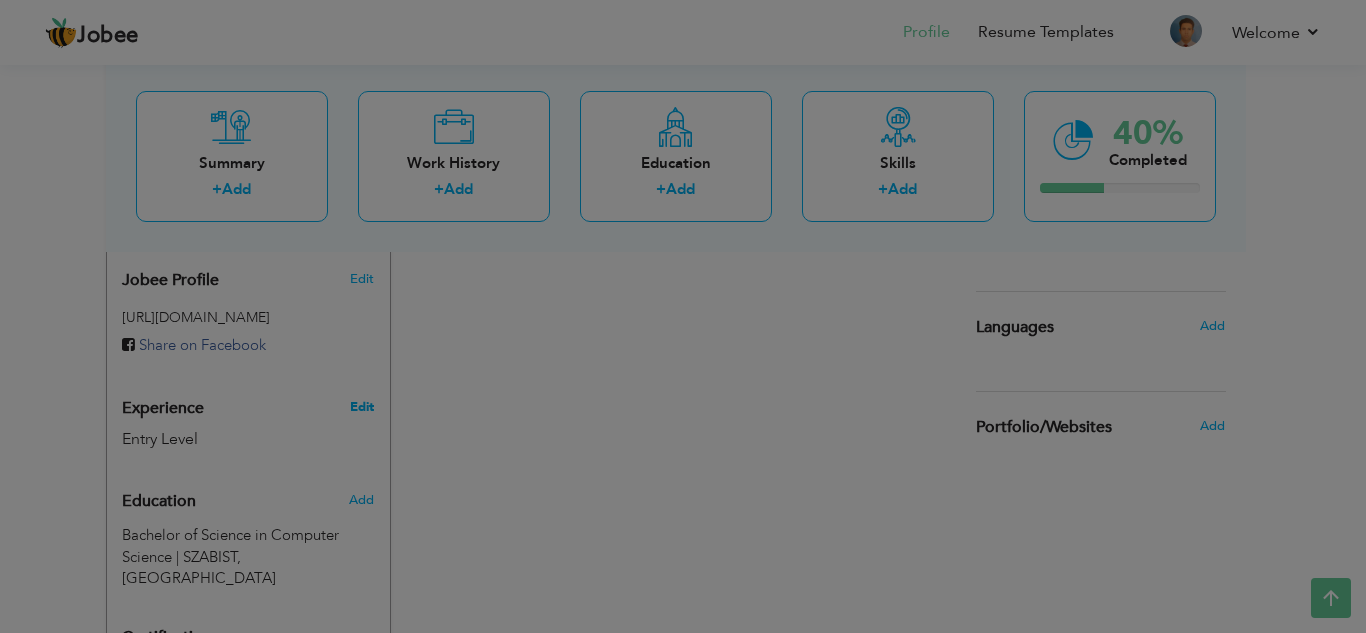 scroll, scrollTop: 0, scrollLeft: 0, axis: both 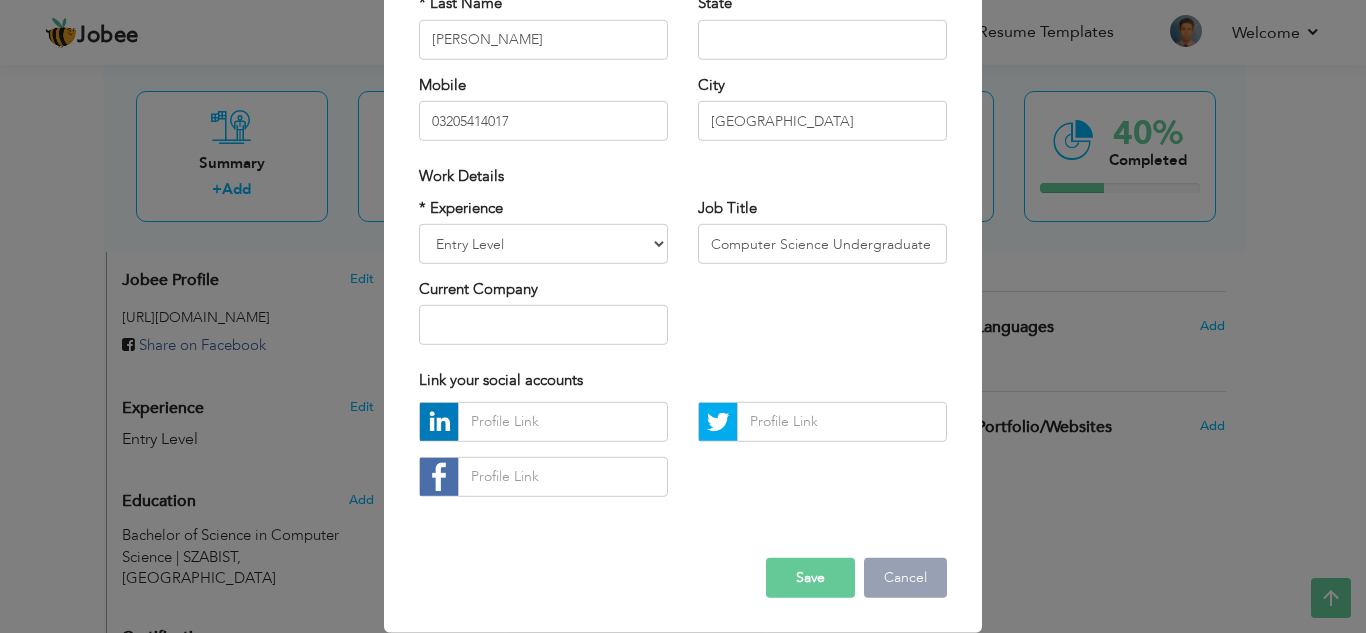 click on "Cancel" at bounding box center [905, 578] 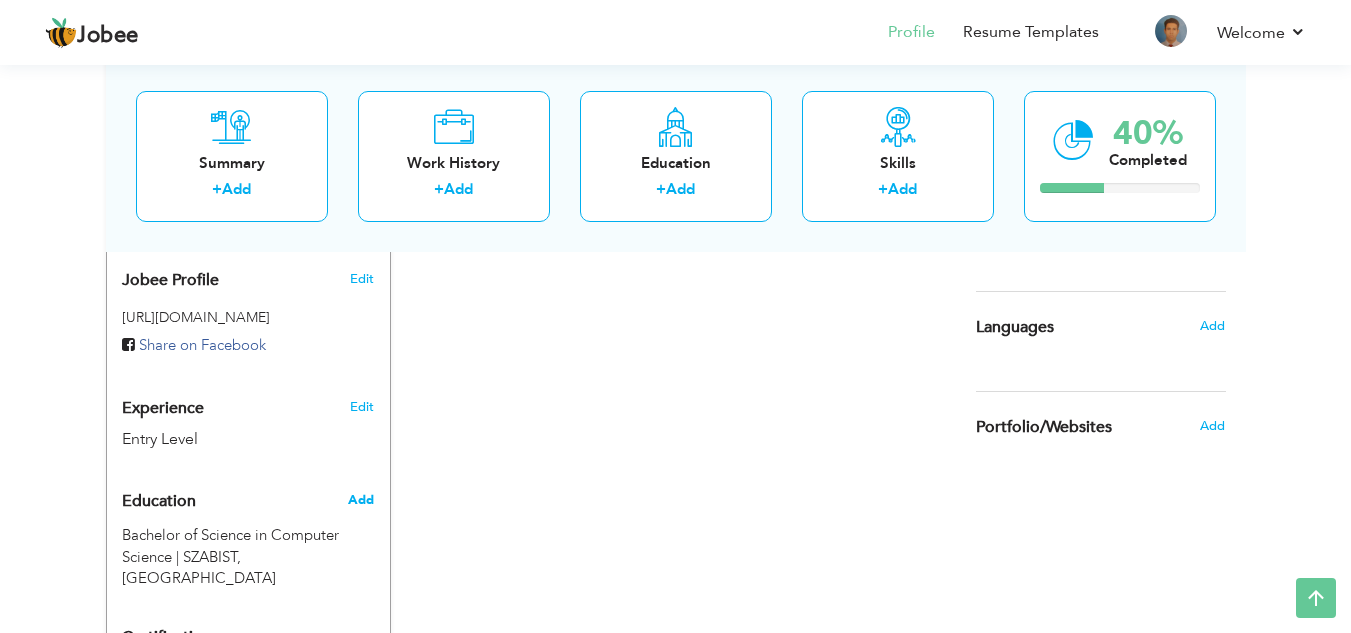 click on "Add" at bounding box center (361, 500) 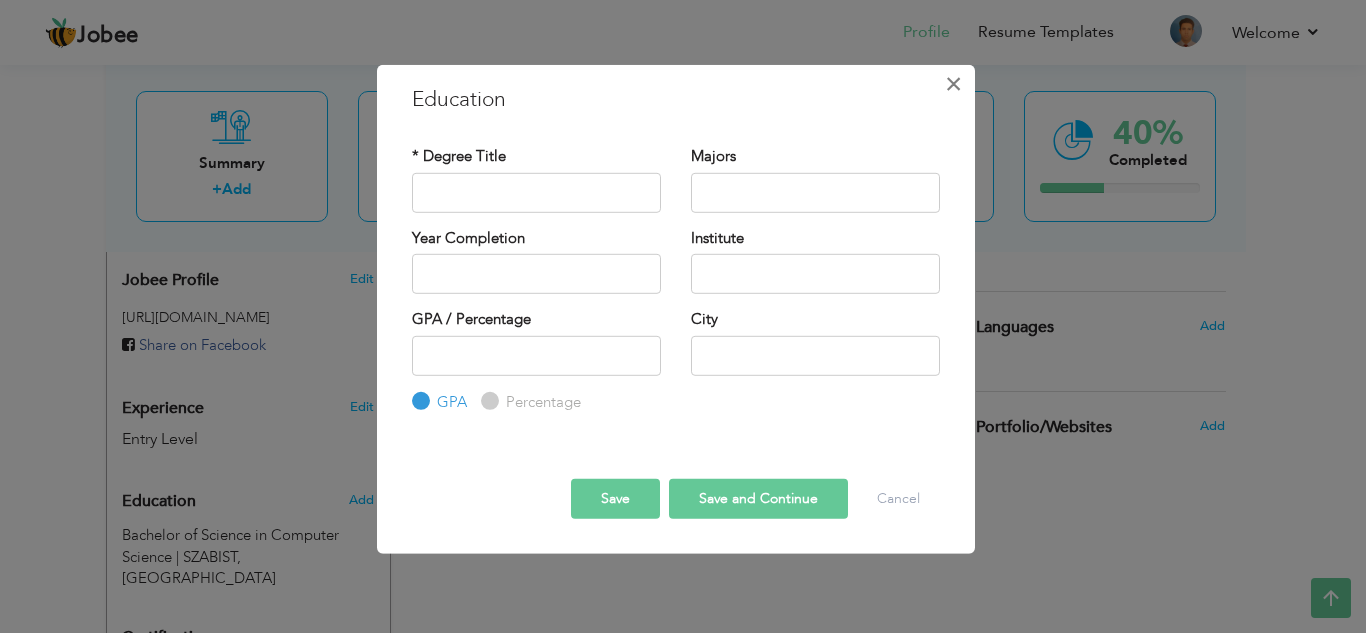 click on "×" at bounding box center (953, 83) 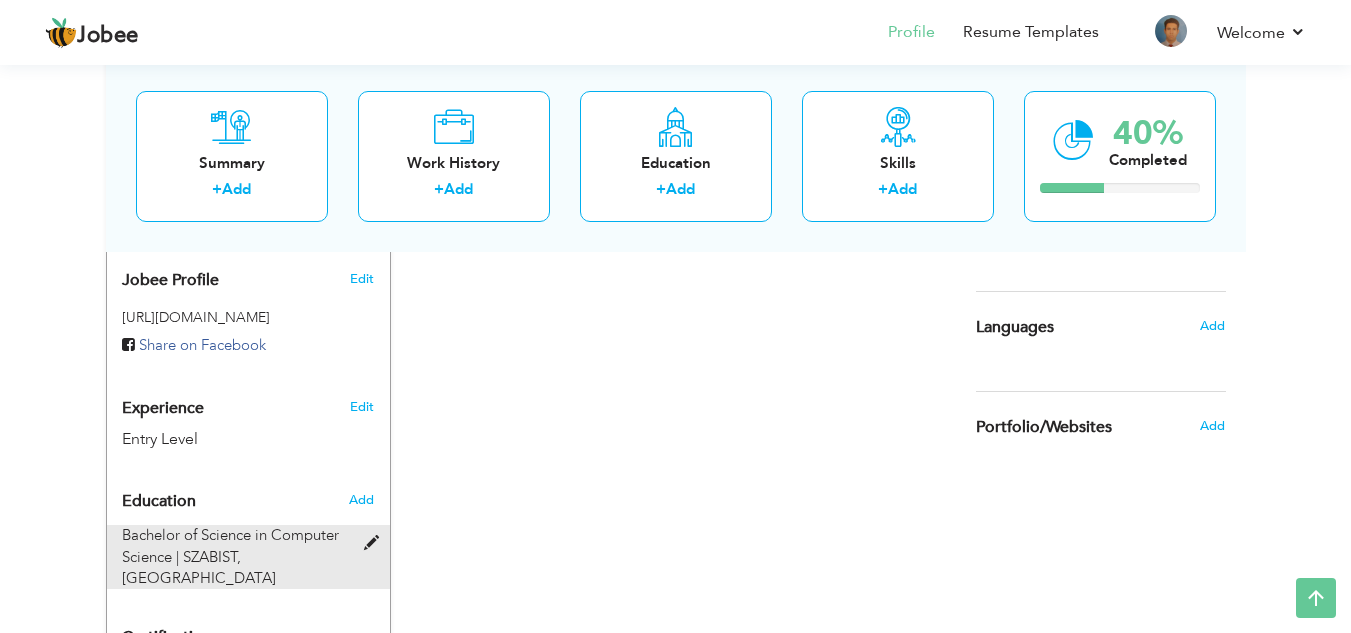 click at bounding box center (376, 543) 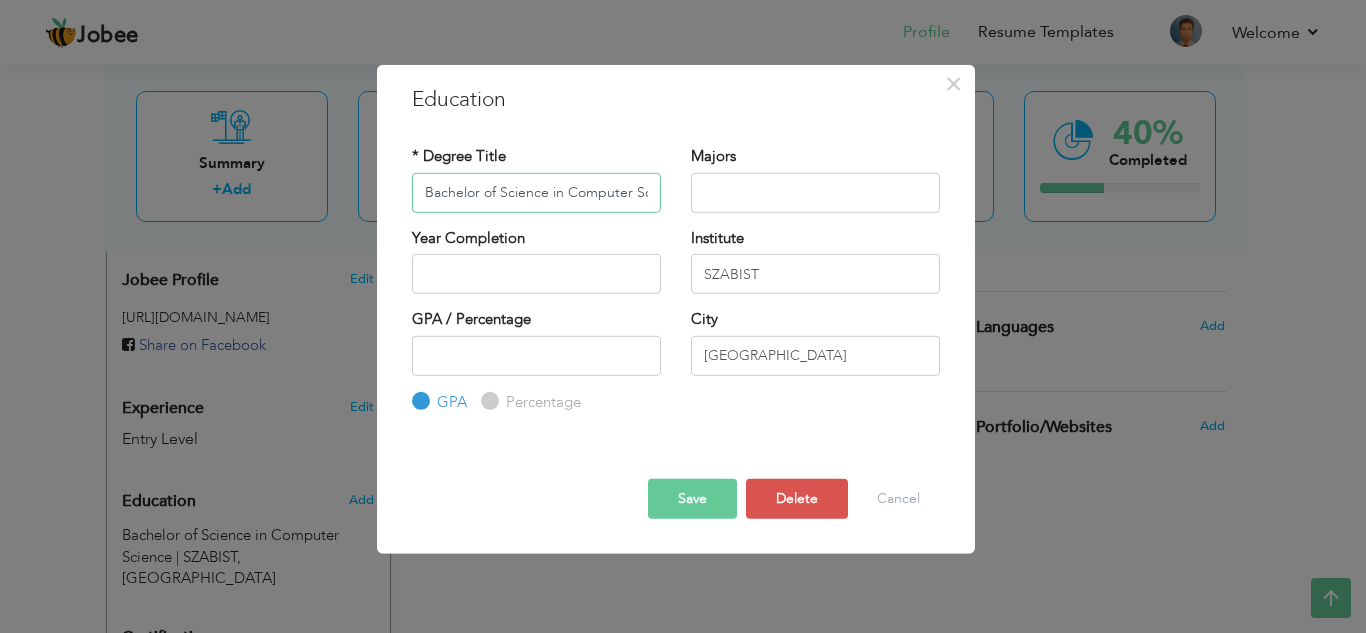 scroll, scrollTop: 0, scrollLeft: 33, axis: horizontal 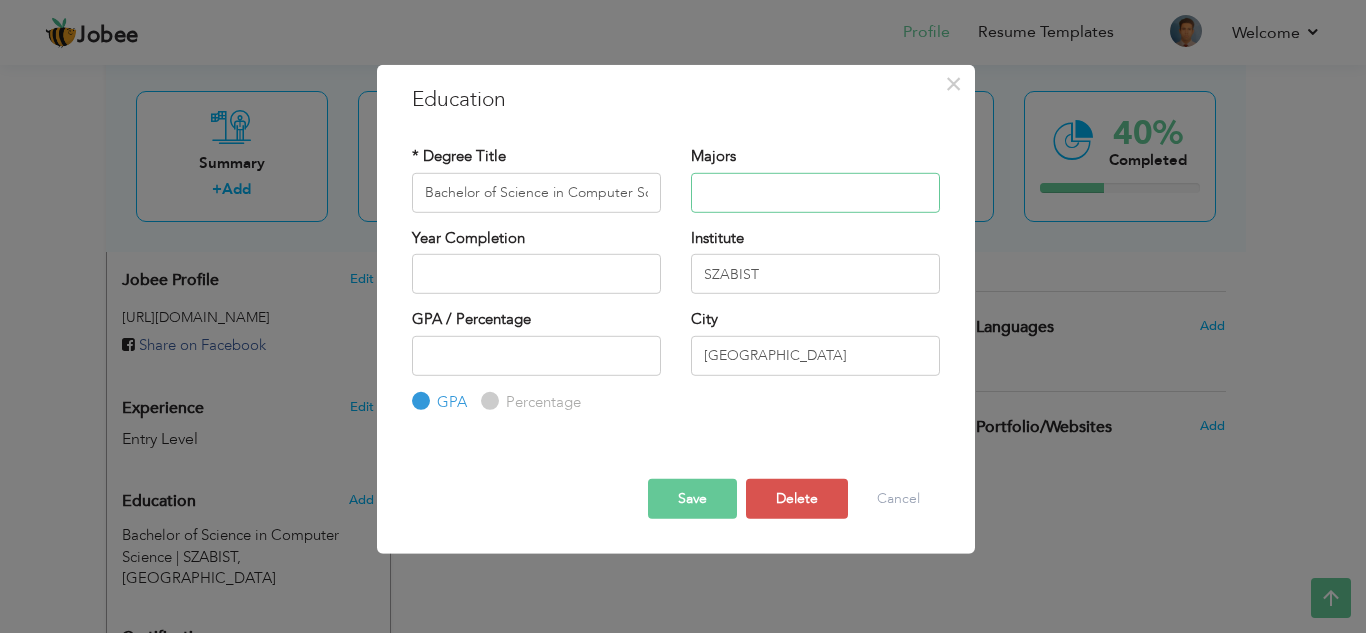 click at bounding box center (815, 192) 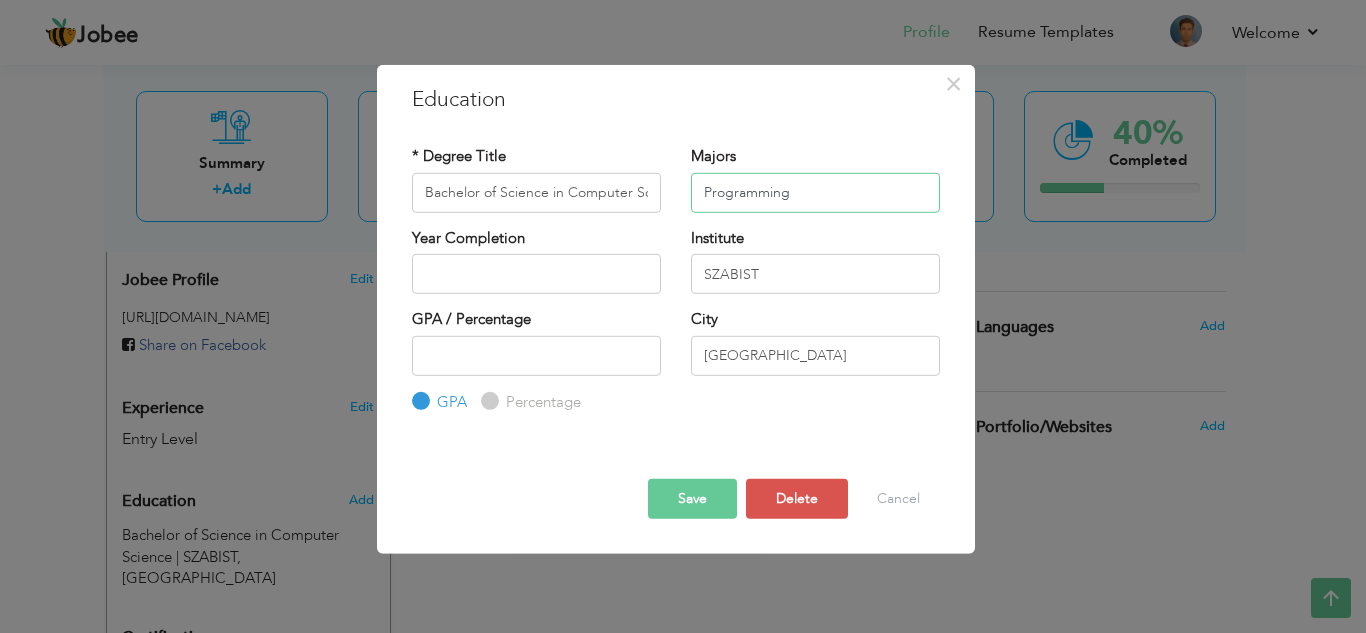 type on "Programming" 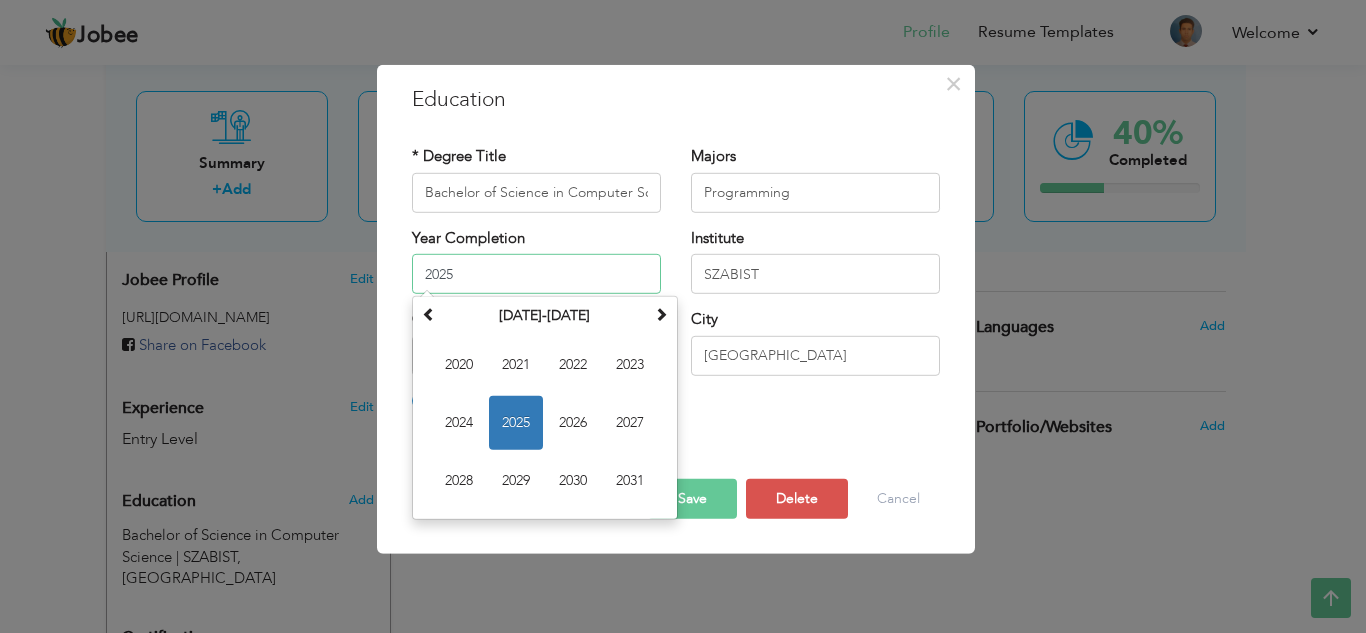 click on "2025" at bounding box center [536, 274] 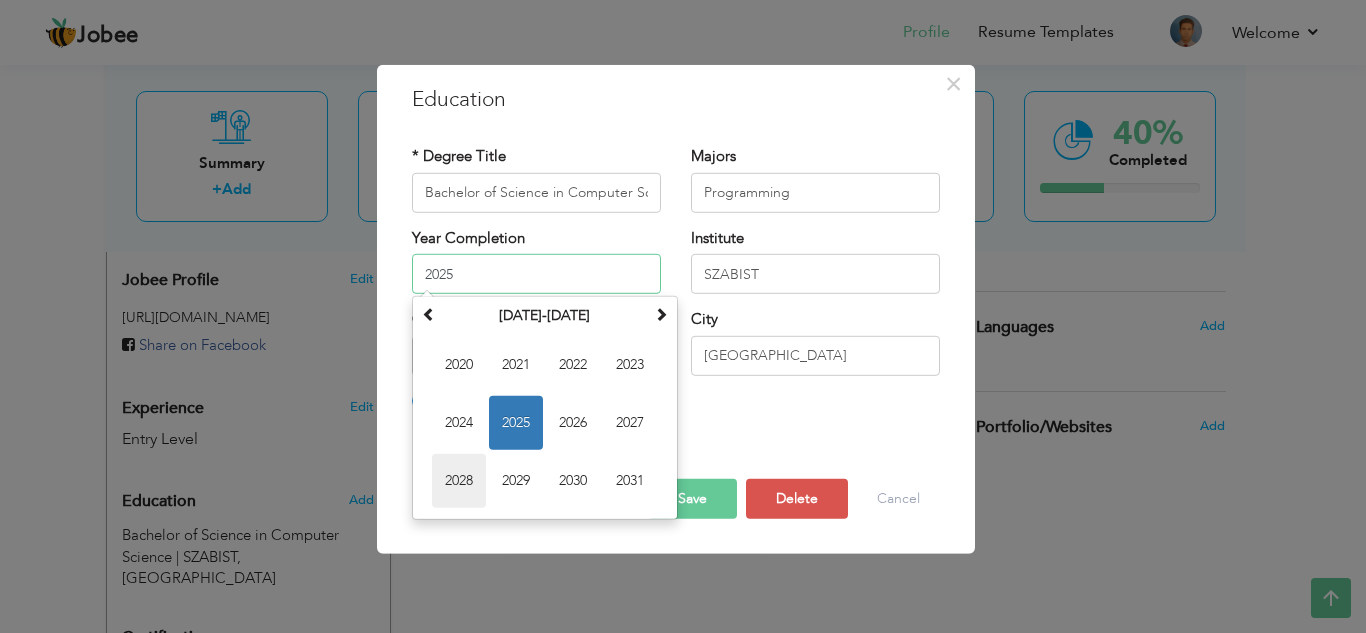 click on "2028" at bounding box center [459, 481] 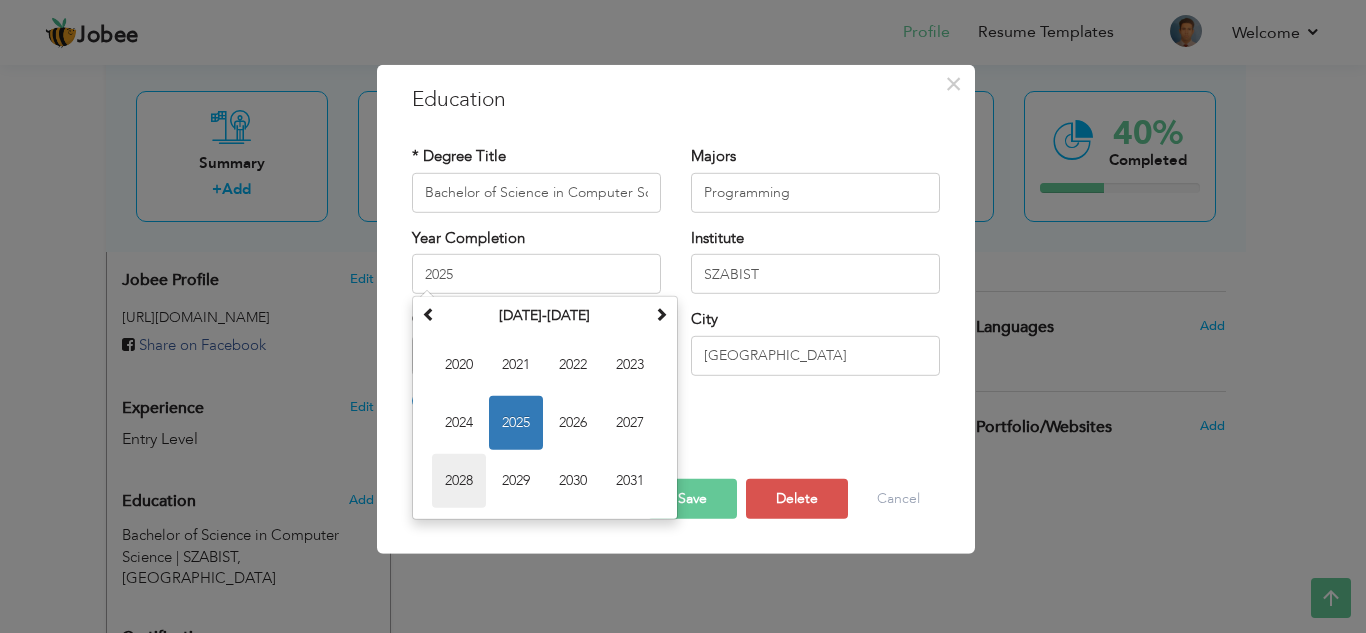 type on "2028" 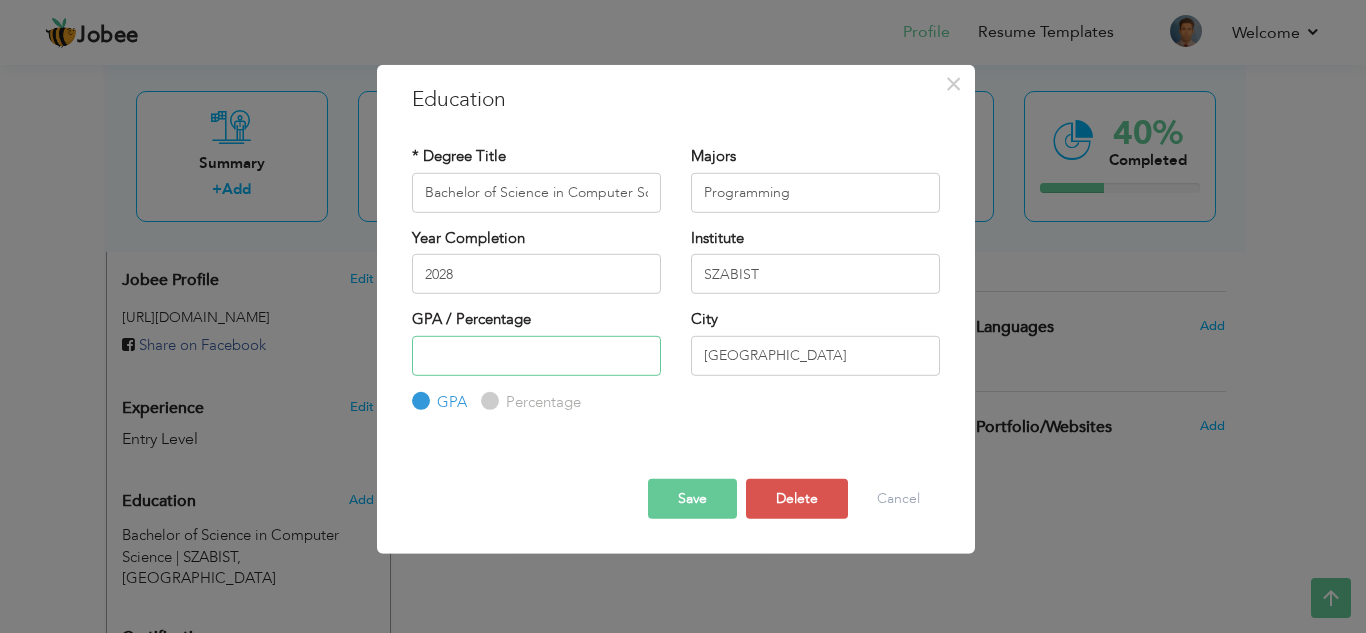 click at bounding box center [536, 355] 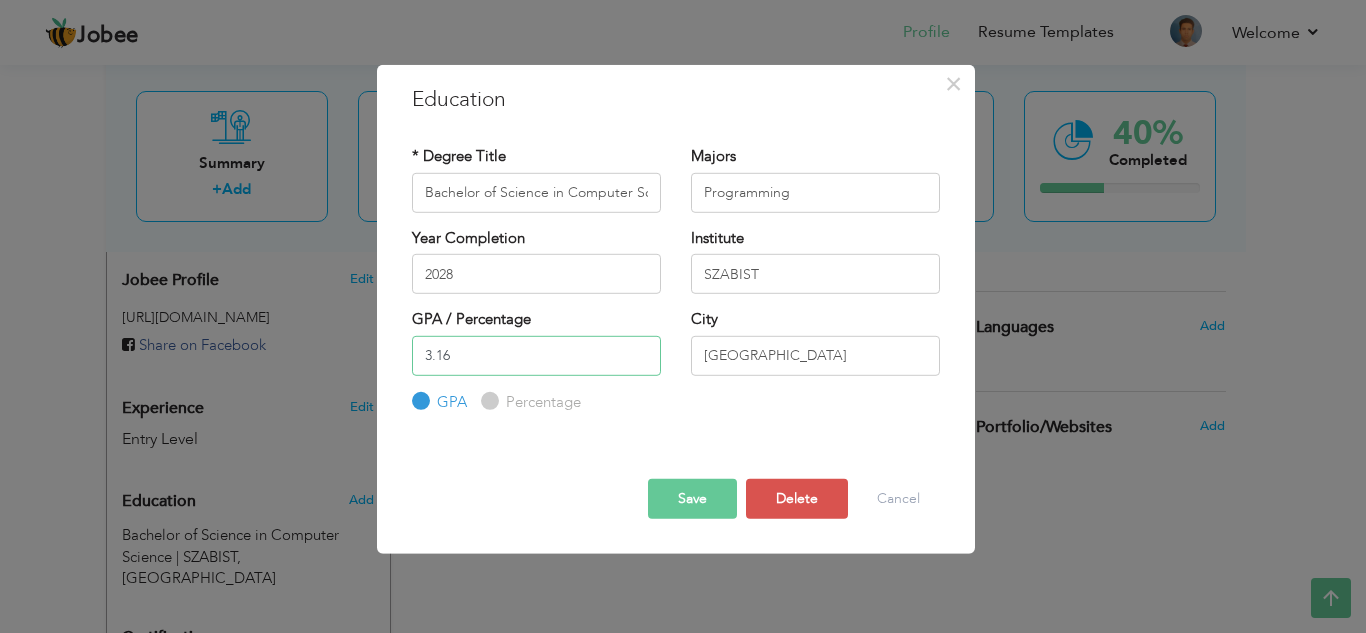 type on "3.16" 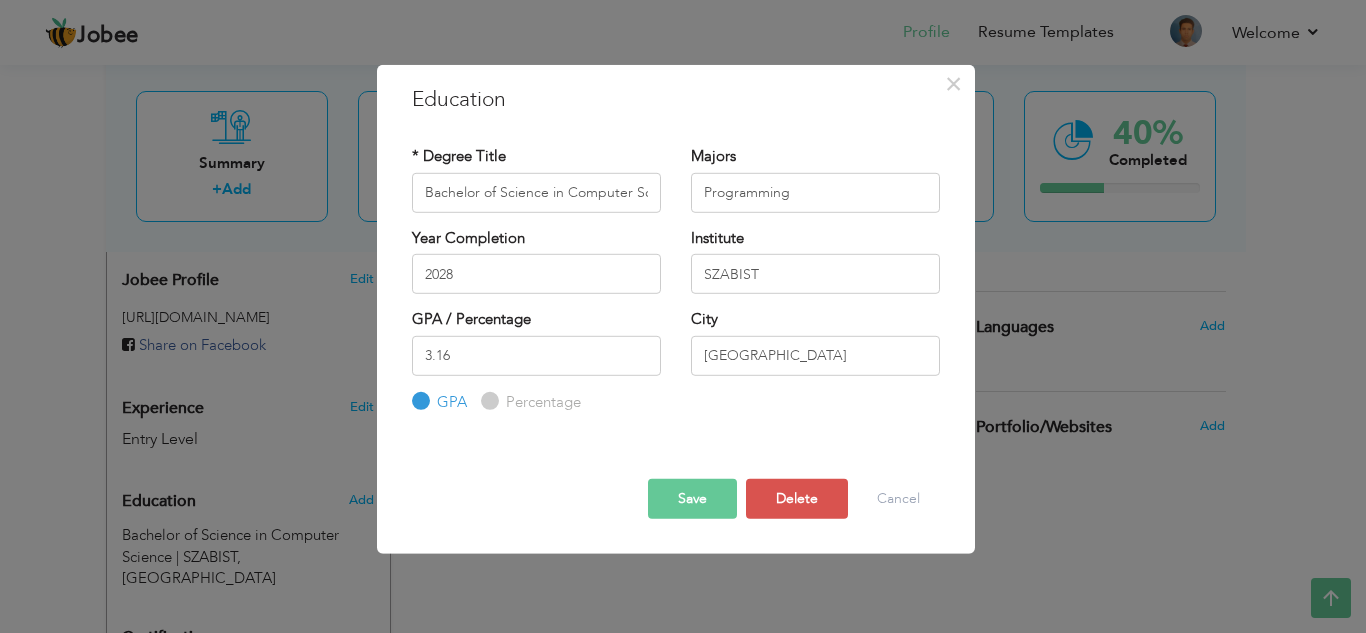 click on "Save" at bounding box center [692, 499] 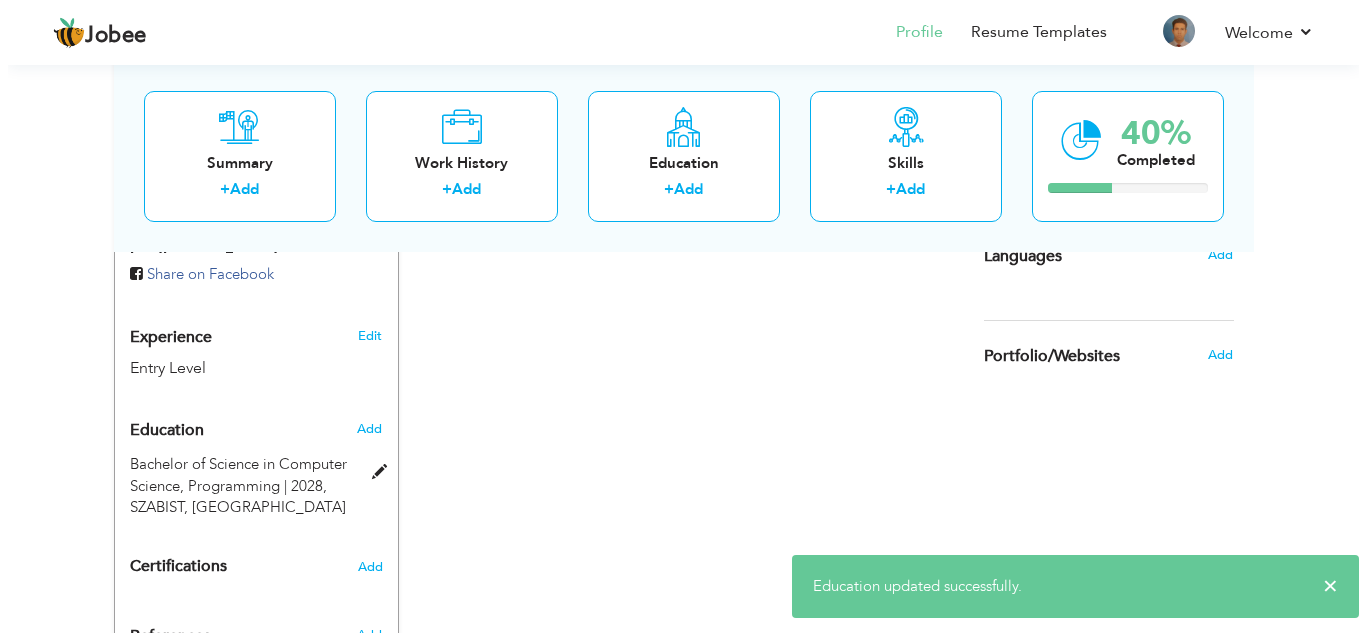 scroll, scrollTop: 717, scrollLeft: 0, axis: vertical 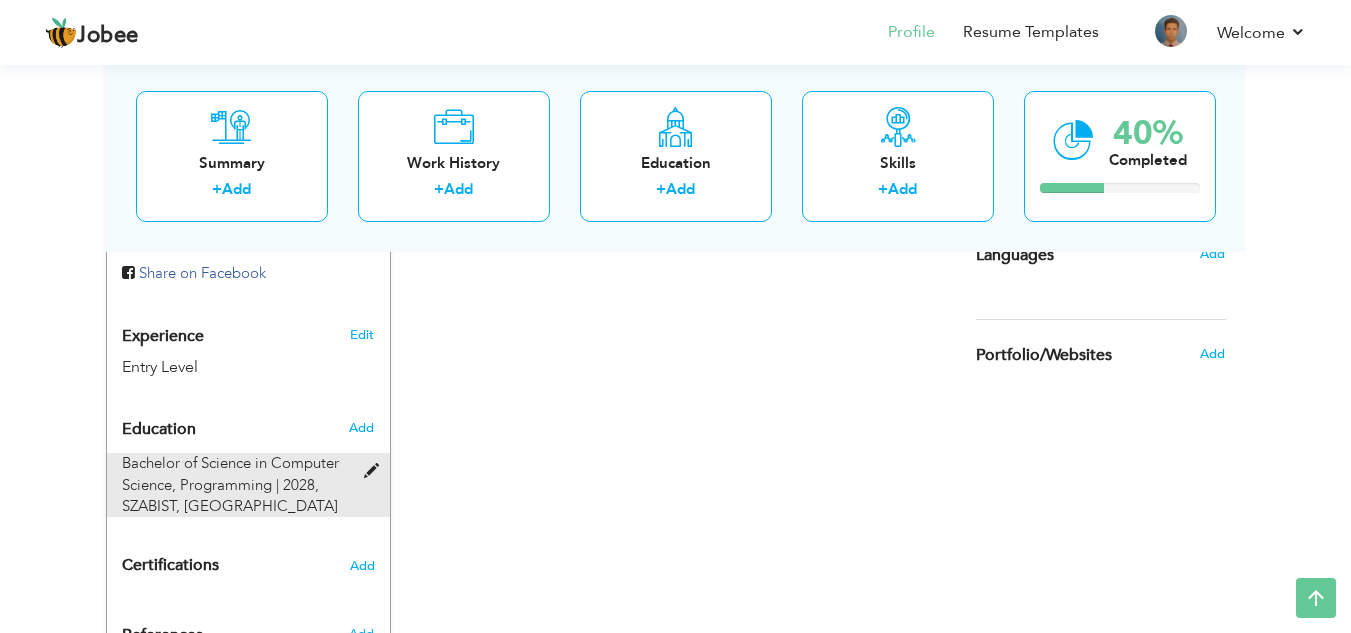 click at bounding box center [376, 471] 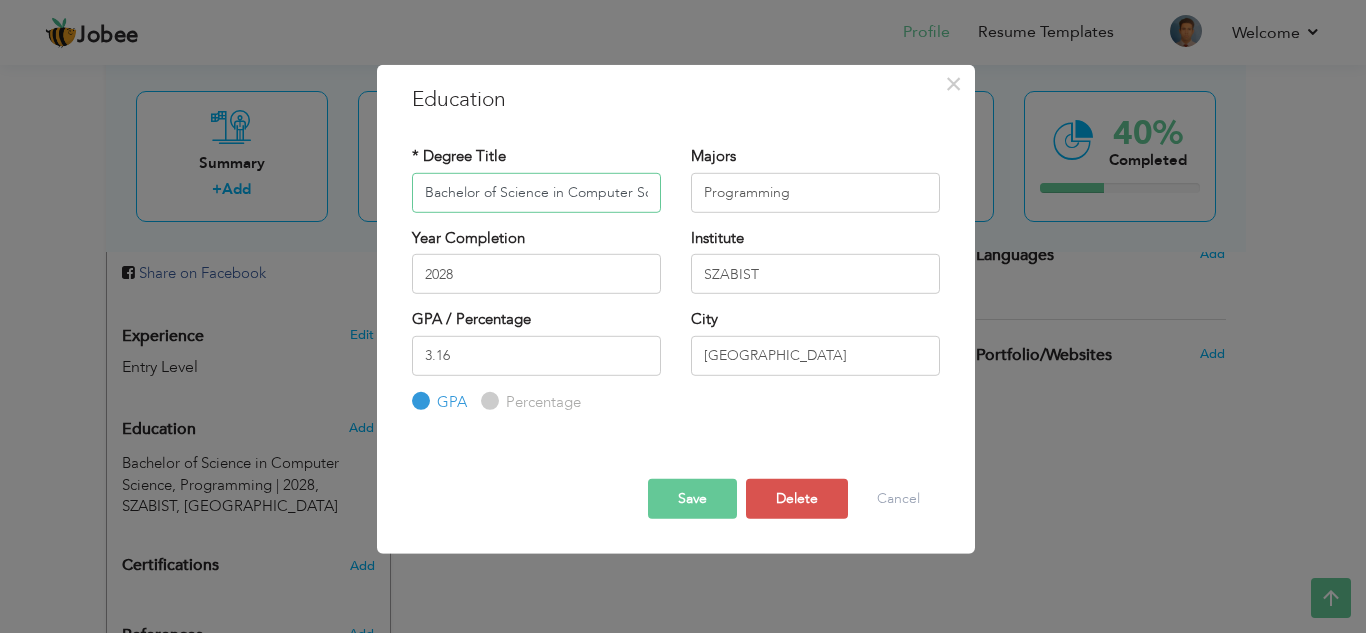 scroll, scrollTop: 0, scrollLeft: 33, axis: horizontal 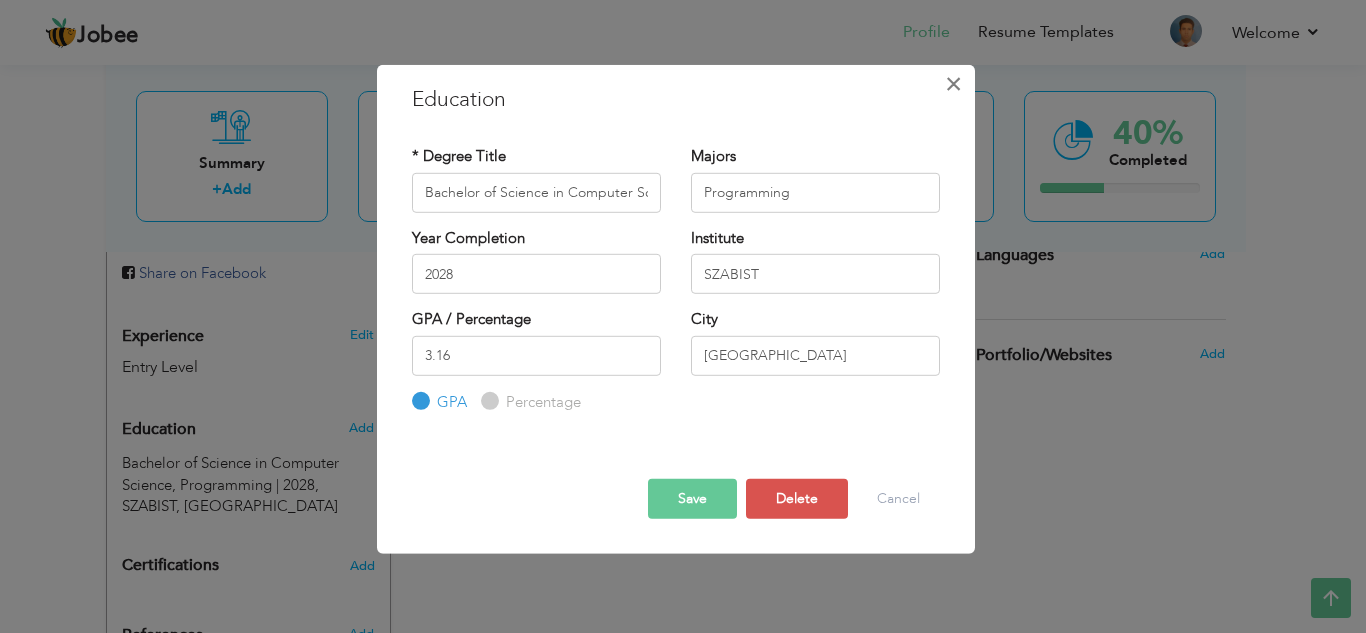 click on "×" at bounding box center (953, 83) 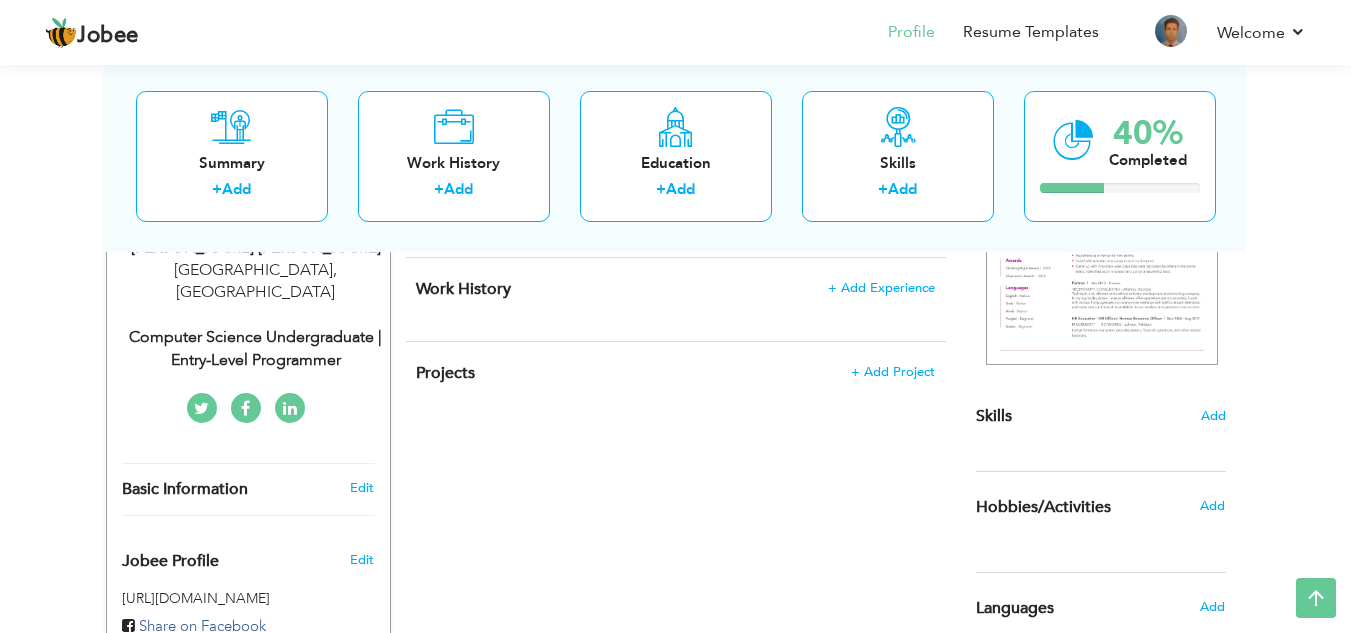 scroll, scrollTop: 398, scrollLeft: 0, axis: vertical 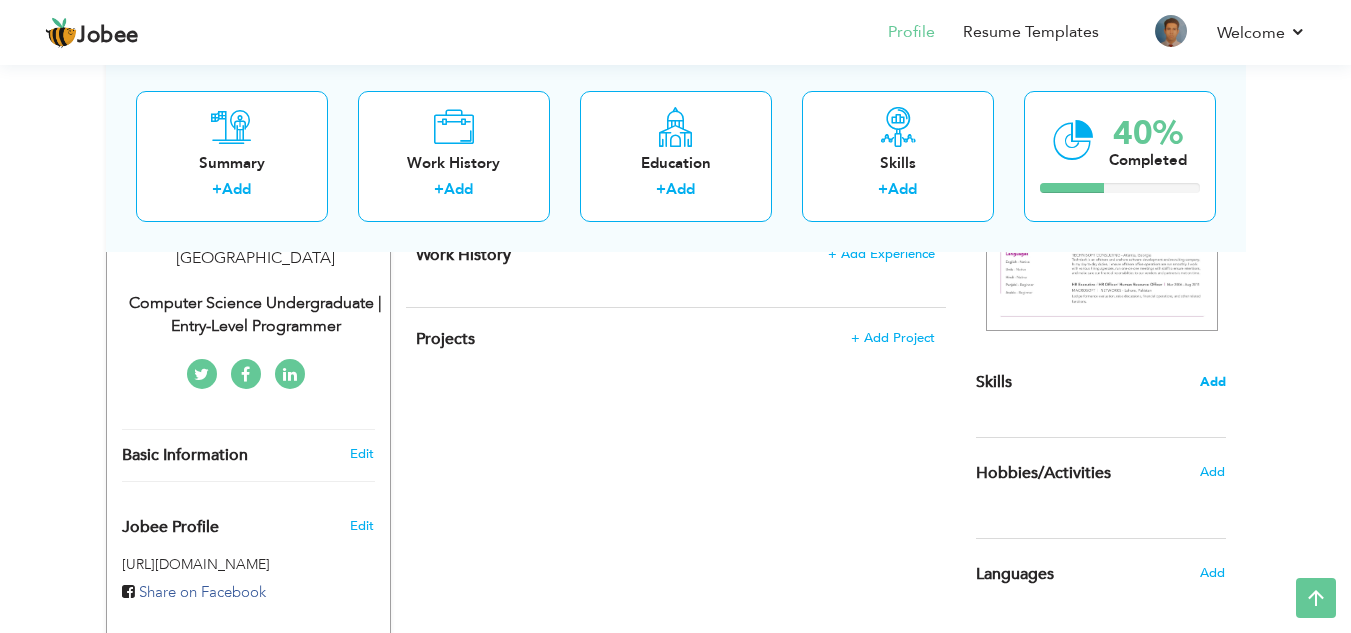 click on "Add" at bounding box center [1213, 382] 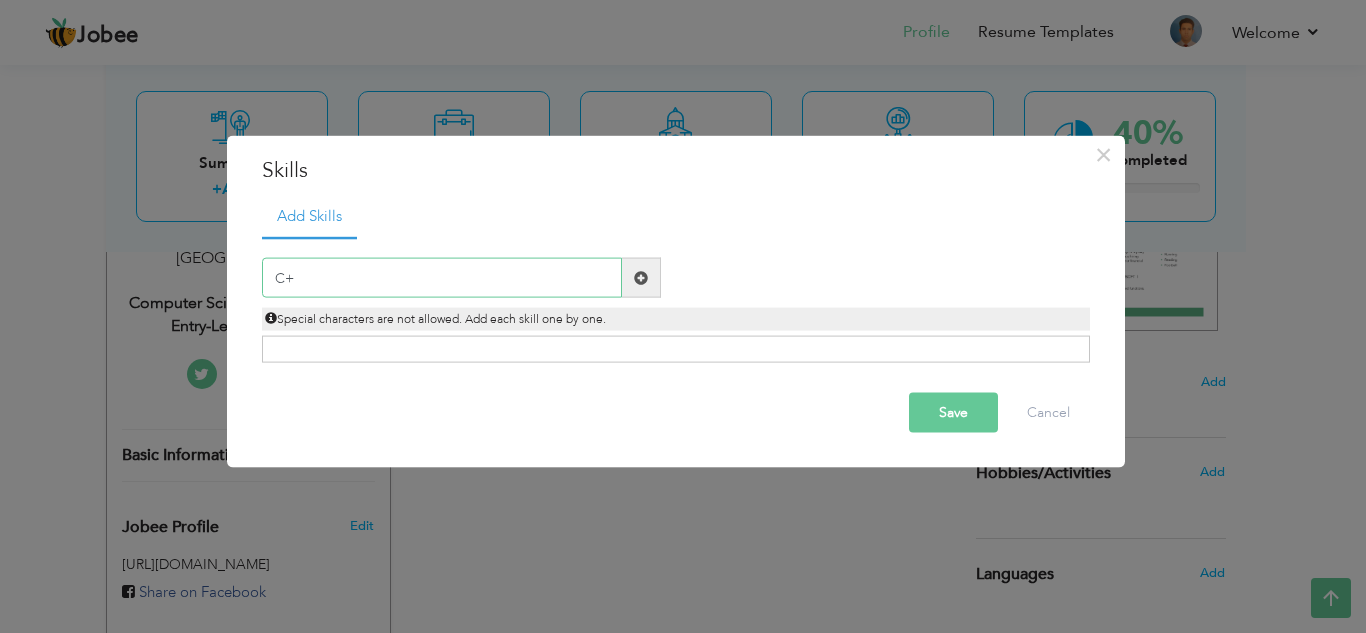 type on "C++" 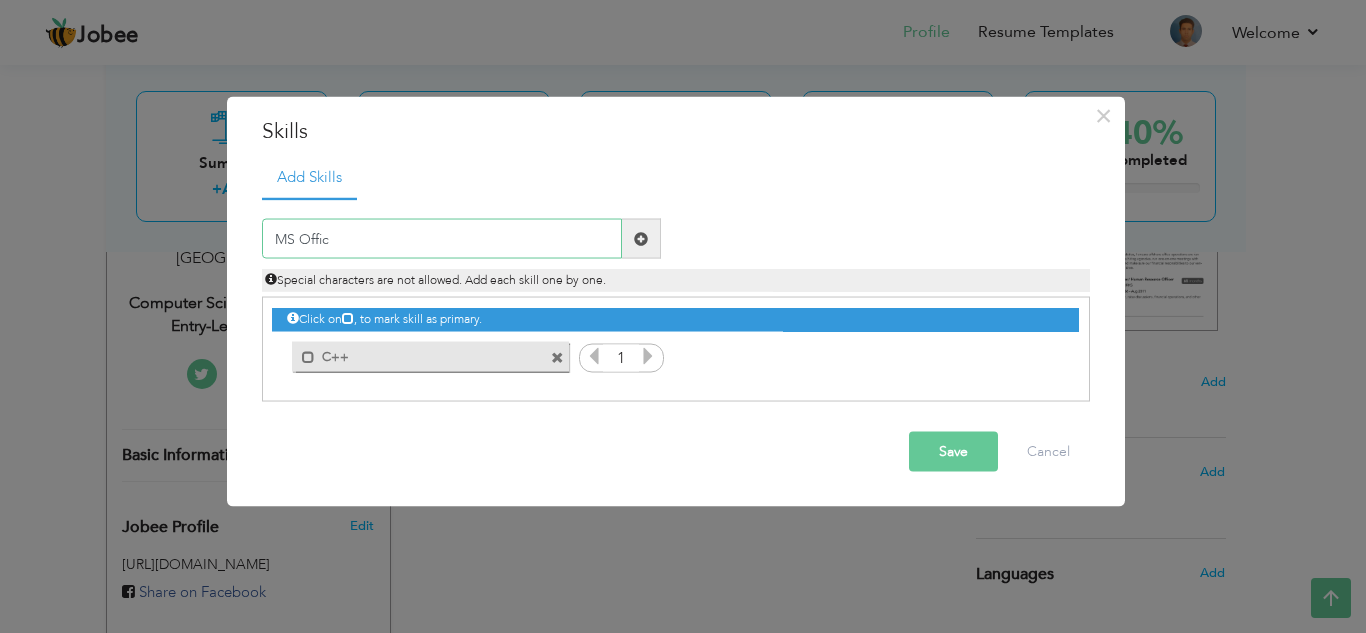 type on "MS Office" 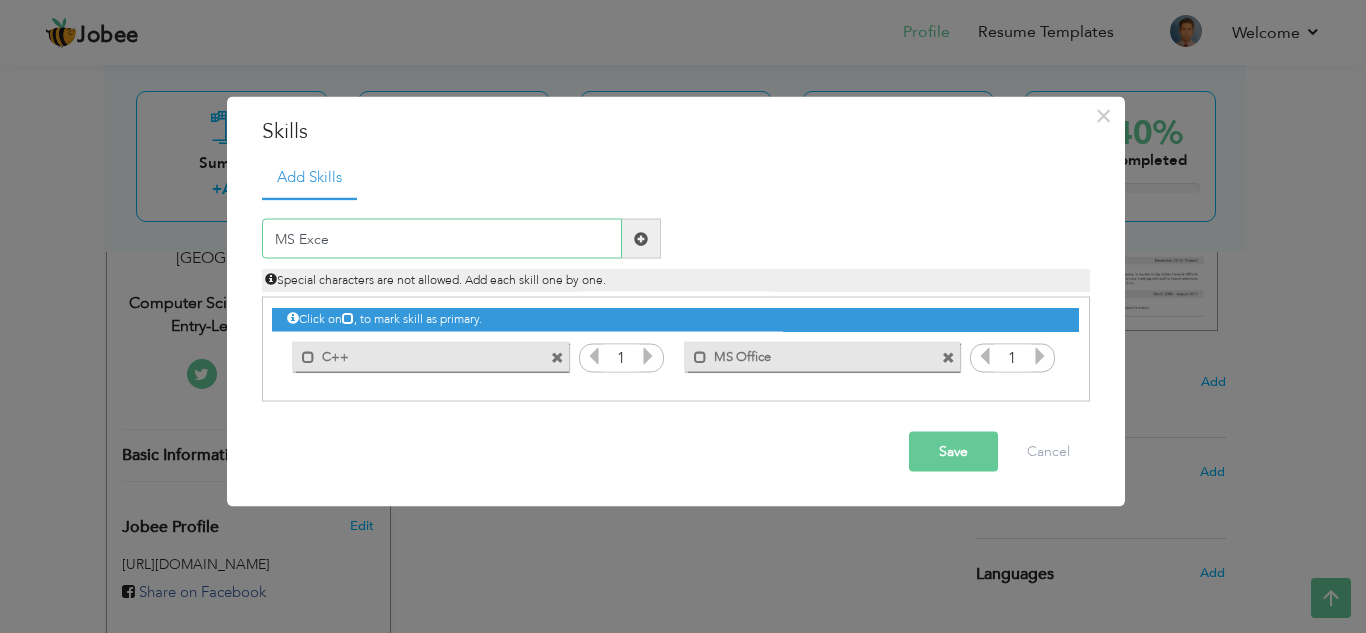type on "MS Excel" 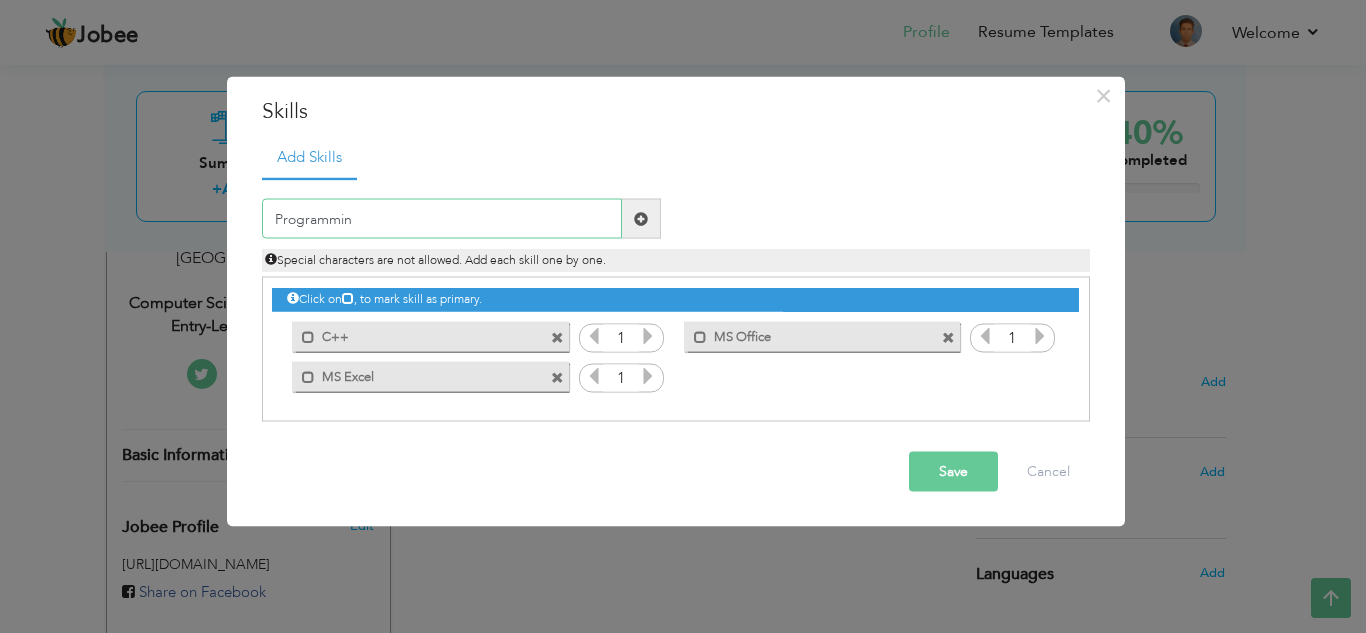 type on "Programming" 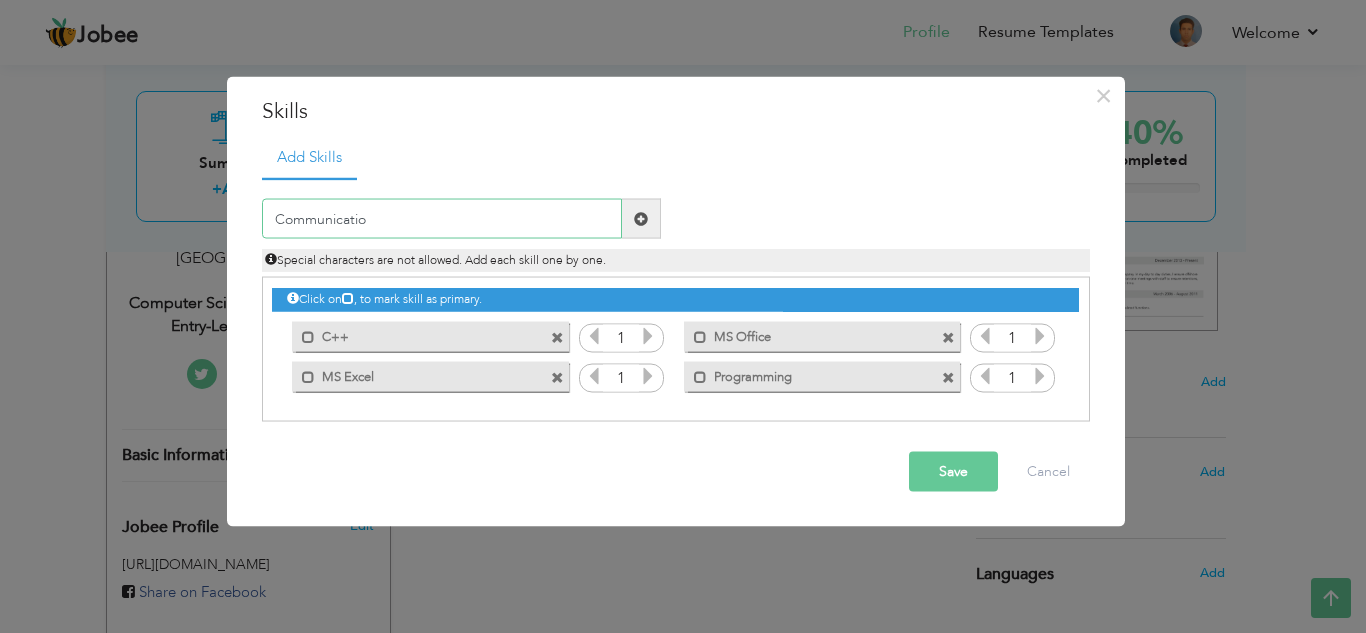 type on "Communication" 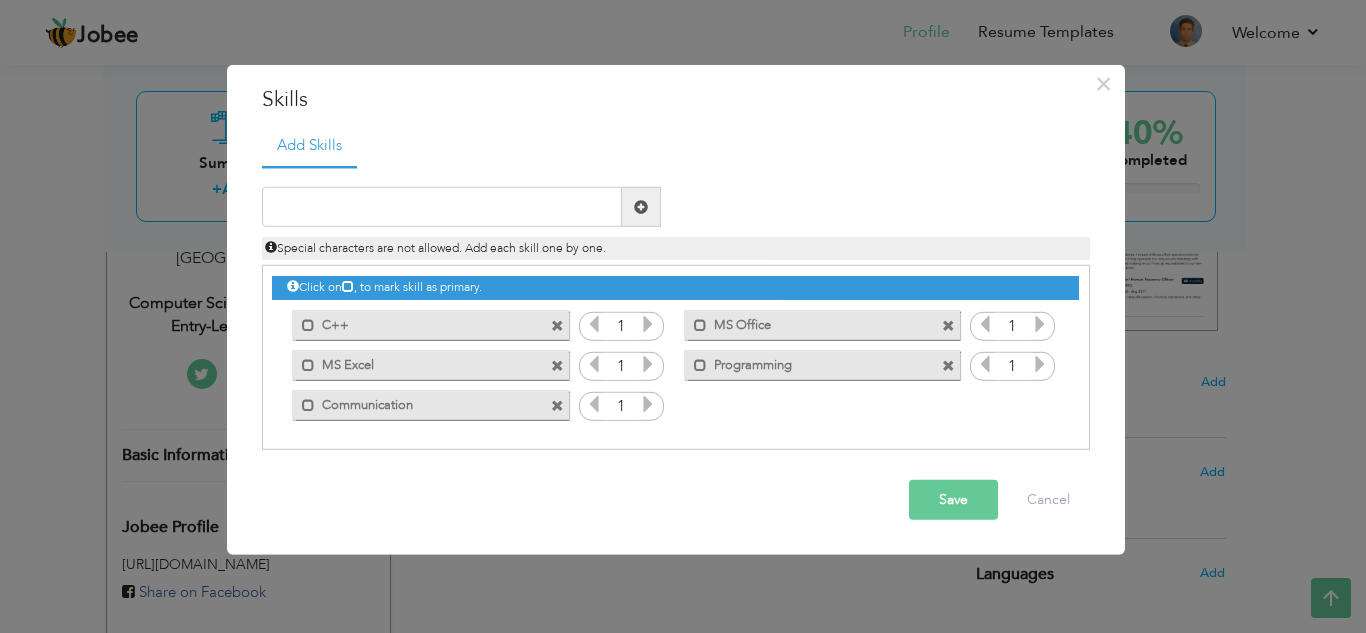 click on "Mark as primary skill.
Communication" at bounding box center (430, 404) 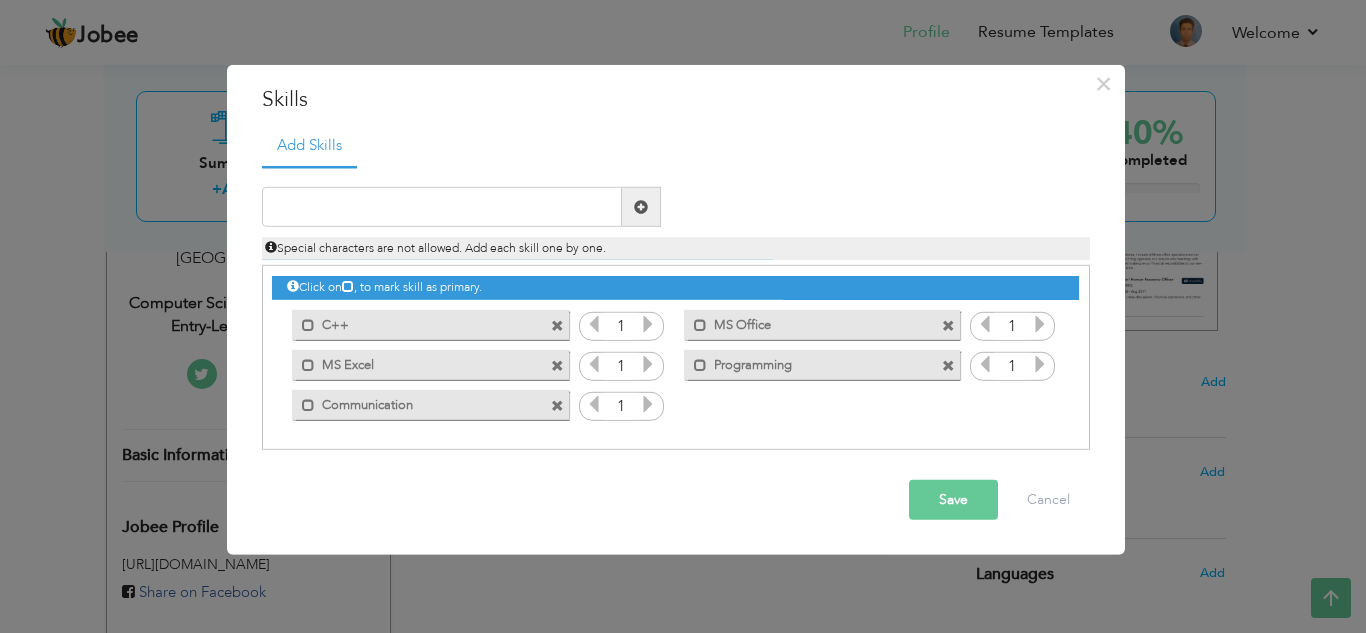click at bounding box center (557, 405) 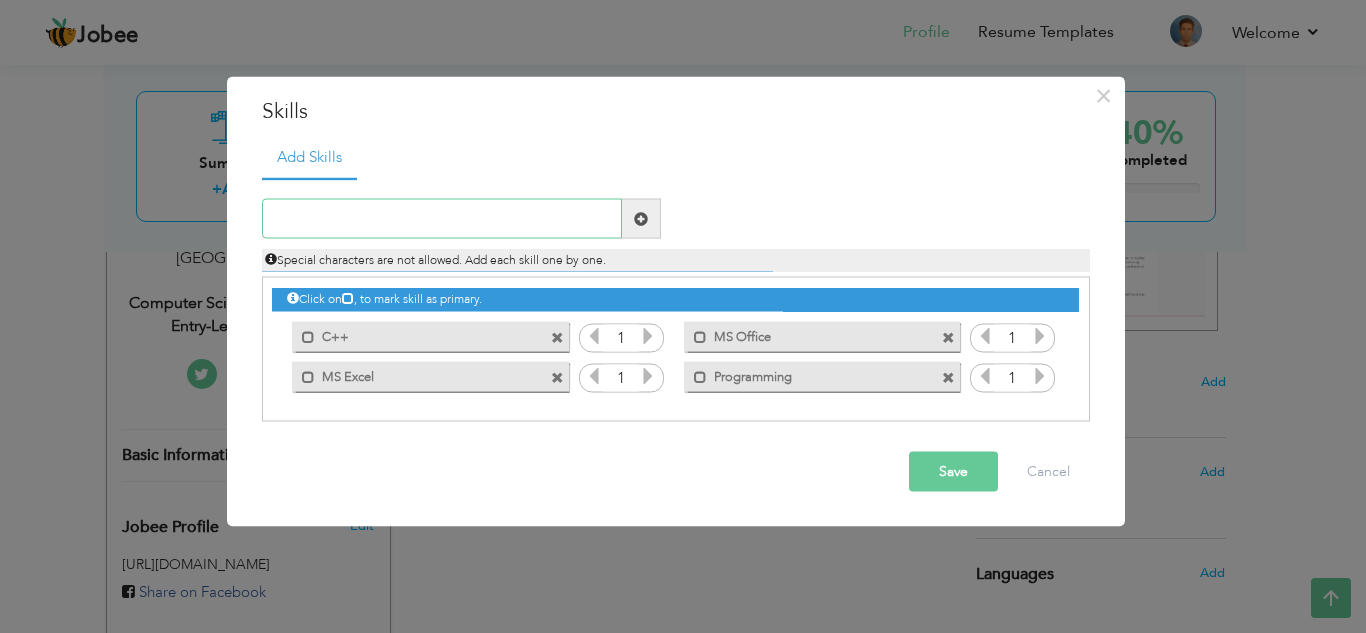 click at bounding box center [442, 219] 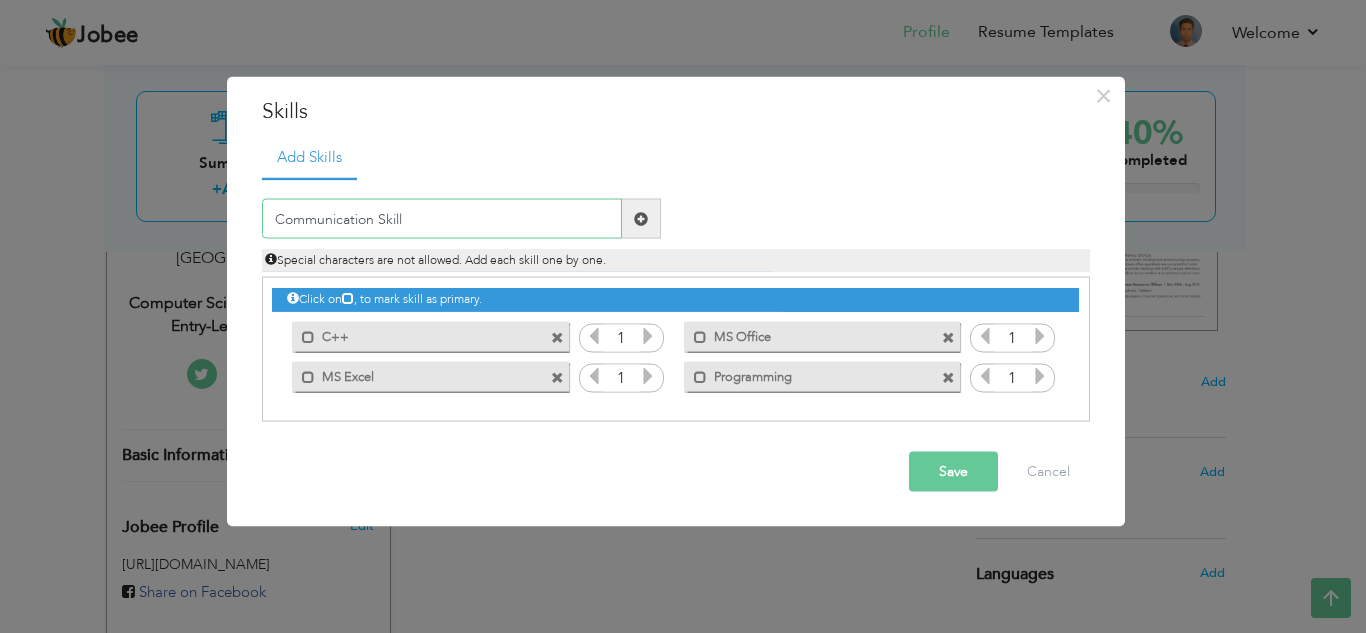 type on "Communication Skills" 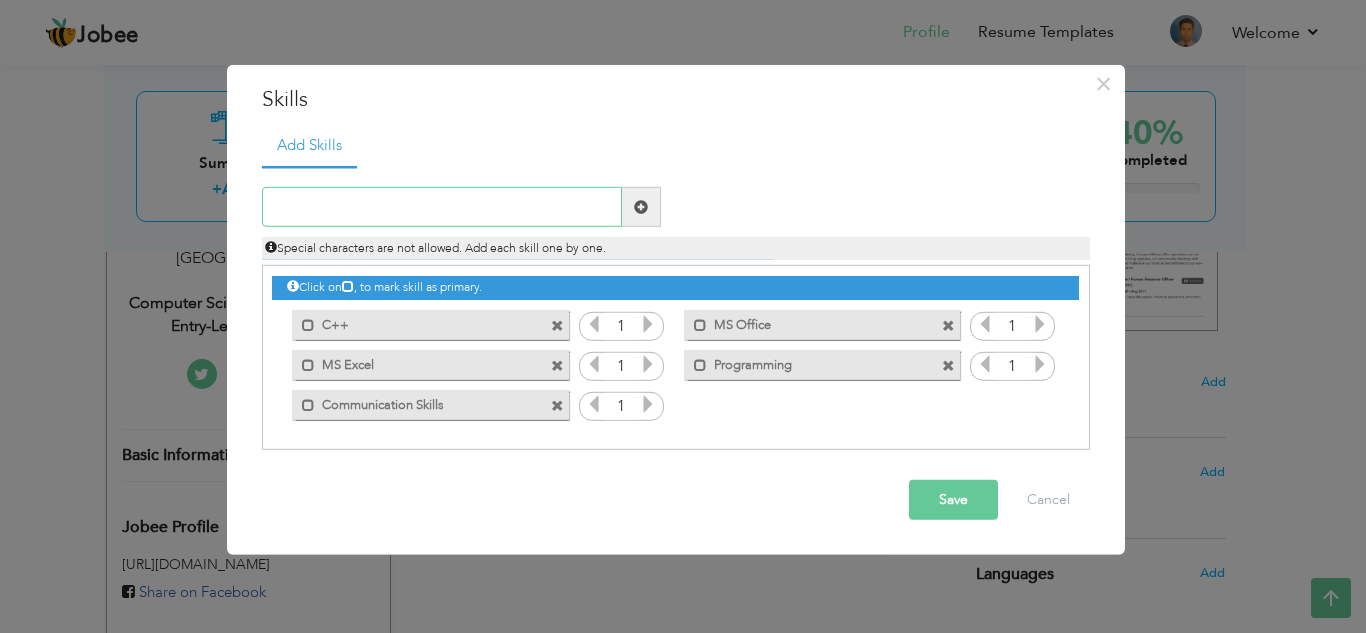 click at bounding box center (442, 207) 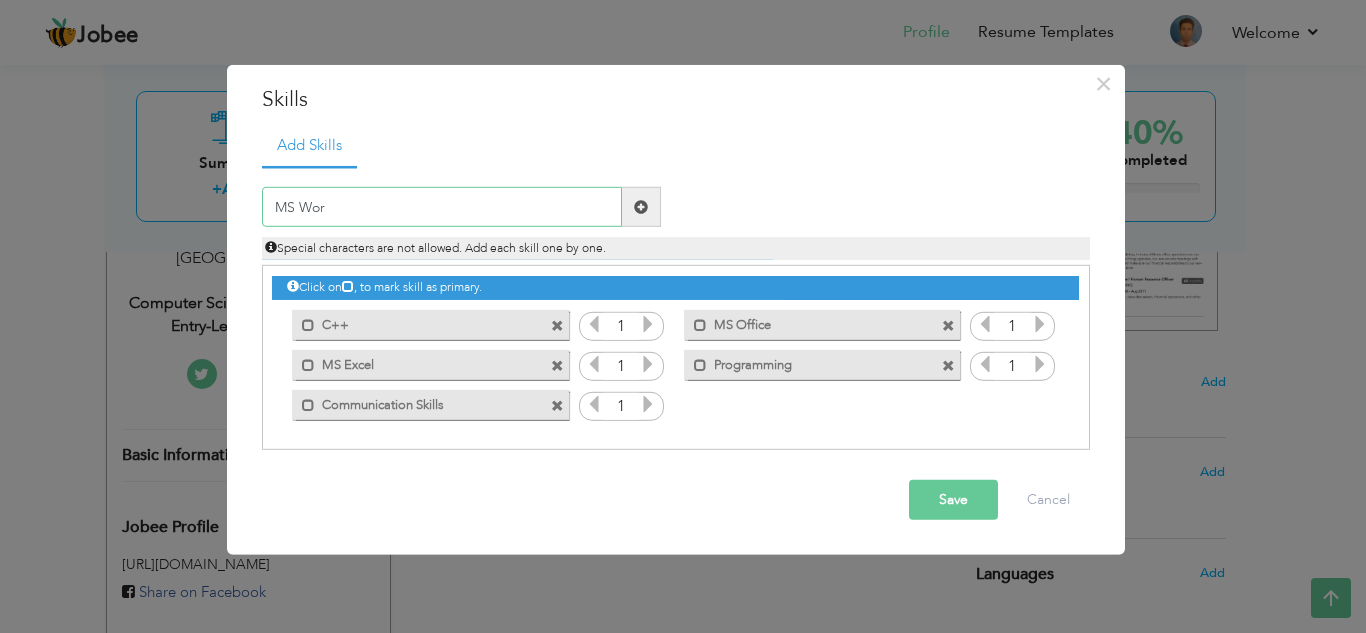 type on "MS Word" 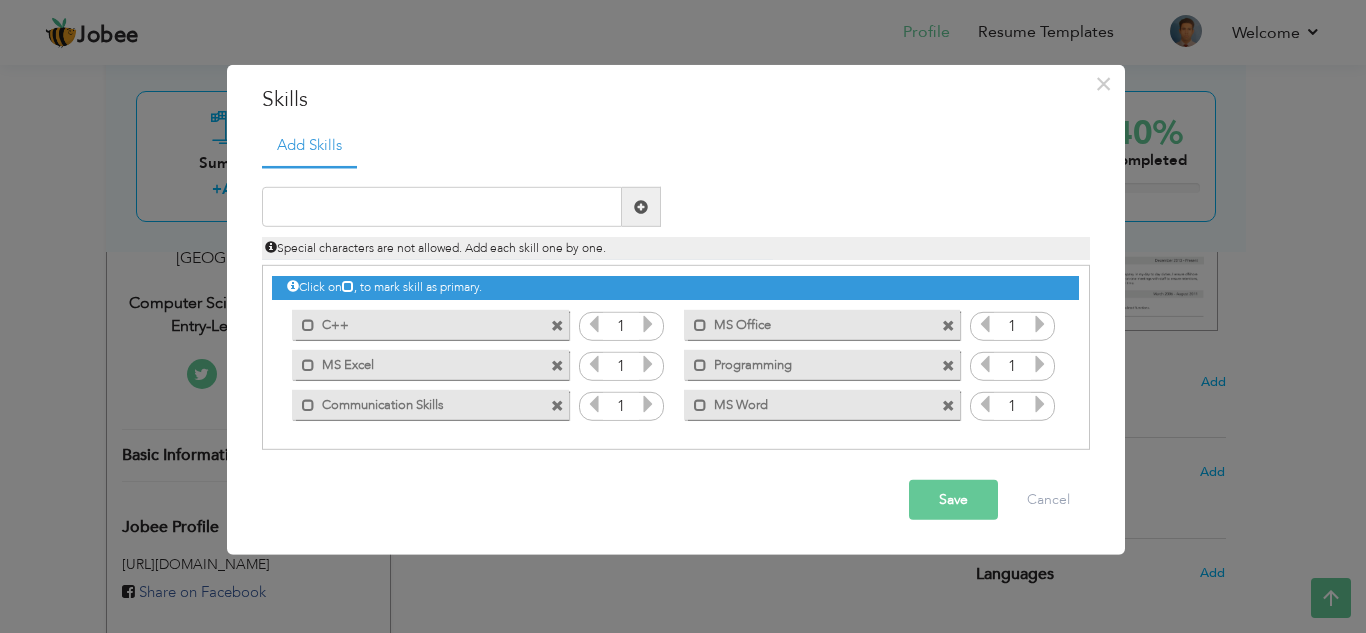 click at bounding box center [648, 324] 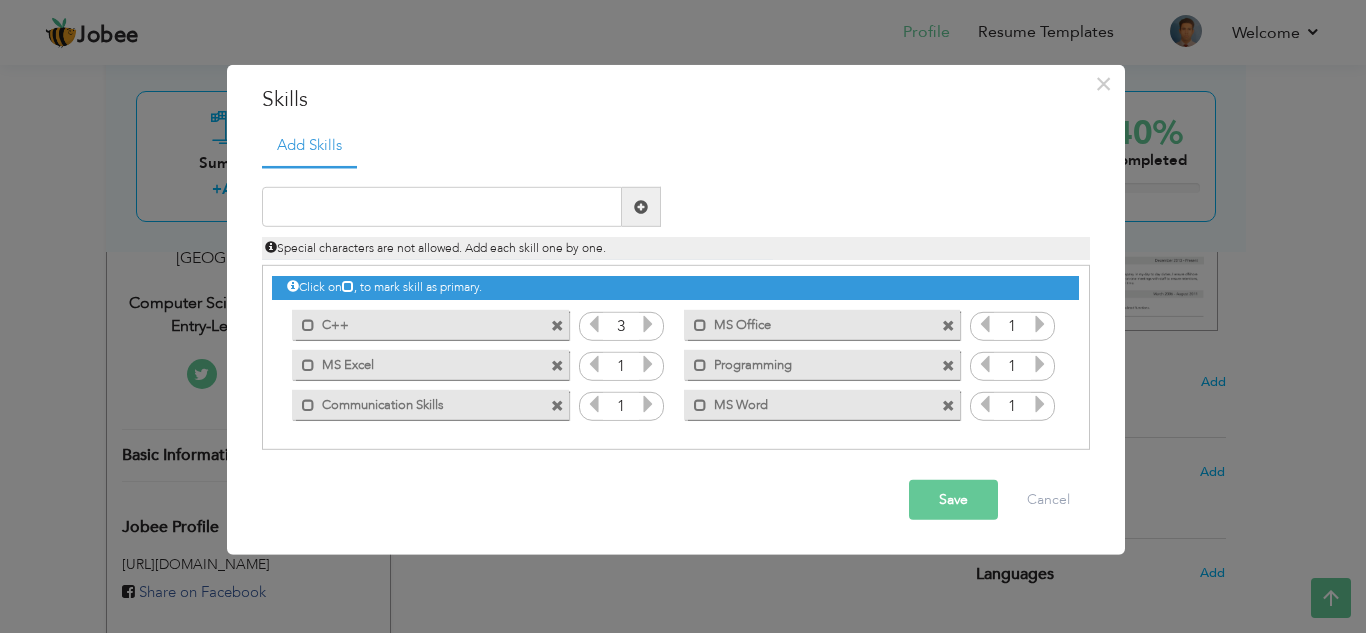 click at bounding box center (648, 324) 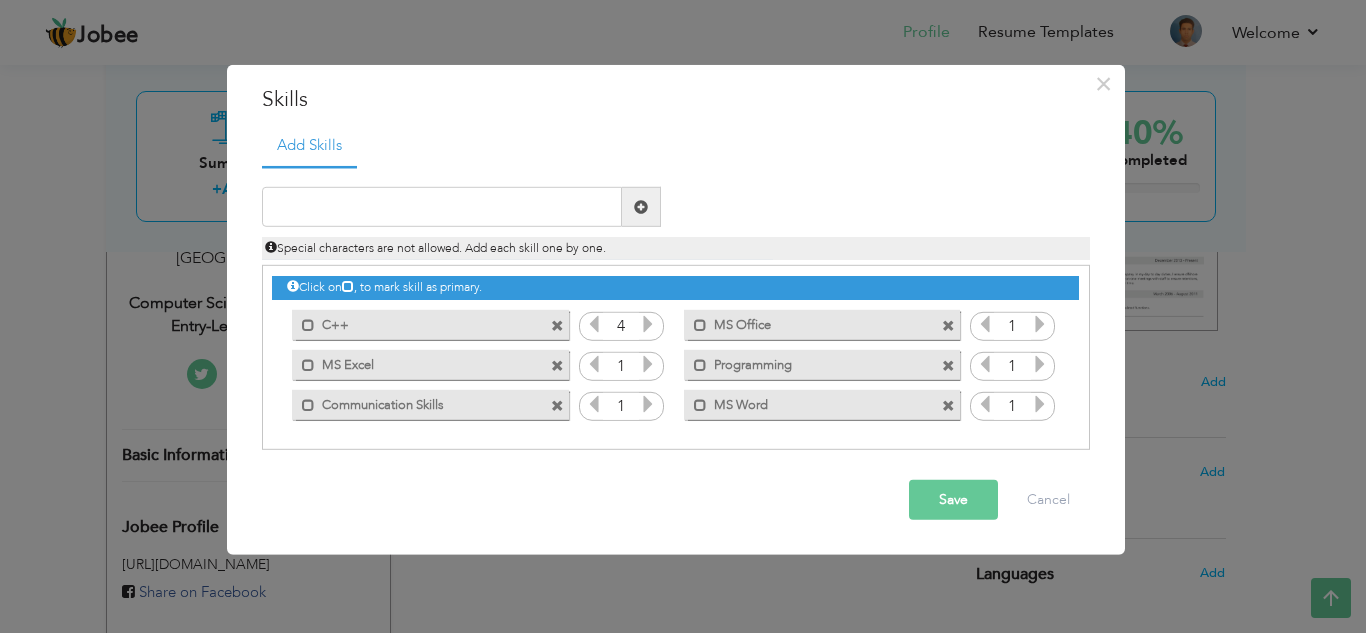 click at bounding box center [648, 324] 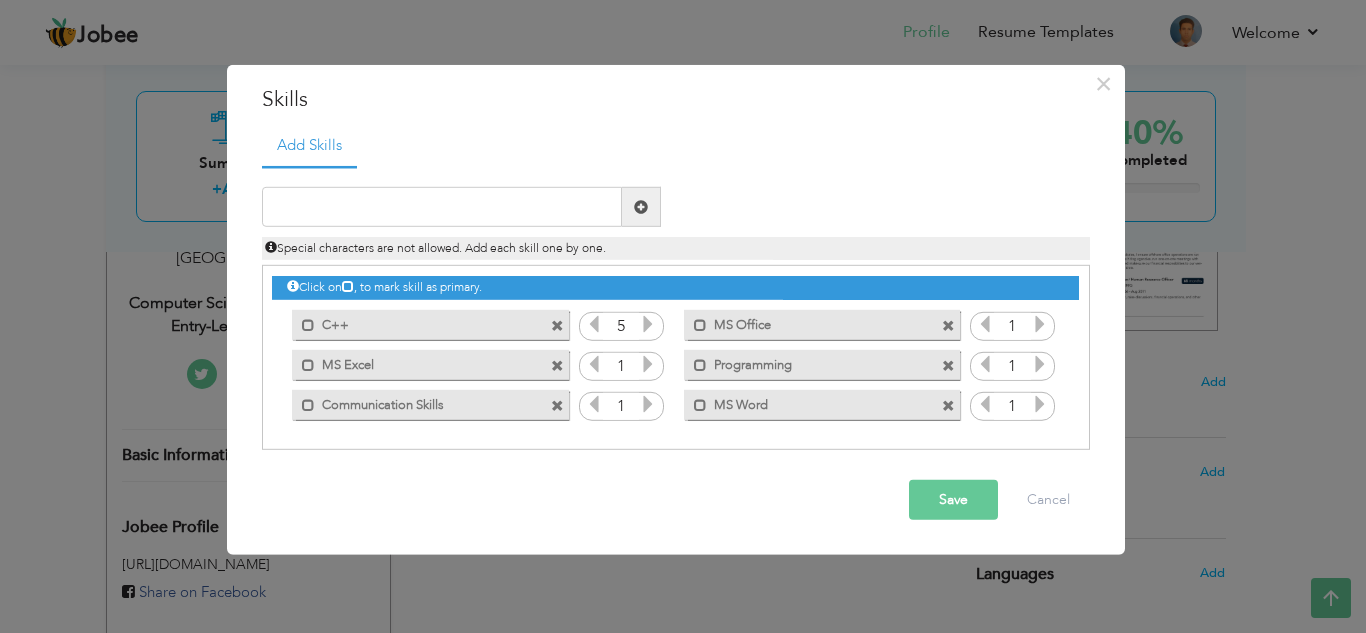 click at bounding box center (648, 364) 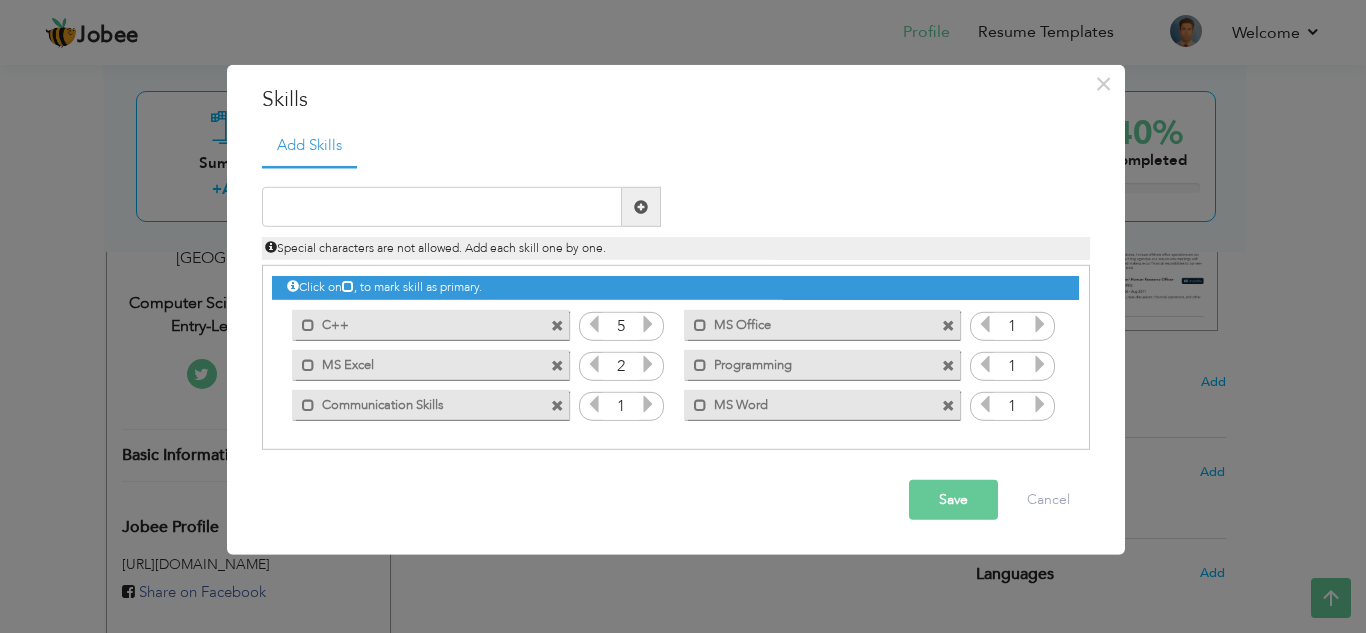click at bounding box center (648, 364) 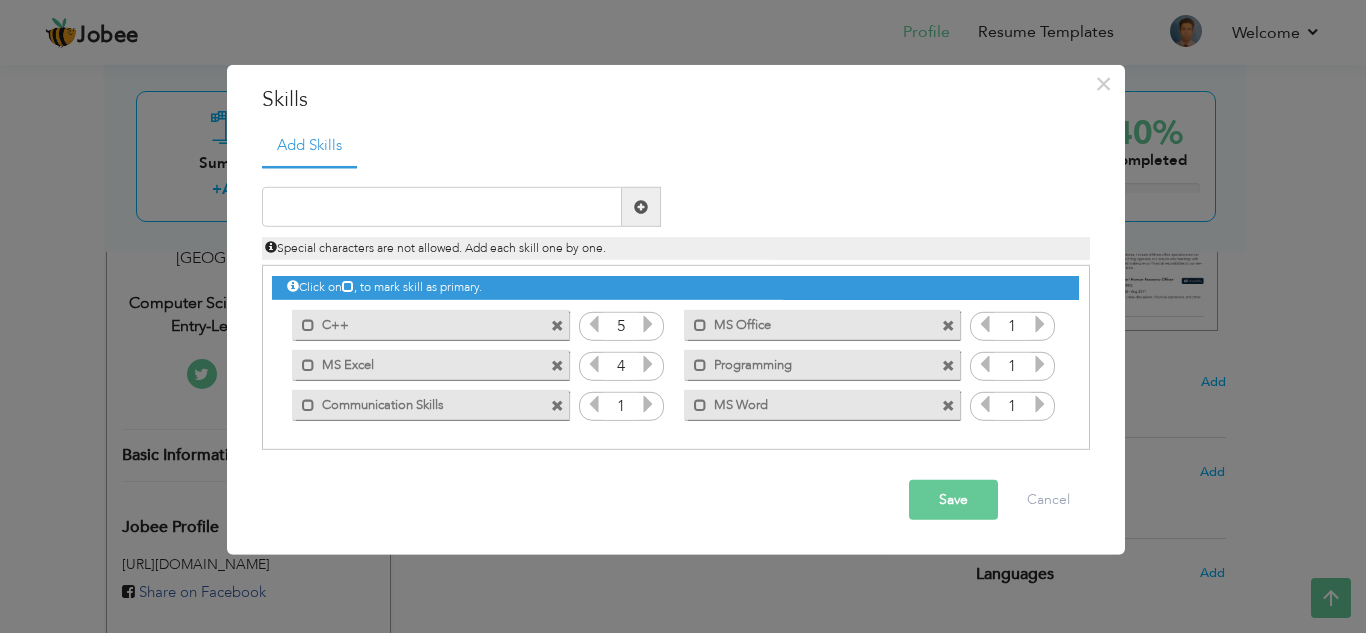 click at bounding box center (648, 364) 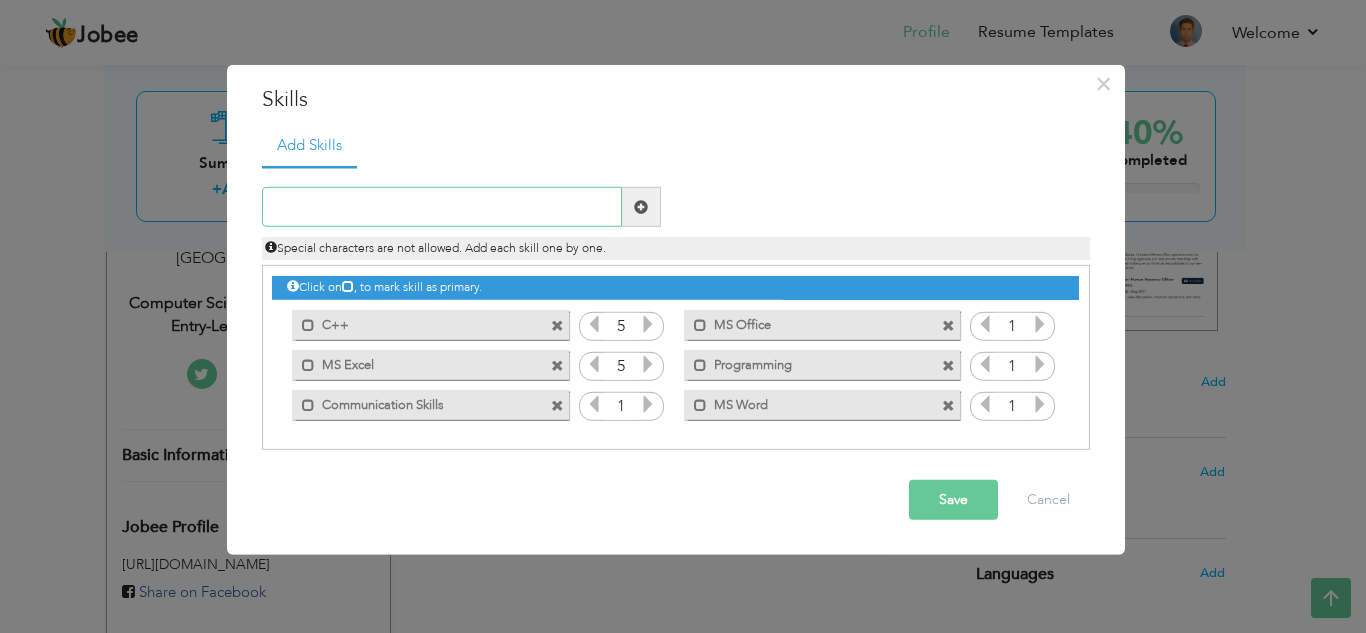 click at bounding box center [442, 207] 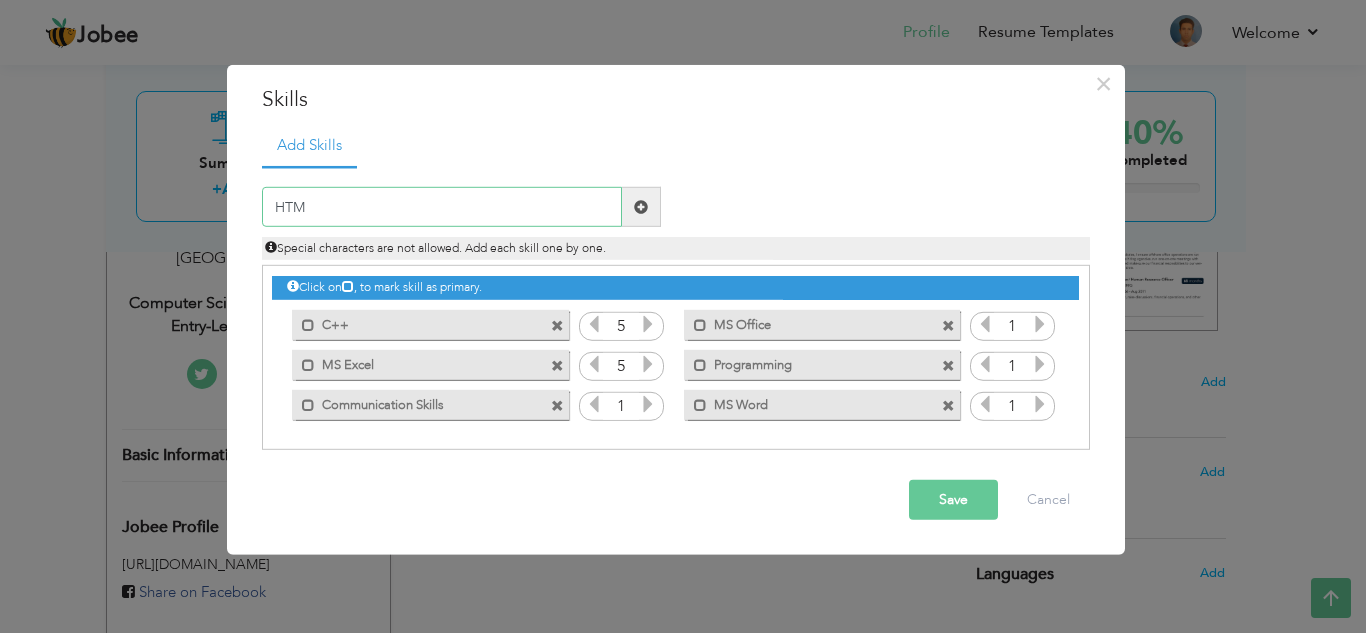 type on "HTMl" 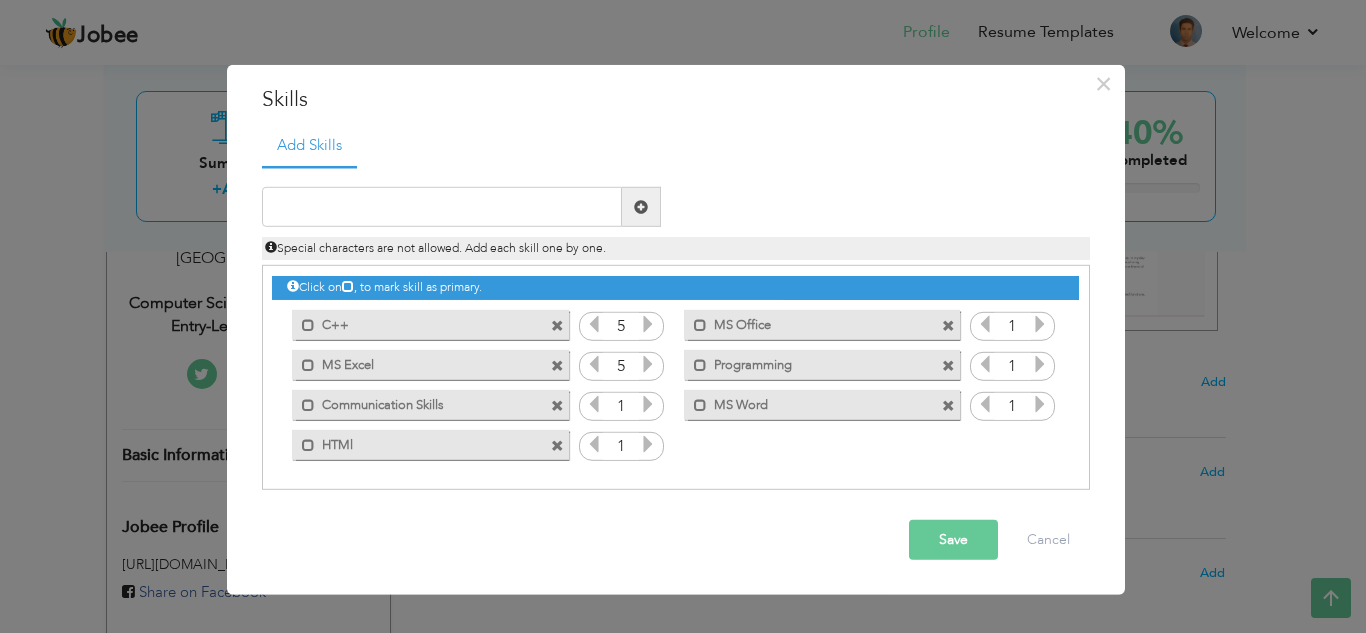 click at bounding box center (557, 445) 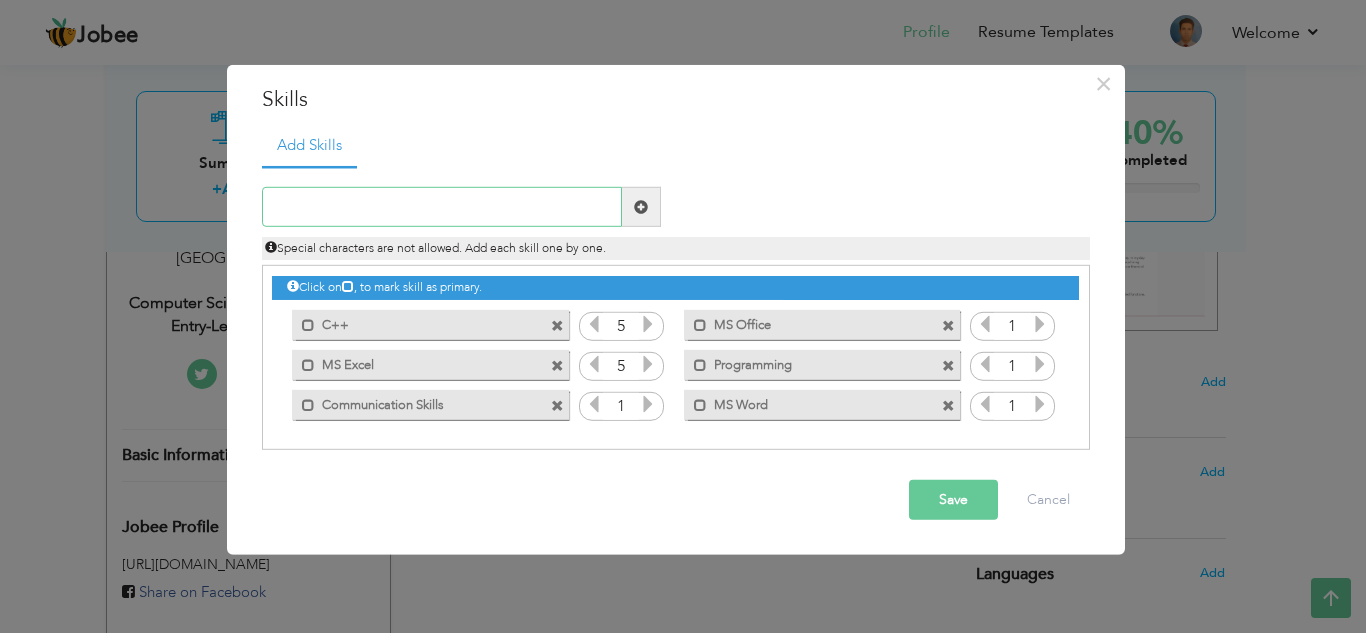 click at bounding box center (442, 207) 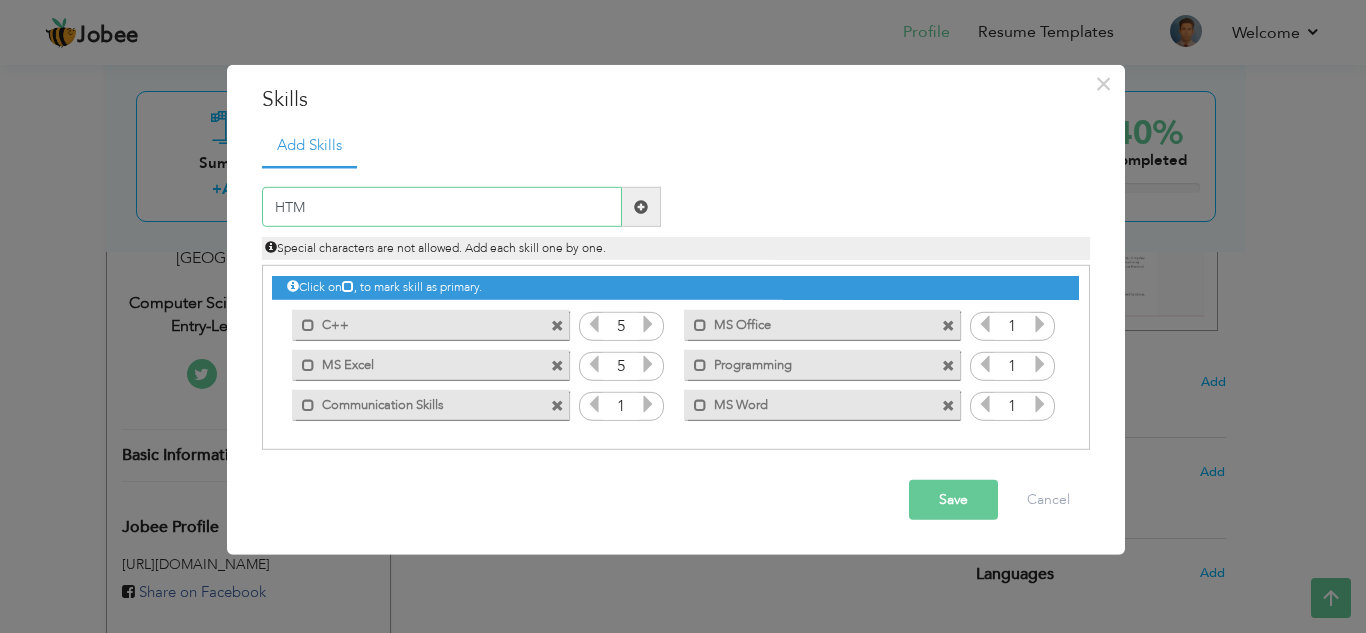 type on "HTML" 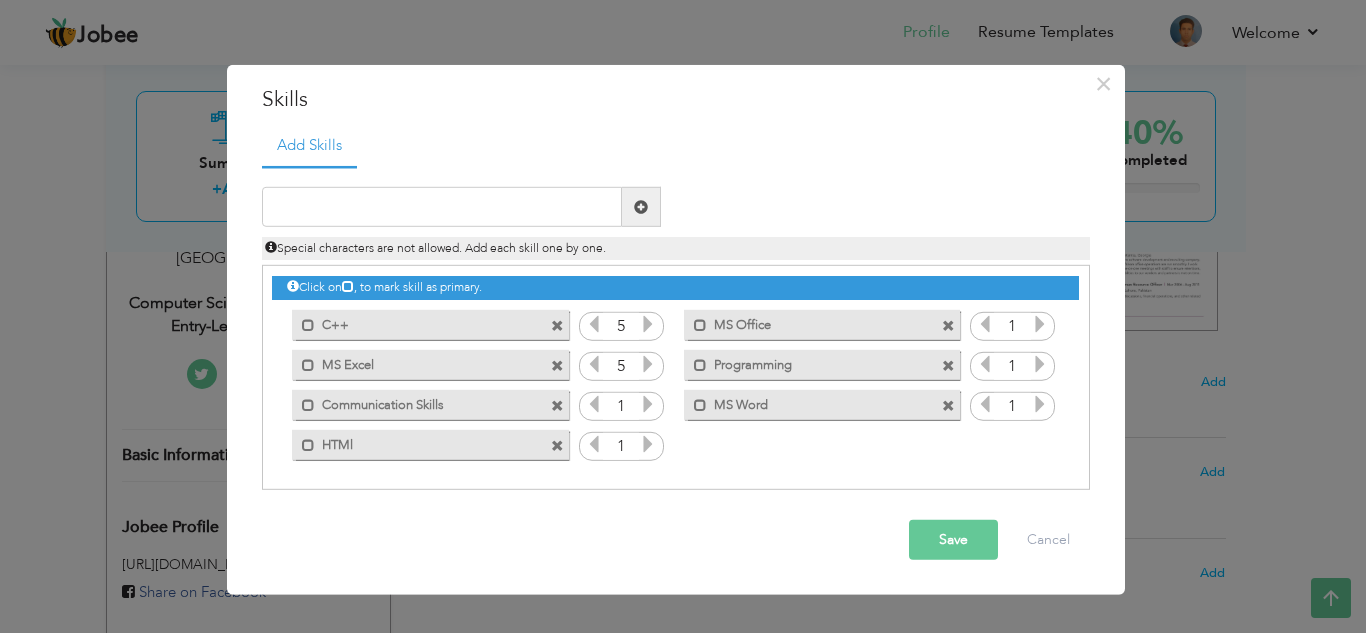 click at bounding box center [594, 324] 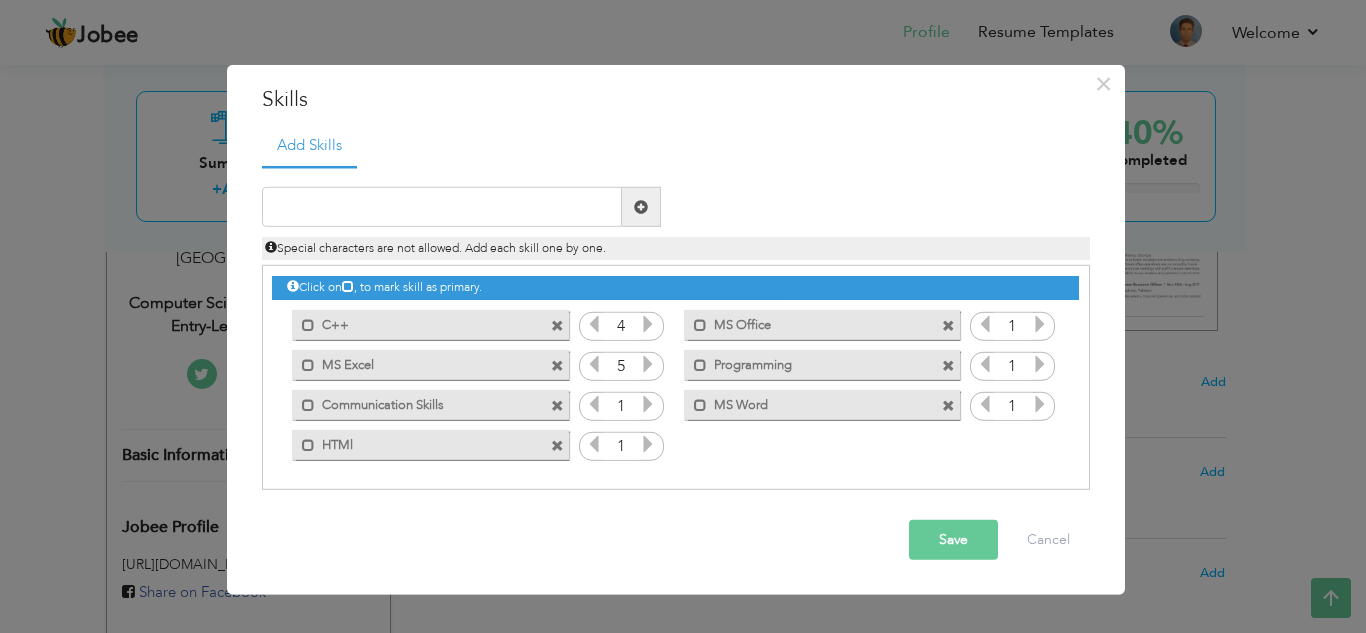 click at bounding box center (594, 364) 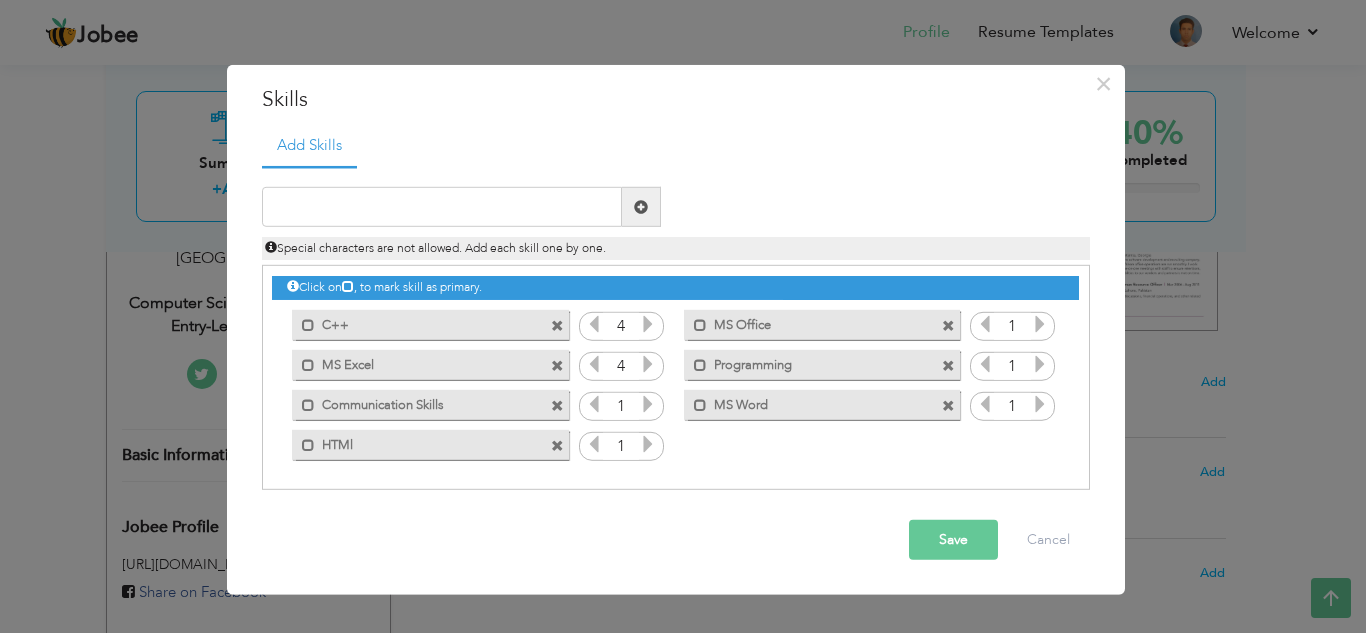 click at bounding box center [648, 404] 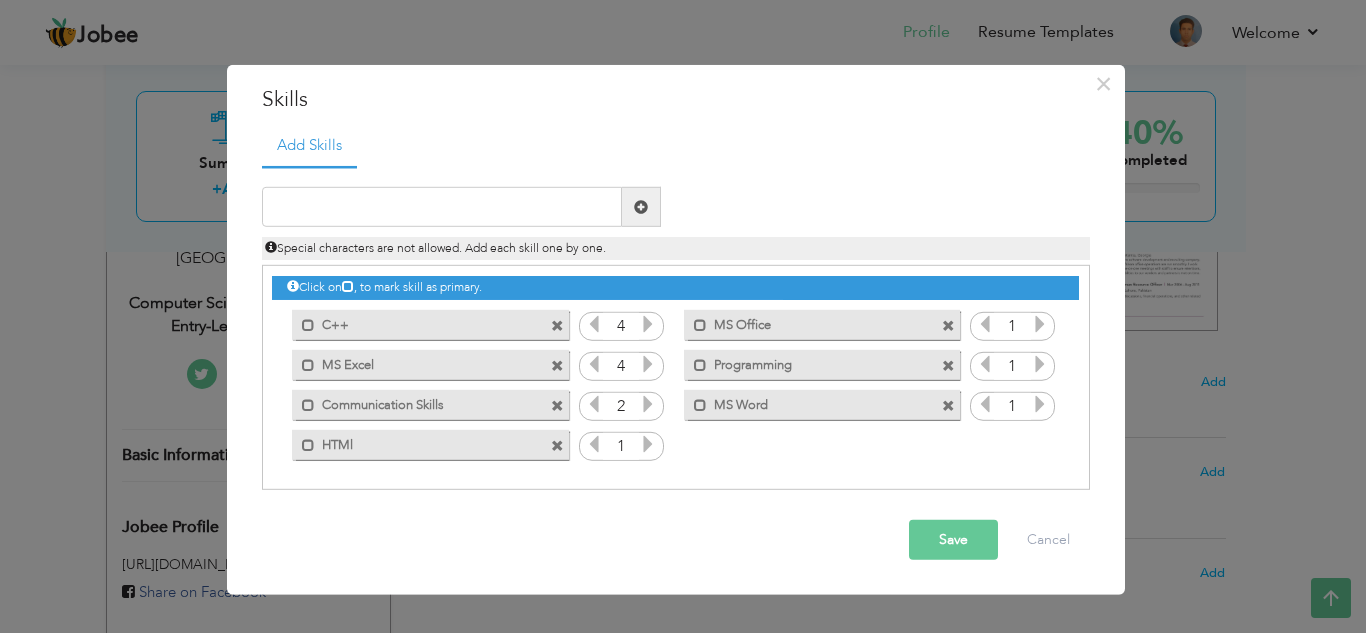 click at bounding box center [648, 404] 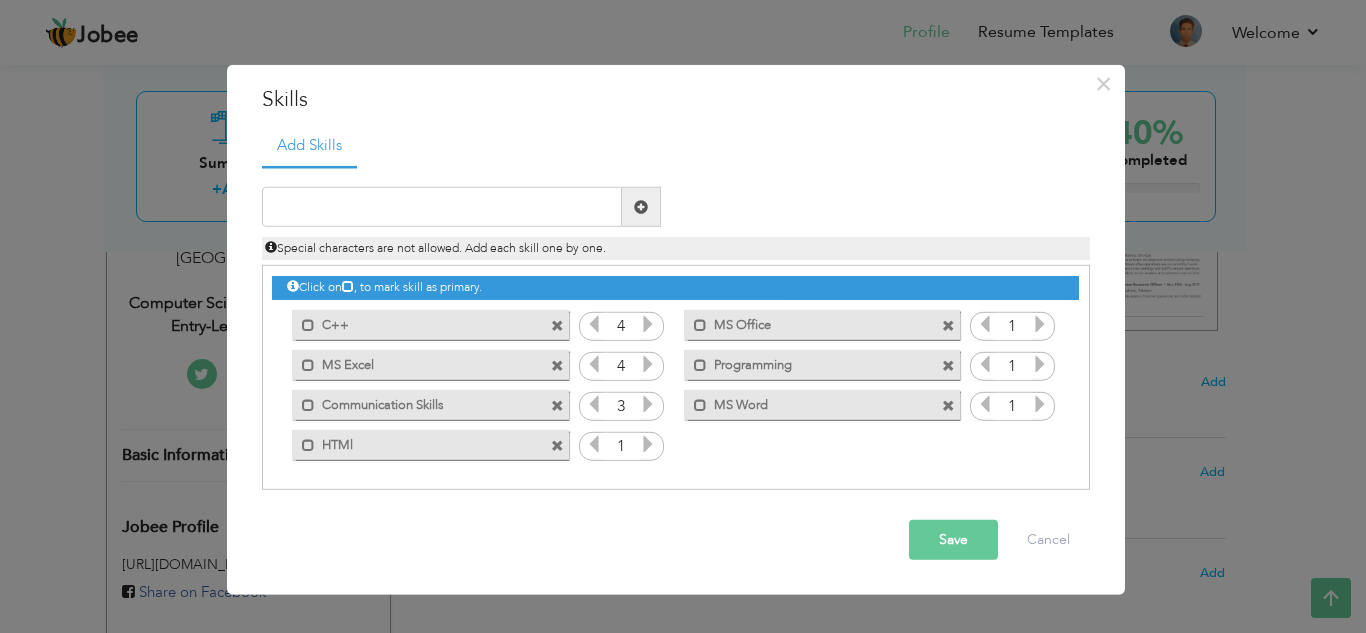 click at bounding box center [648, 404] 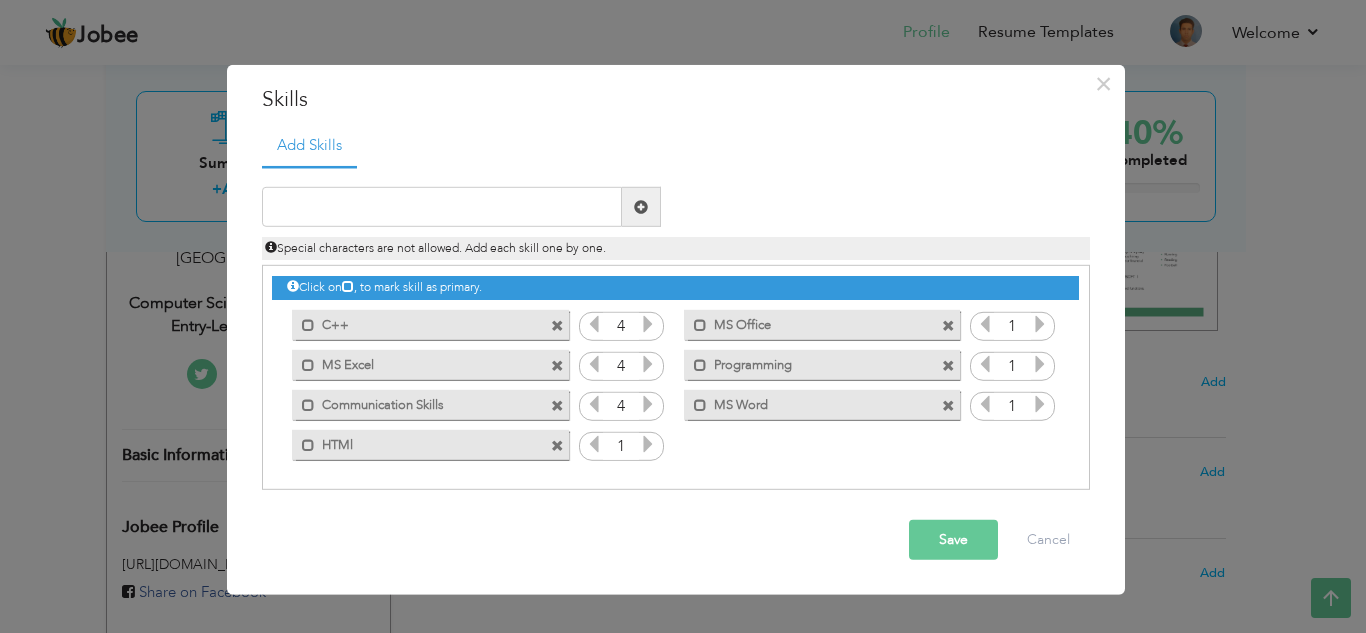 click at bounding box center (648, 444) 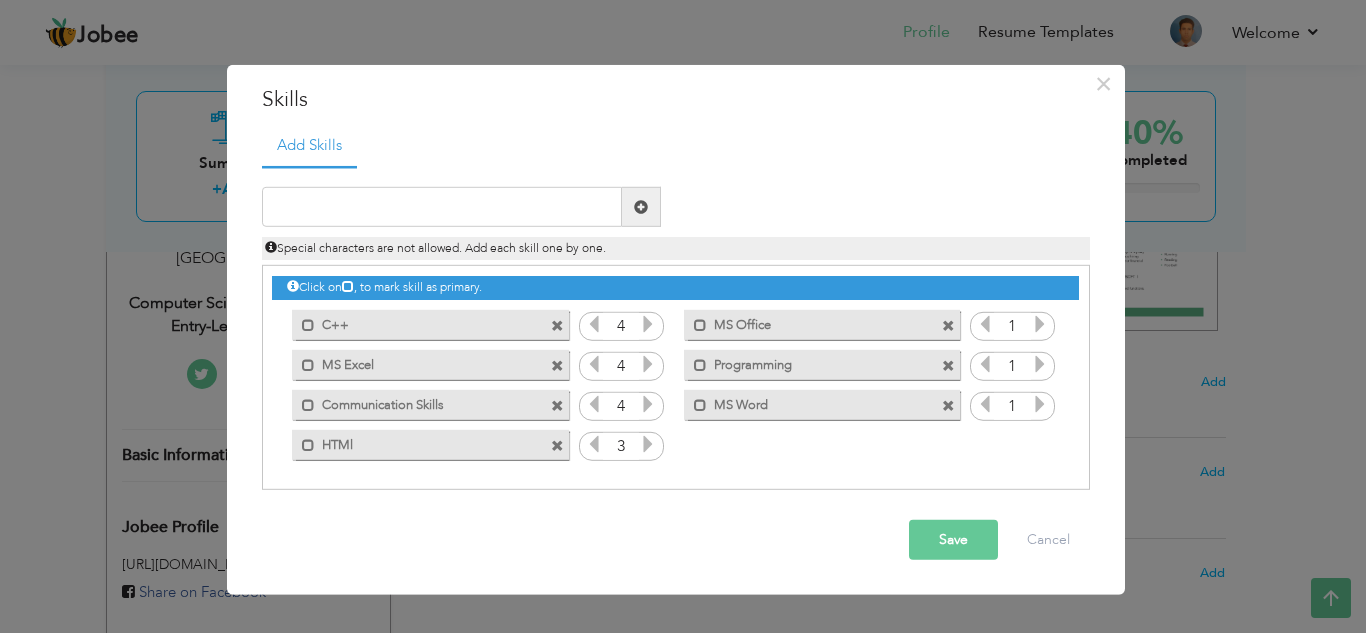 click at bounding box center (648, 444) 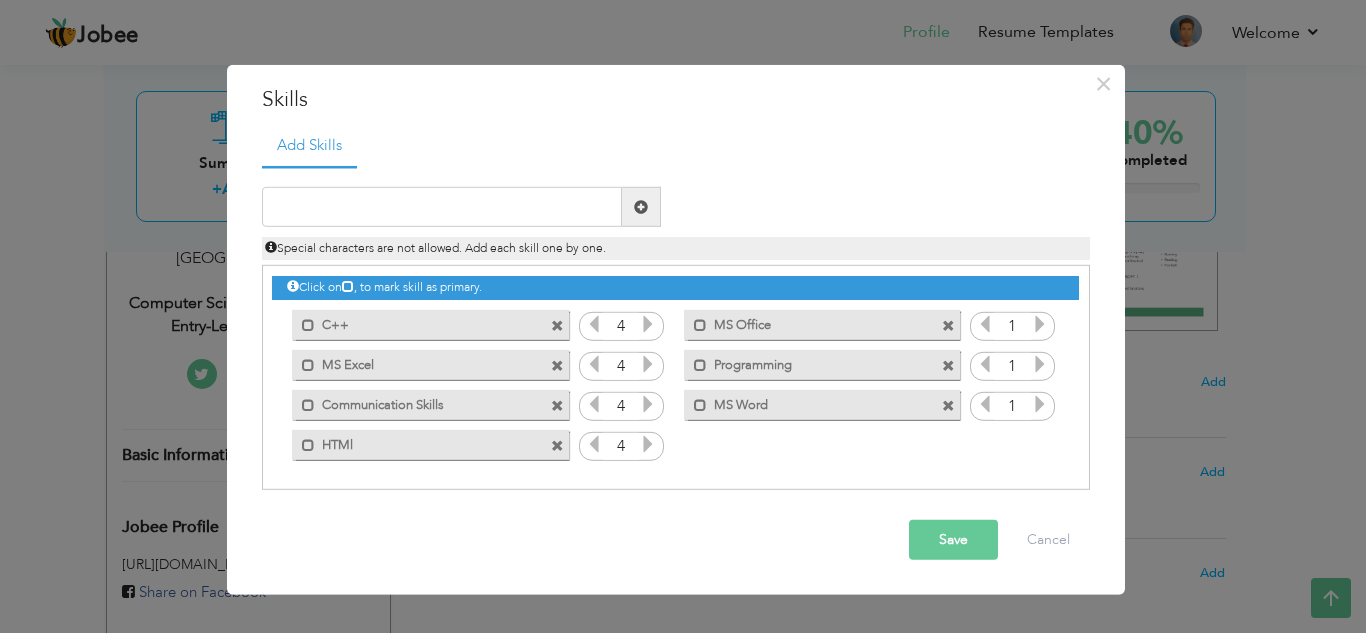 click at bounding box center [1040, 324] 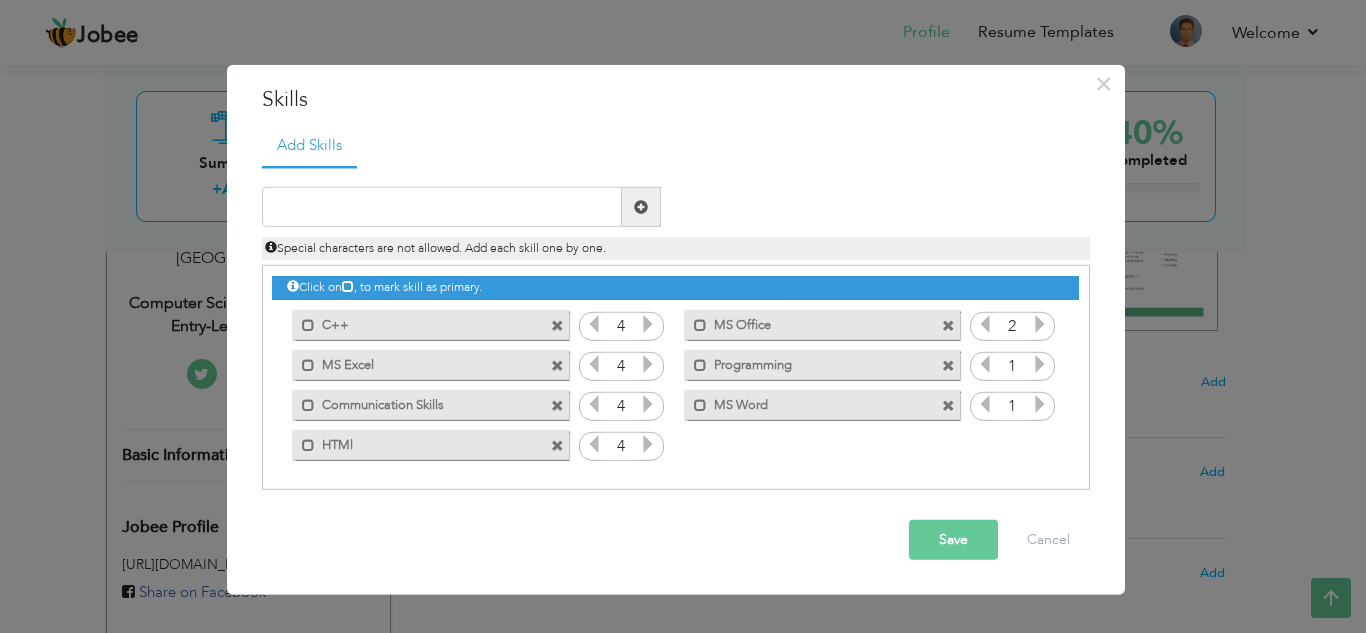 click at bounding box center [1040, 324] 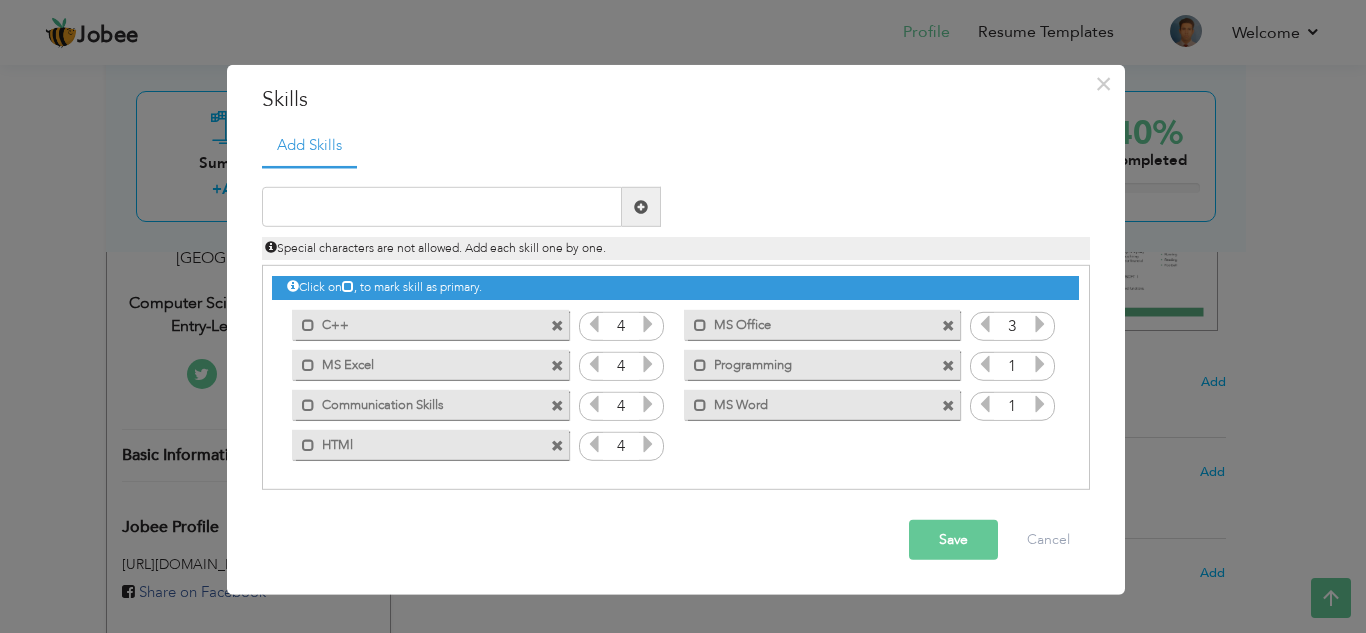 click at bounding box center (1040, 324) 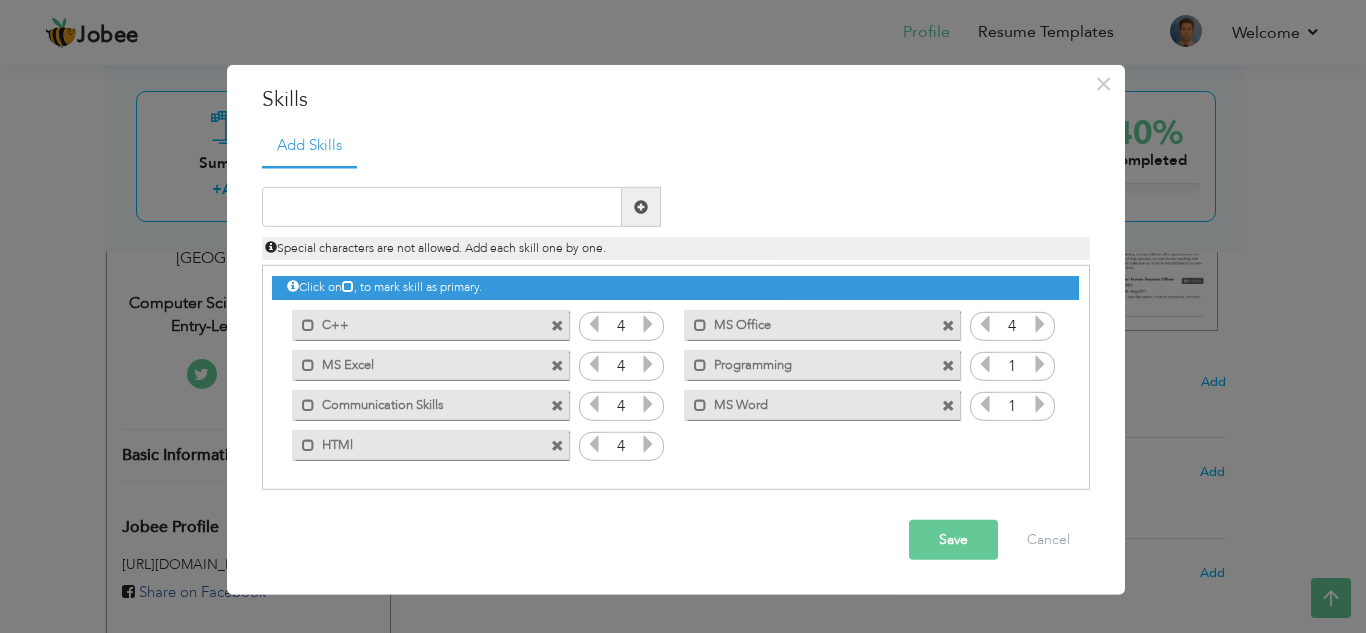 click at bounding box center [1040, 364] 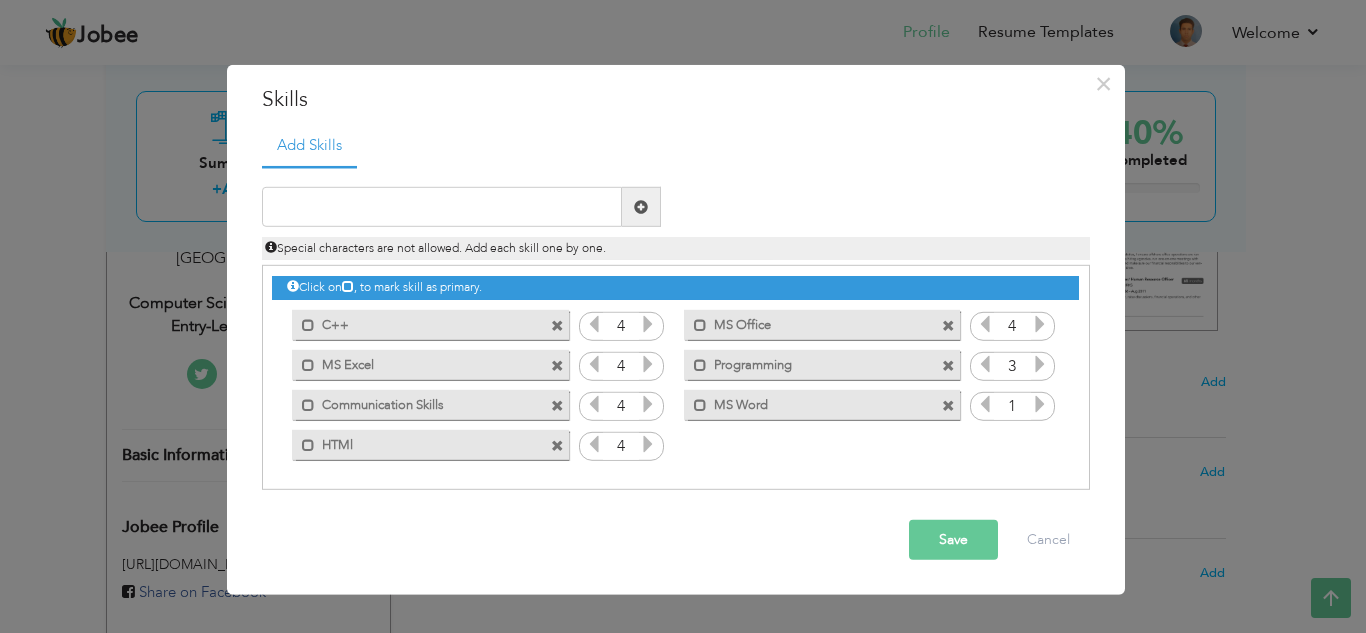 click at bounding box center [1040, 364] 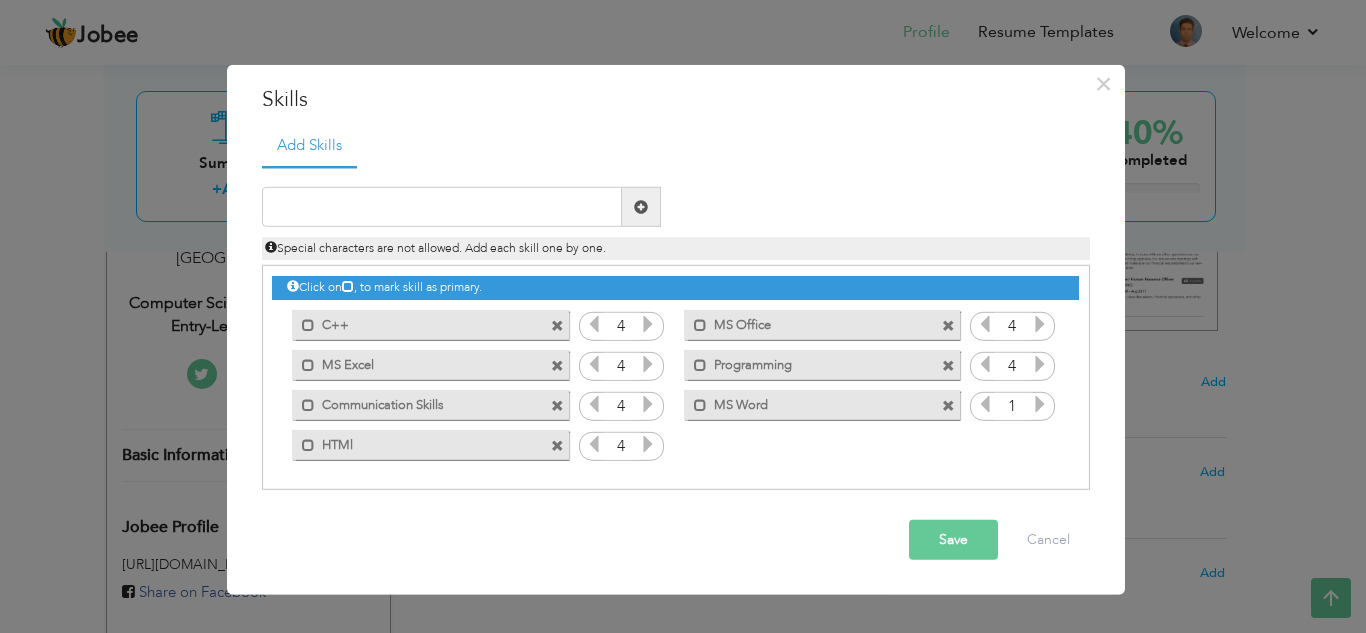 click at bounding box center (1040, 404) 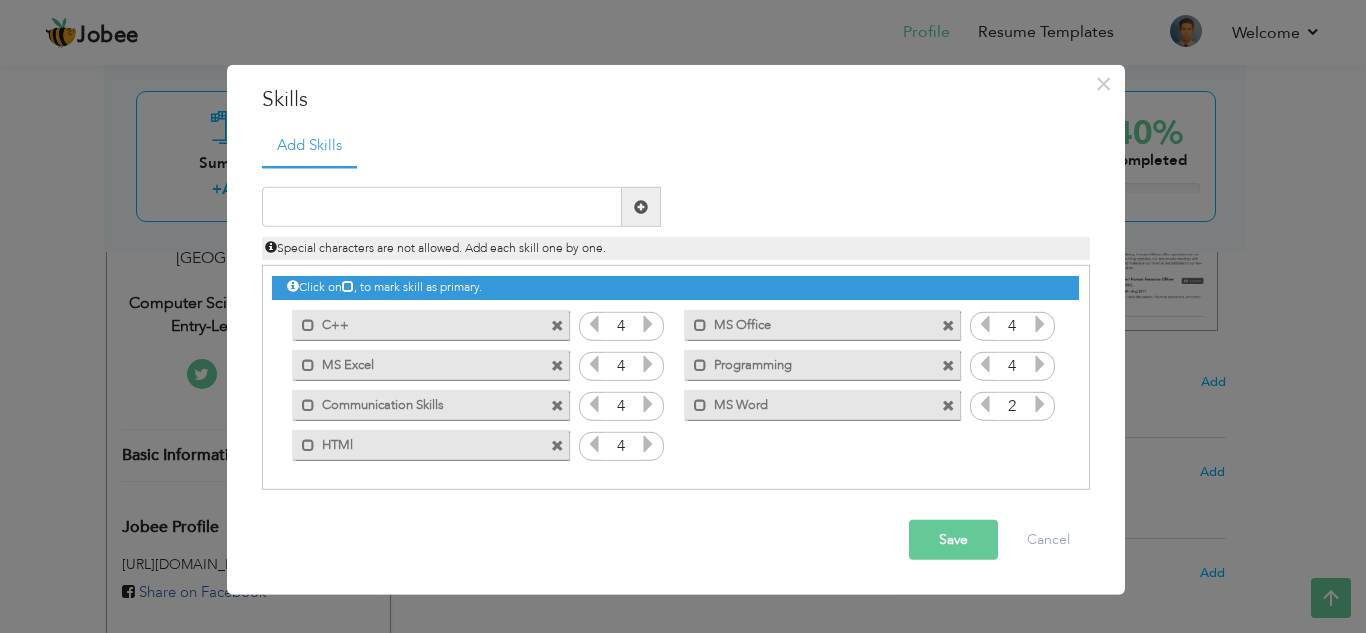 click at bounding box center (1040, 404) 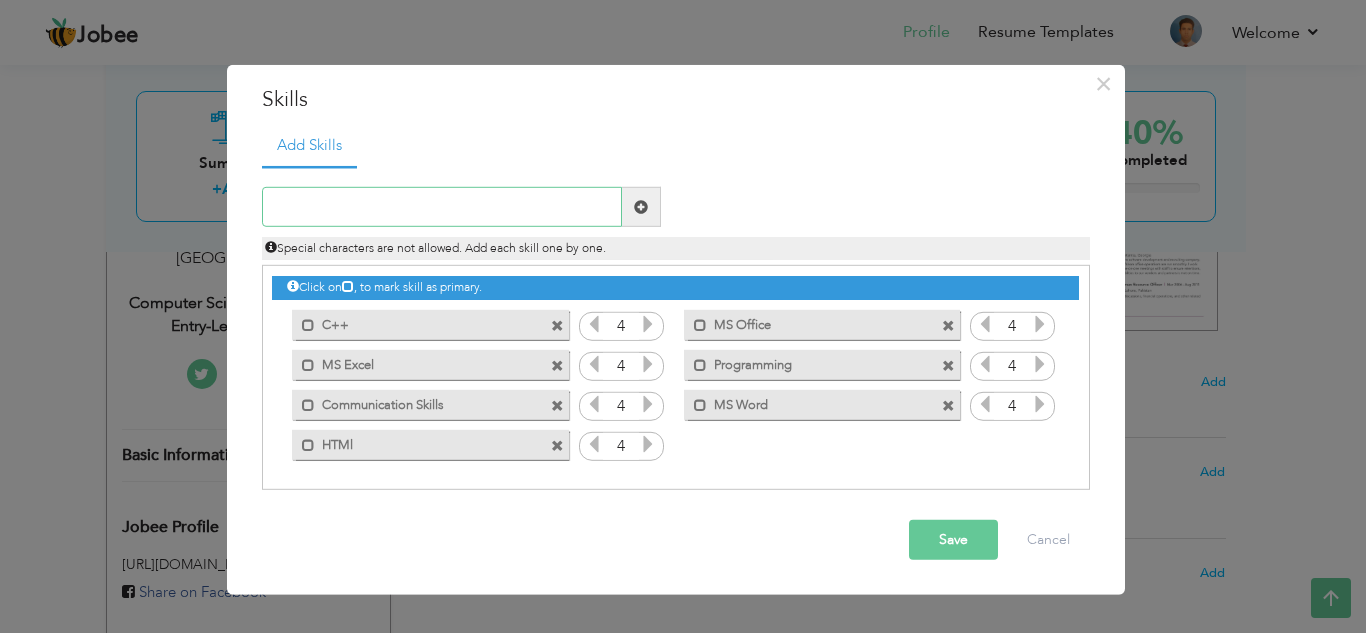 click at bounding box center (442, 207) 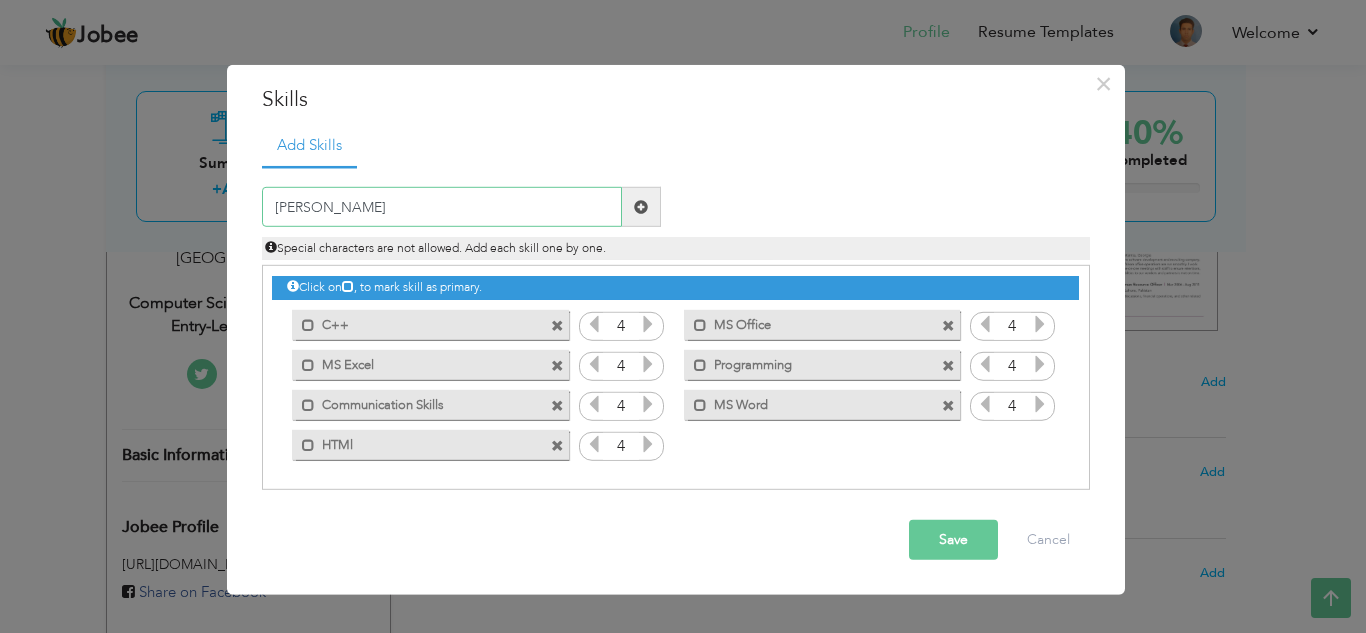 type on "T" 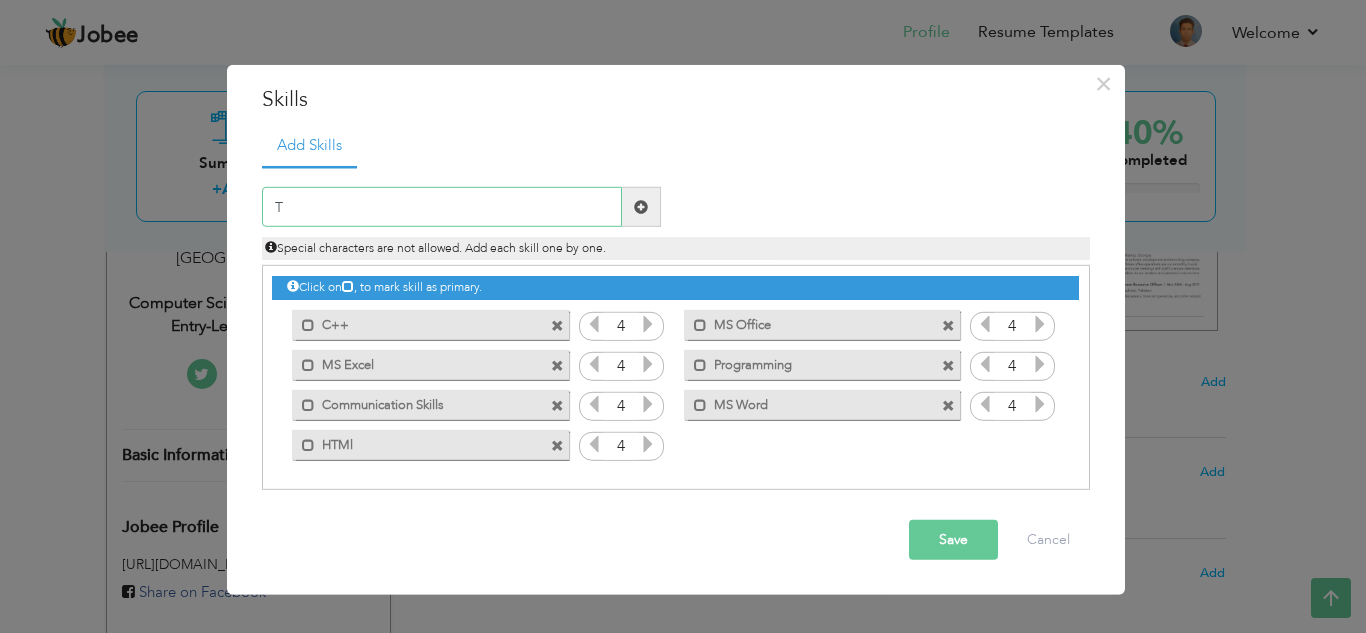 type 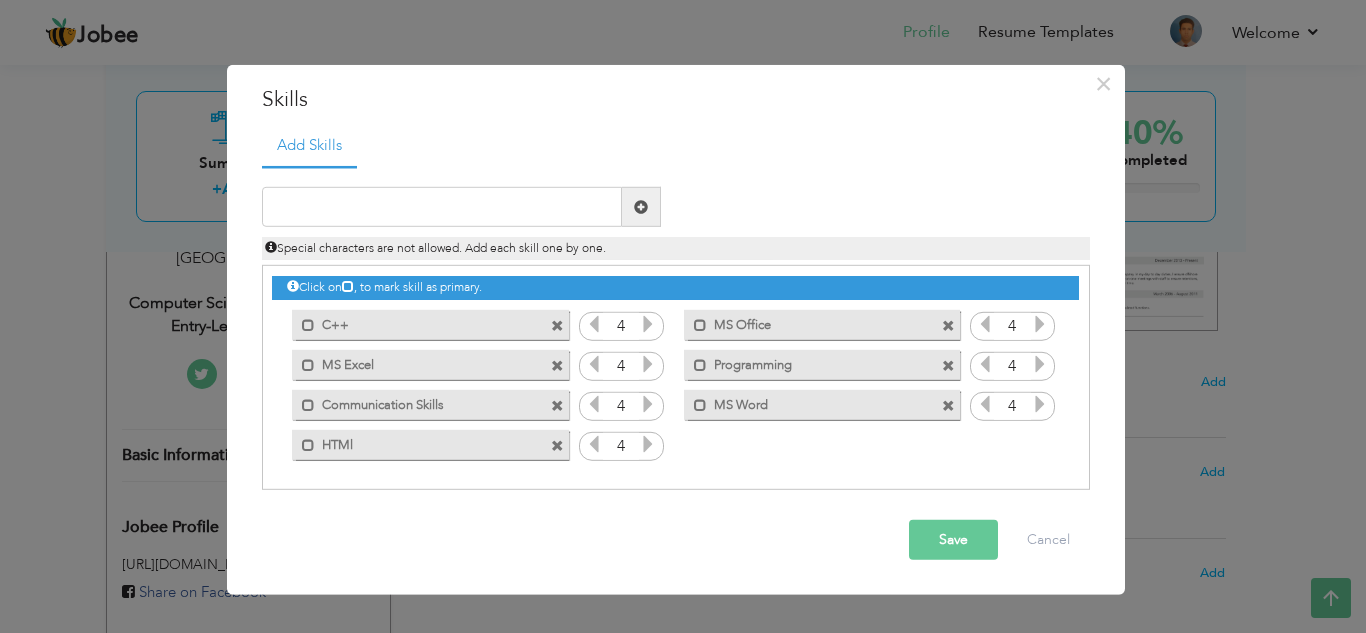 click on "Save" at bounding box center (953, 540) 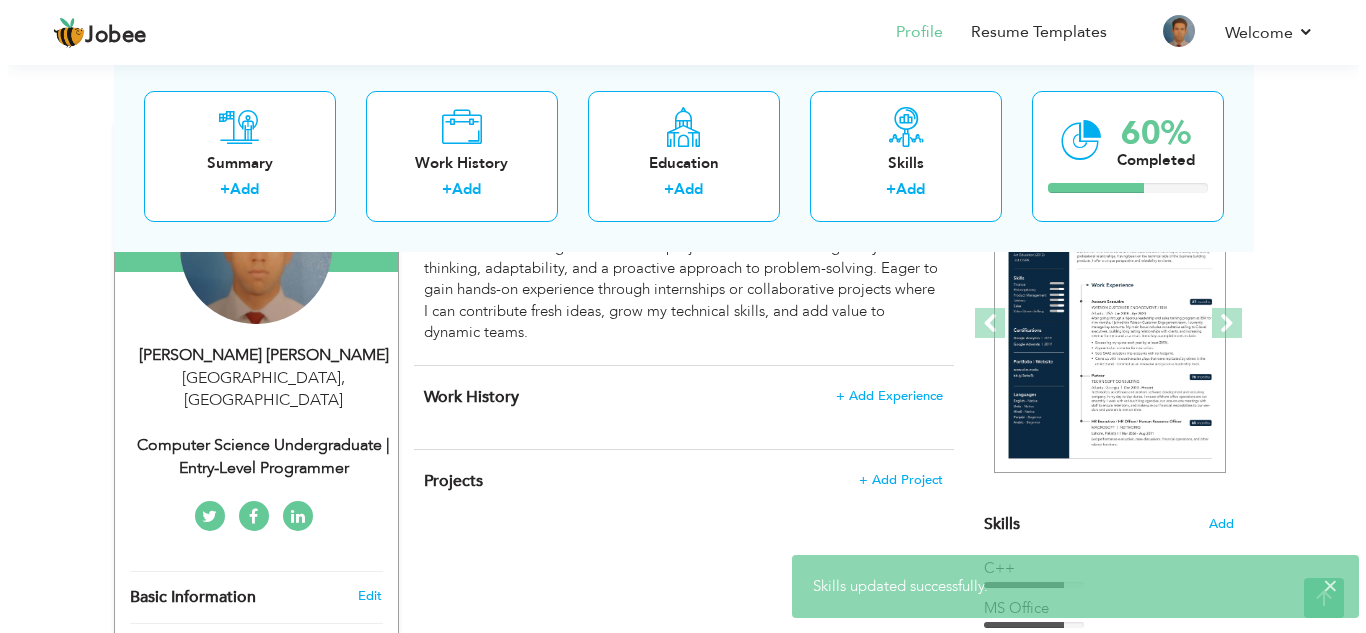 scroll, scrollTop: 265, scrollLeft: 0, axis: vertical 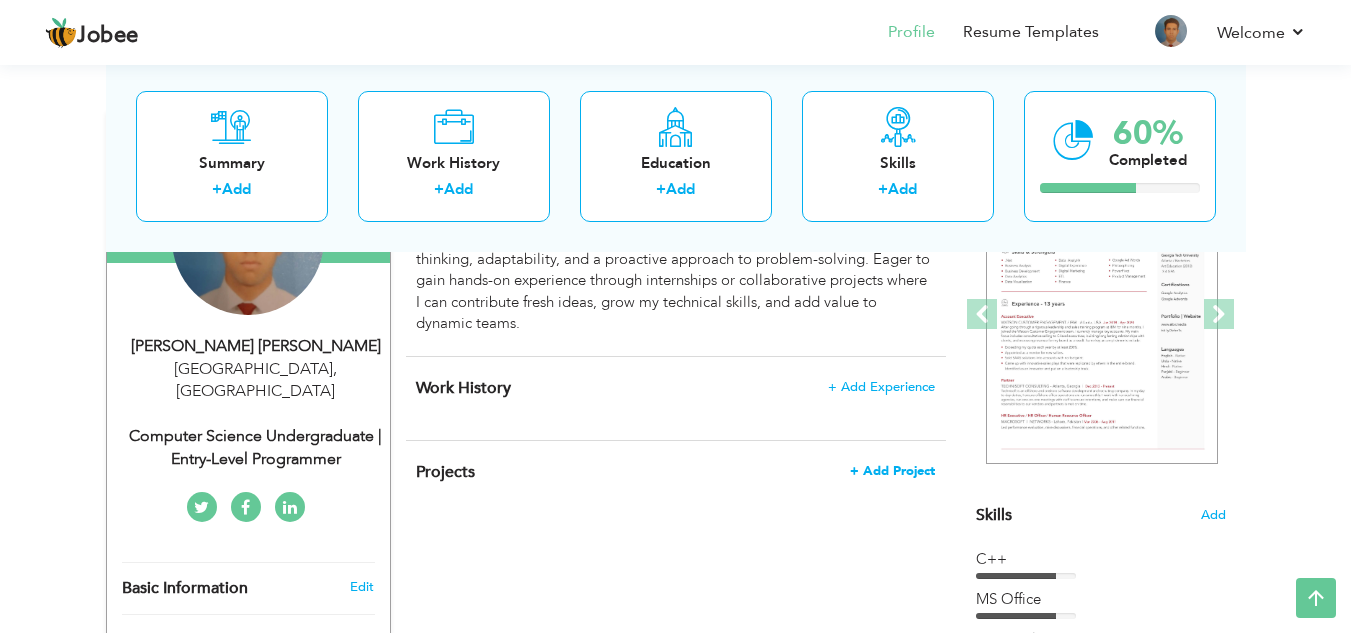 click on "+ Add Project" at bounding box center [892, 471] 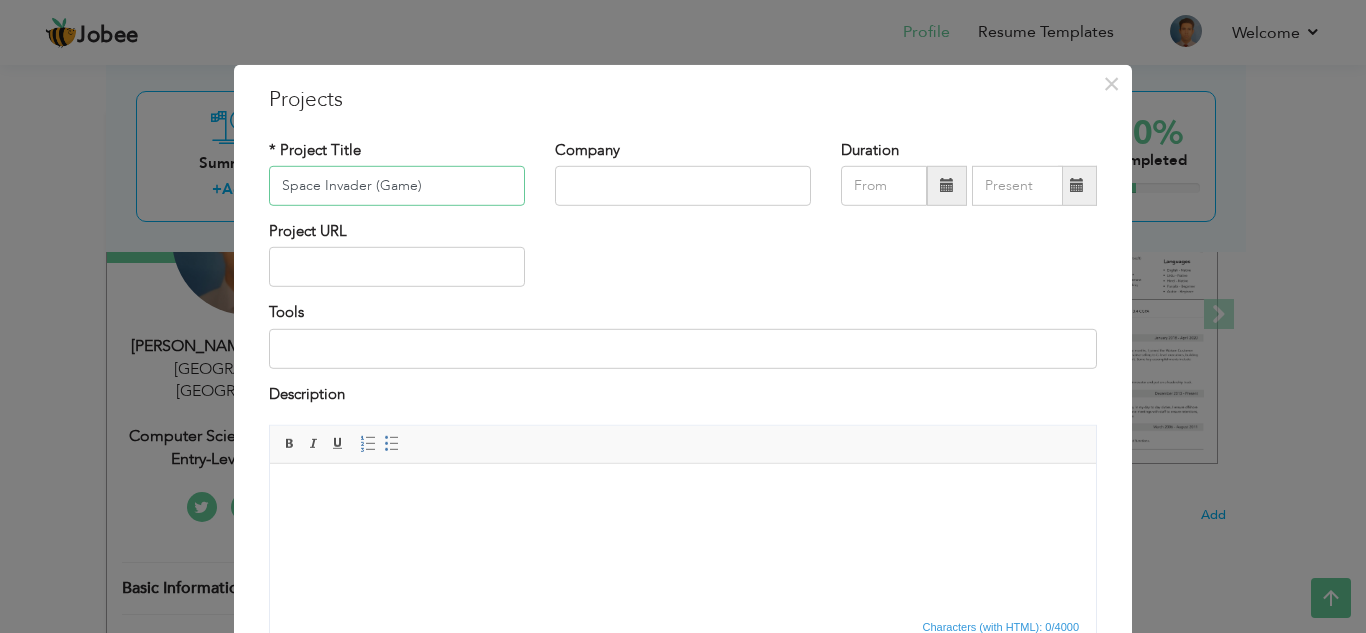 type on "Space Invader (Game)" 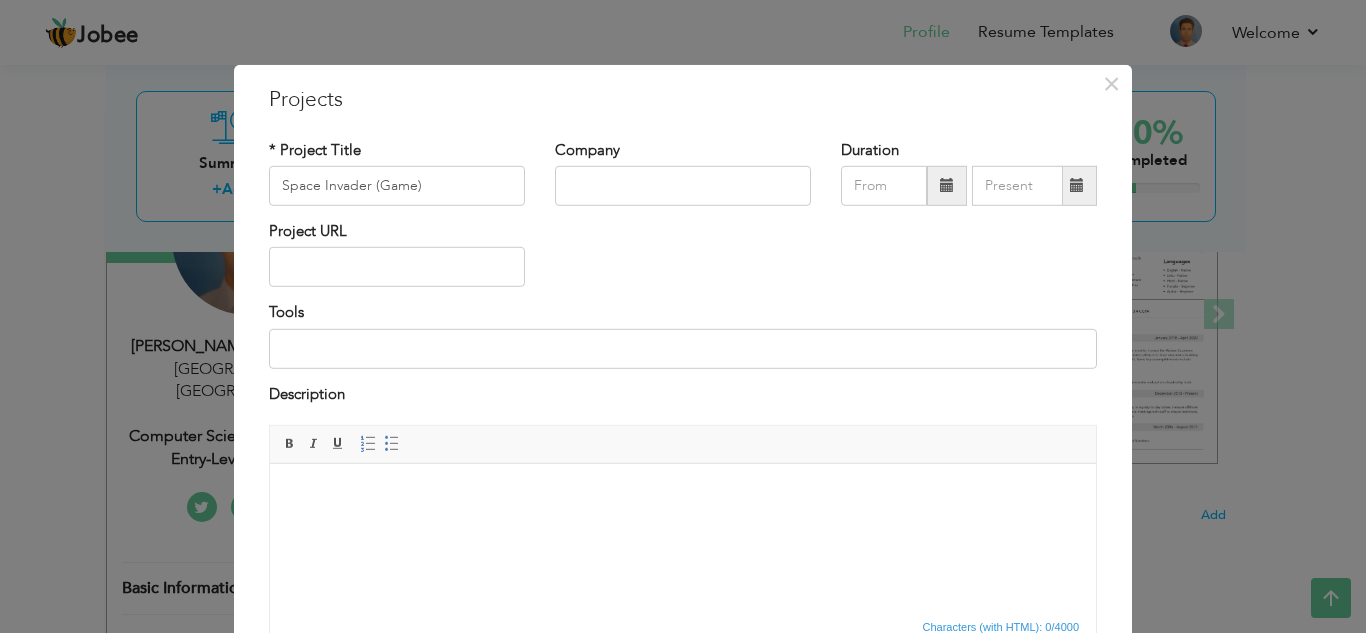click at bounding box center [947, 185] 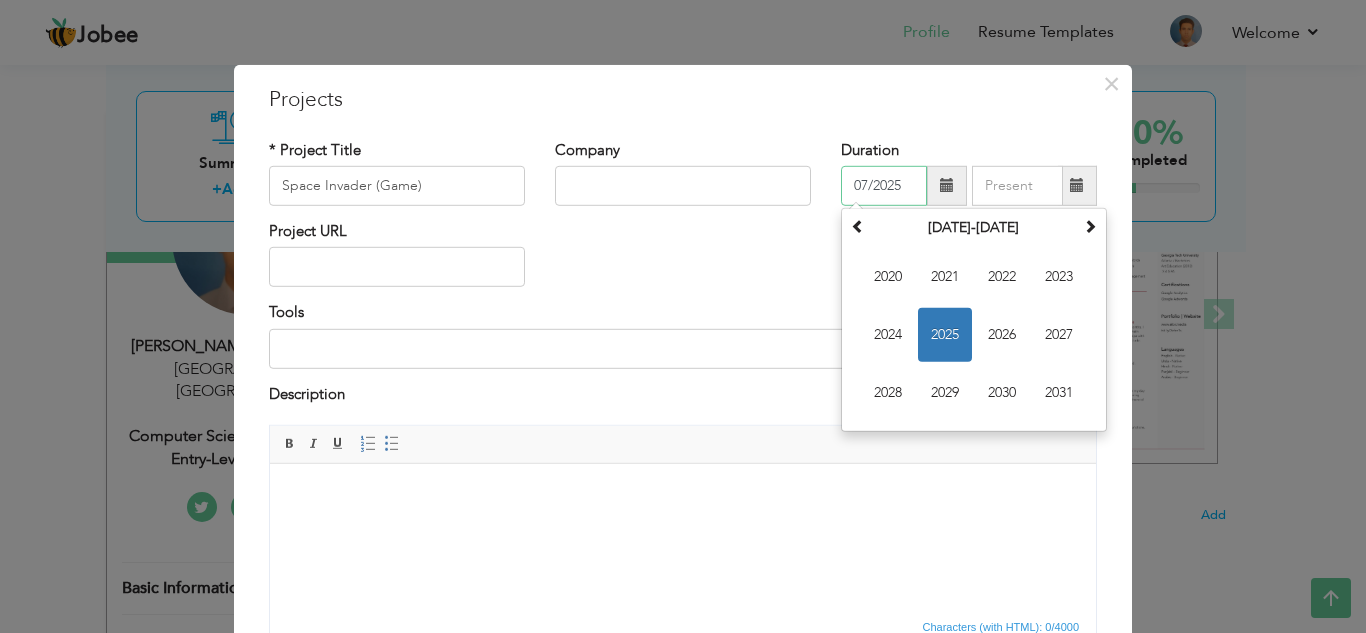 click on "2025" at bounding box center [945, 335] 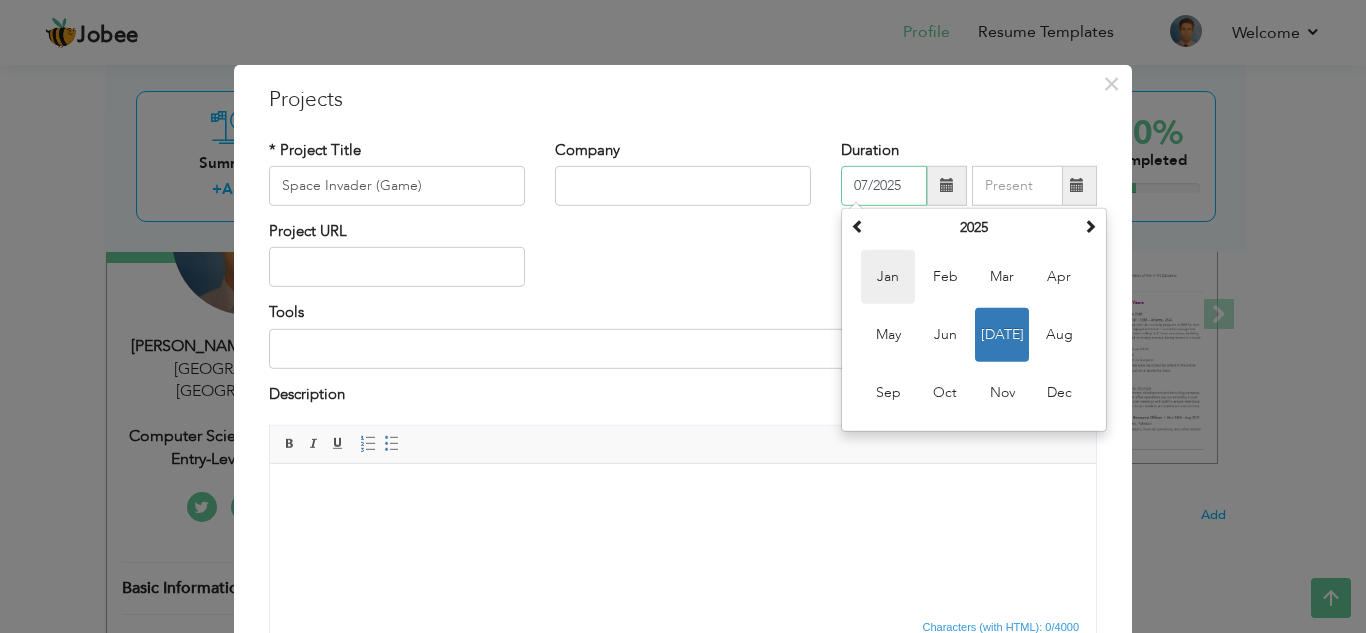 click on "Jan" at bounding box center [888, 277] 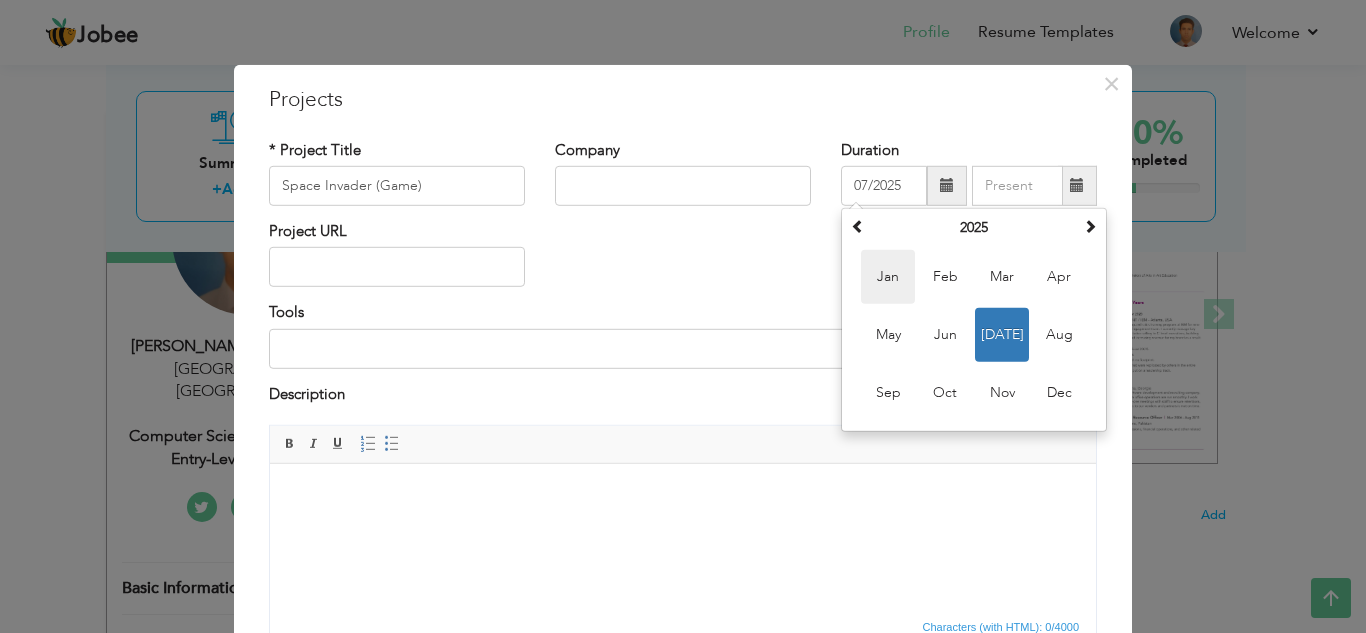 type on "01/2025" 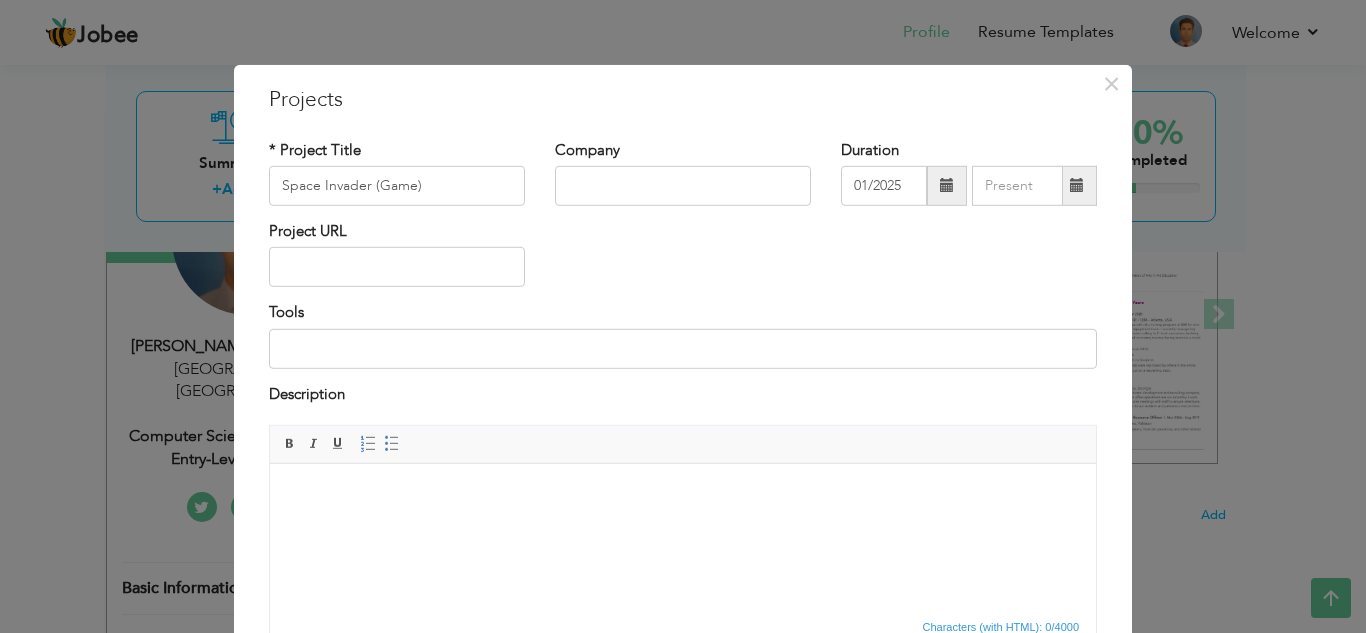 click at bounding box center (1077, 185) 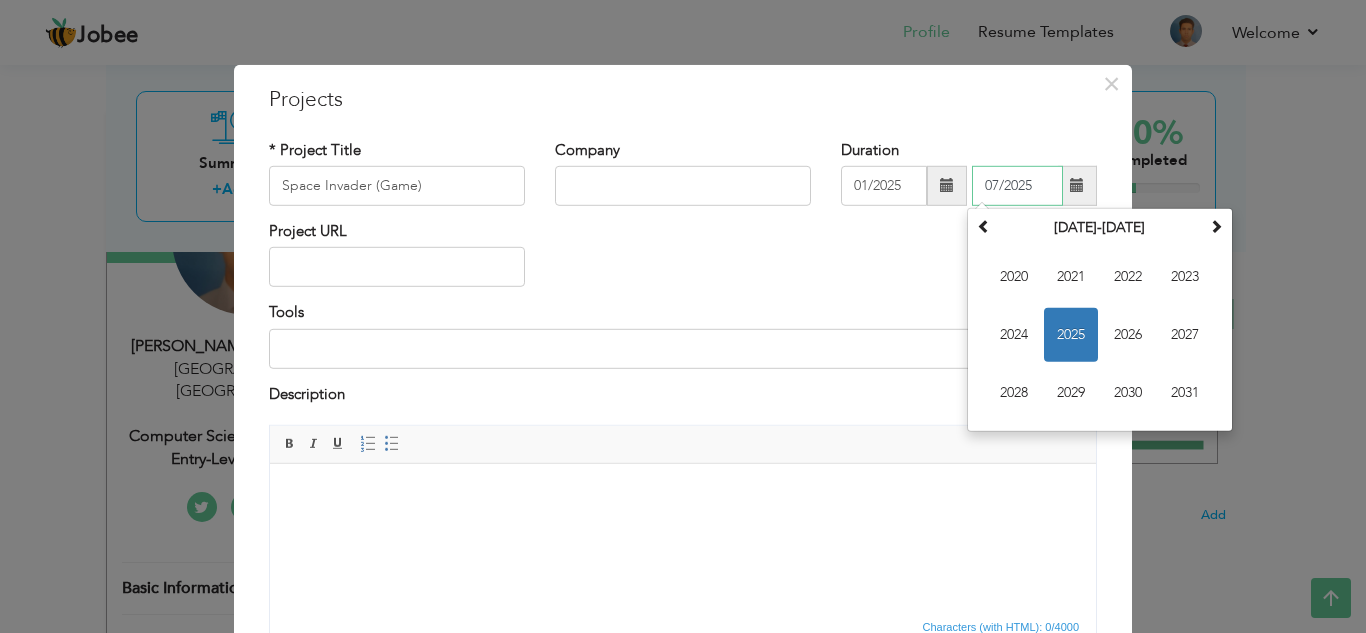 click on "2025" at bounding box center [1071, 335] 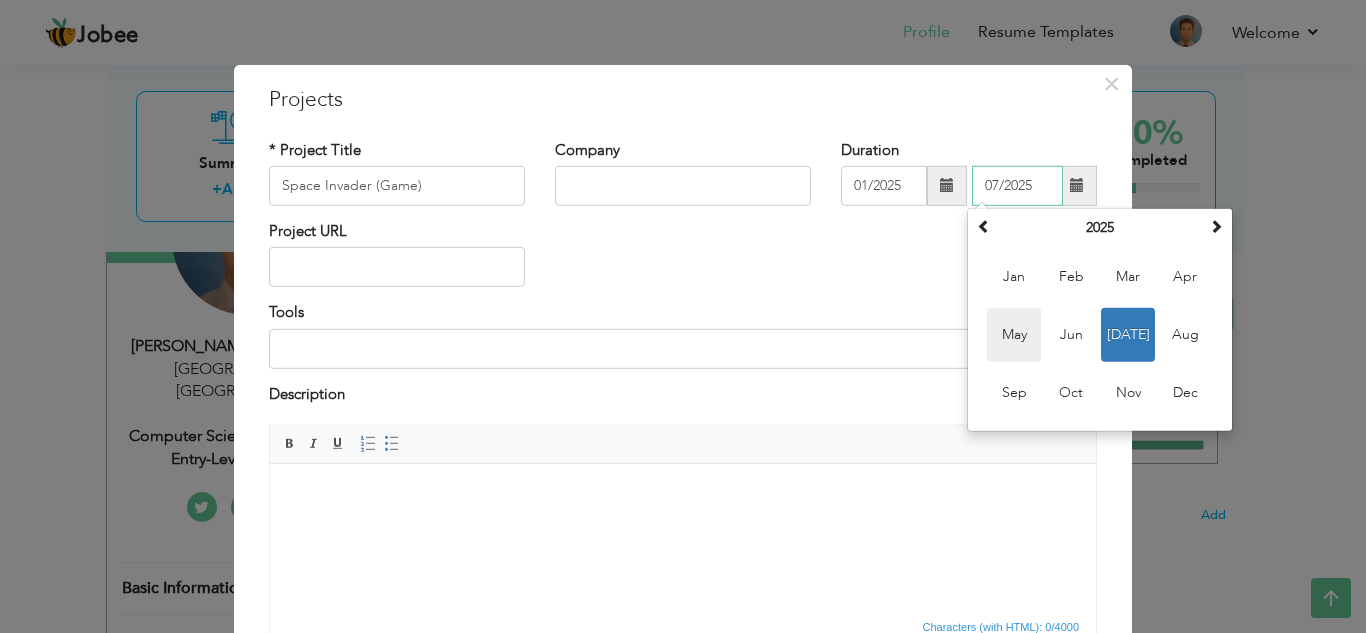click on "May" at bounding box center (1014, 335) 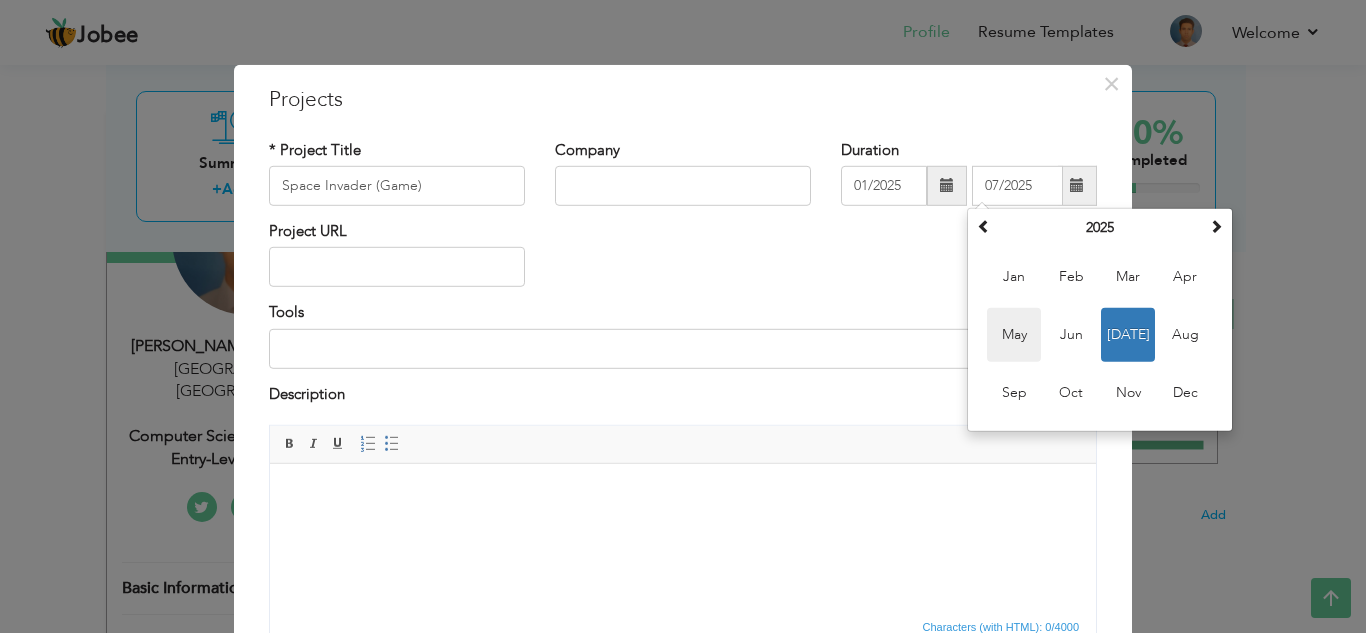 type on "05/2025" 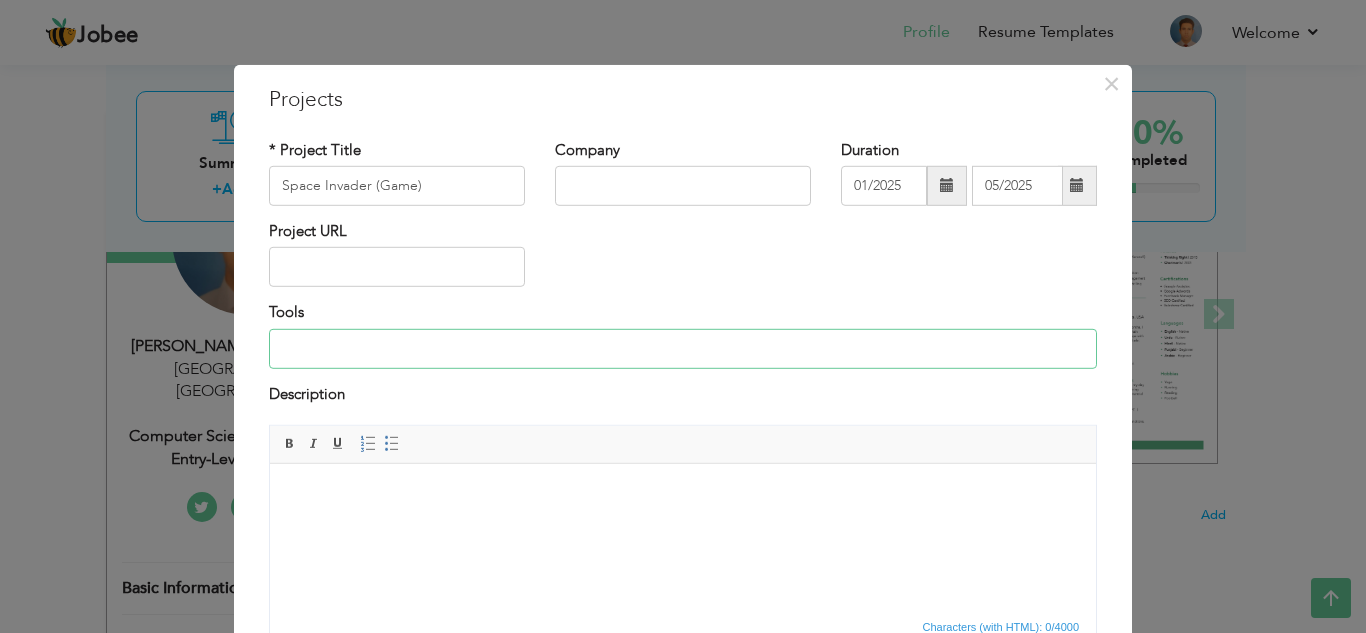click at bounding box center (683, 349) 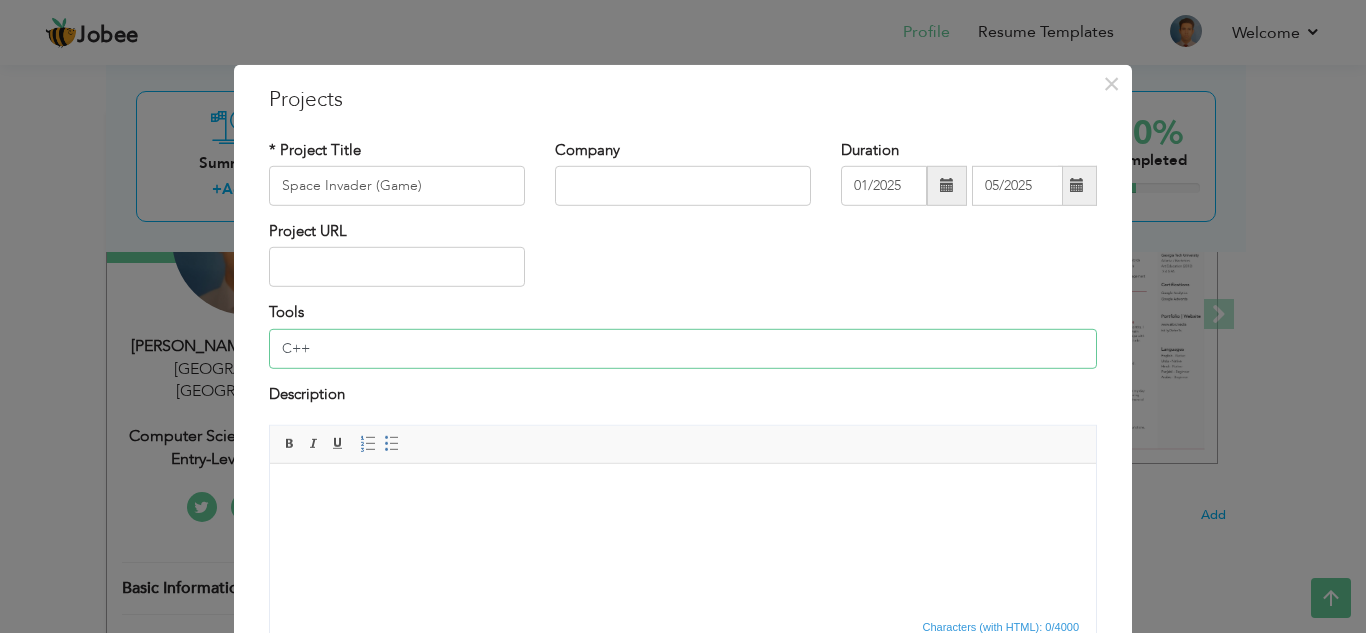 type on "C++" 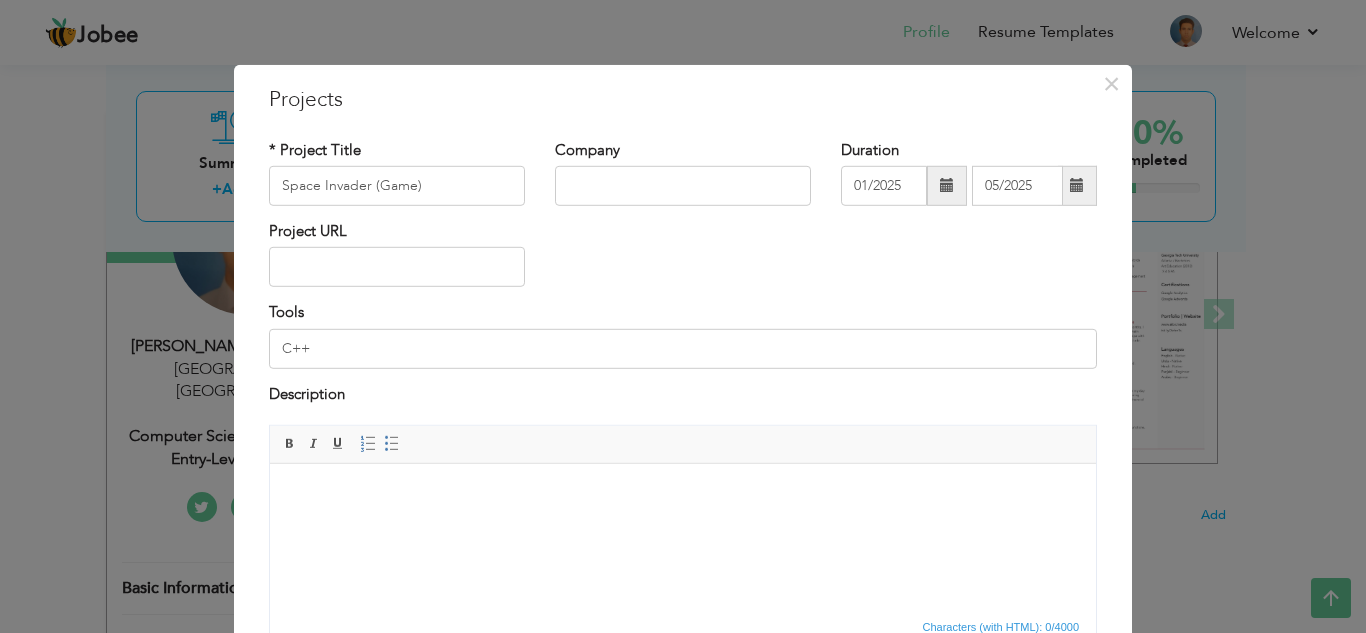 click at bounding box center (683, 494) 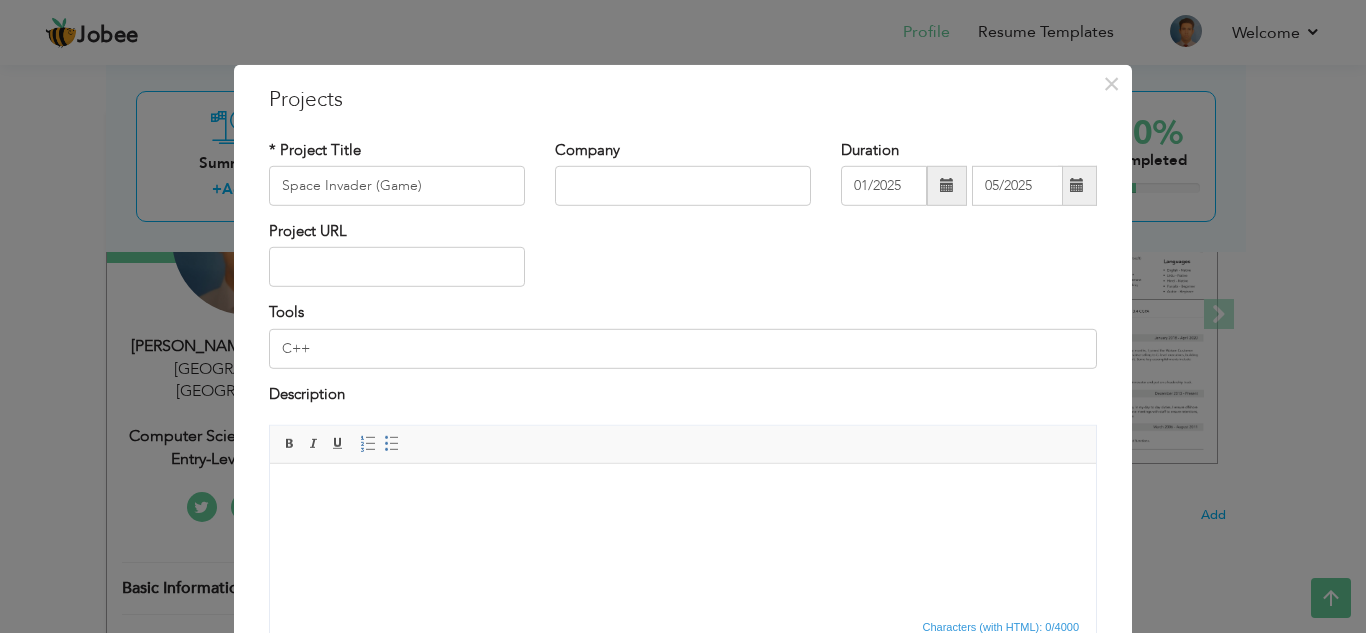 type 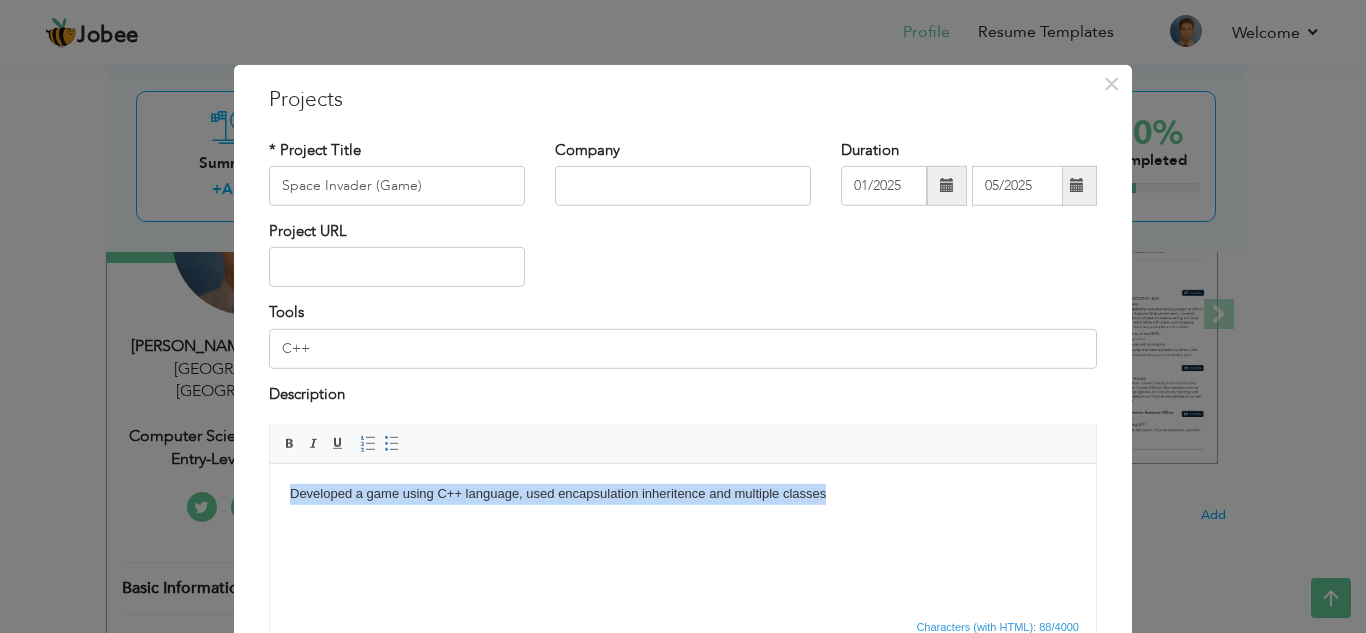 copy on "Developed a game using C++ language, used encapsulation inheritence and multiple classes" 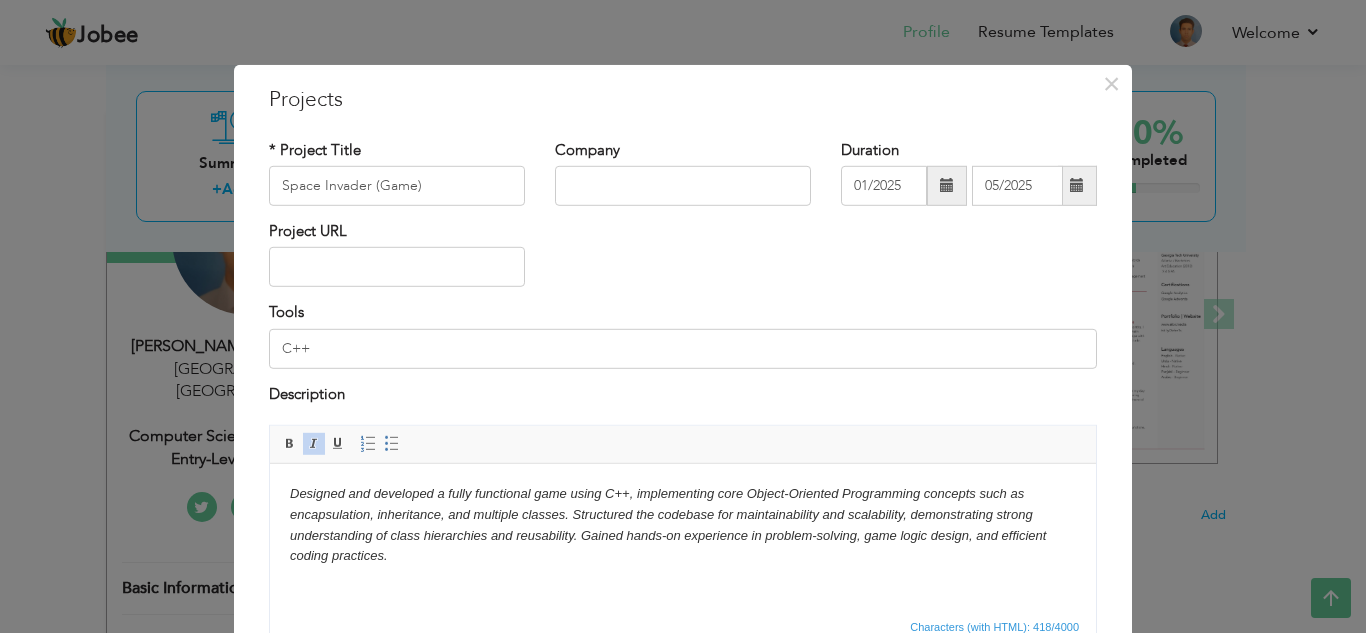 click at bounding box center (314, 444) 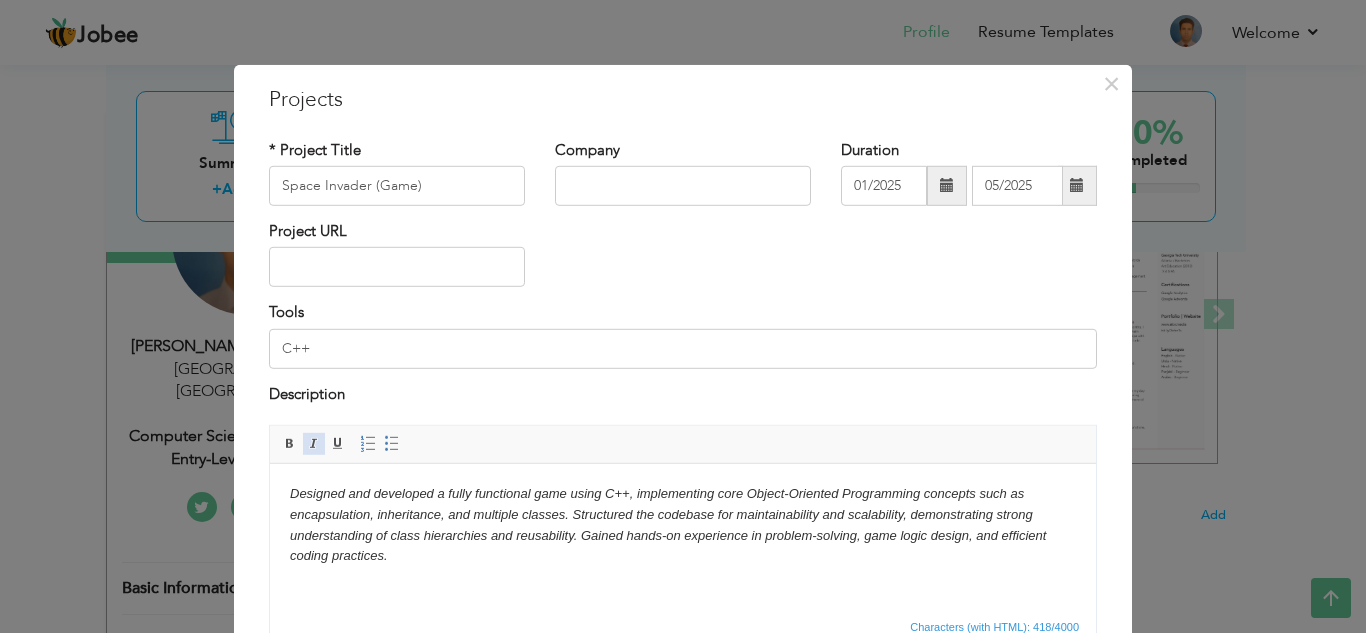 click at bounding box center (314, 444) 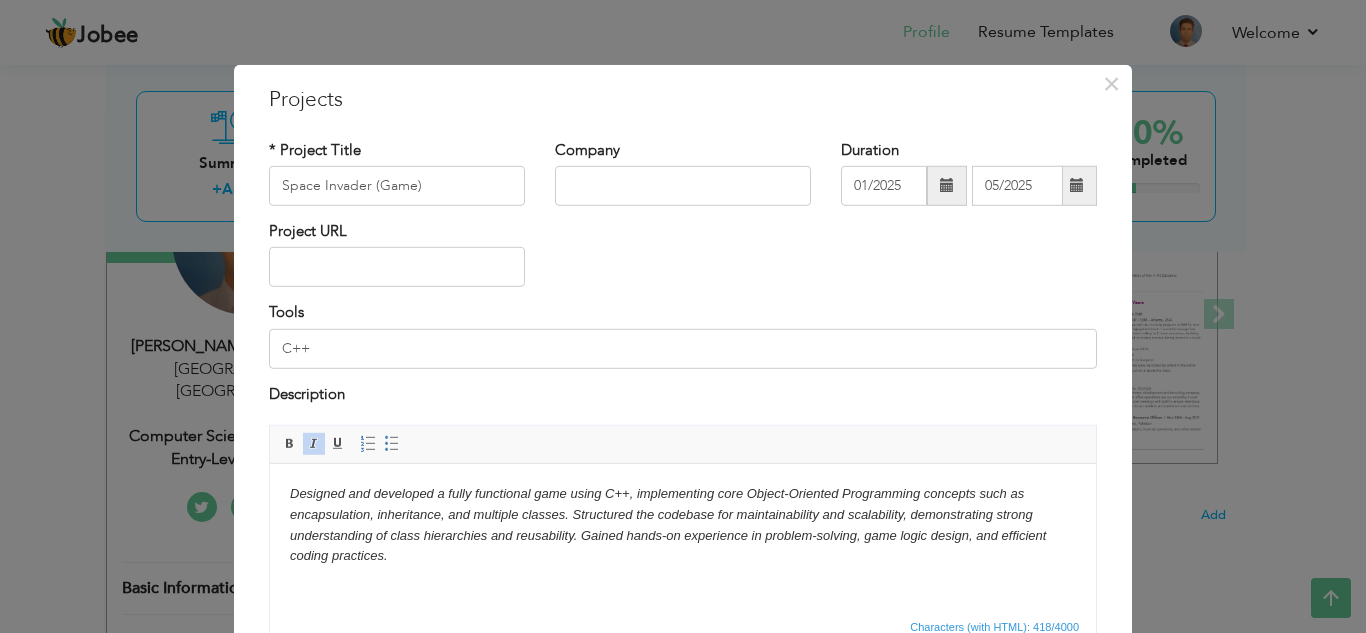 click at bounding box center (314, 444) 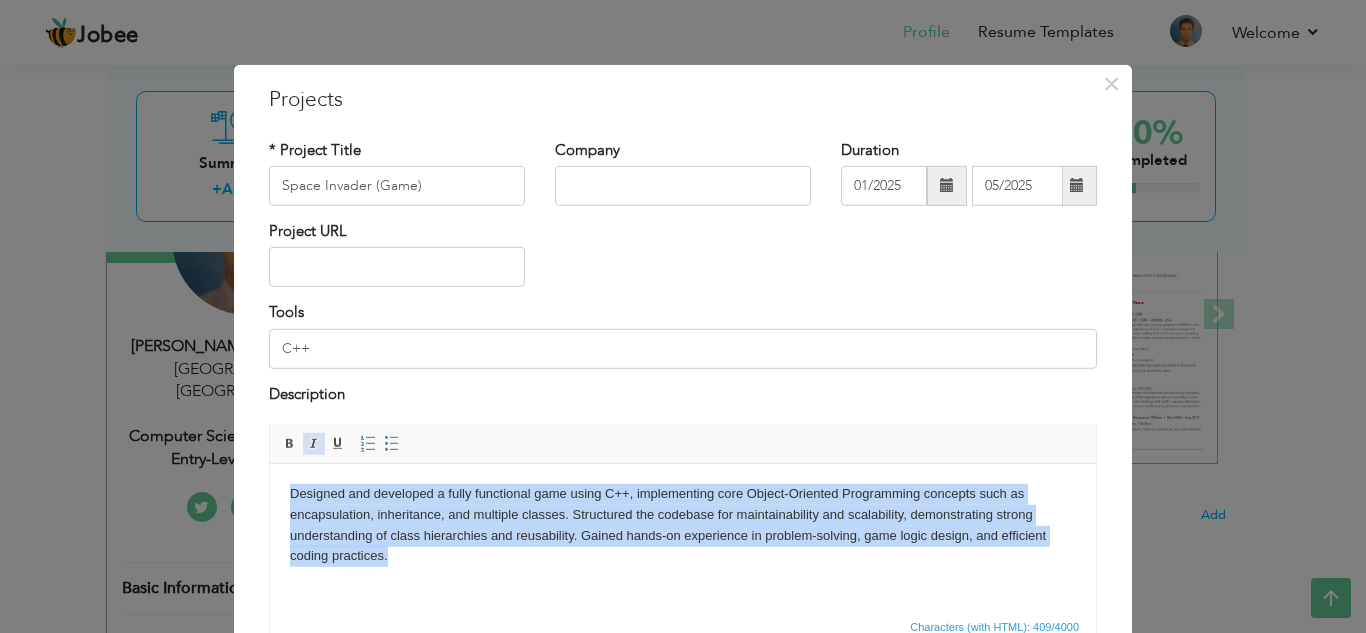 click at bounding box center [314, 444] 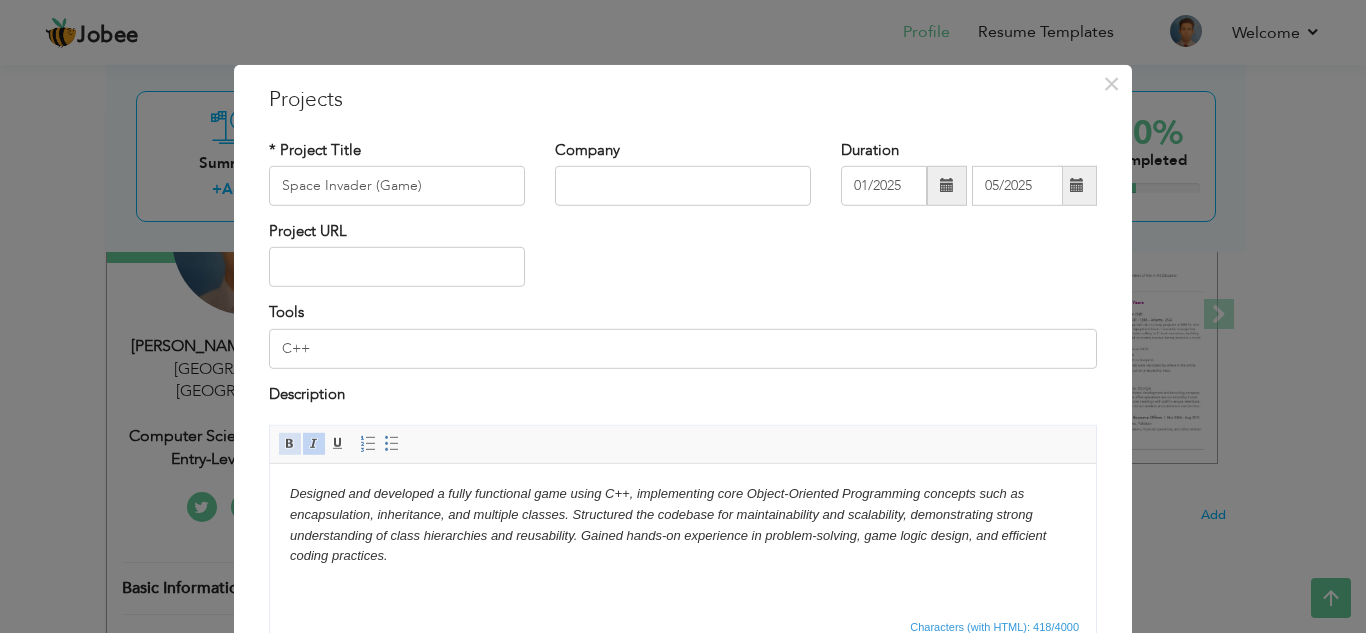 click at bounding box center [290, 444] 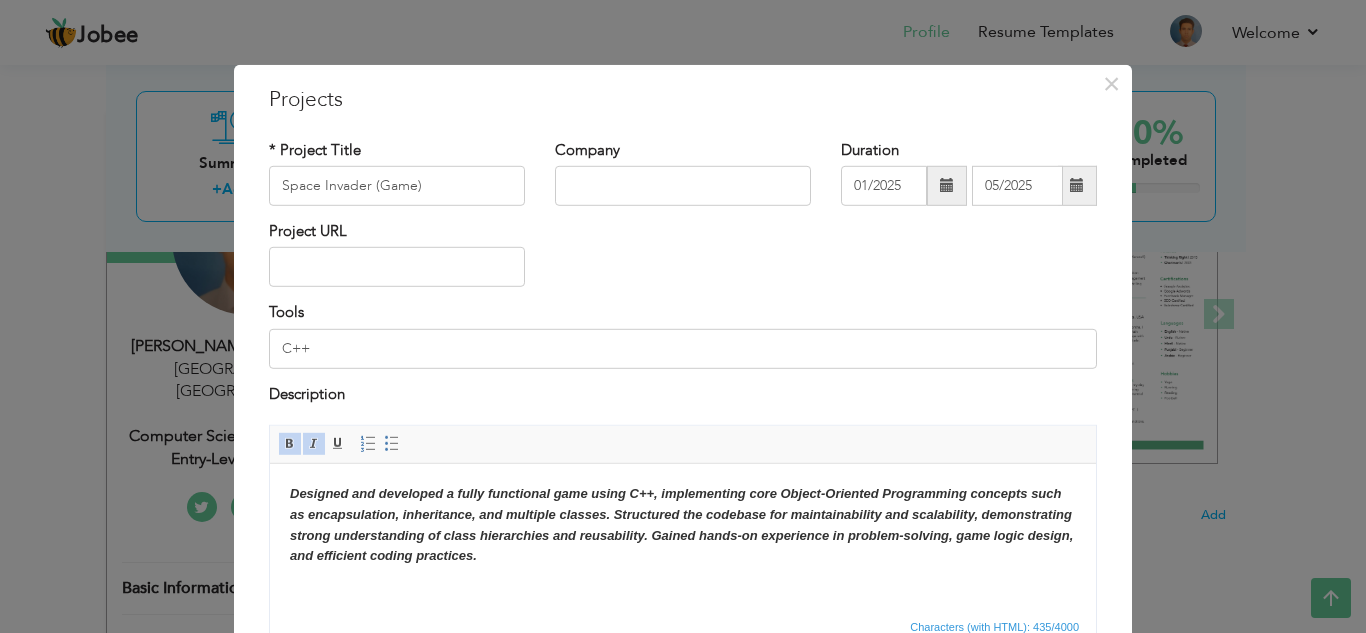 click at bounding box center (290, 444) 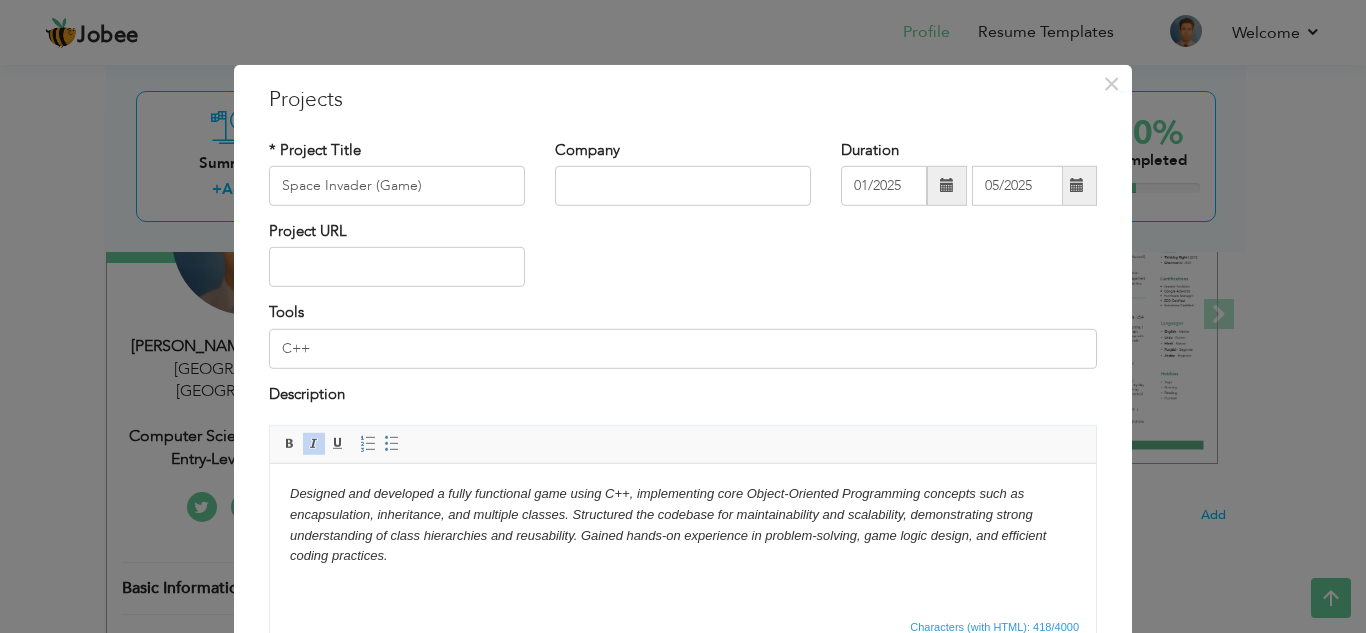 click at bounding box center (314, 444) 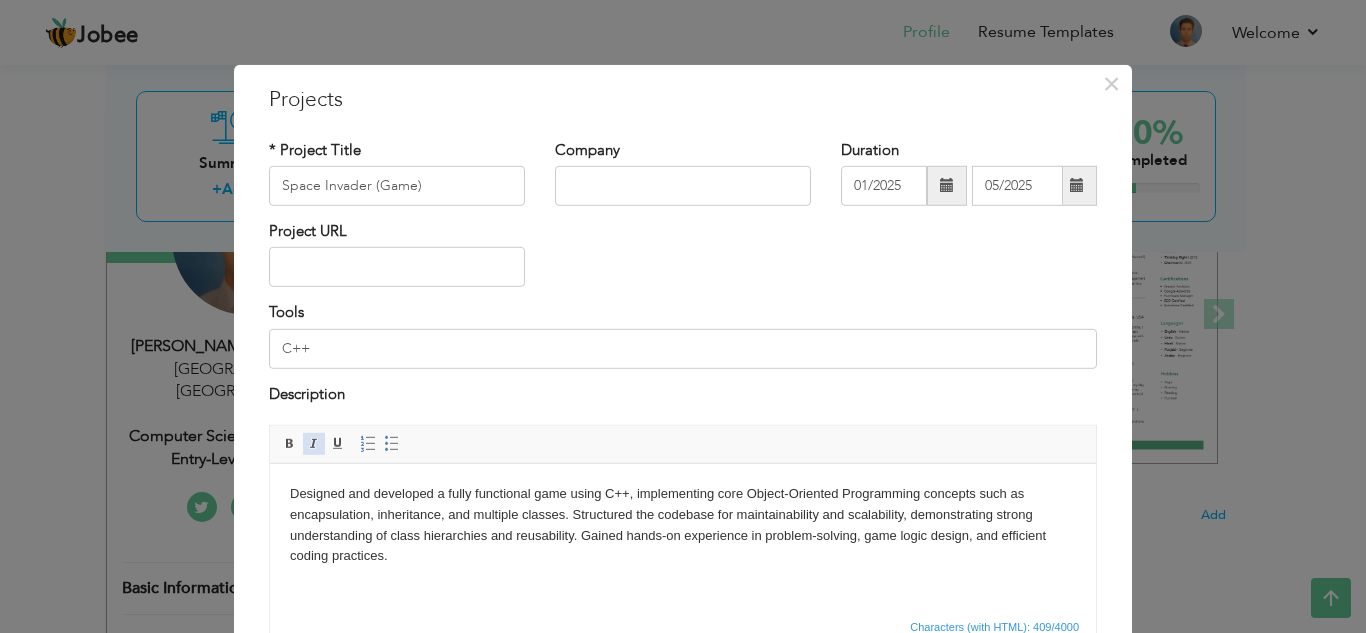 click at bounding box center (314, 444) 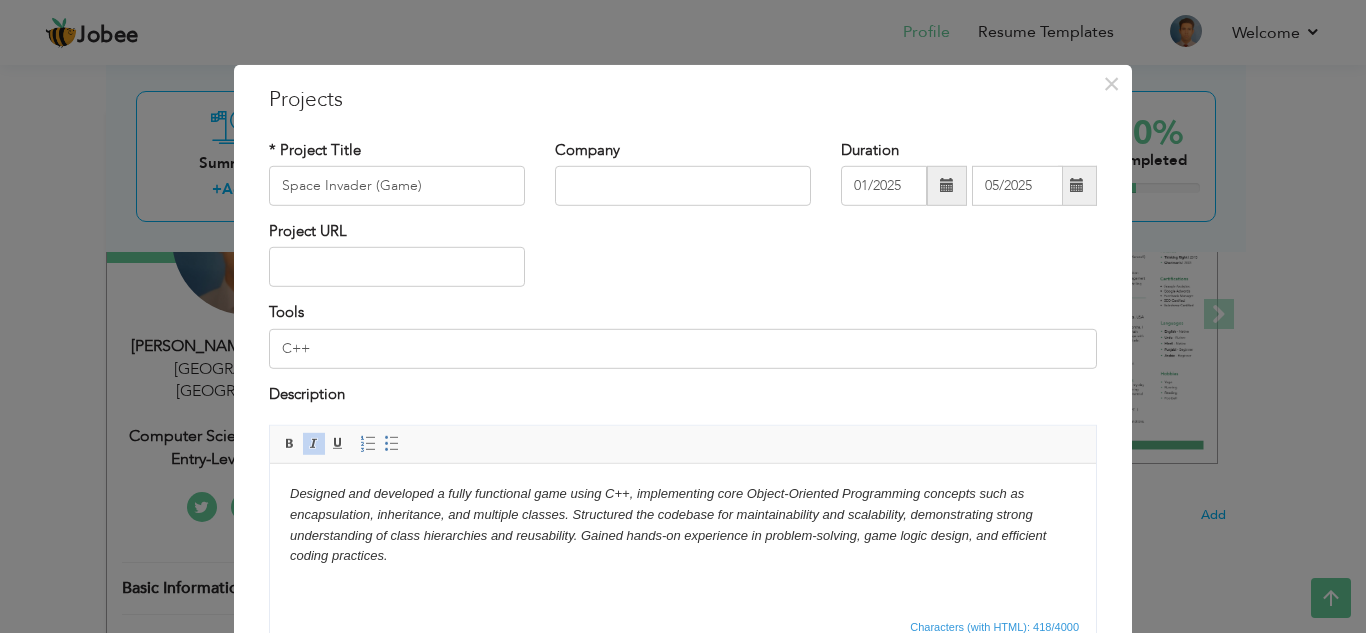 click at bounding box center (314, 444) 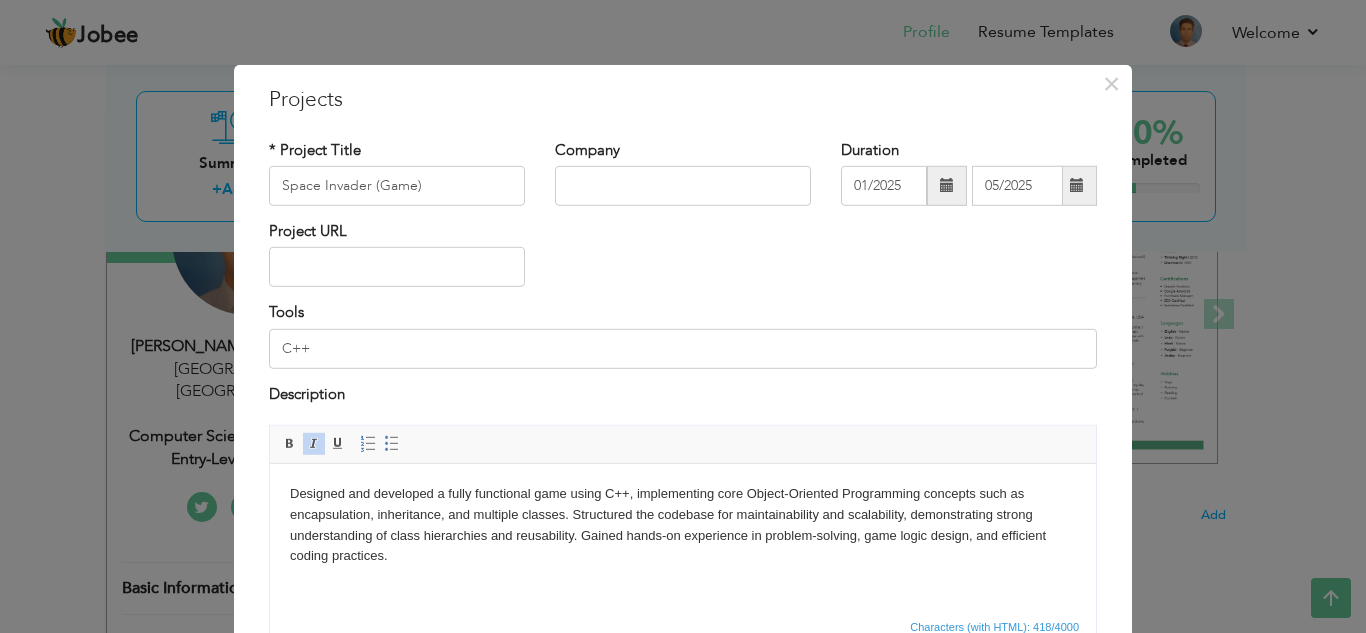 click at bounding box center (314, 444) 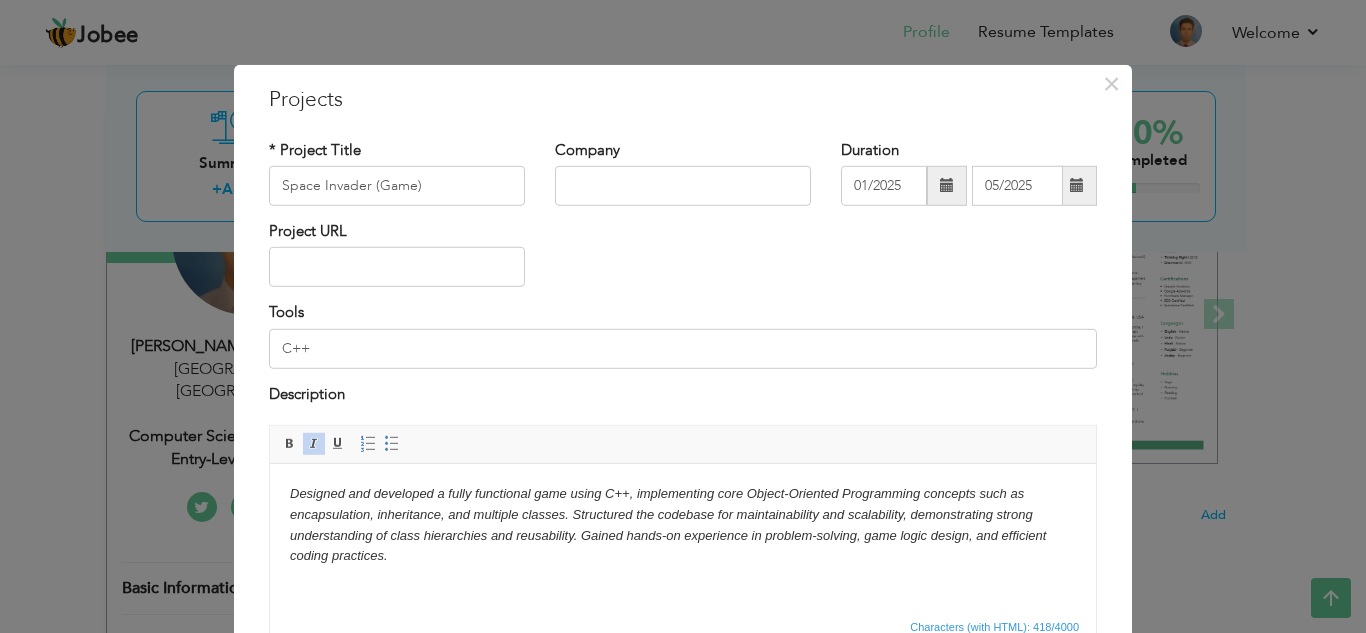click on "Designed and developed a fully functional game using C++, implementing core Object-Oriented Programming concepts such as encapsulation, inheritance, and multiple classes. Structured the codebase for maintainability and scalability, demonstrating strong understanding of class hierarchies and reusability. Gained hands-on experience in problem-solving, game logic design, and efficient coding practices." at bounding box center (683, 525) 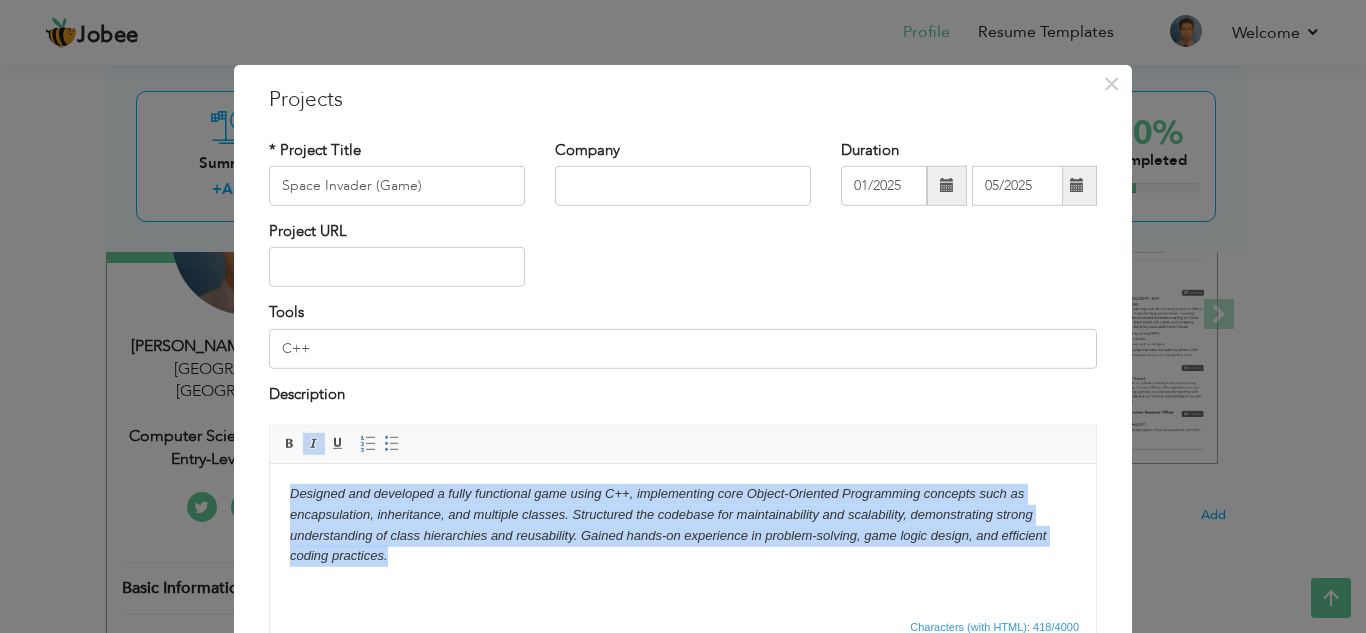 click at bounding box center [314, 444] 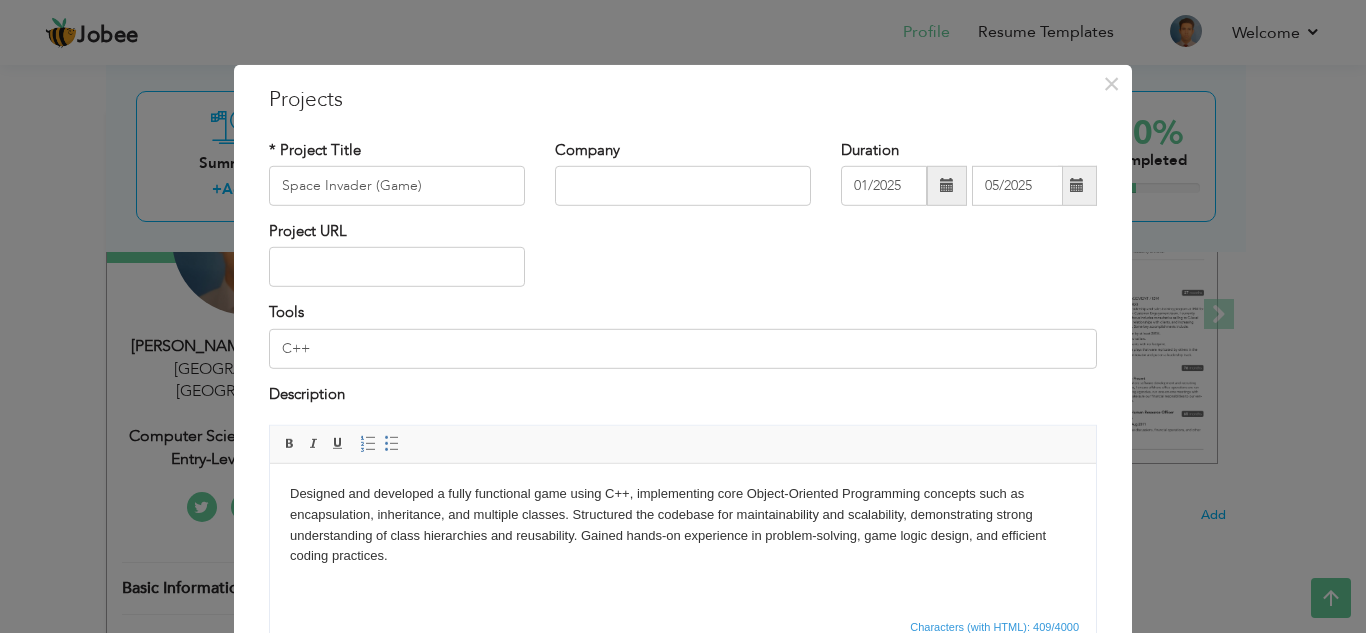 click on "Designed and developed a fully functional game using C++, implementing core Object-Oriented Programming concepts such as encapsulation, inheritance, and multiple classes. Structured the codebase for maintainability and scalability, demonstrating strong understanding of class hierarchies and reusability. Gained hands-on experience in problem-solving, game logic design, and efficient coding practices." at bounding box center [683, 525] 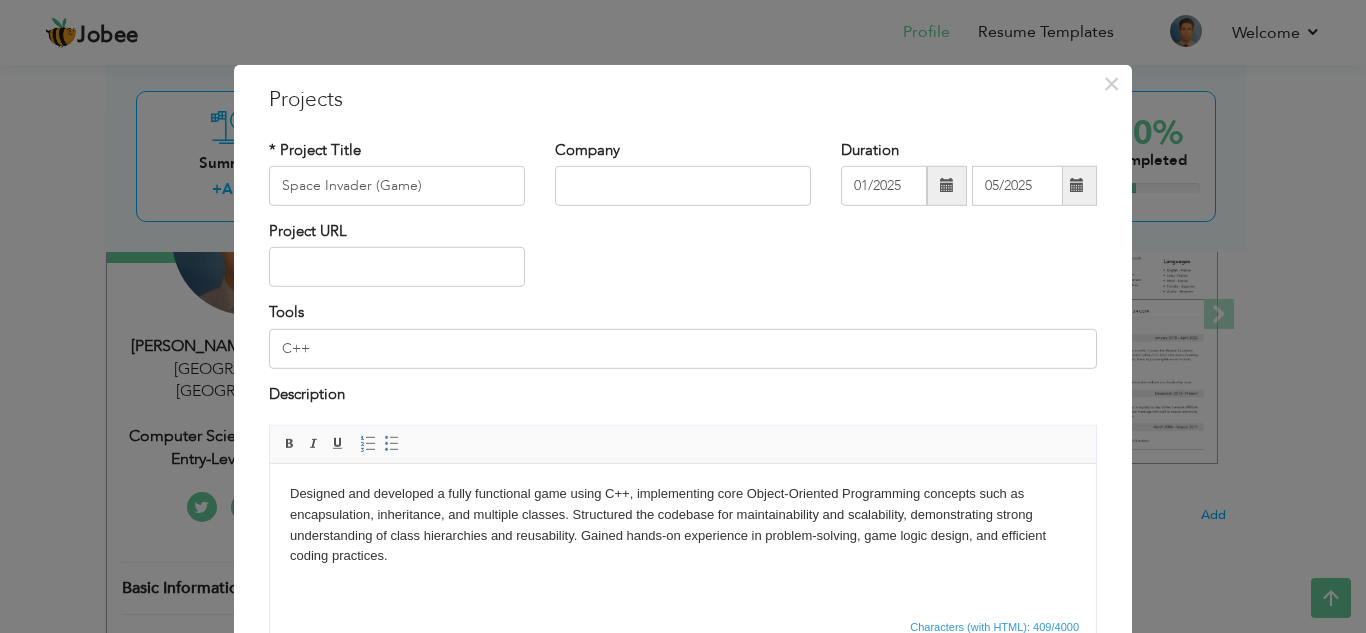 scroll, scrollTop: 168, scrollLeft: 0, axis: vertical 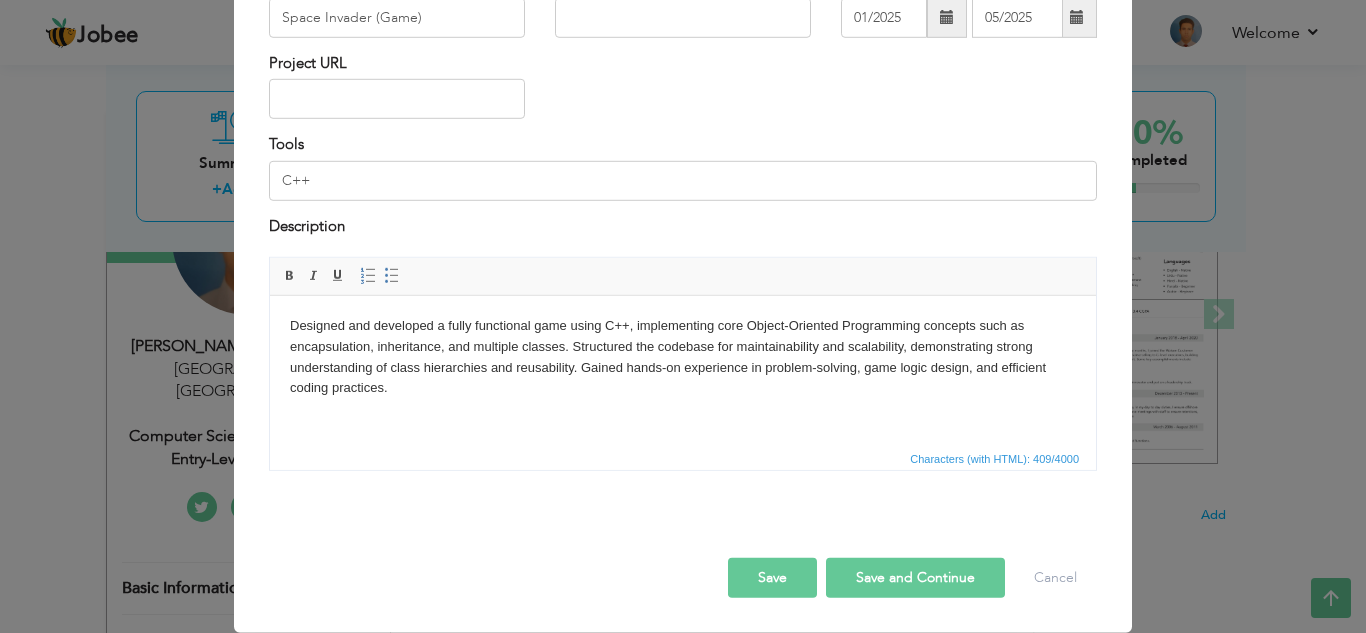 click on "Save and Continue" at bounding box center (915, 578) 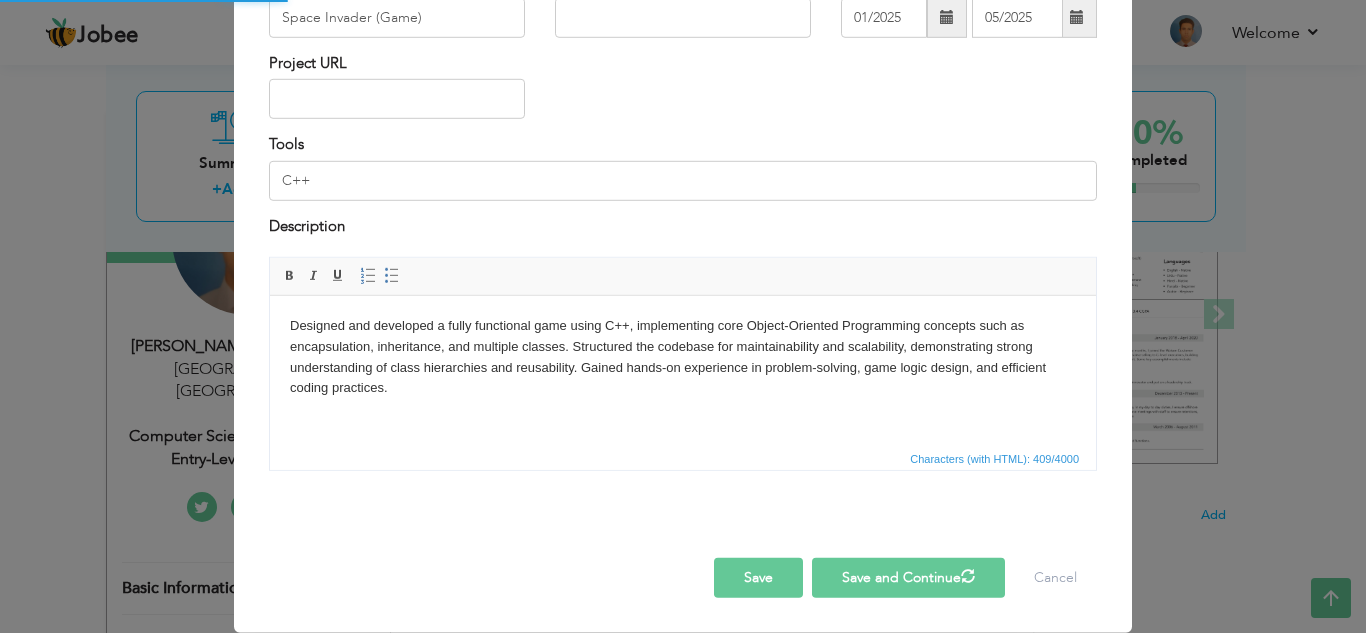type 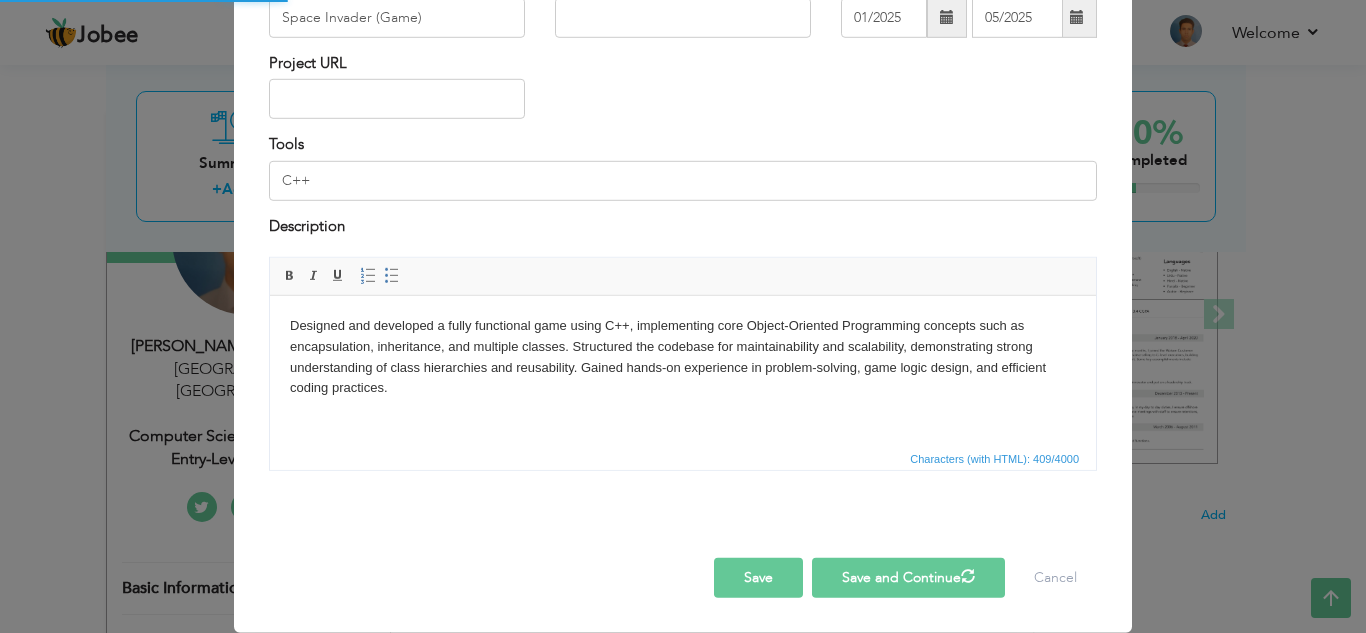 type 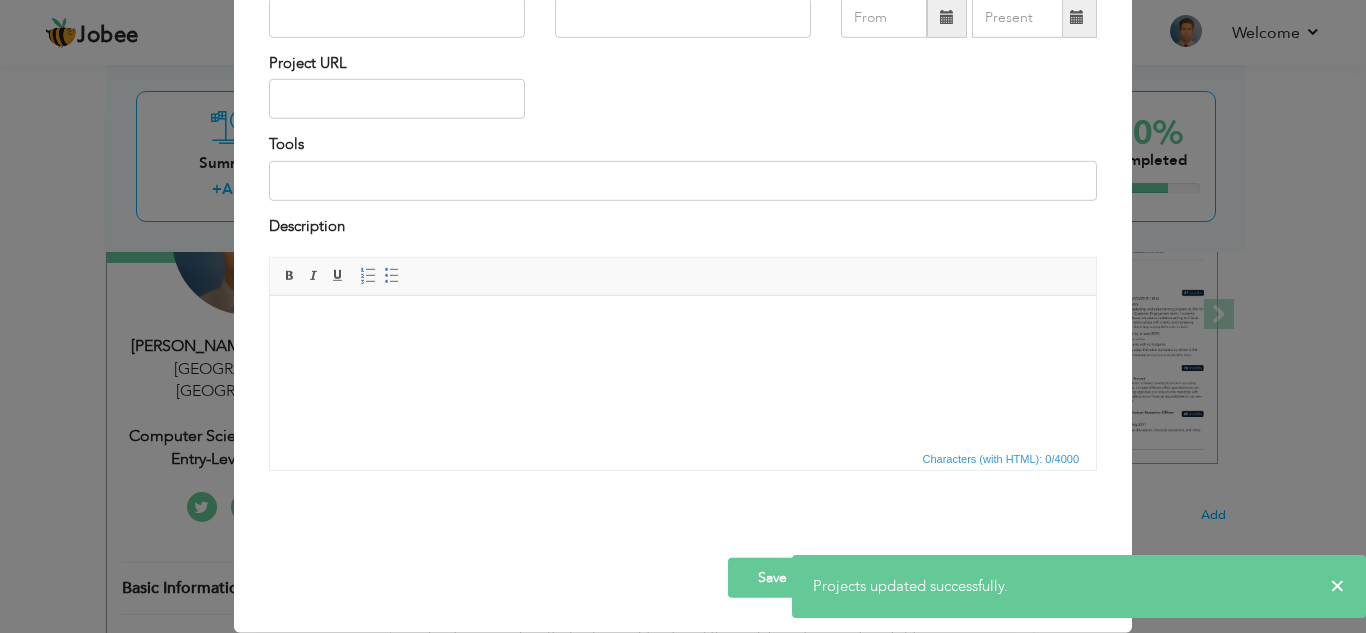 scroll, scrollTop: 0, scrollLeft: 0, axis: both 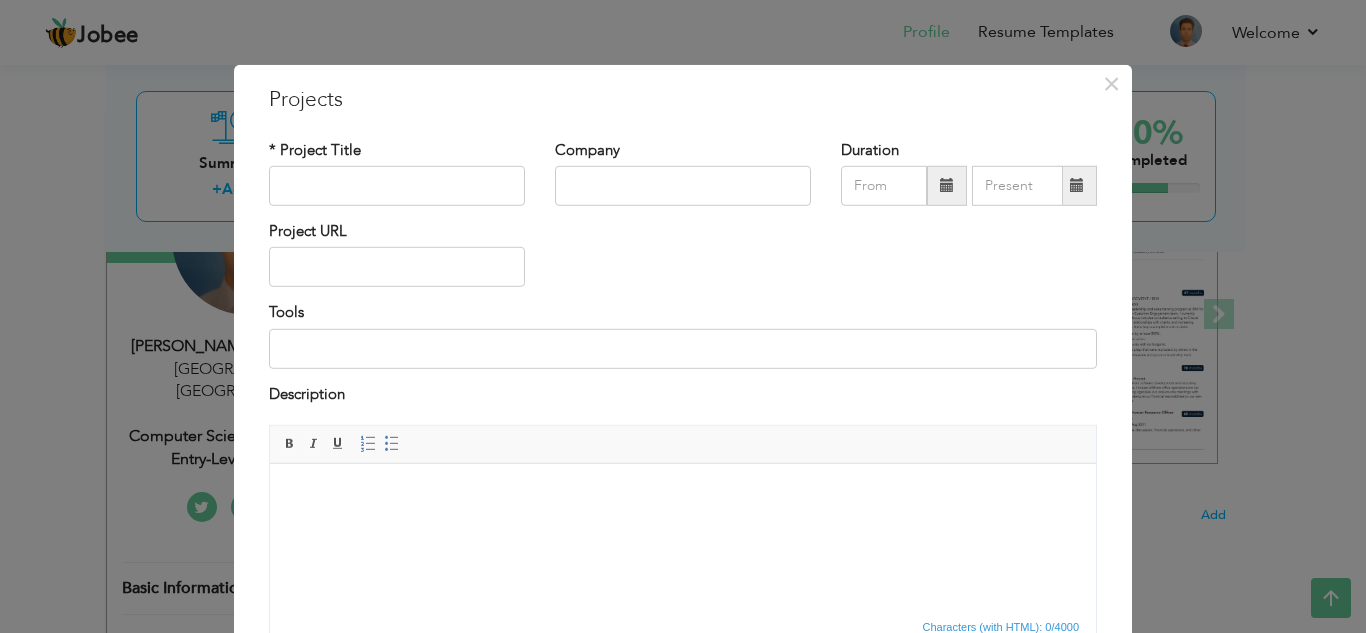 type 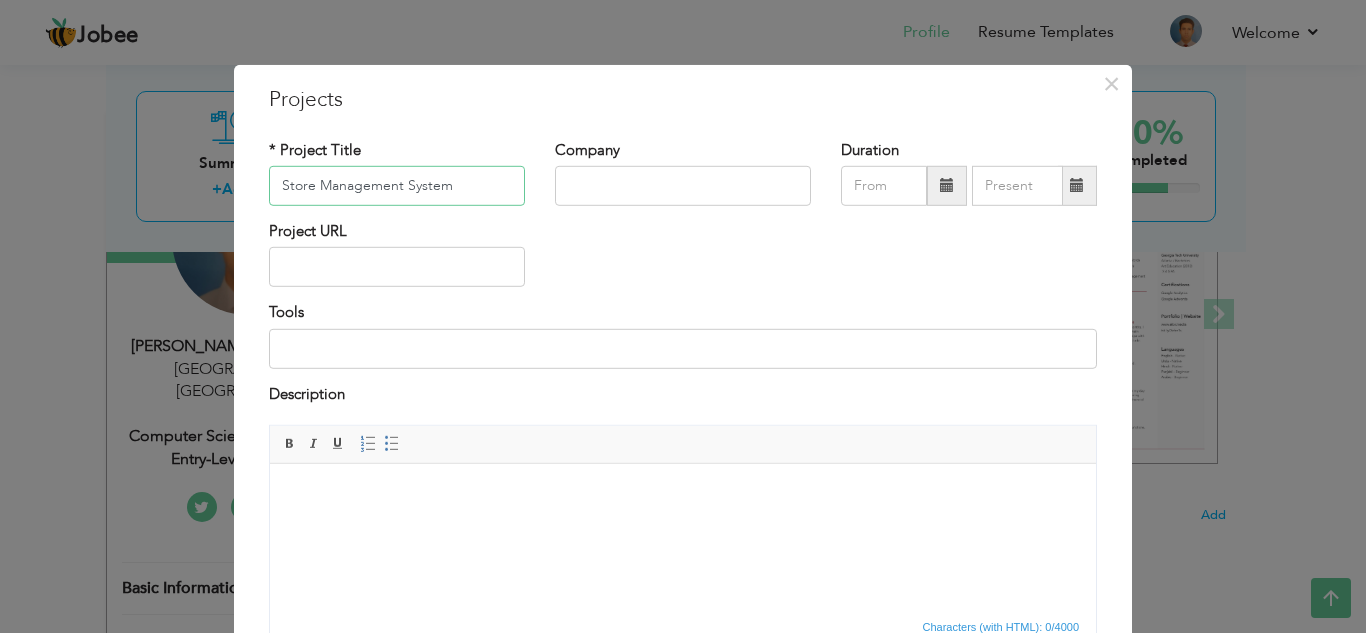 type on "Store Management System" 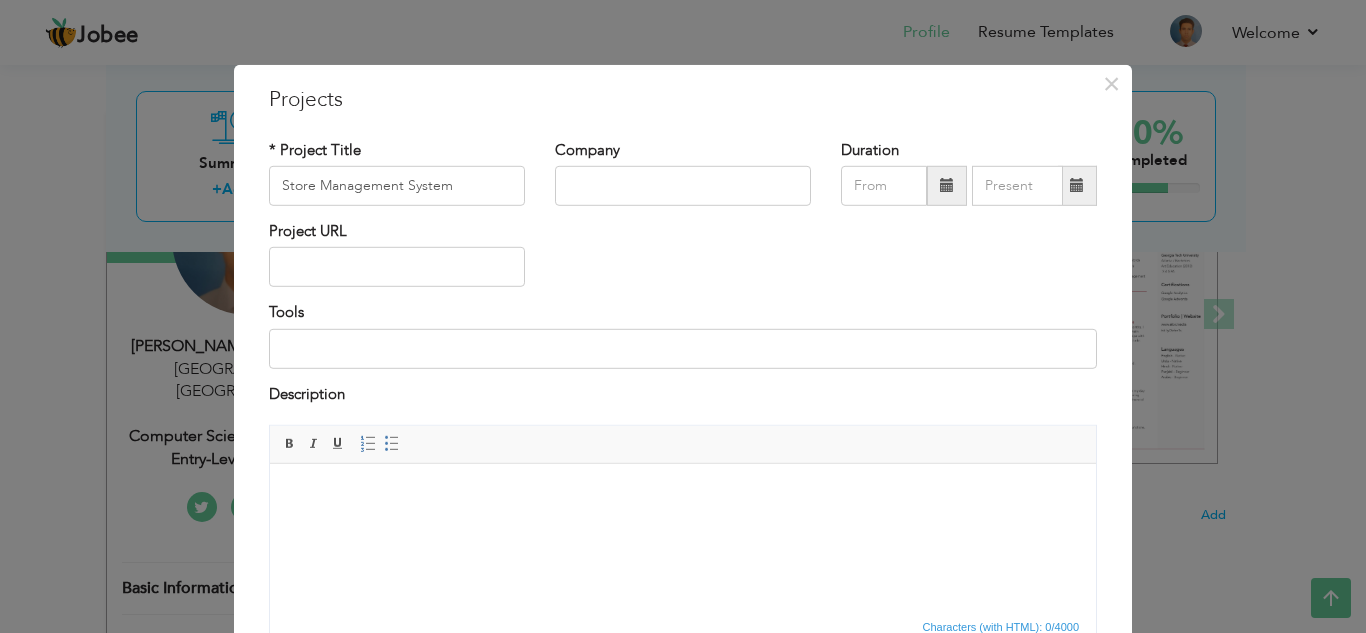 click at bounding box center (683, 494) 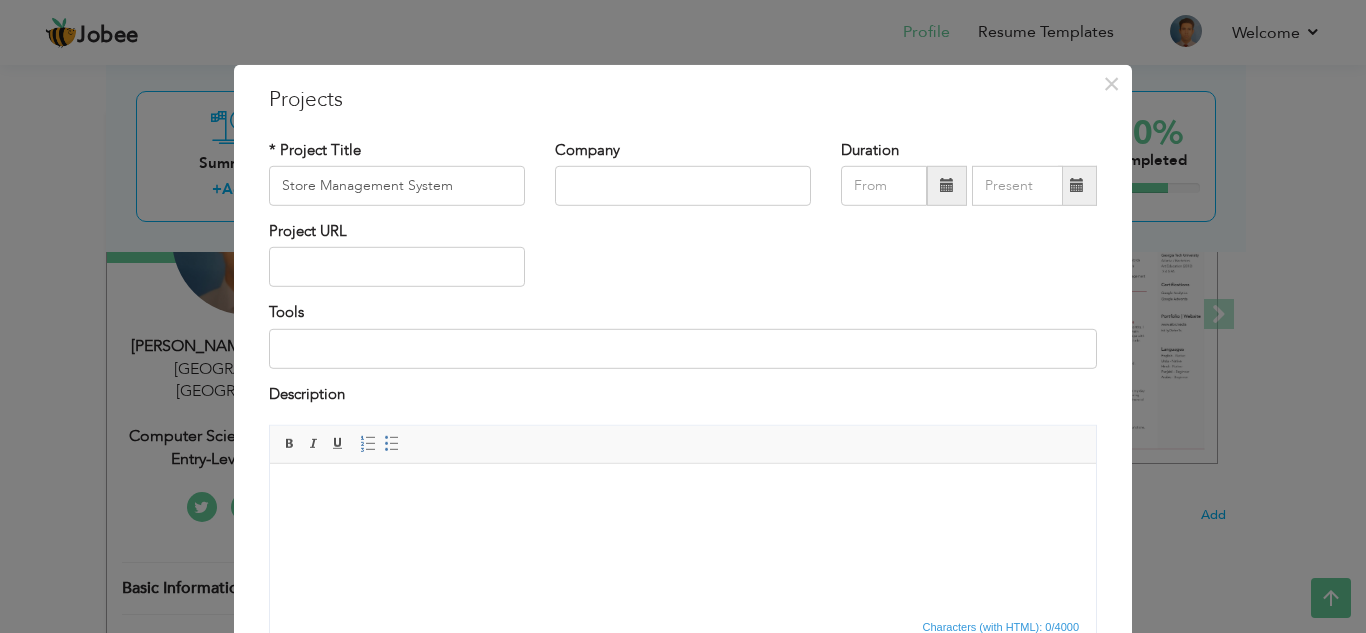 type 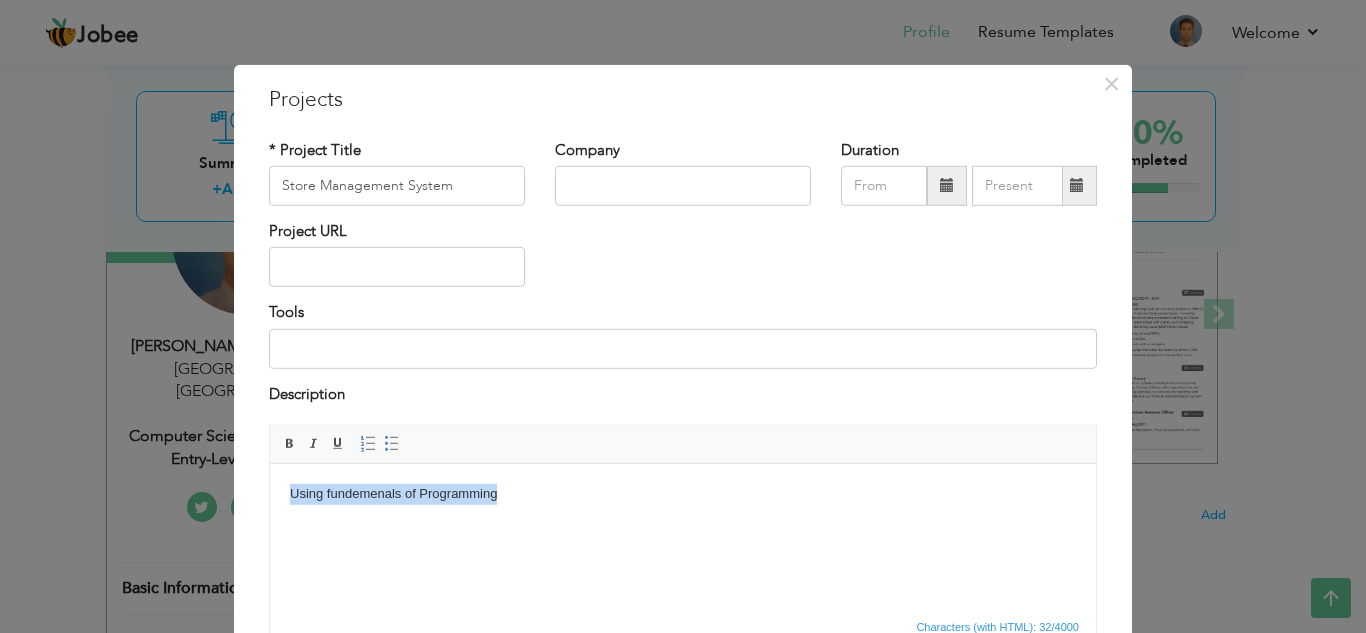 copy on "Using fundemenals of Programming" 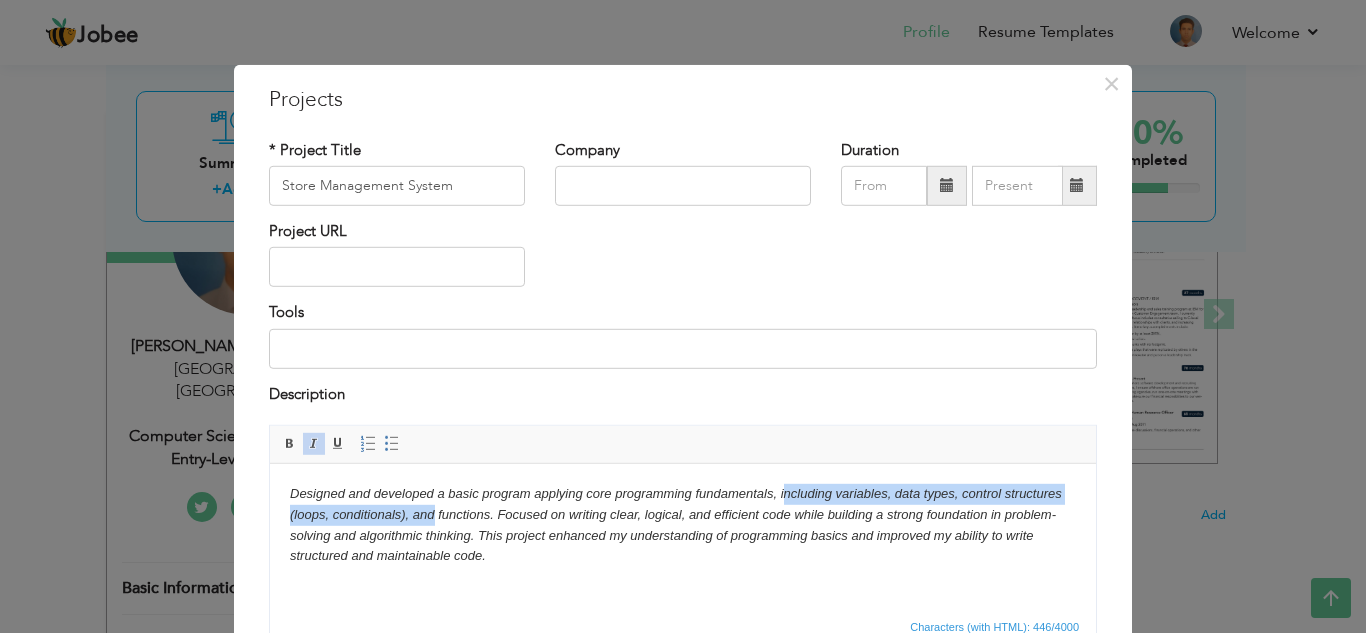 drag, startPoint x: 782, startPoint y: 493, endPoint x: 431, endPoint y: 516, distance: 351.75275 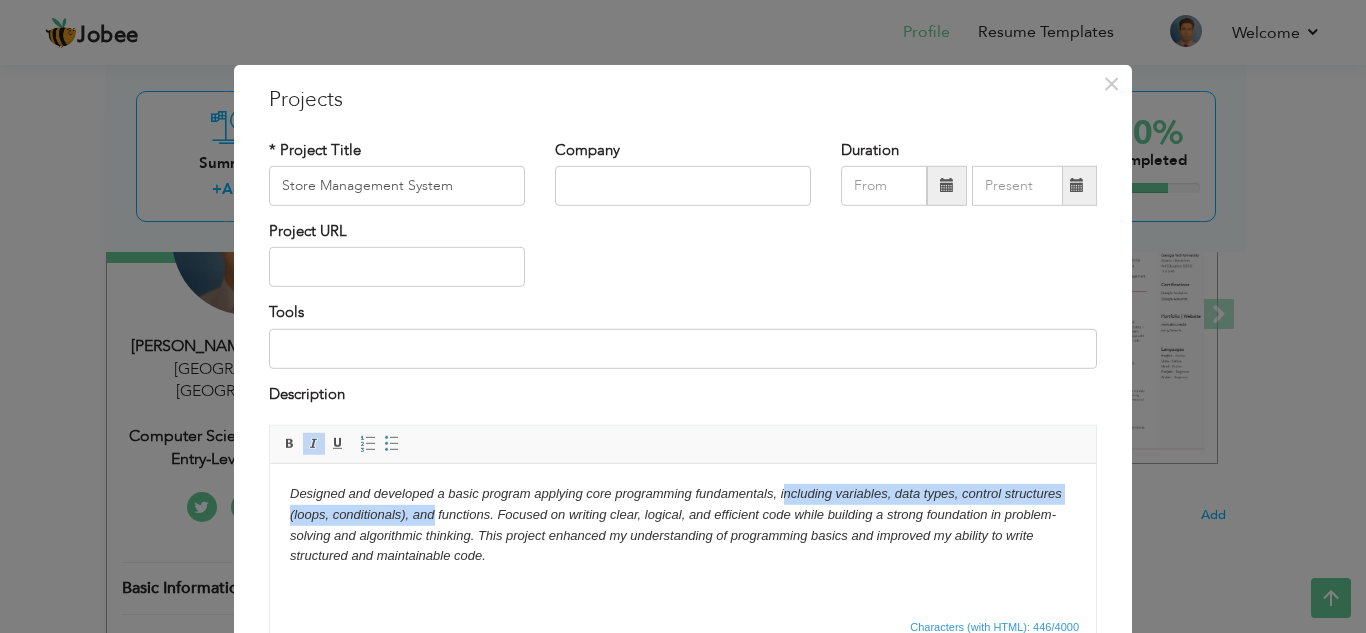 click on "Designed and developed a basic program applying core programming fundamentals, including variables, data types, control structures (loops, conditionals), and functions. Focused on writing clear, logical, and efficient code while building a strong foundation in problem-solving and algorithmic thinking. This project enhanced my understanding of programming basics and improved my ability to write structured and maintainable code." at bounding box center [676, 524] 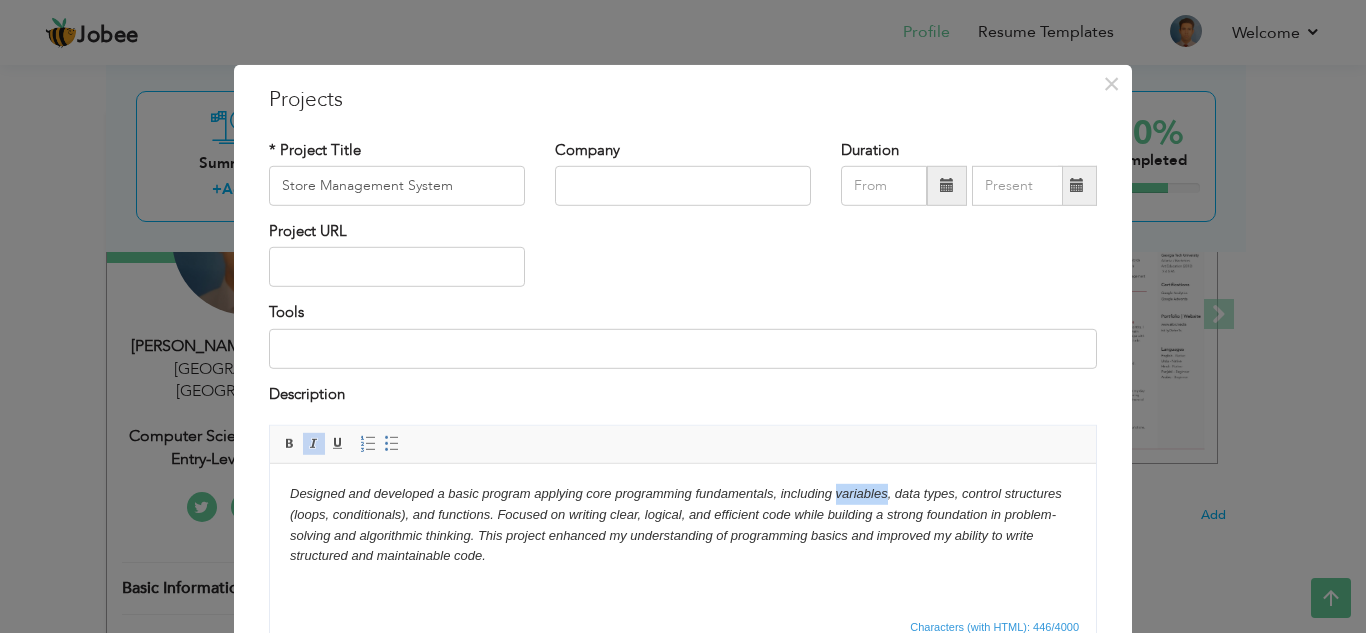 click on "Designed and developed a basic program applying core programming fundamentals, including variables, data types, control structures (loops, conditionals), and functions. Focused on writing clear, logical, and efficient code while building a strong foundation in problem-solving and algorithmic thinking. This project enhanced my understanding of programming basics and improved my ability to write structured and maintainable code." at bounding box center (676, 524) 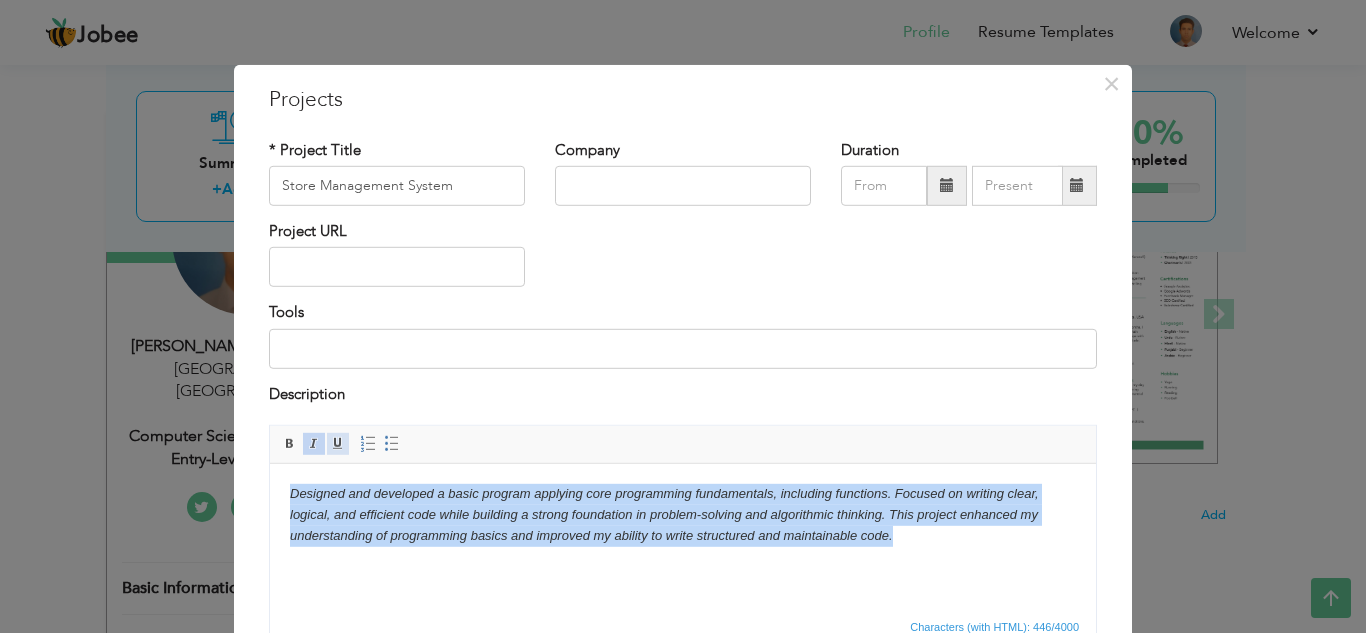 click on "Underline" at bounding box center [338, 444] 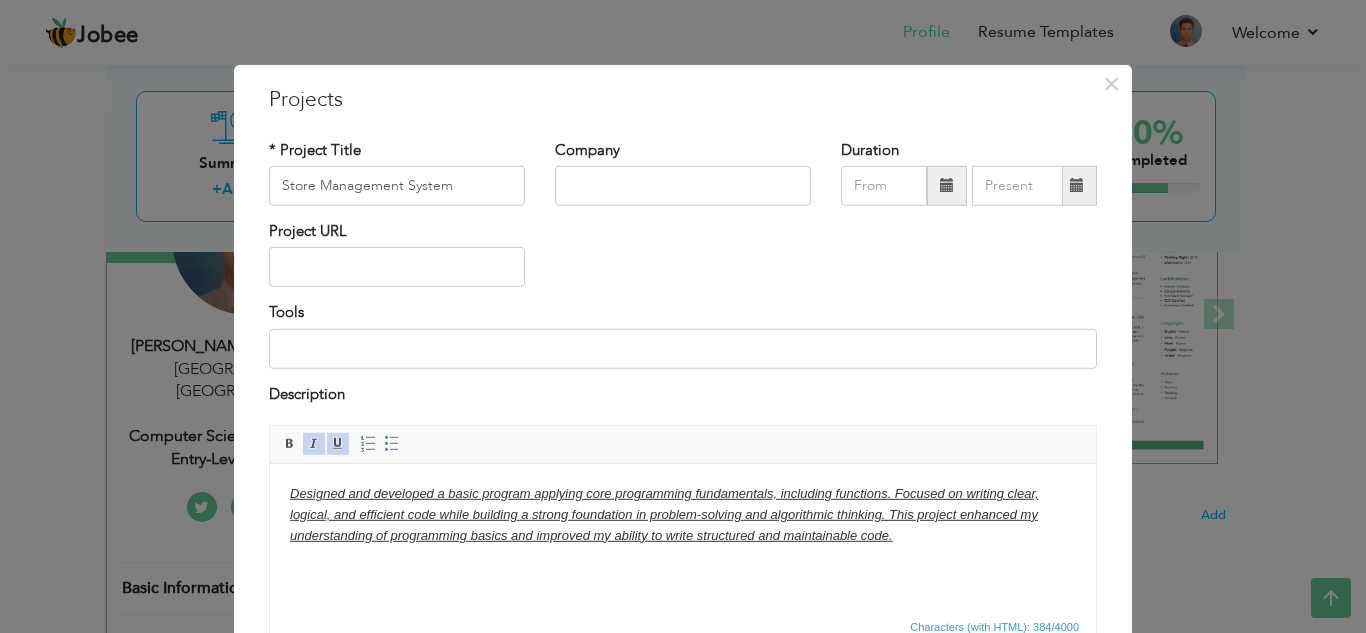 click at bounding box center [338, 444] 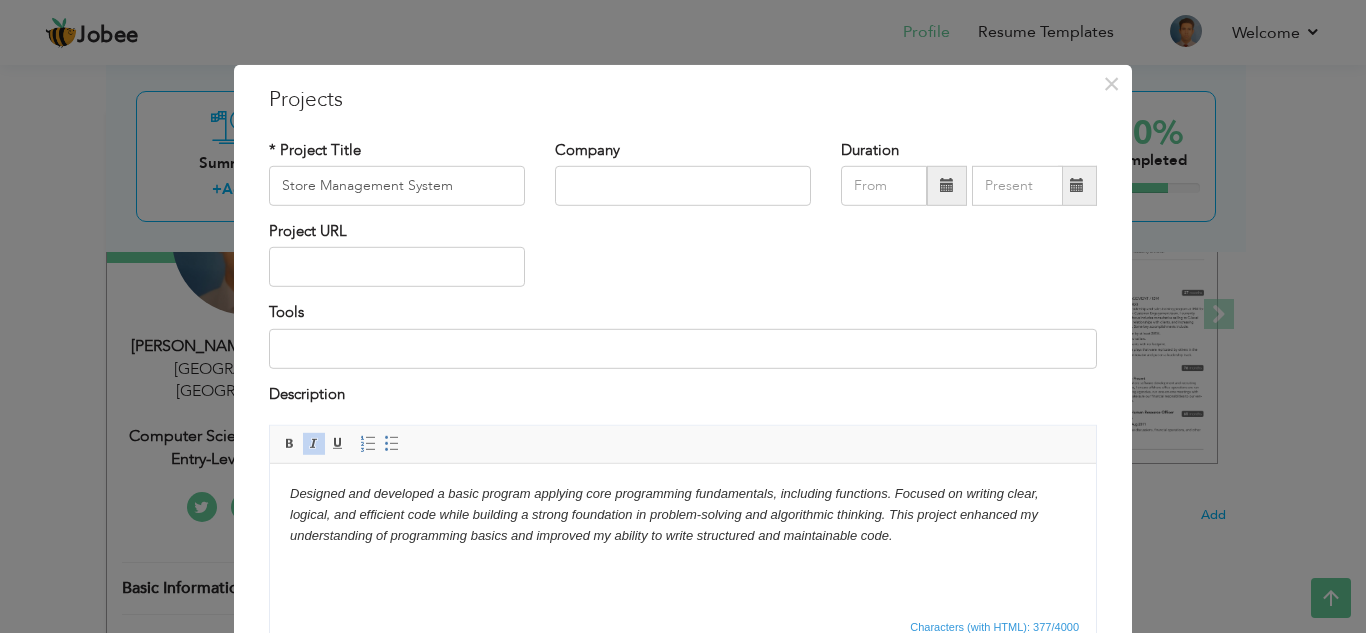 click at bounding box center [314, 444] 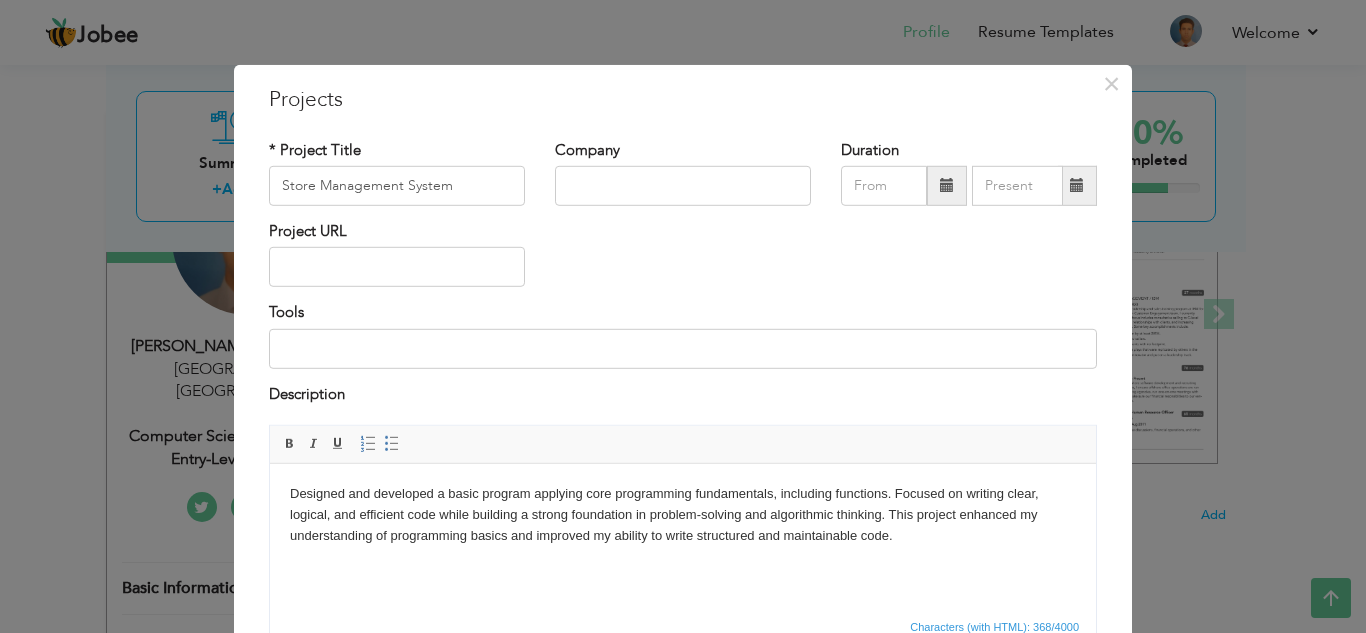 click on "Designed and developed a basic program applying core programming fundamentals, including functions. Focused on writing clear, logical, and efficient code while building a strong foundation in problem-solving and algorithmic thinking. This project enhanced my understanding of programming basics and improved my ability to write structured and maintainable code." at bounding box center (683, 515) 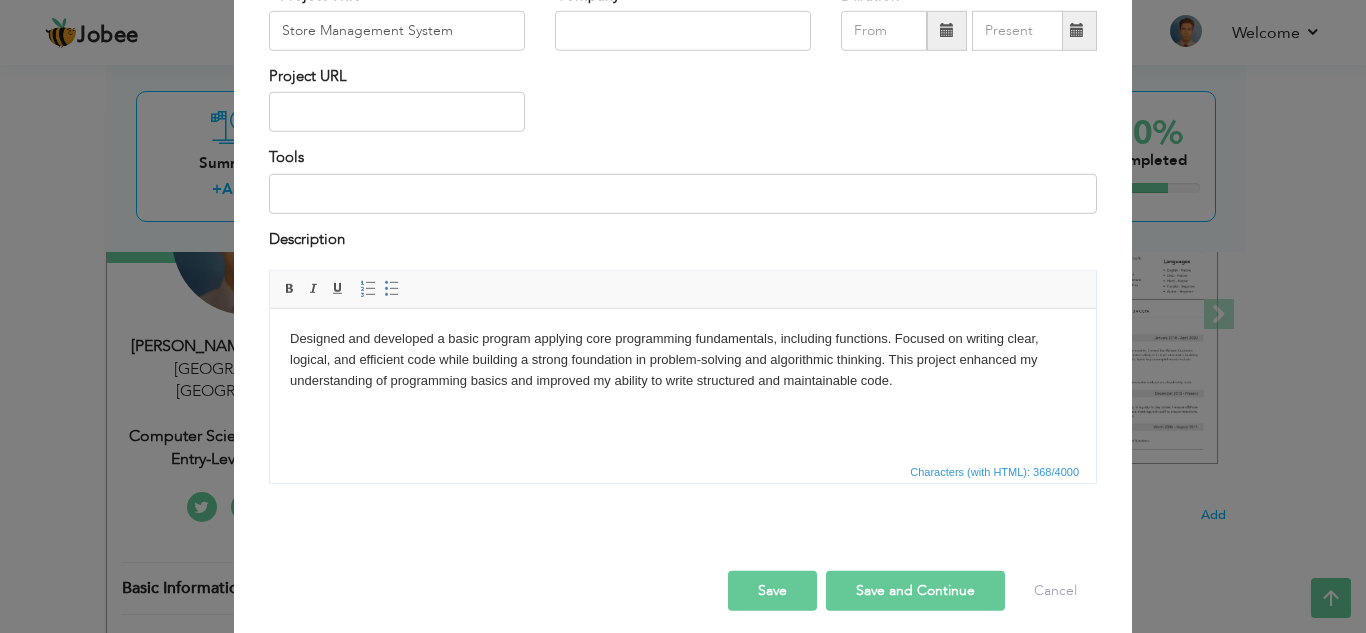 scroll, scrollTop: 168, scrollLeft: 0, axis: vertical 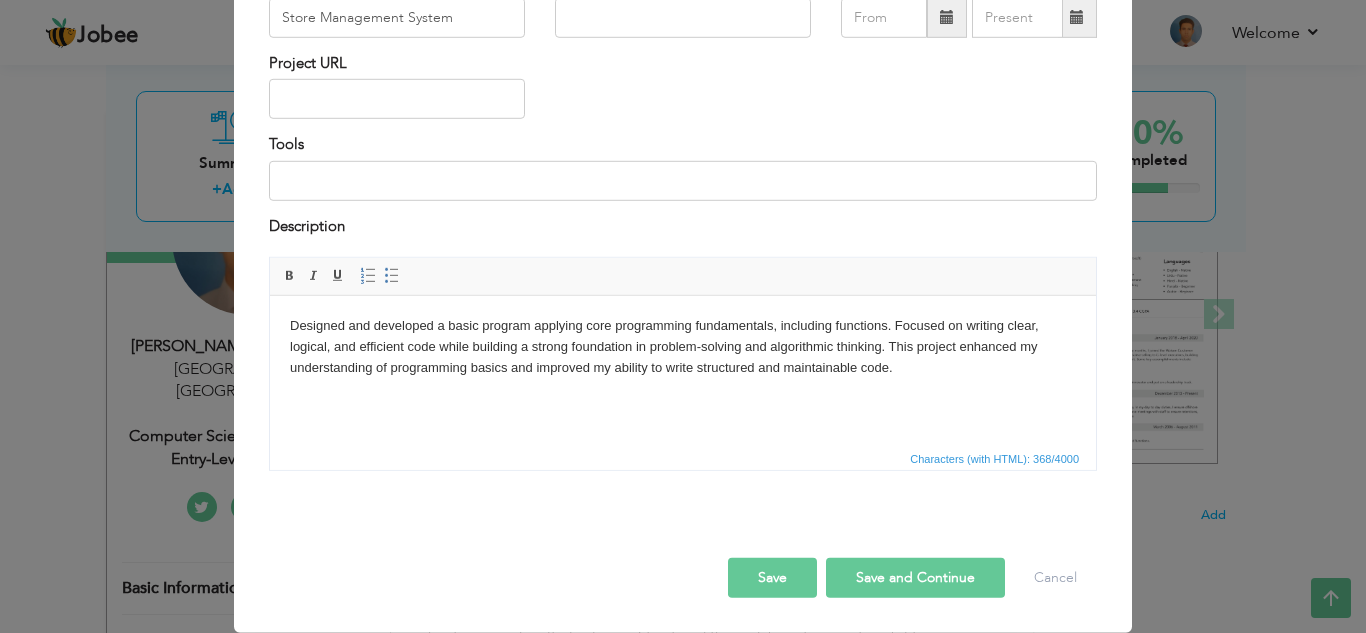 click on "Save and Continue" at bounding box center [915, 578] 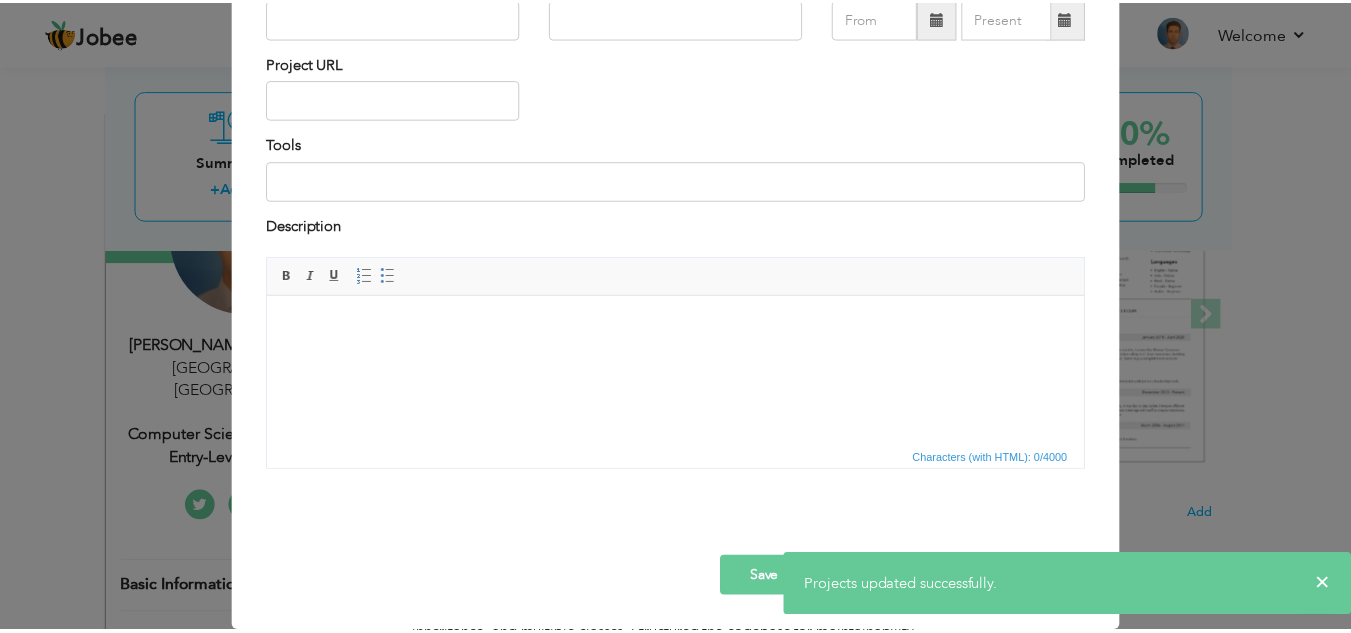 scroll, scrollTop: 0, scrollLeft: 0, axis: both 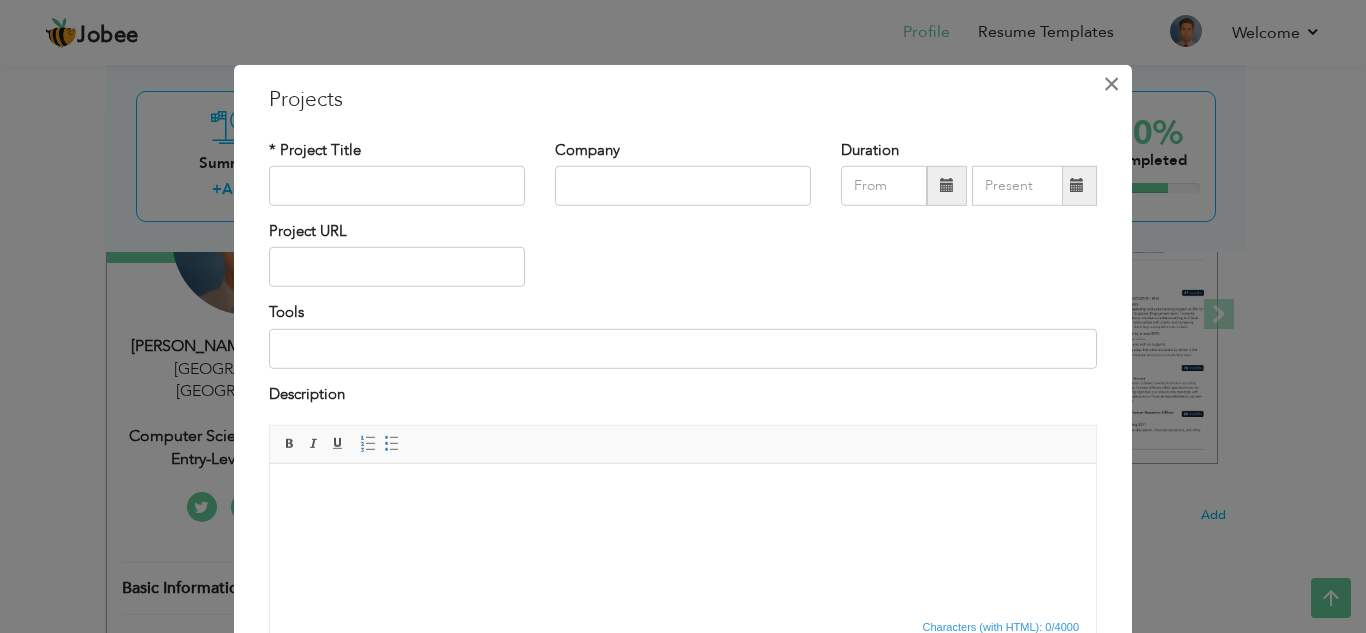 click on "×" at bounding box center (1111, 83) 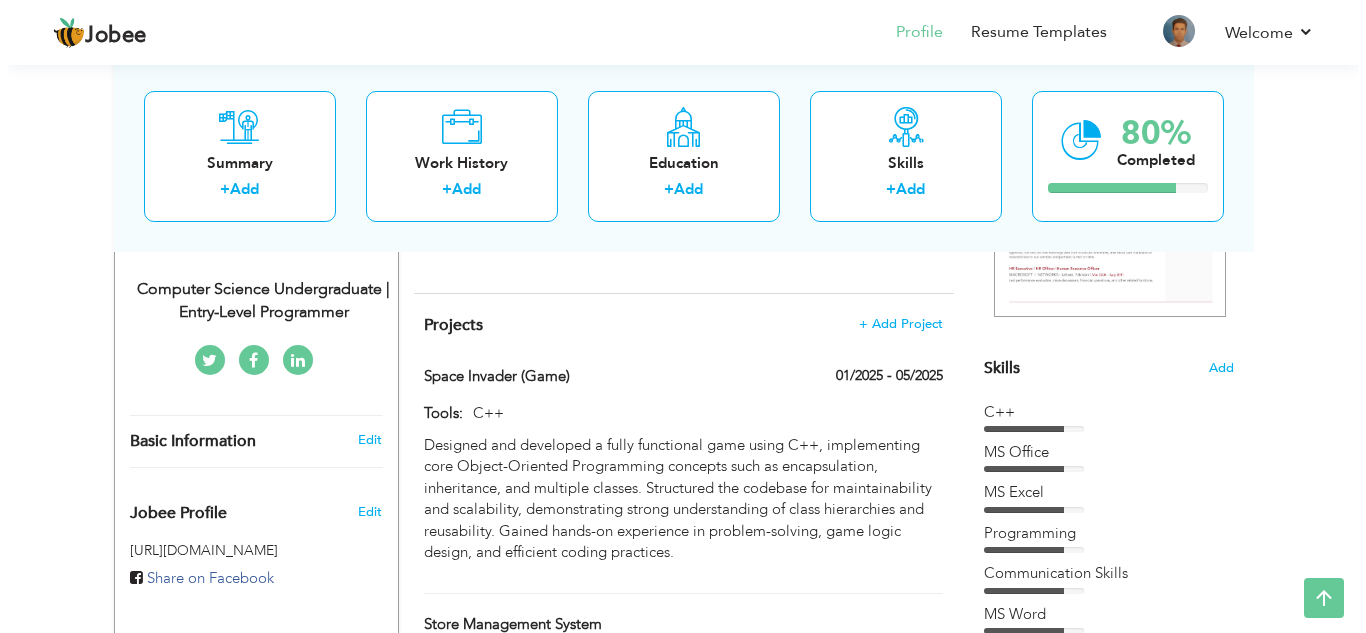 scroll, scrollTop: 413, scrollLeft: 0, axis: vertical 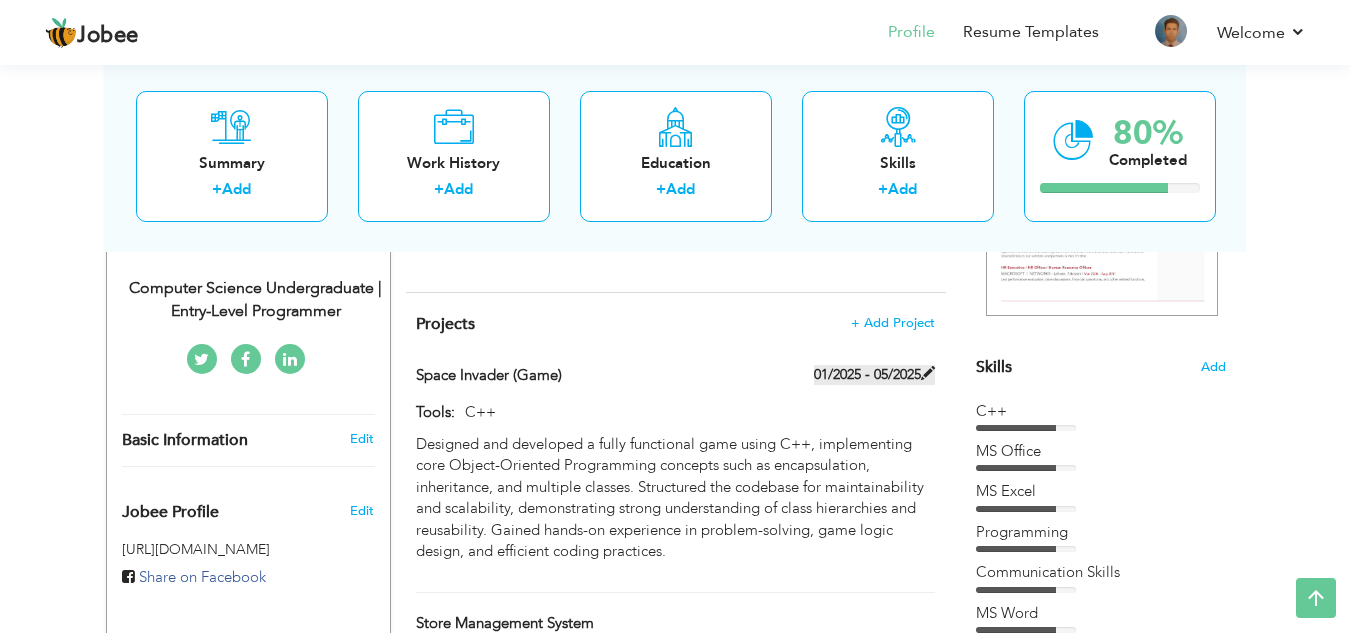 click at bounding box center [928, 373] 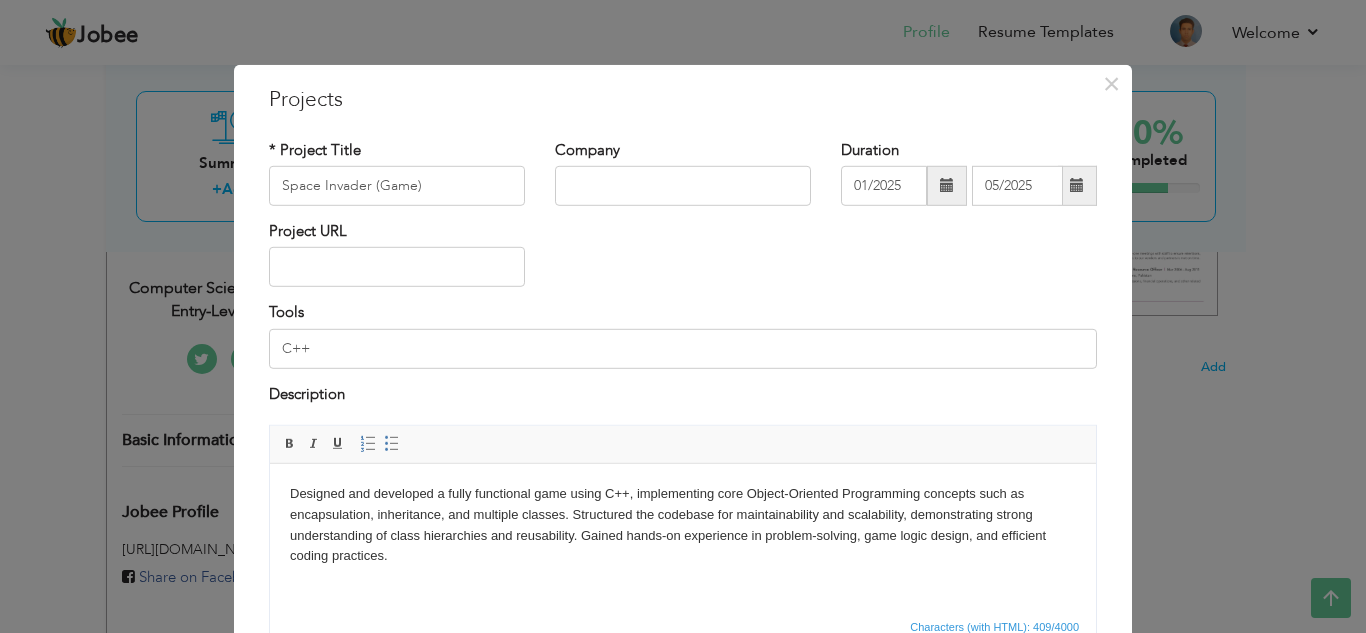 click at bounding box center [947, 186] 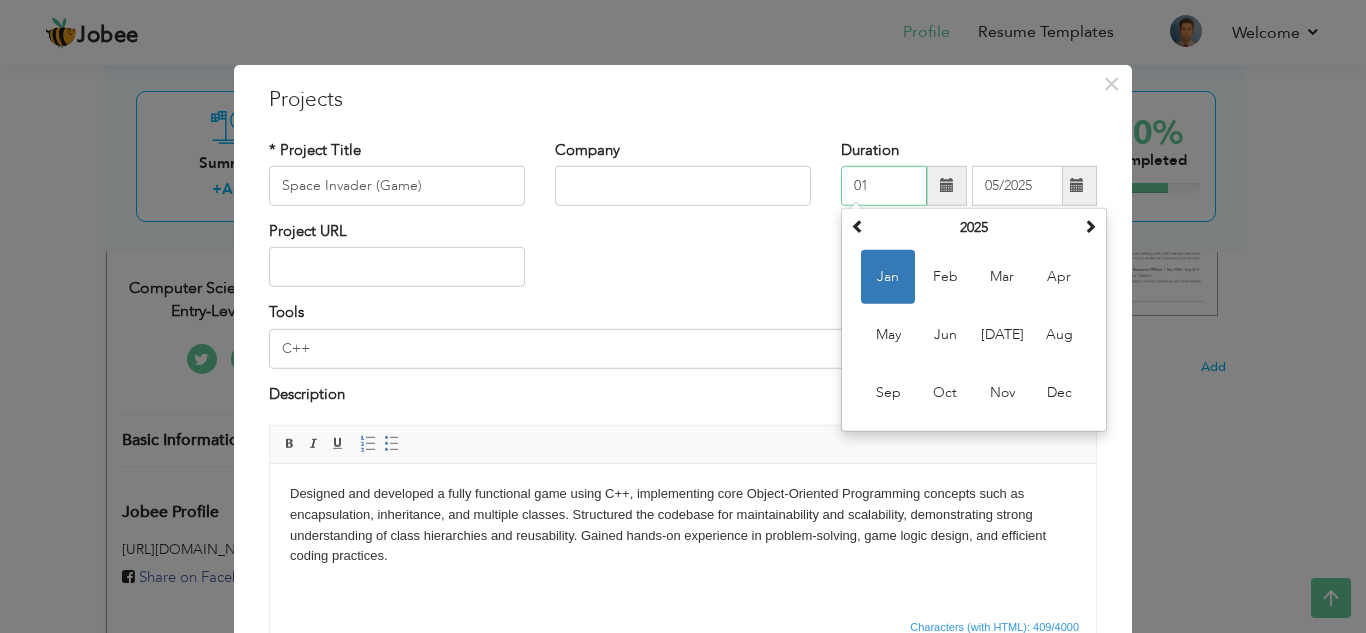 type on "0" 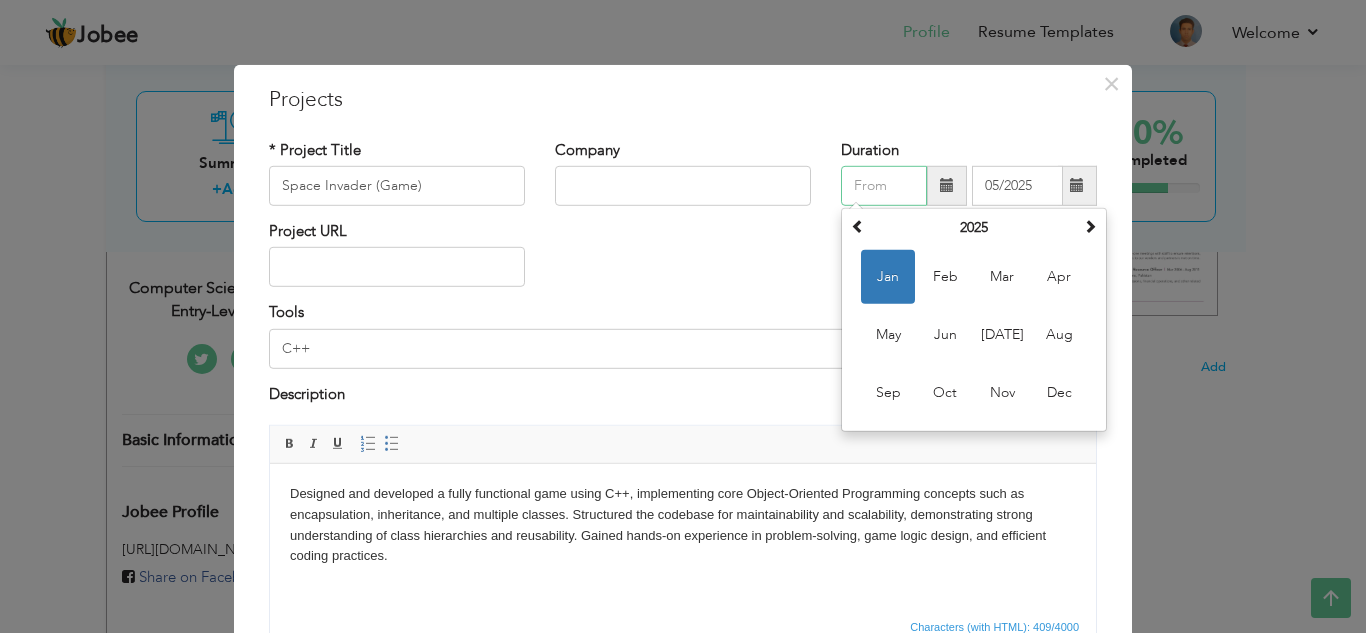type 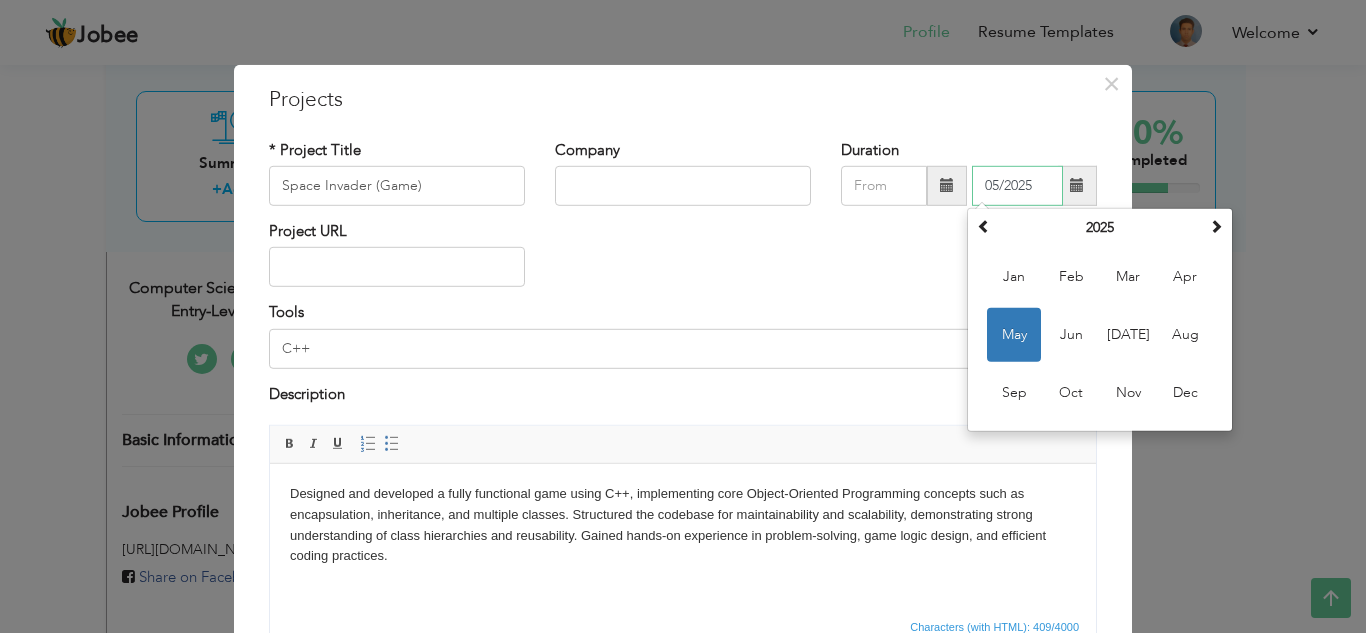 click on "05/2025" at bounding box center (1017, 186) 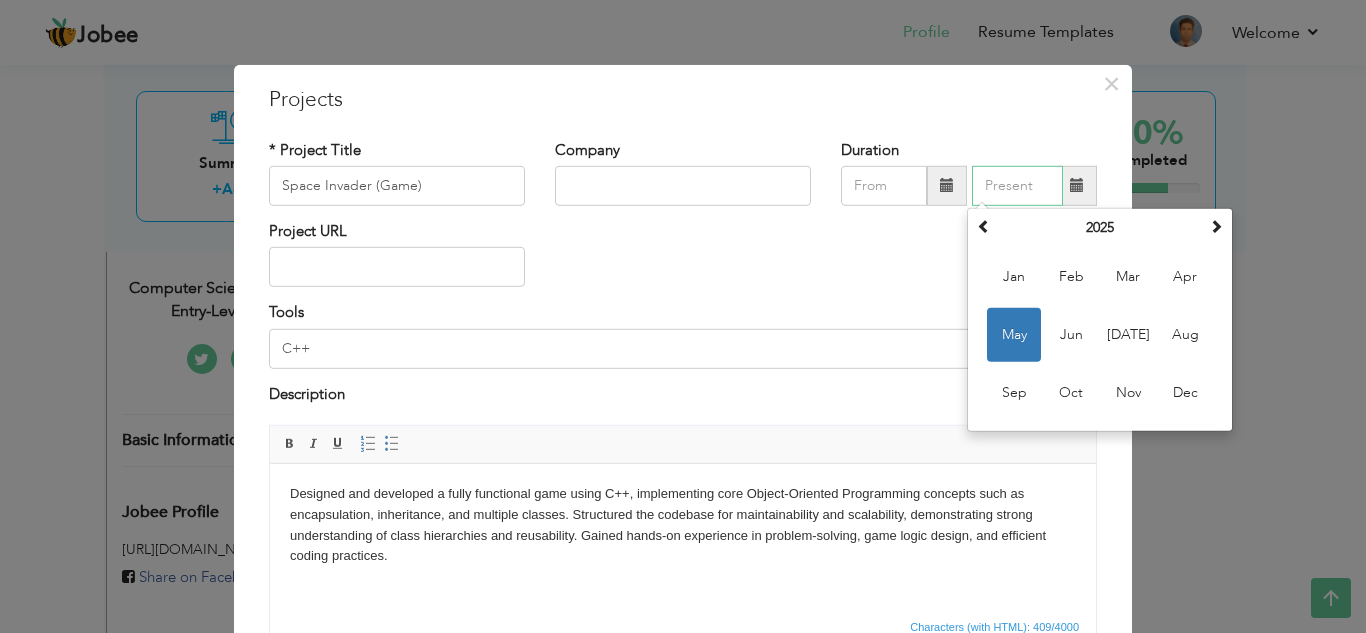type 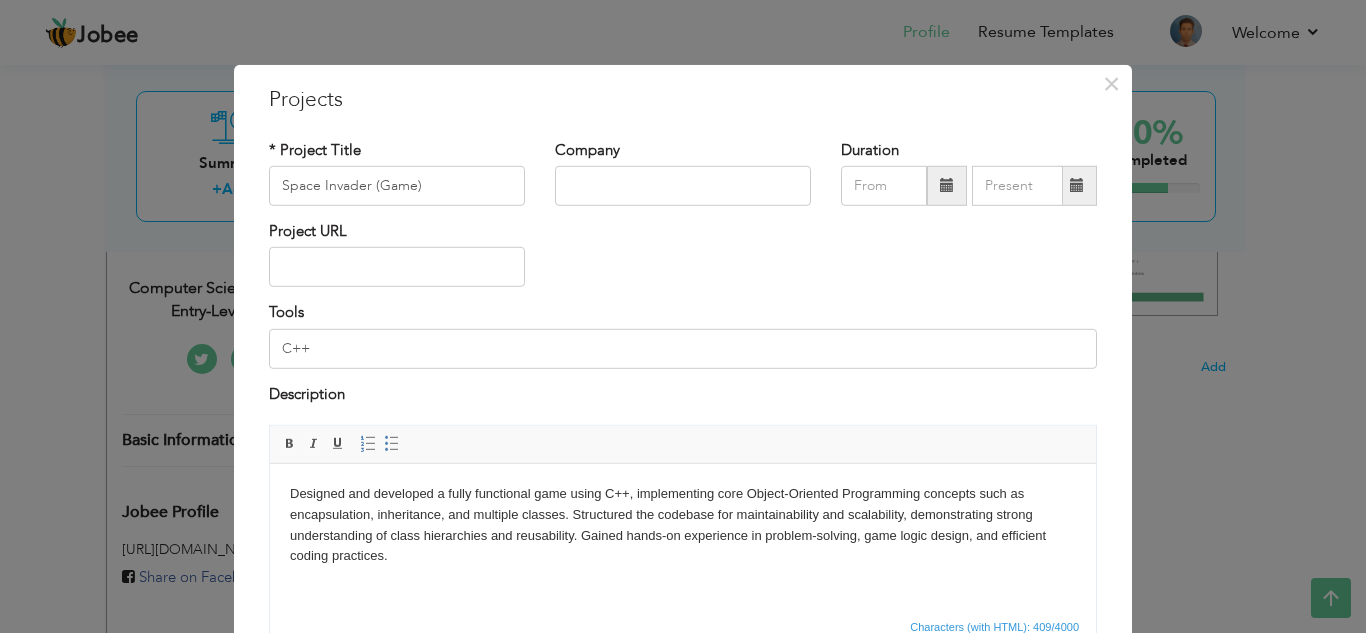 click on "Tools
C++" at bounding box center [683, 335] 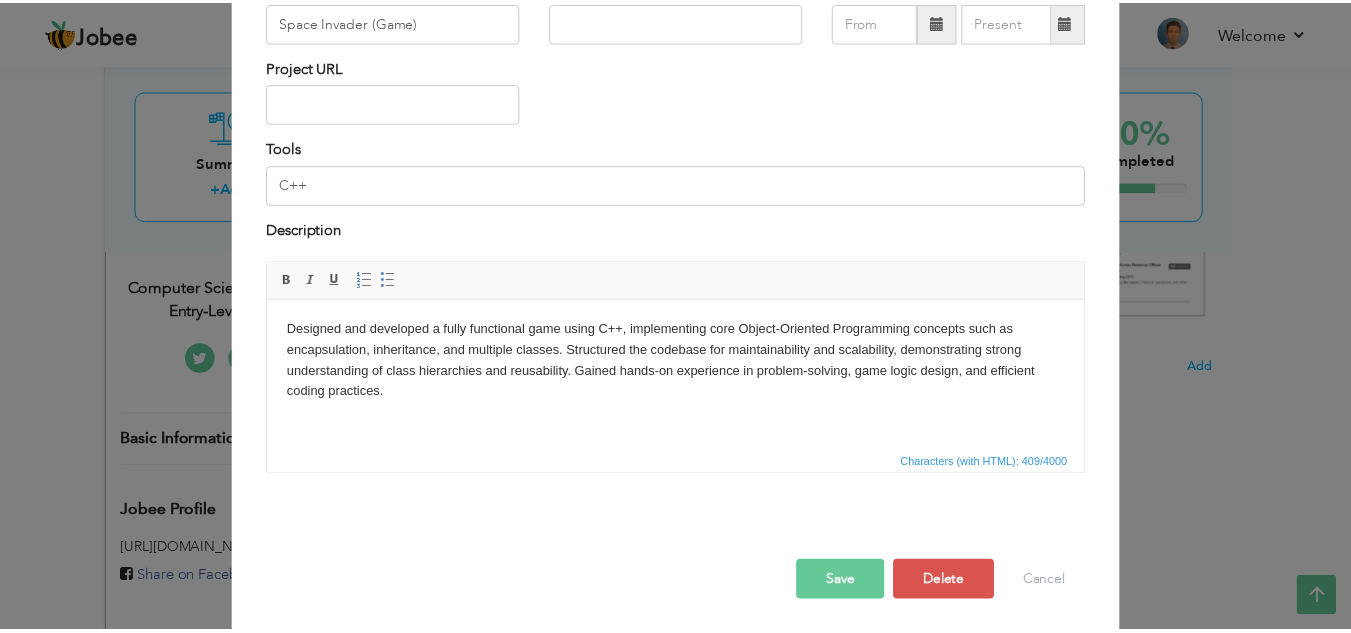 scroll, scrollTop: 168, scrollLeft: 0, axis: vertical 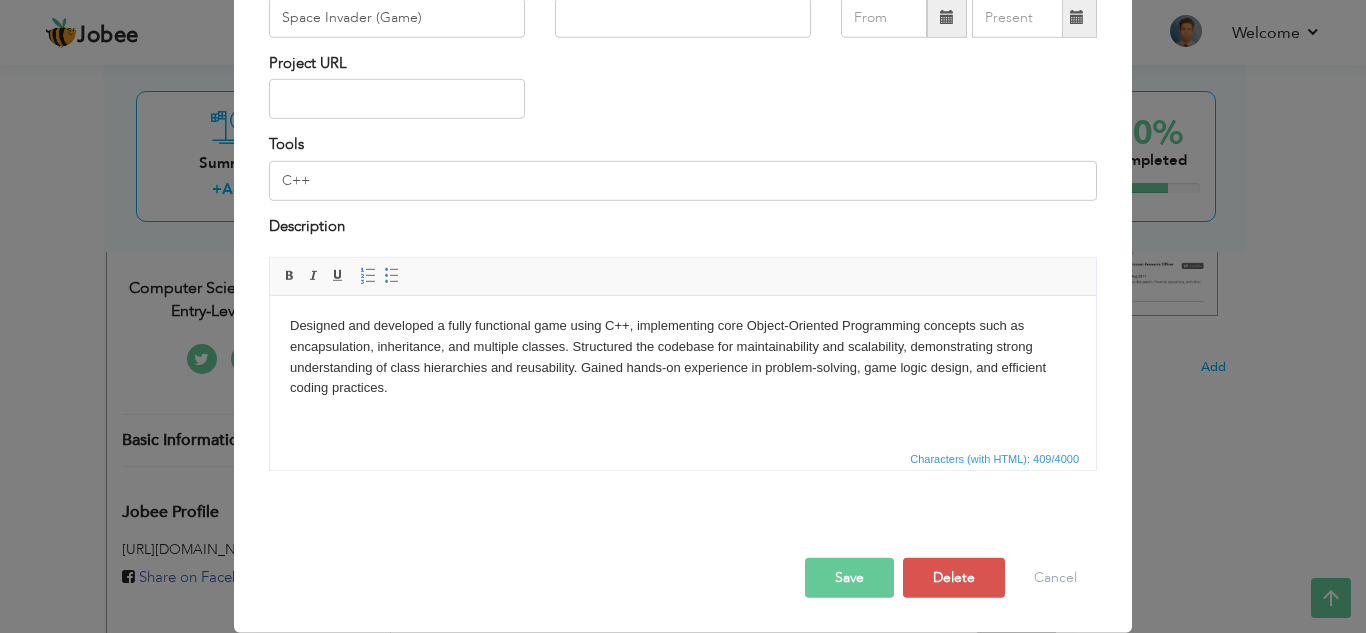click on "Save" at bounding box center [849, 578] 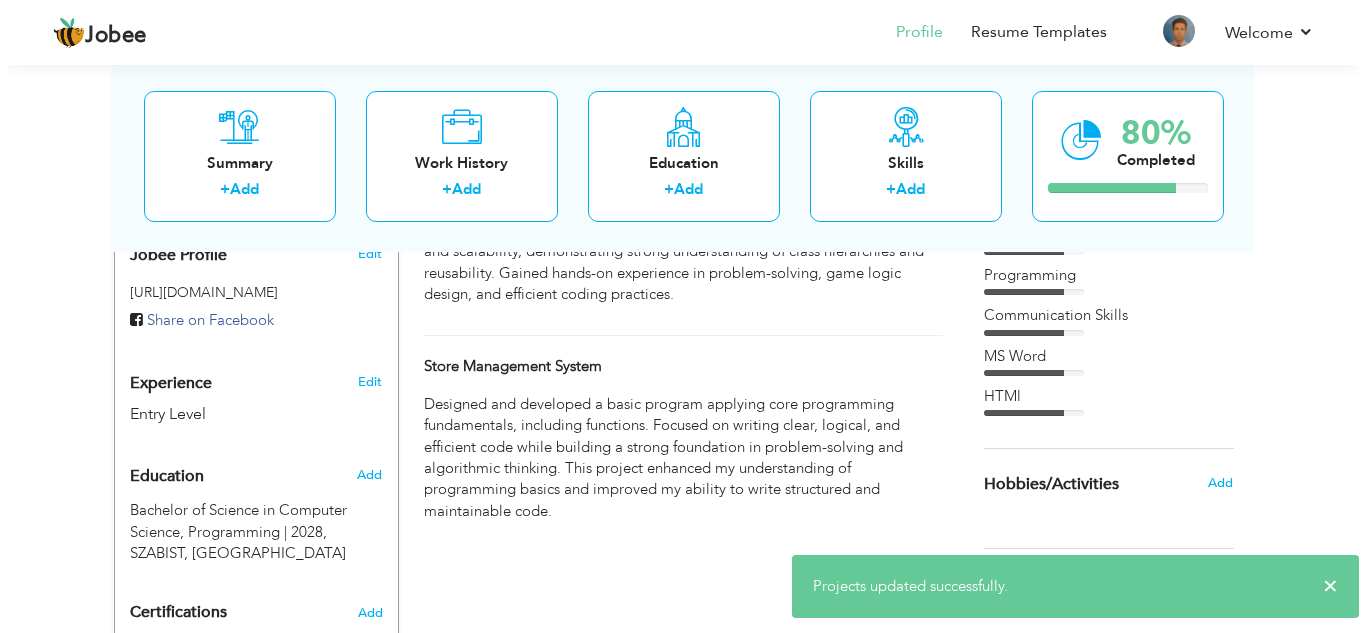 scroll, scrollTop: 674, scrollLeft: 0, axis: vertical 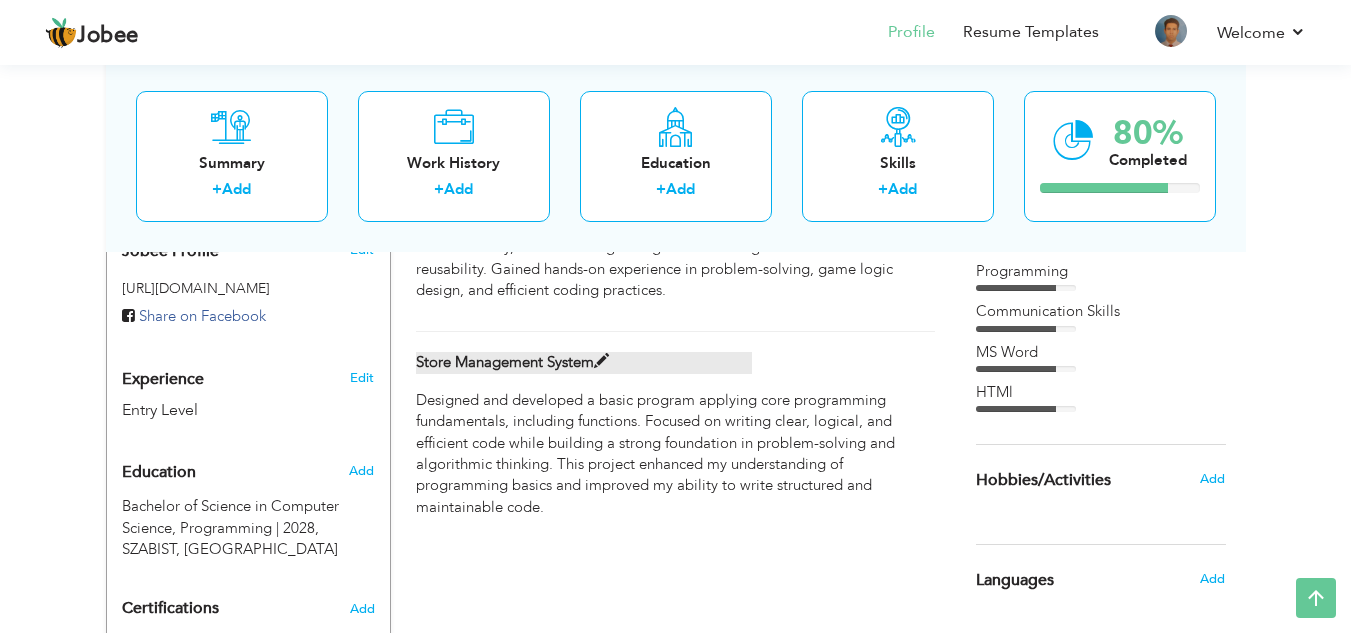click at bounding box center (601, 361) 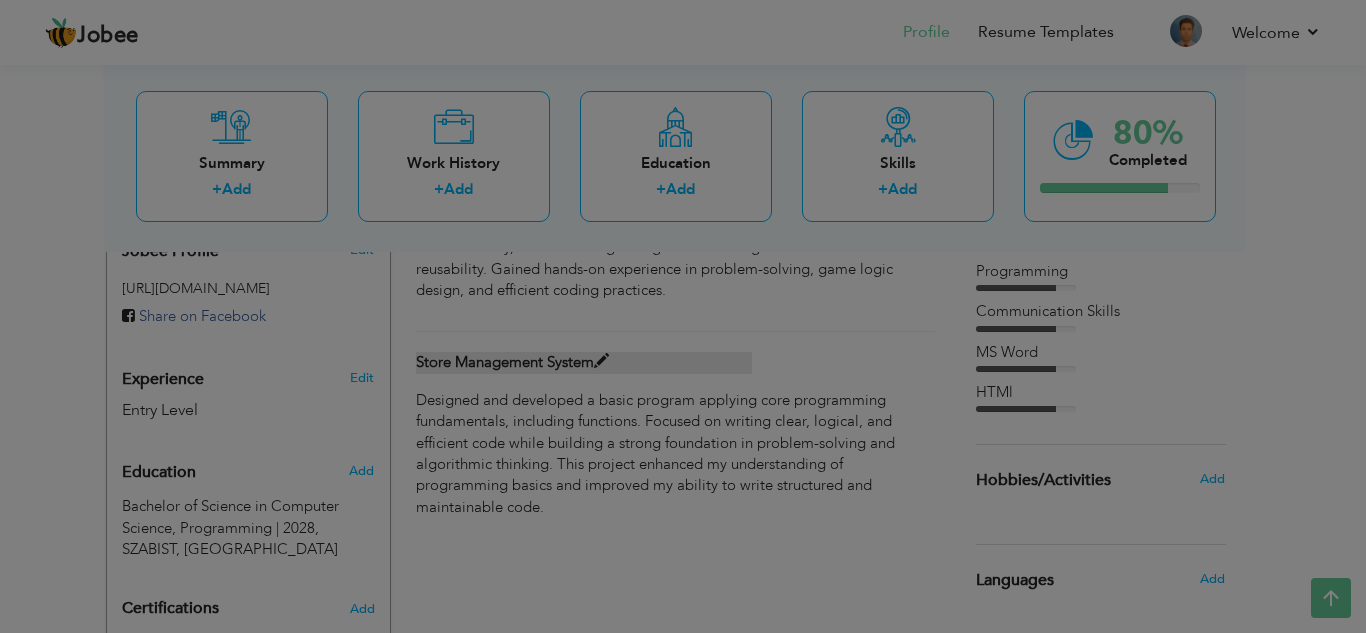 scroll, scrollTop: 0, scrollLeft: 0, axis: both 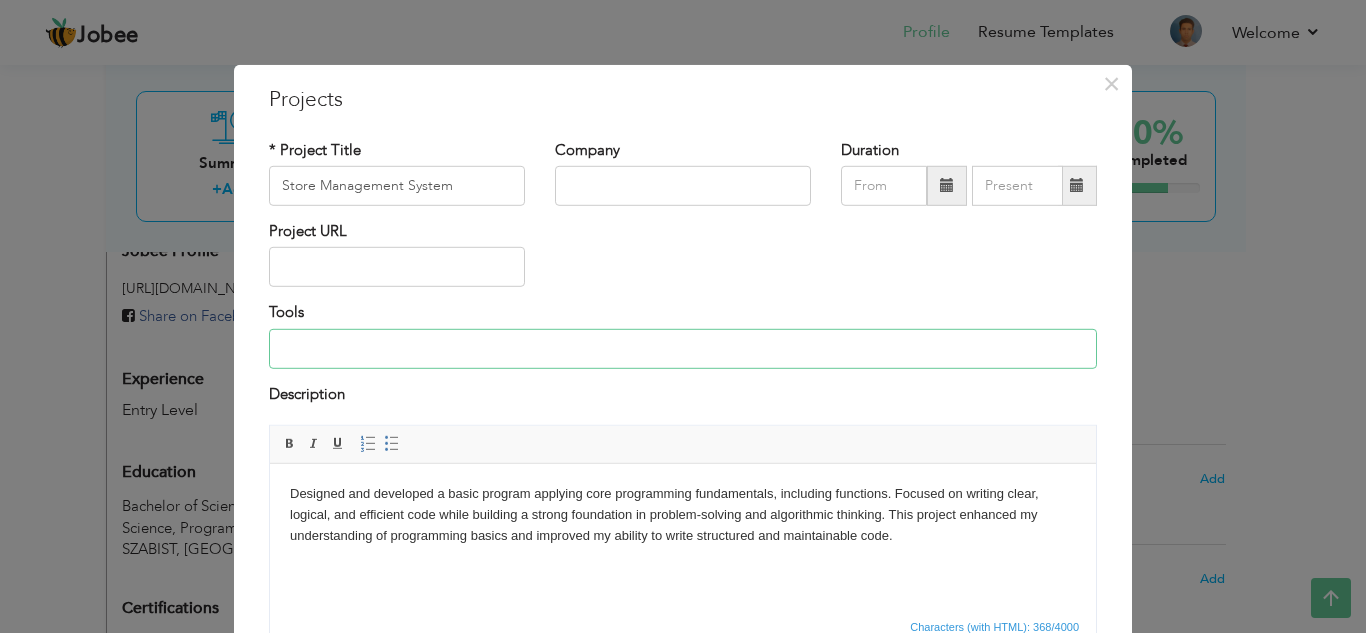 click at bounding box center [683, 349] 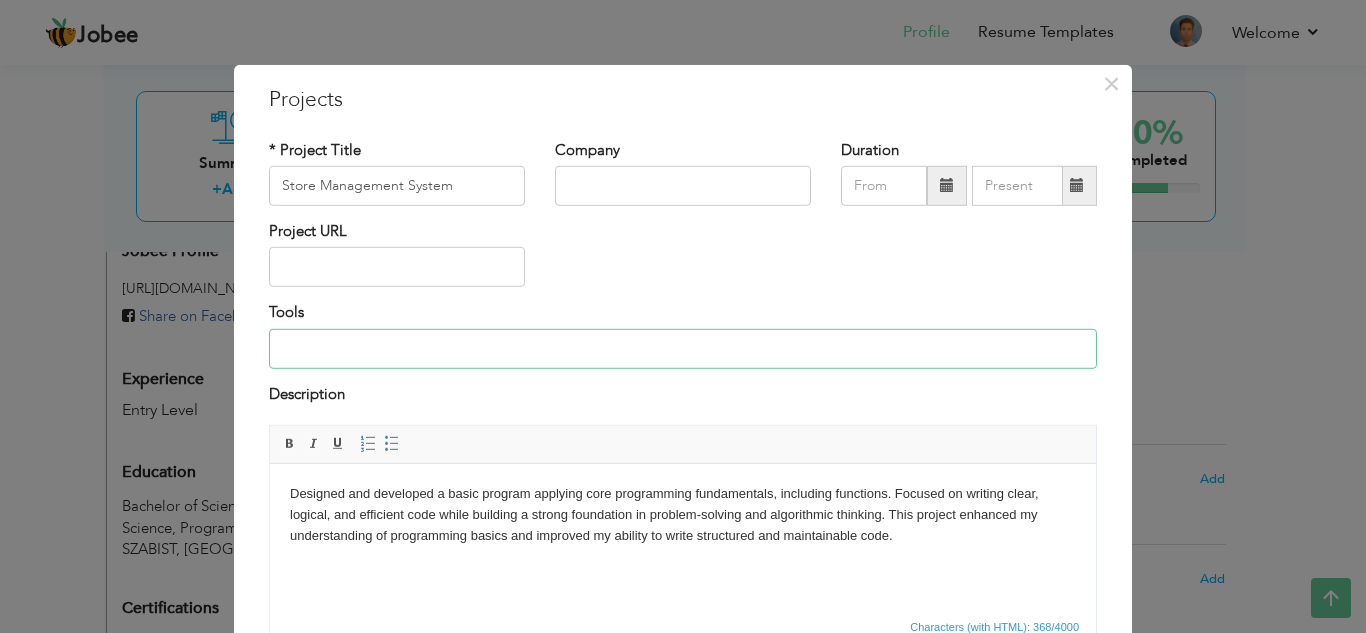 type on "C++" 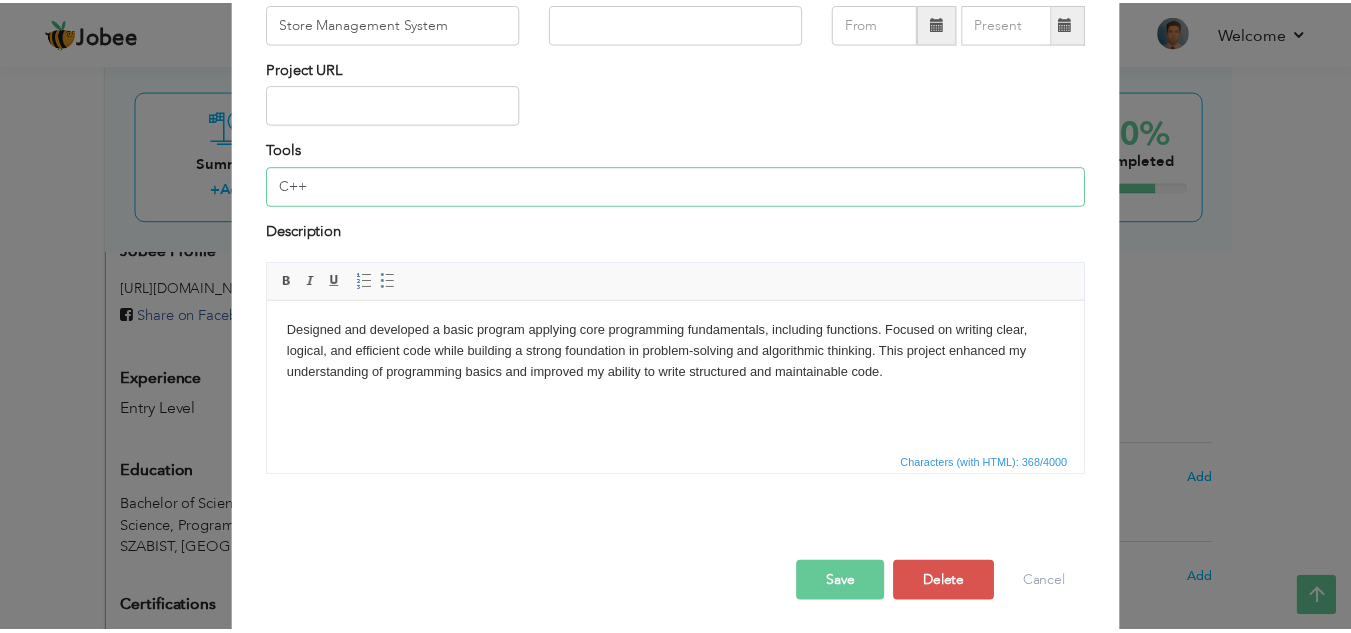 scroll, scrollTop: 165, scrollLeft: 0, axis: vertical 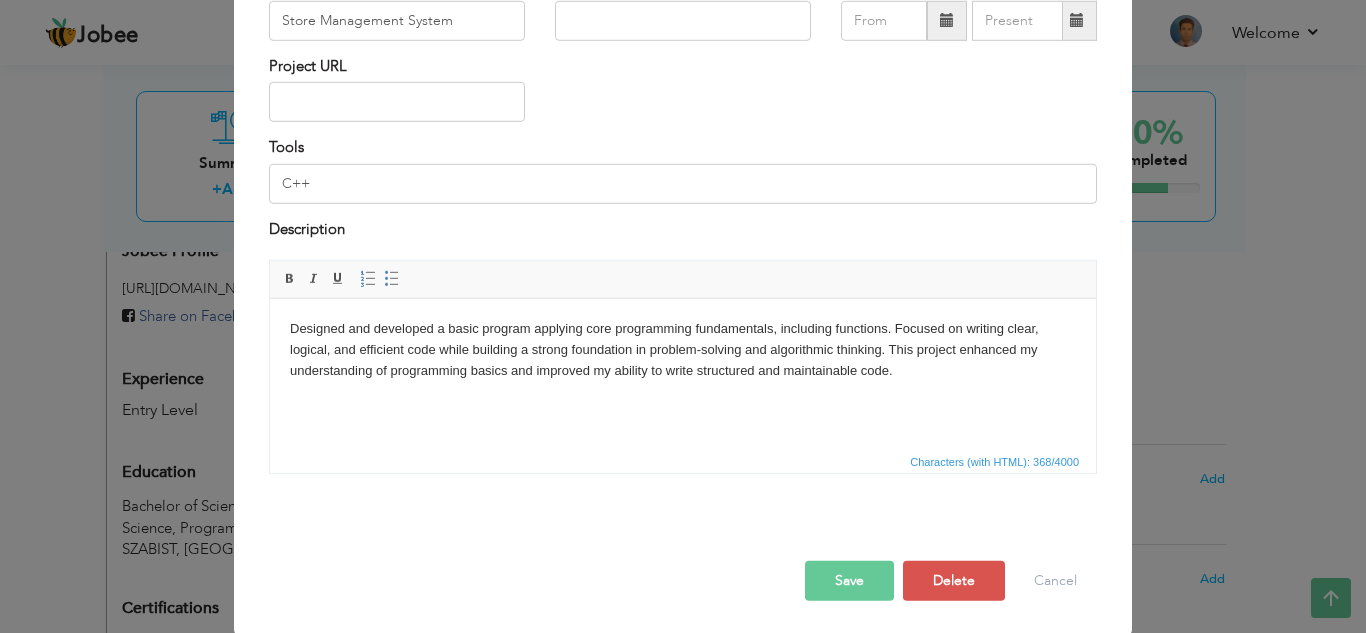 click on "Save" at bounding box center [849, 581] 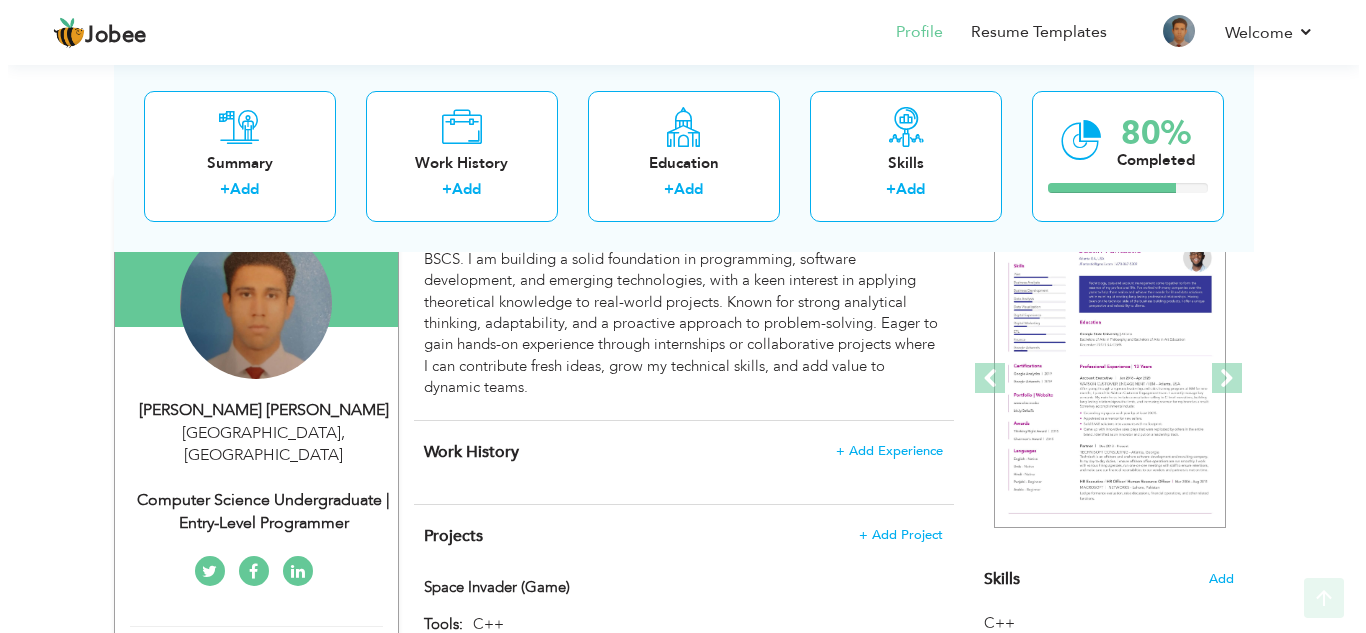 scroll, scrollTop: 209, scrollLeft: 0, axis: vertical 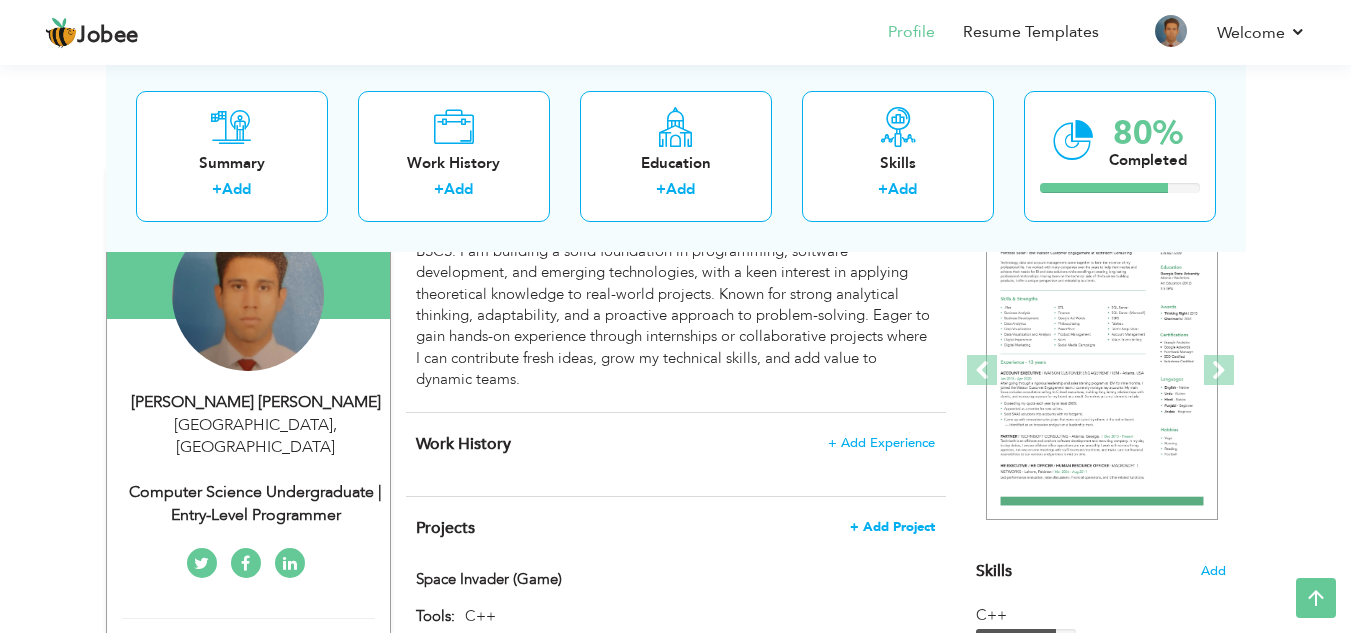 click on "+ Add Project" at bounding box center [892, 527] 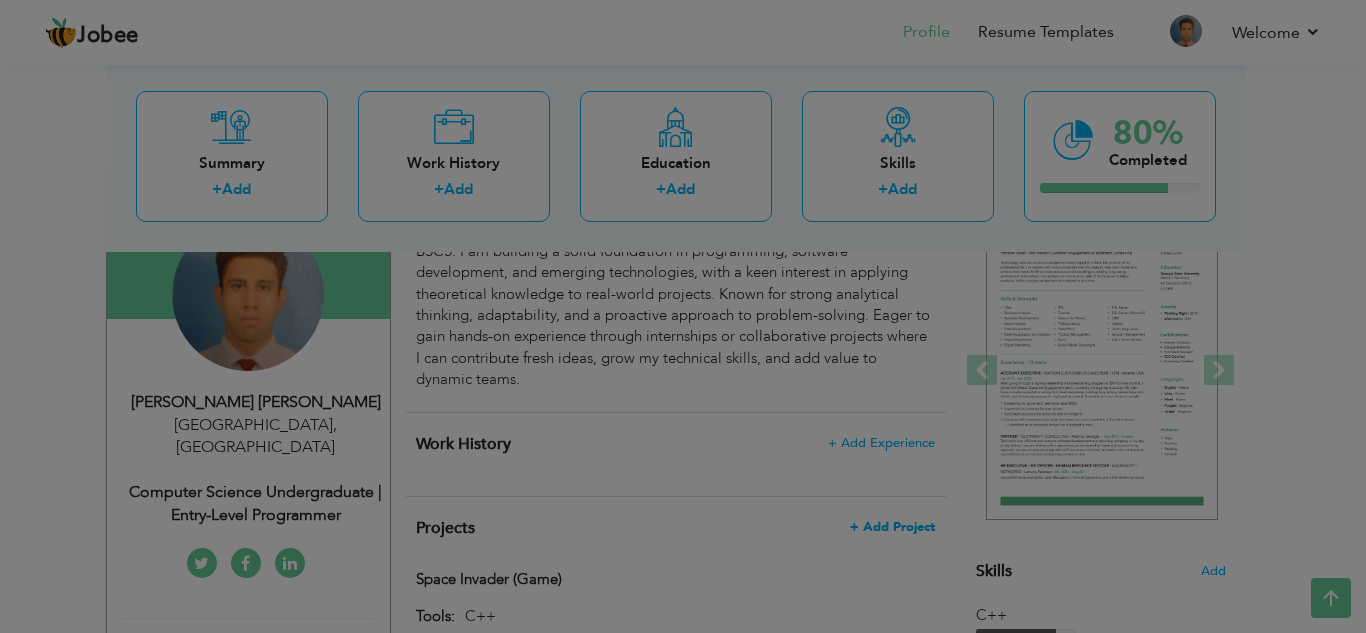 scroll, scrollTop: 0, scrollLeft: 0, axis: both 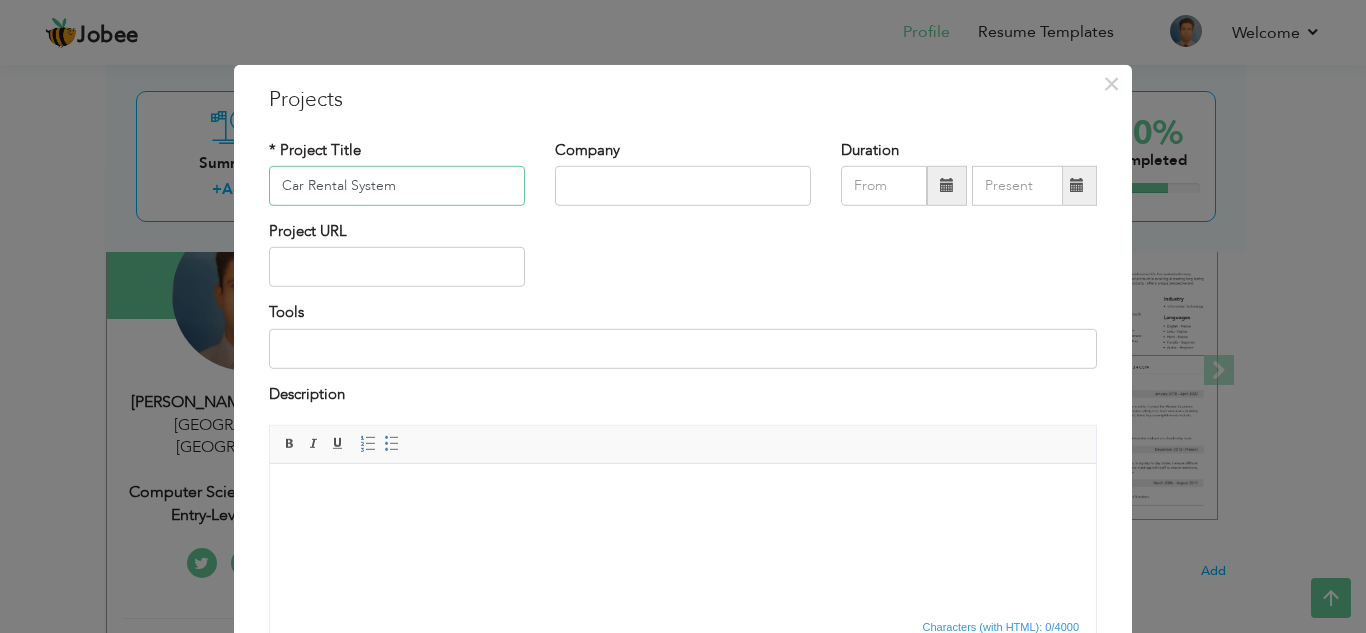 type on "Car Rental System" 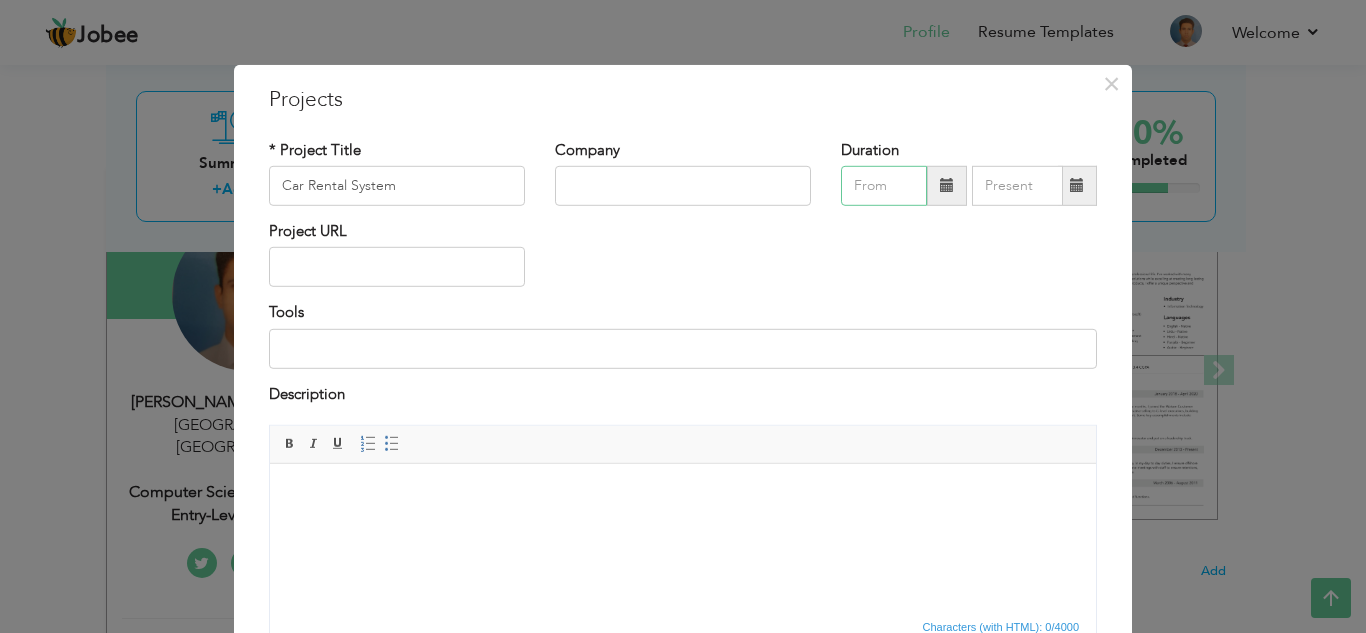 type on "07/2025" 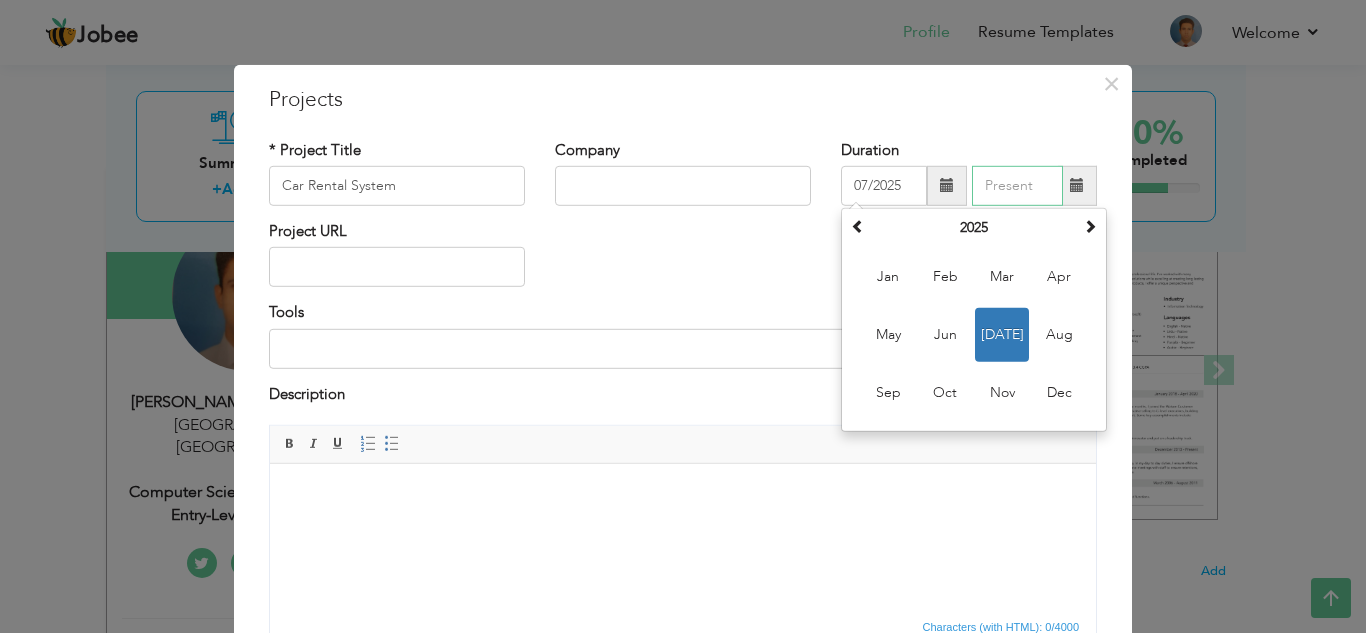 type on "07/2025" 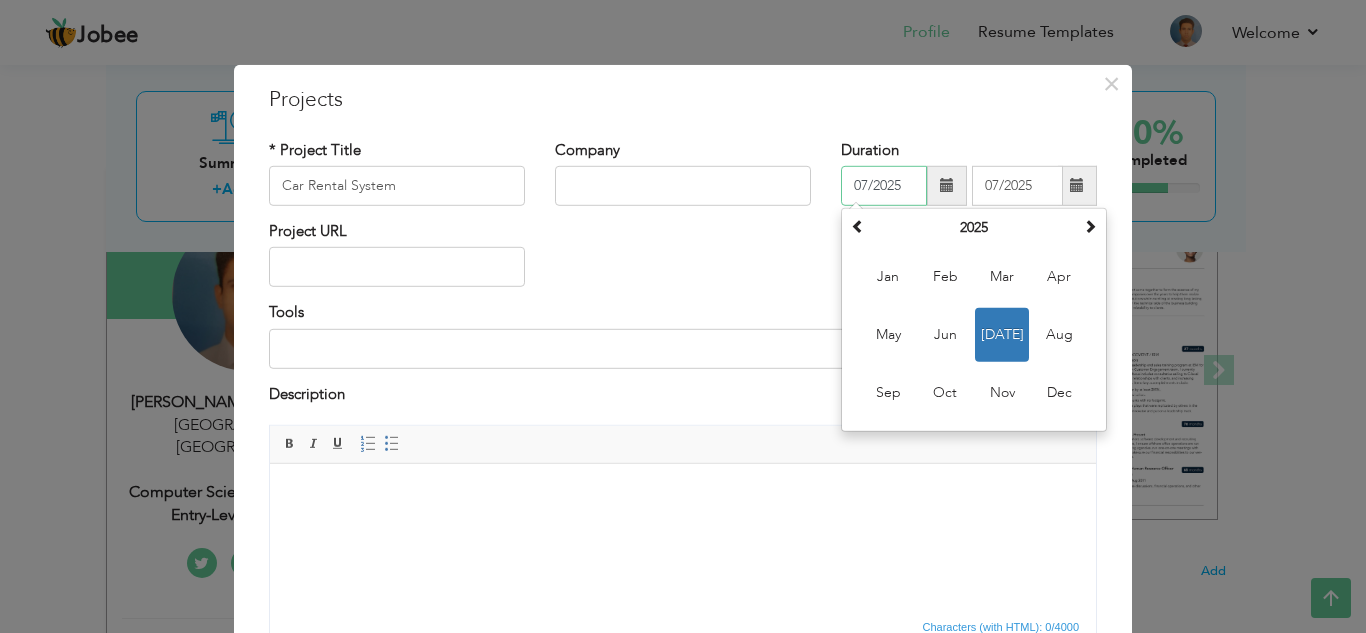 click on "07/2025" at bounding box center (884, 186) 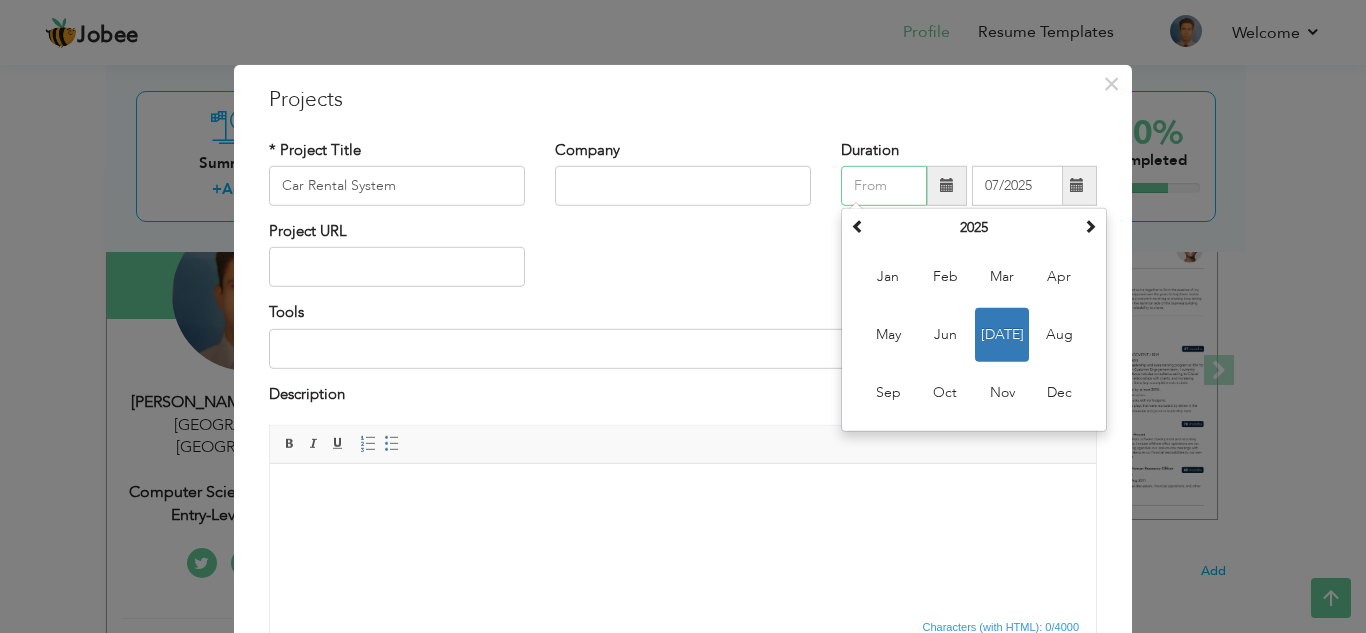 type 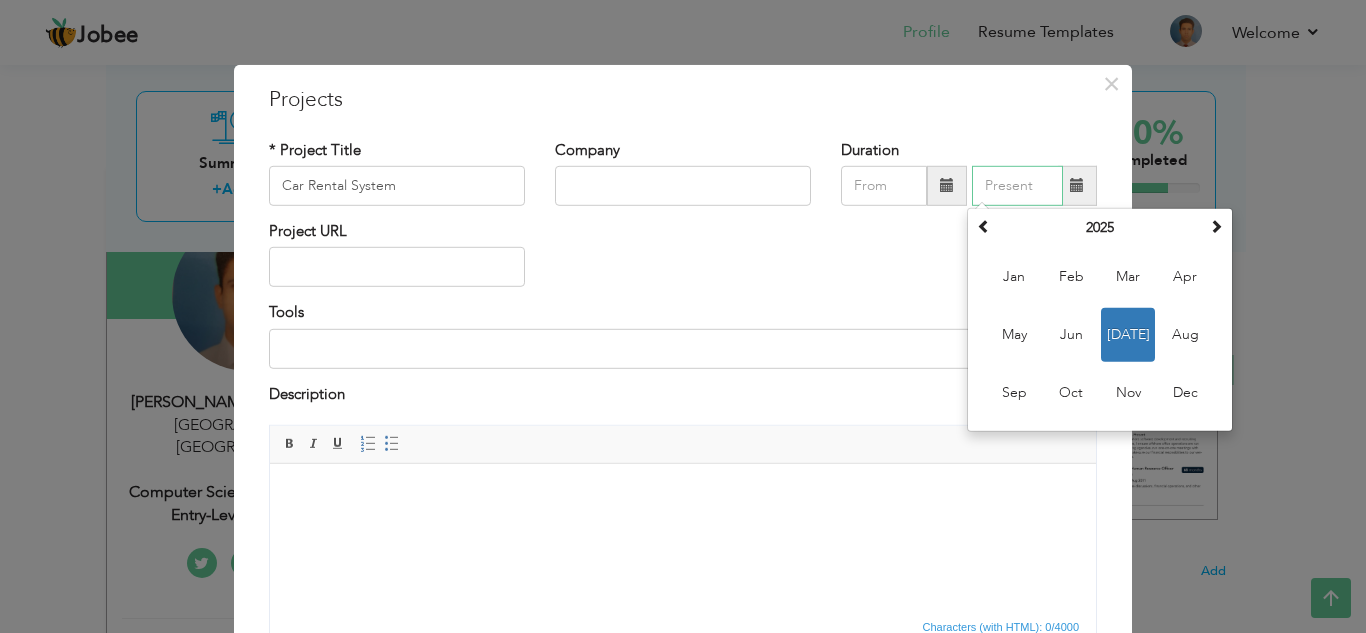 type 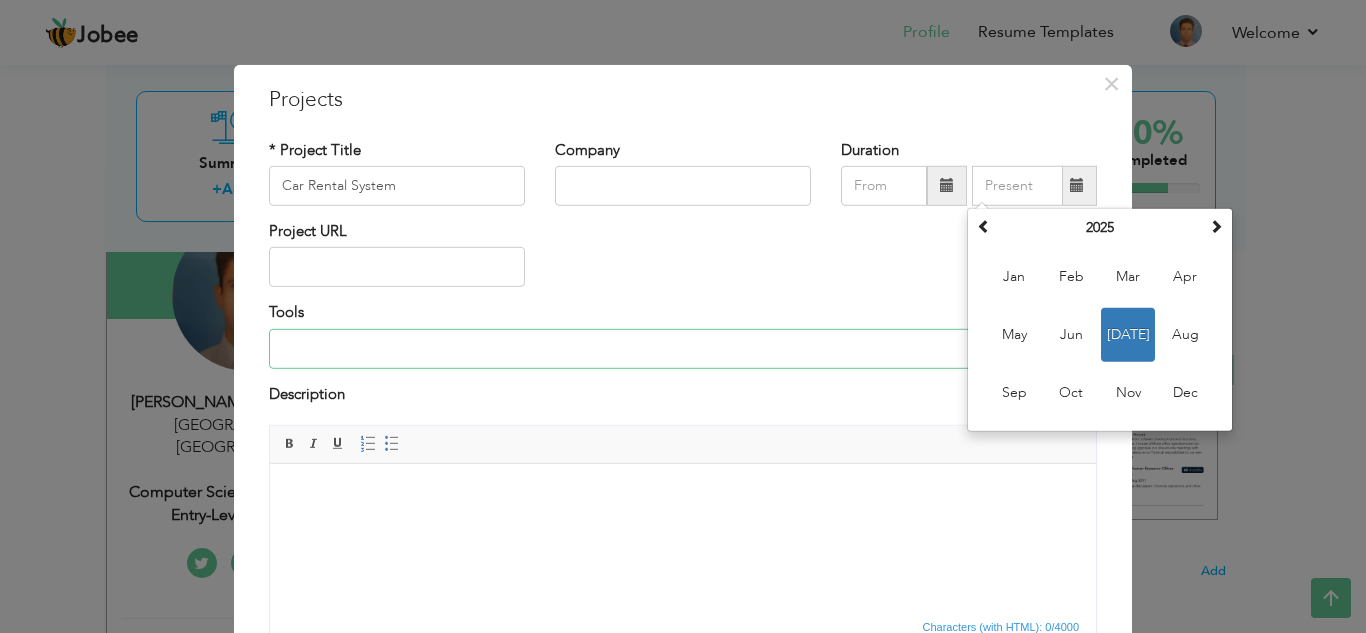 click at bounding box center (683, 349) 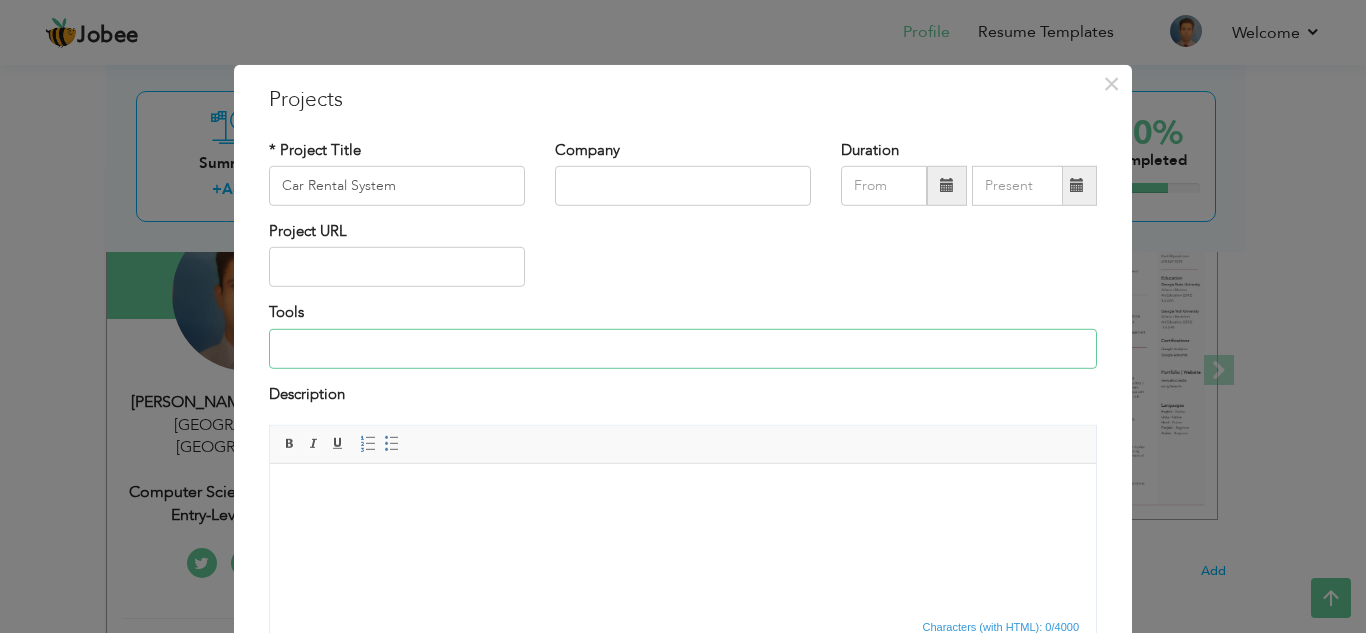 type on "C++" 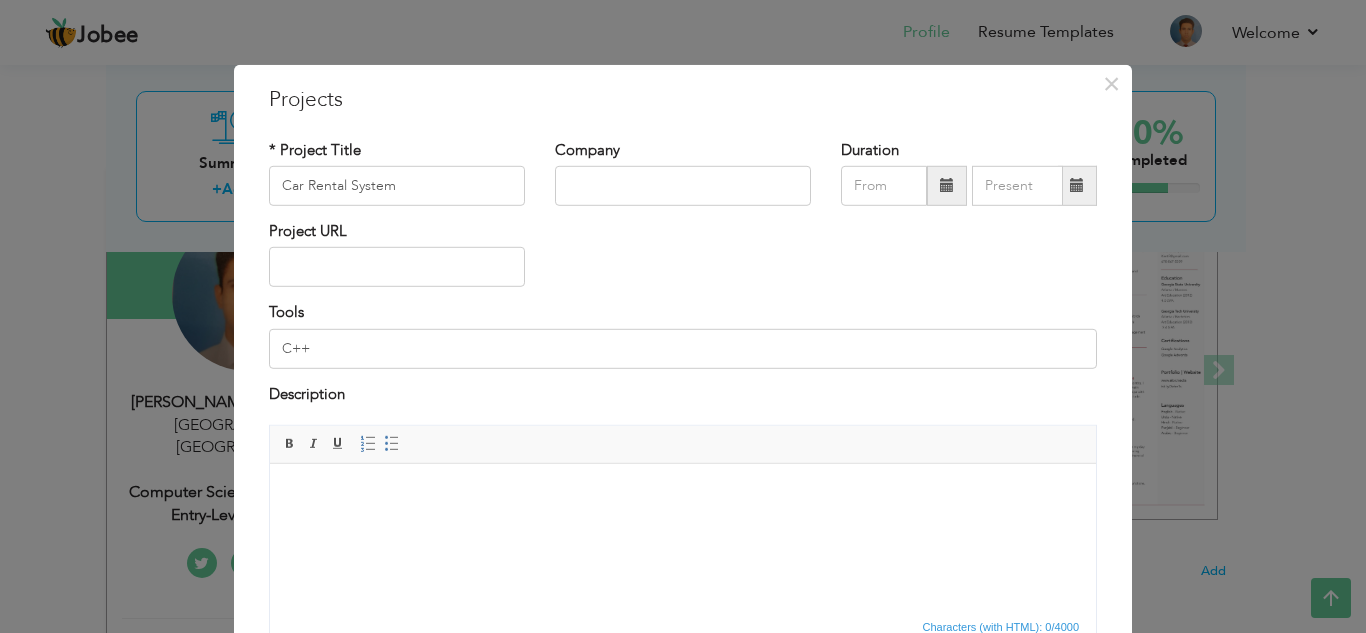 click at bounding box center (683, 494) 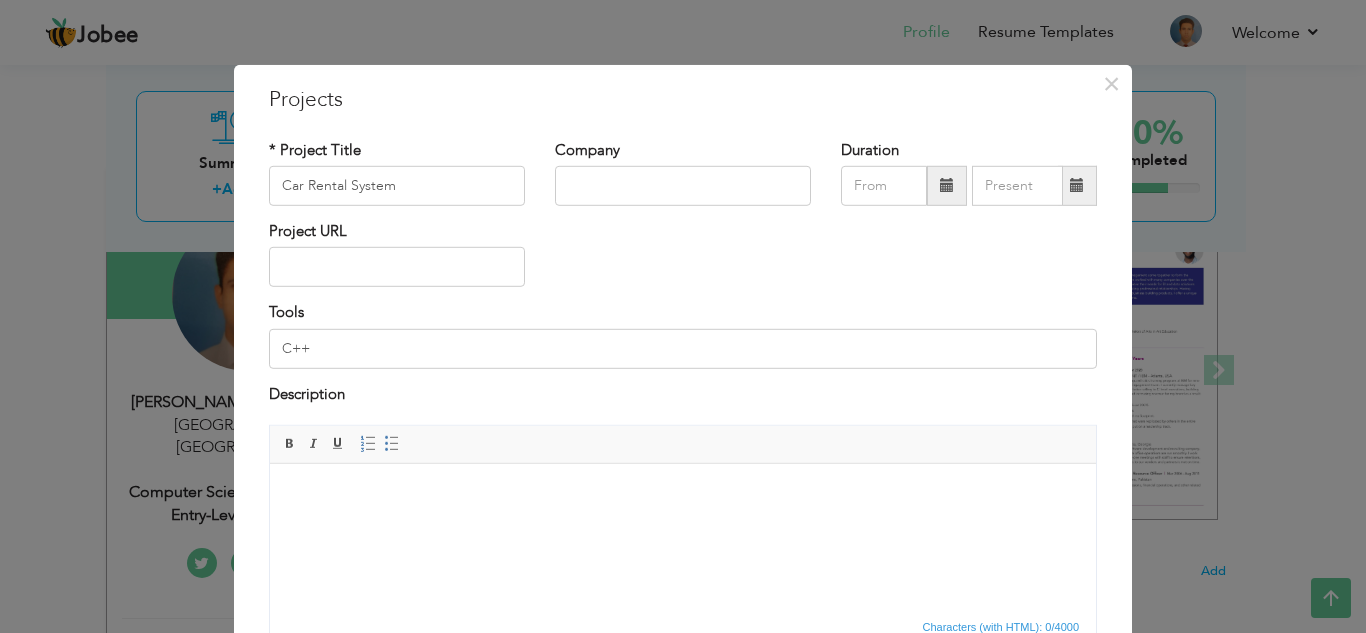 type 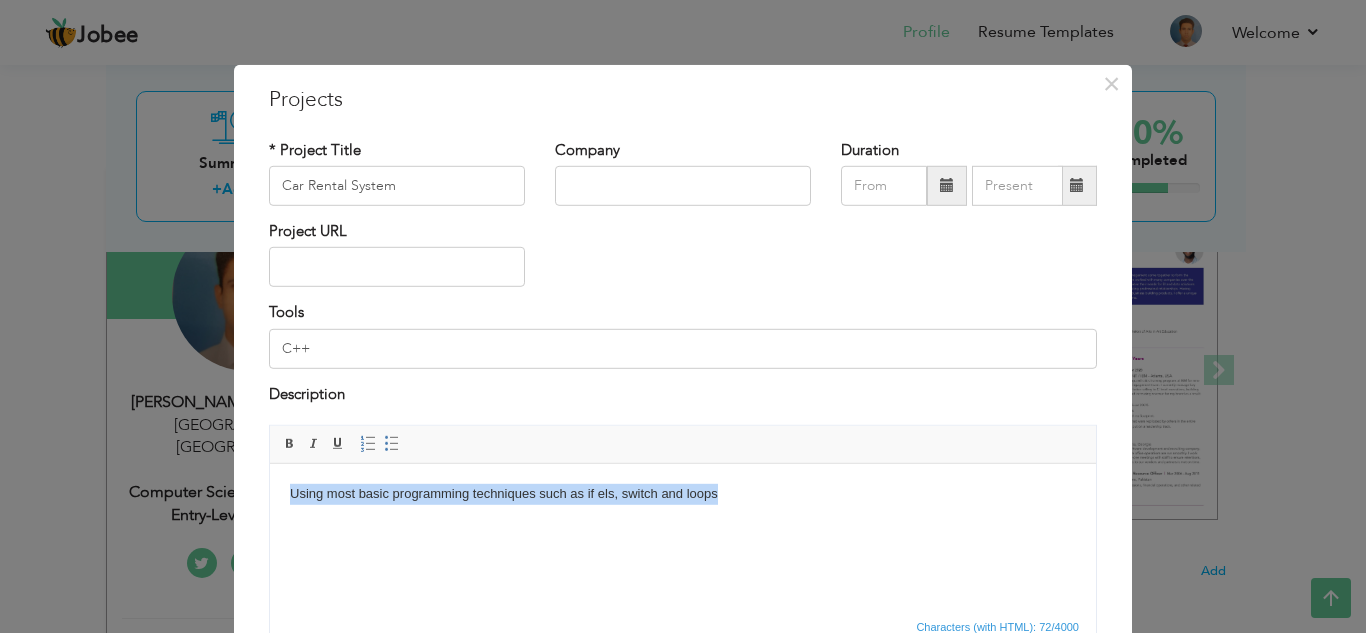 copy on "Using most basic programming techniques such as if els, switch and loops" 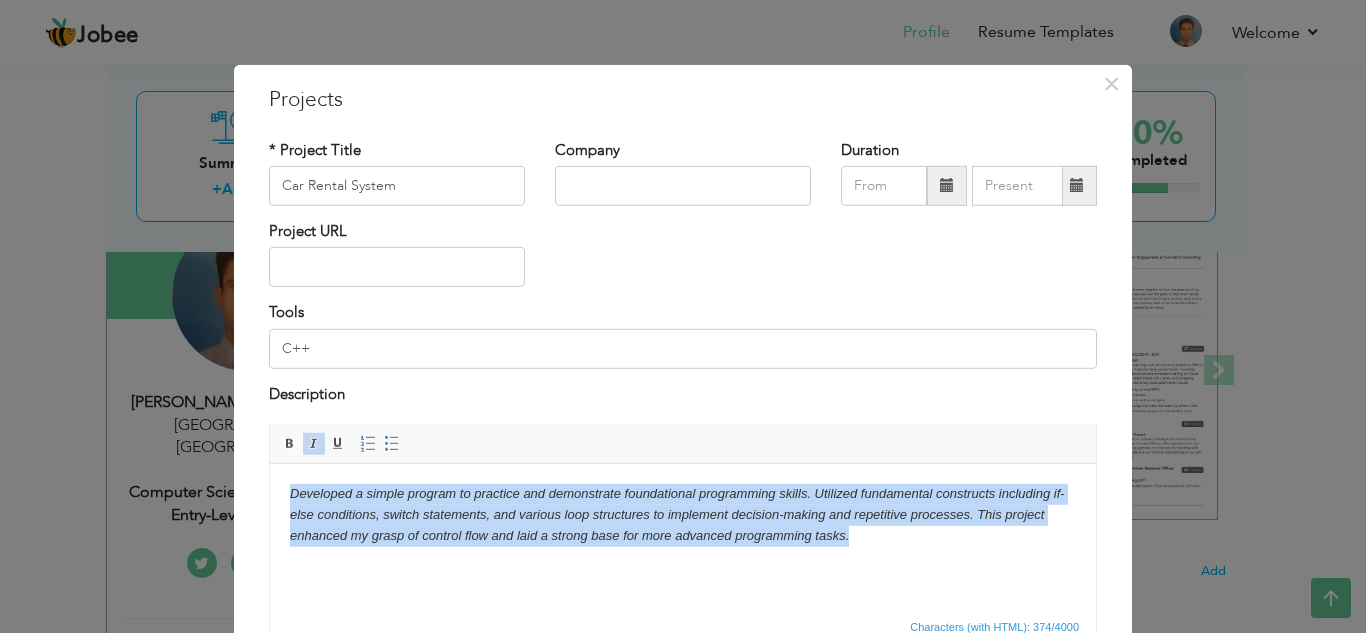 click at bounding box center (314, 444) 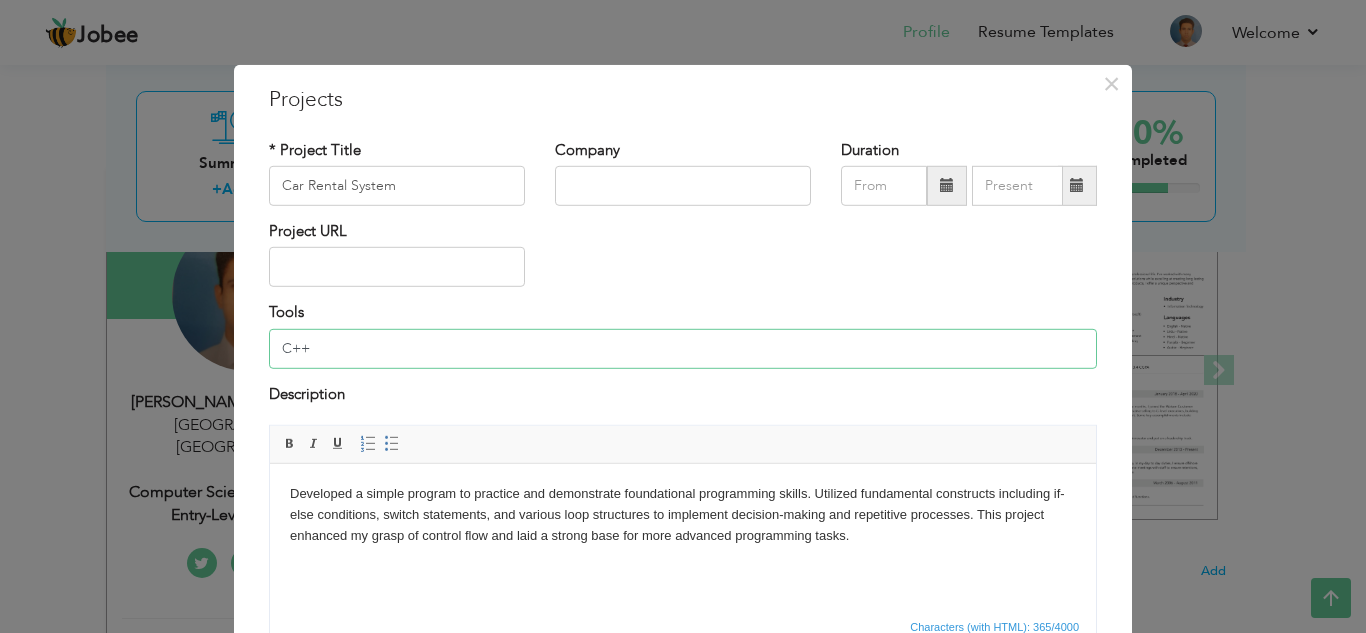 click on "C++" at bounding box center (683, 349) 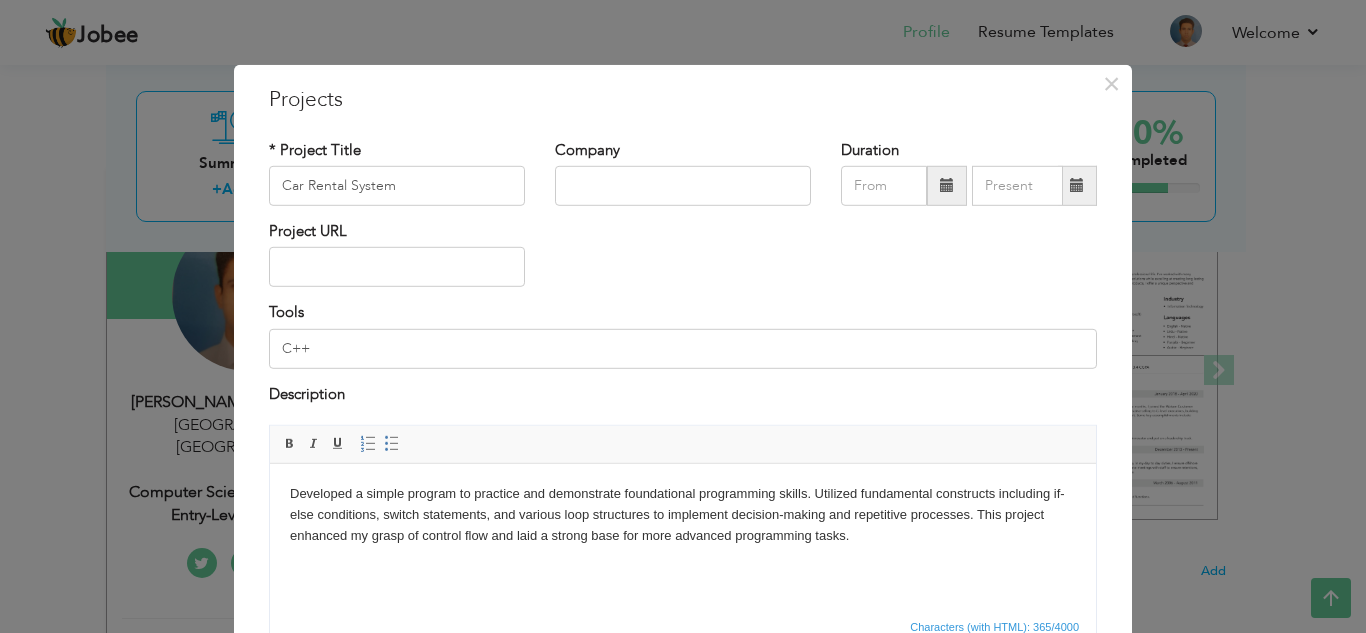 click on "Developed a simple program to practice and demonstrate foundational programming skills. Utilized fundamental constructs including if-else conditions, switch statements, and various loop structures to implement decision-making and repetitive processes. This project enhanced my grasp of control flow and laid a strong base for more advanced programming tasks." at bounding box center [683, 515] 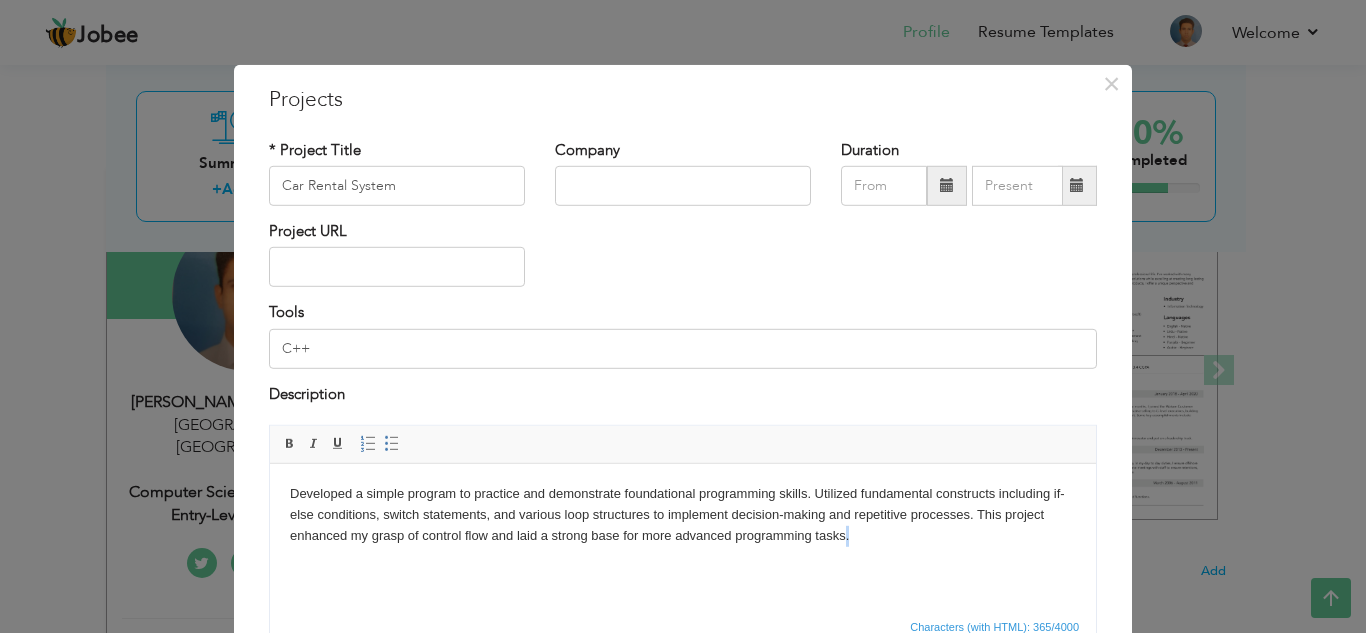 click on "Developed a simple program to practice and demonstrate foundational programming skills. Utilized fundamental constructs including if-else conditions, switch statements, and various loop structures to implement decision-making and repetitive processes. This project enhanced my grasp of control flow and laid a strong base for more advanced programming tasks." at bounding box center [683, 515] 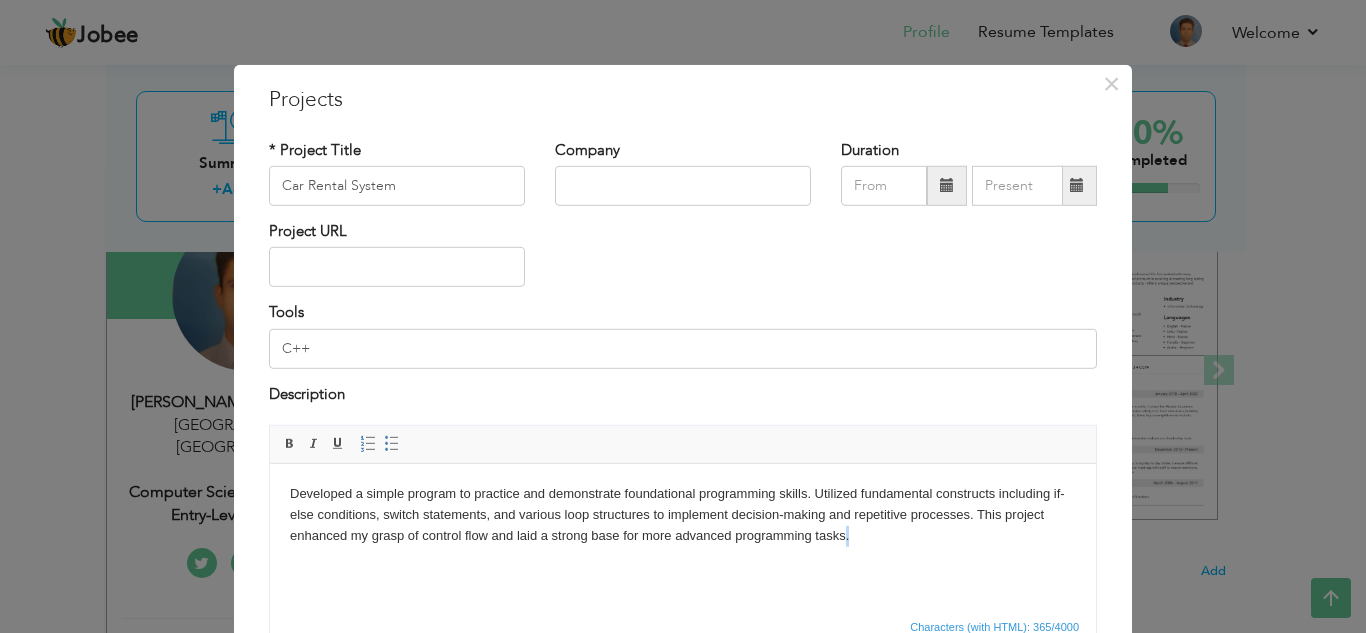 click on "Developed a simple program to practice and demonstrate foundational programming skills. Utilized fundamental constructs including if-else conditions, switch statements, and various loop structures to implement decision-making and repetitive processes. This project enhanced my grasp of control flow and laid a strong base for more advanced programming tasks." at bounding box center [683, 515] 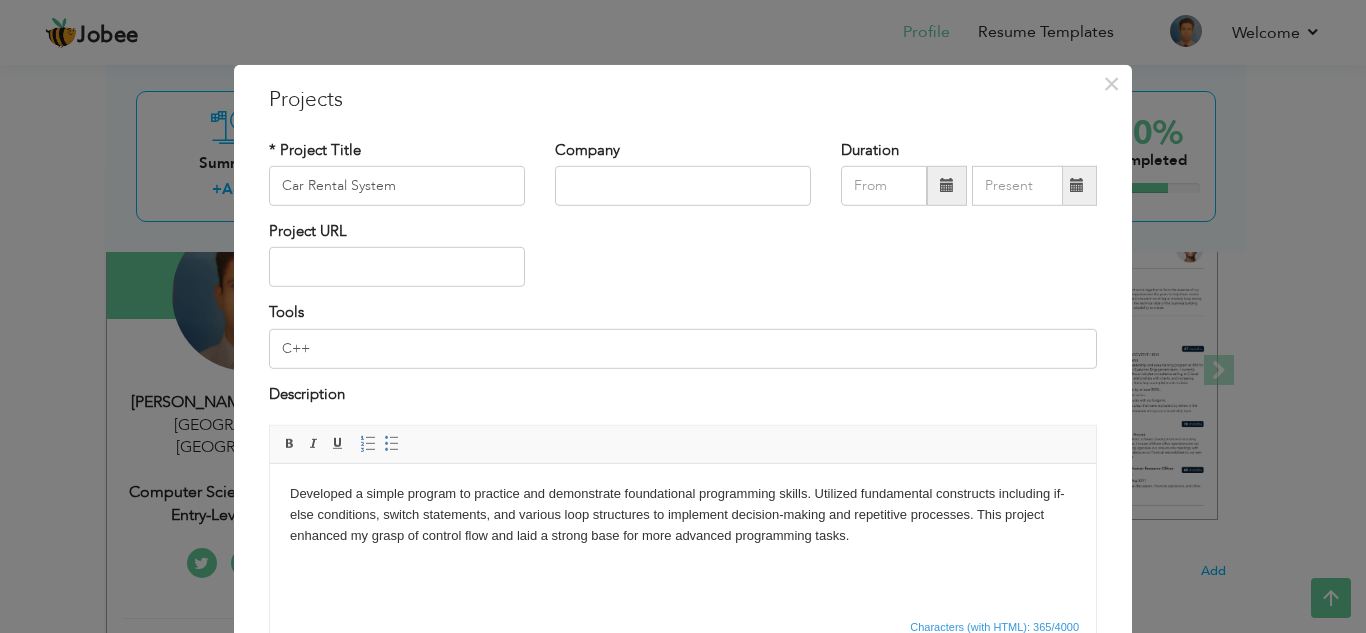 scroll, scrollTop: 168, scrollLeft: 0, axis: vertical 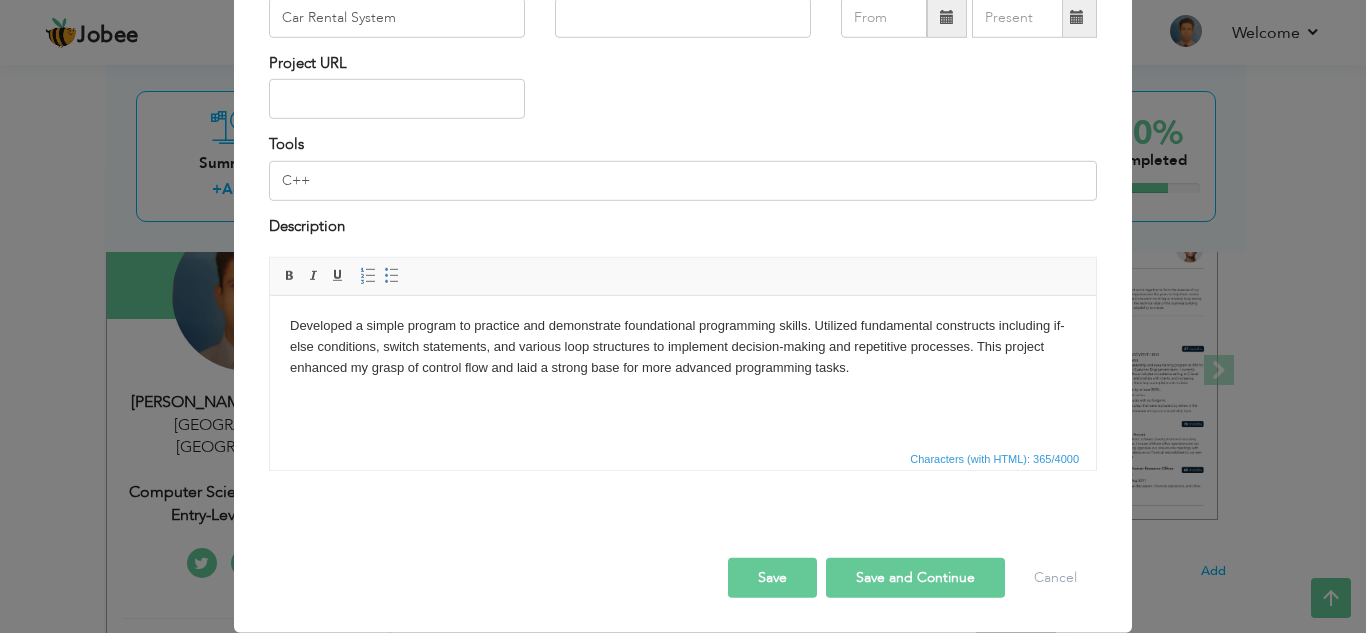 click on "Save" at bounding box center (772, 578) 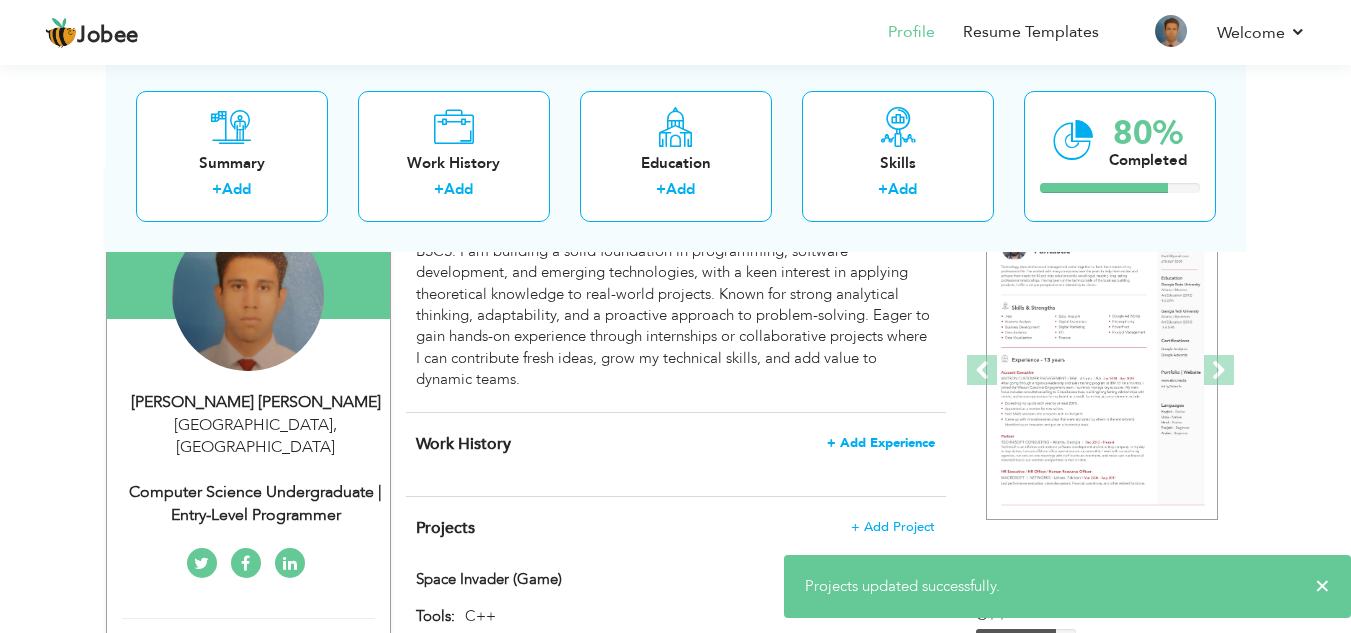 click on "+ Add Experience" at bounding box center [881, 443] 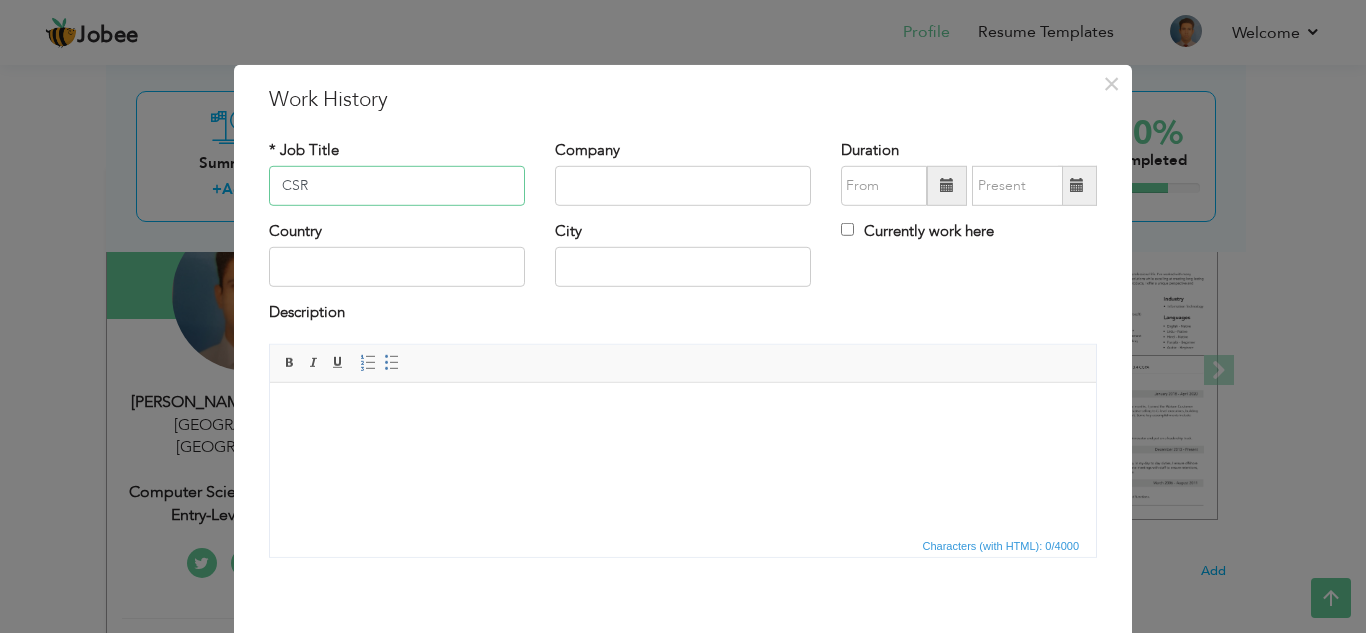 type on "CSR" 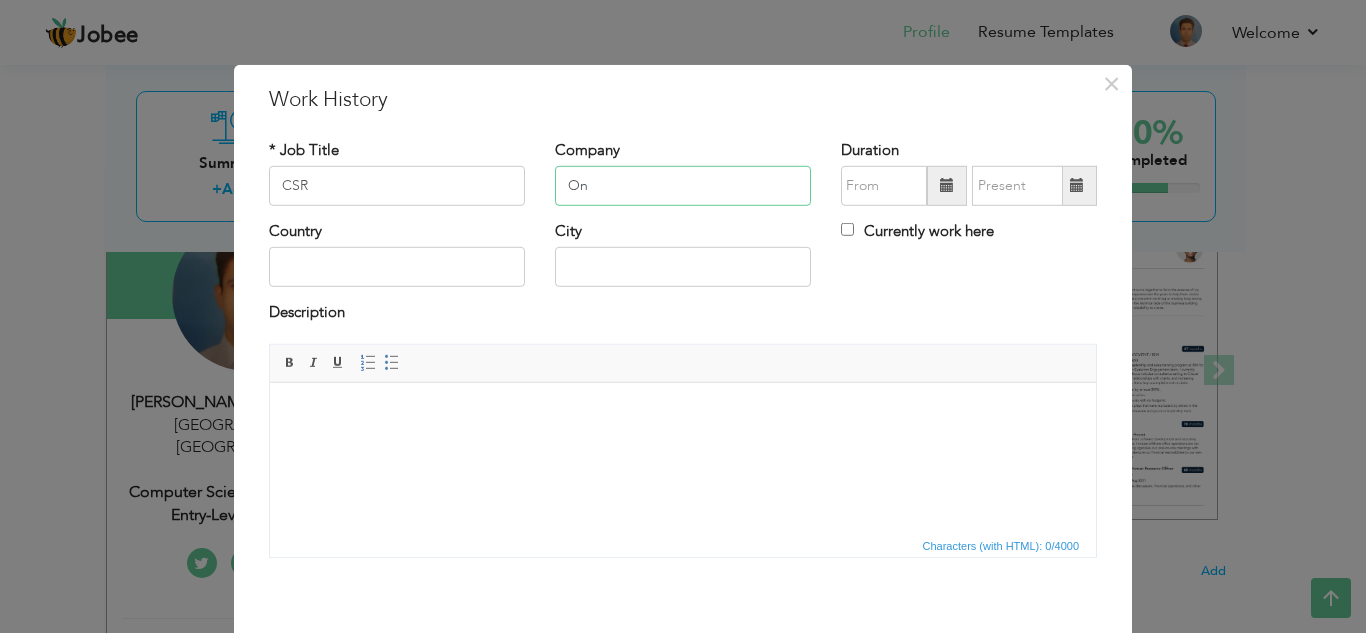 type on "O" 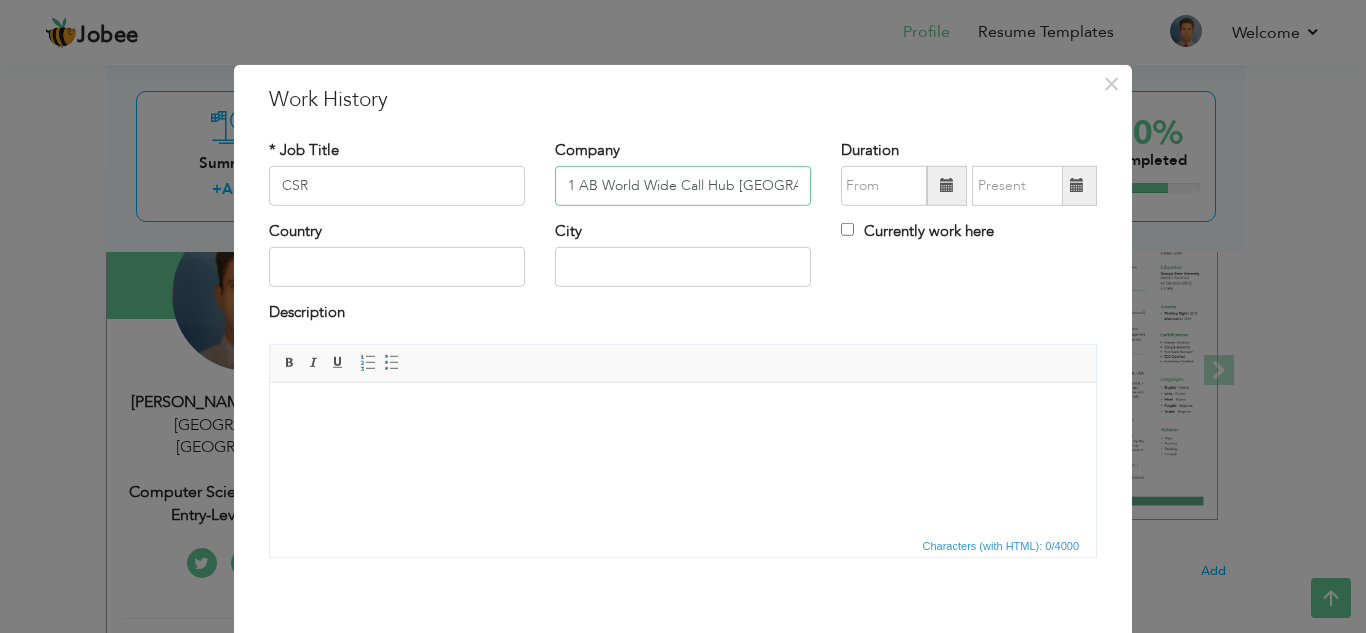 type on "1 AB World Wide Call Hub USA" 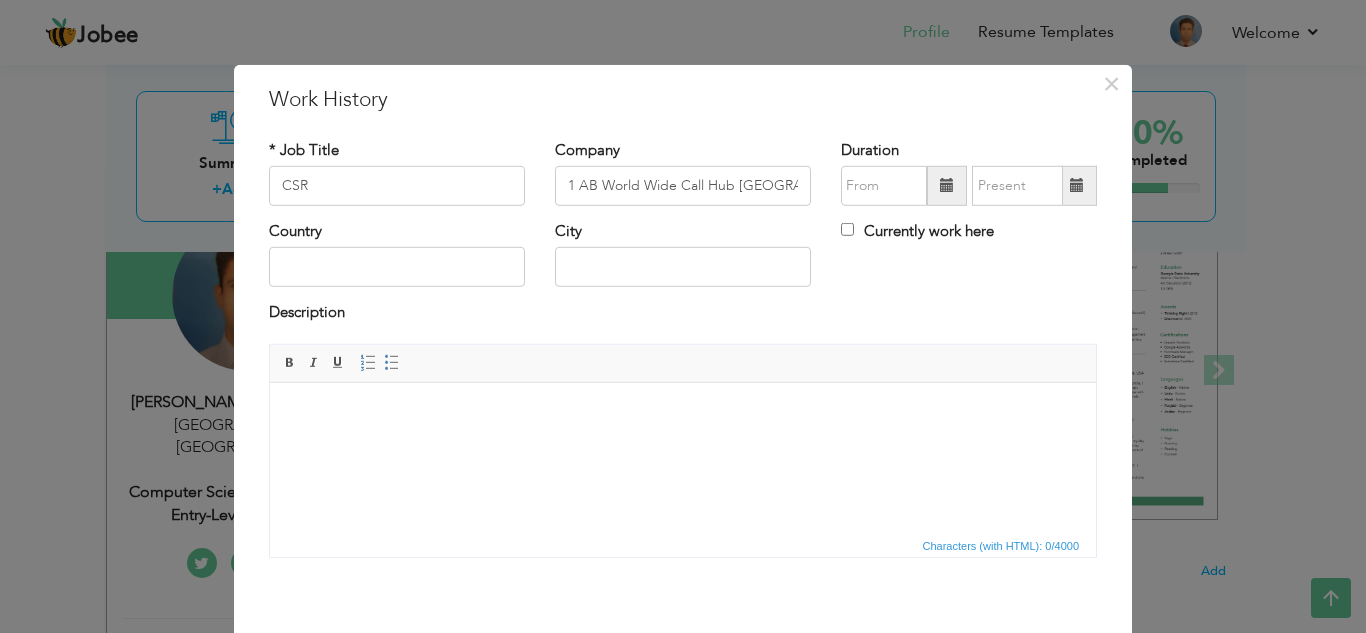 click at bounding box center [947, 185] 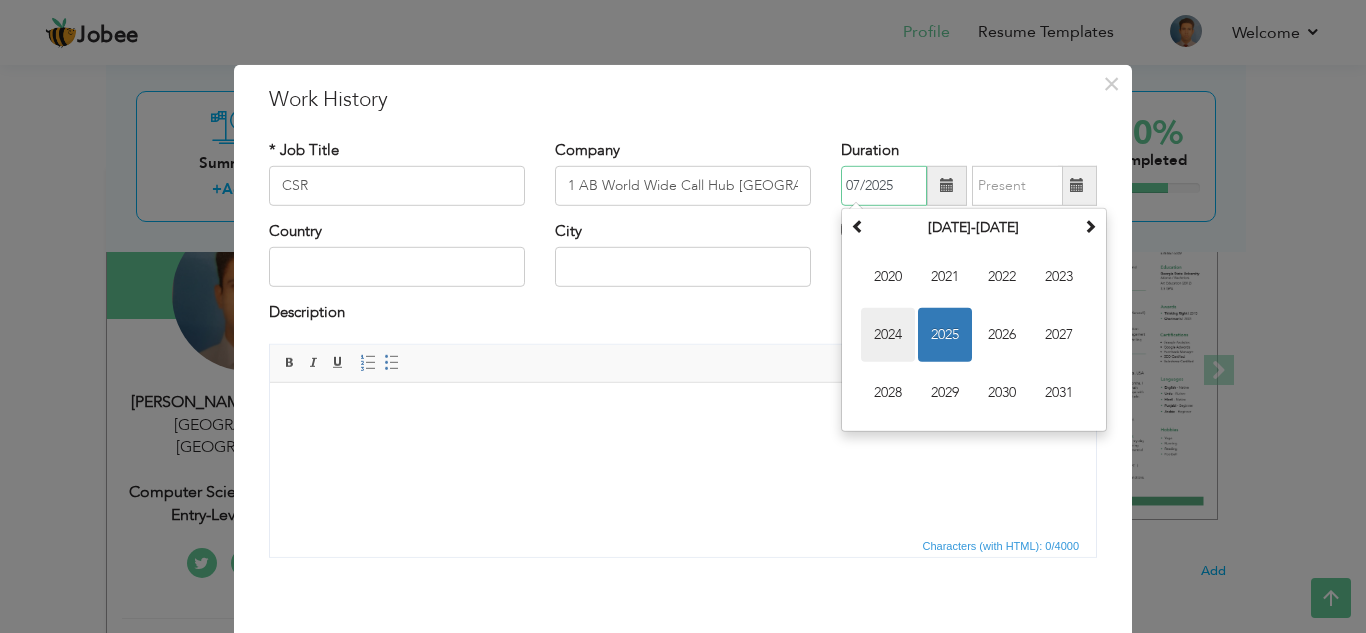 click on "2024" at bounding box center [888, 335] 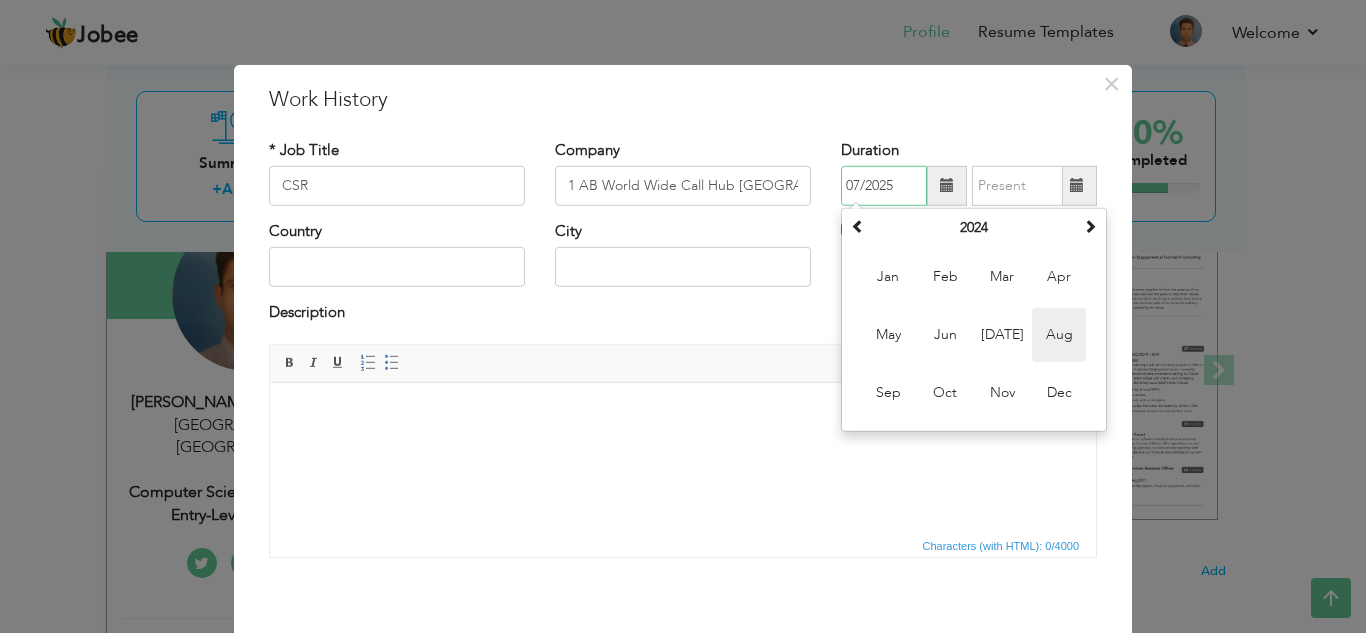 click on "Aug" at bounding box center (1059, 335) 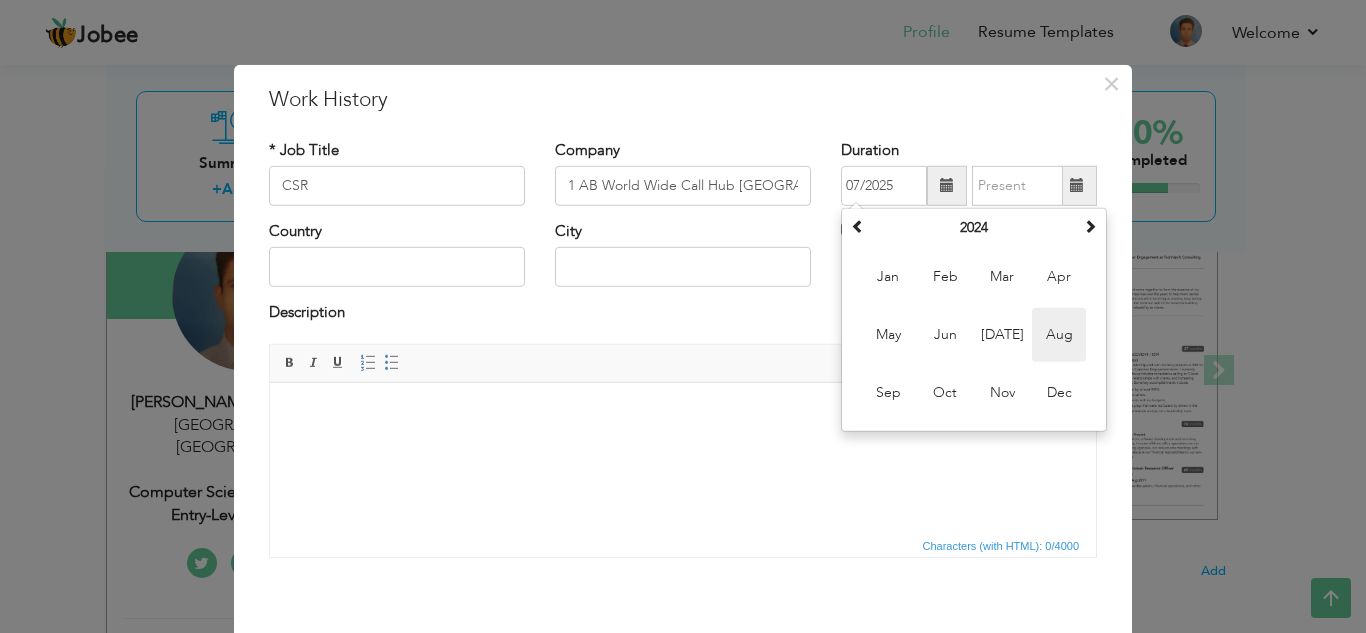 type on "08/2024" 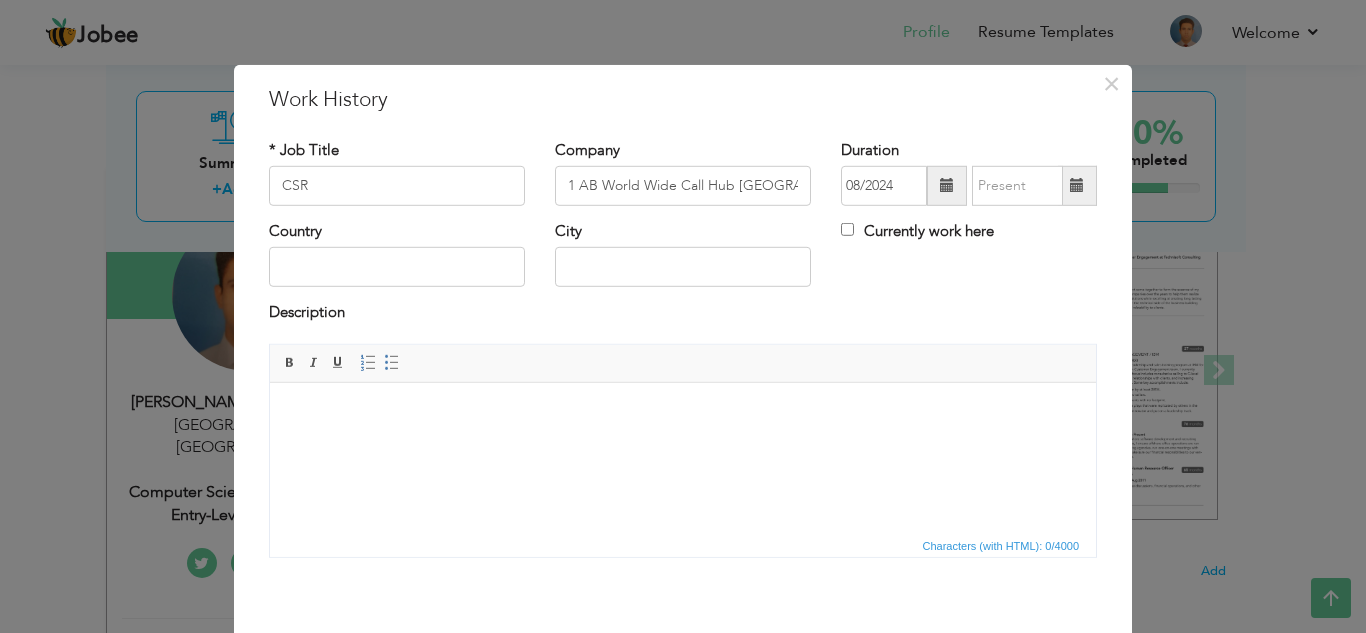click at bounding box center [1077, 185] 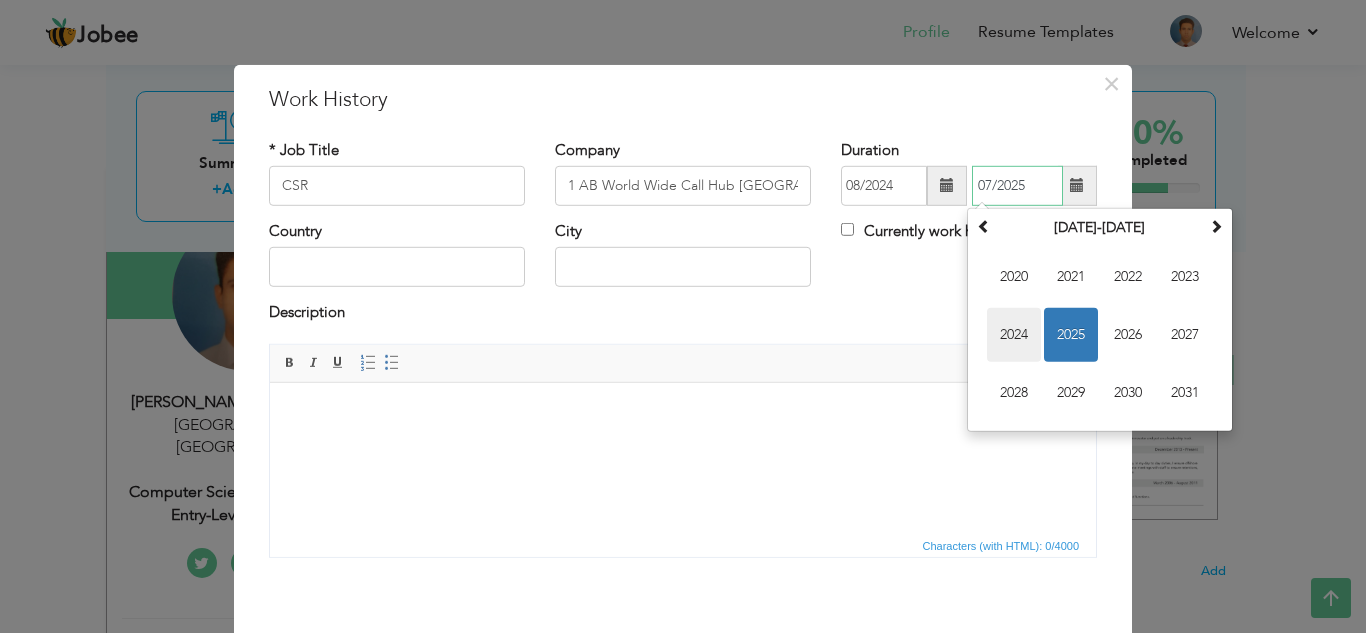 click on "2024" at bounding box center [1014, 335] 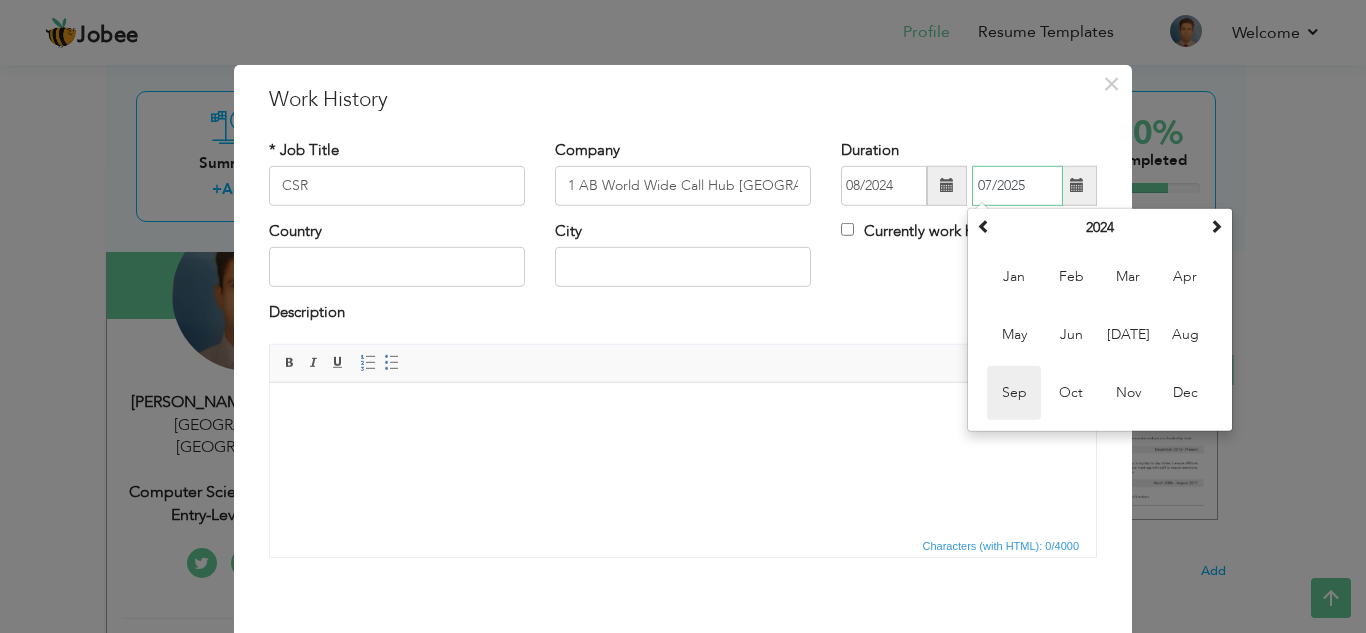 click on "Sep" at bounding box center [1014, 393] 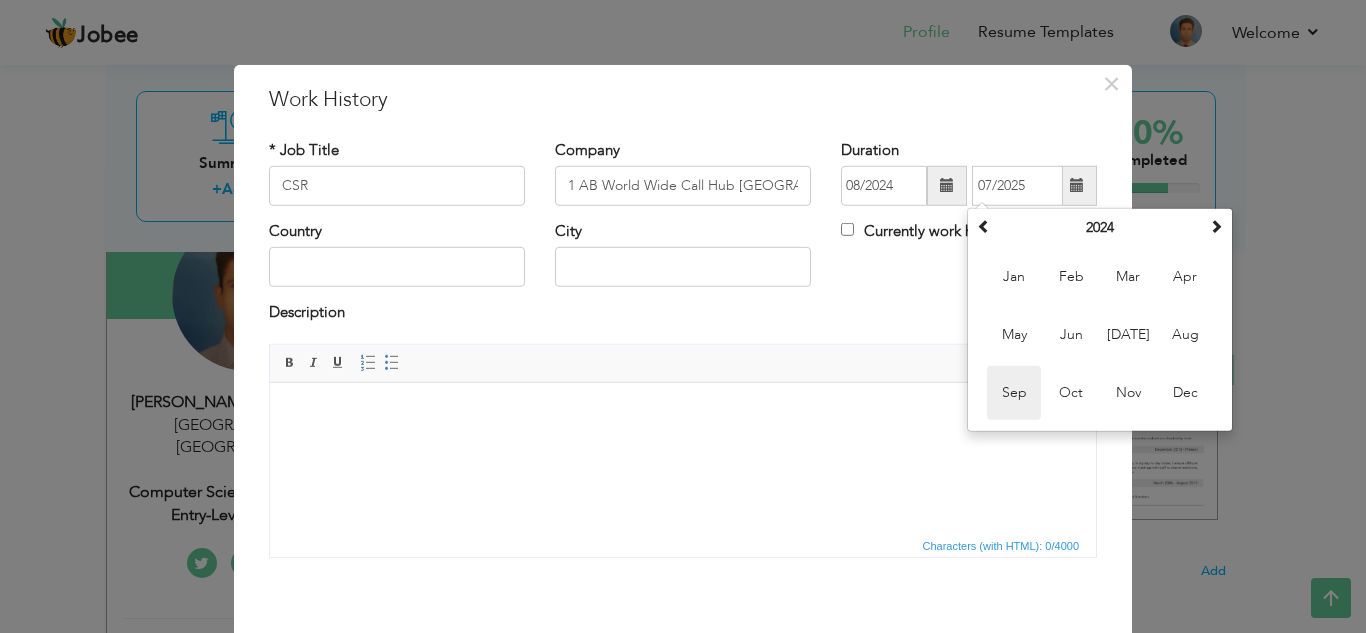 type on "09/2024" 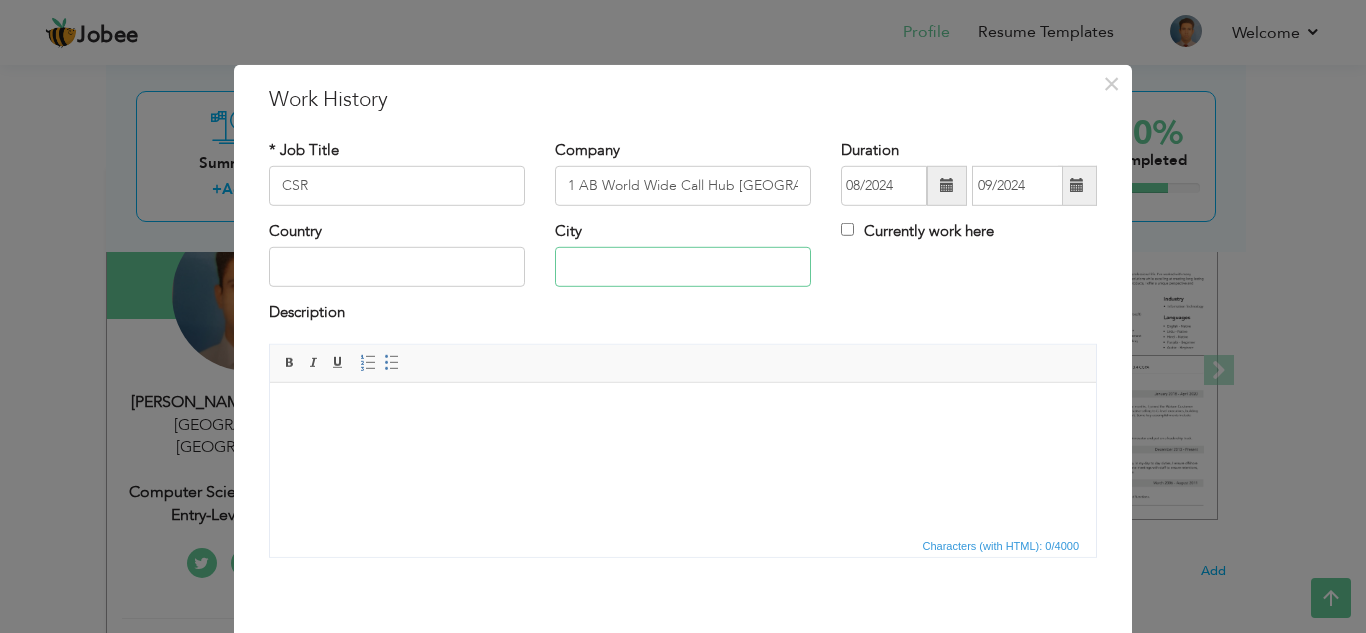 click at bounding box center [683, 267] 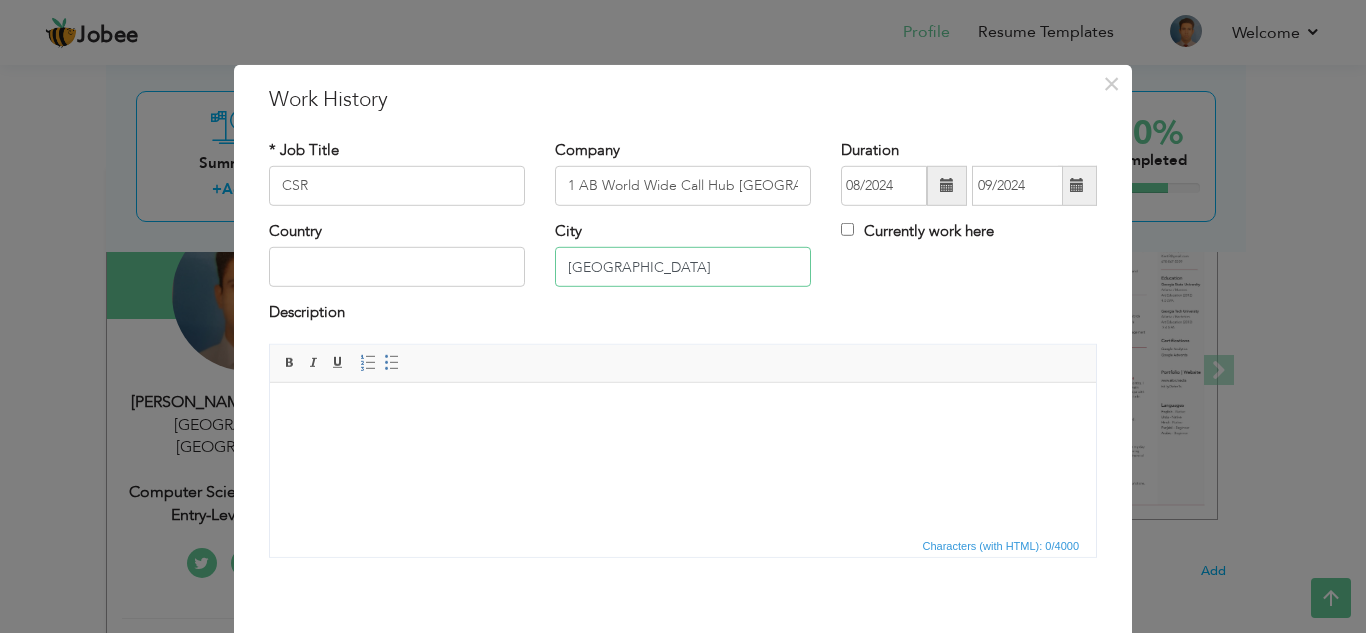 type on "[GEOGRAPHIC_DATA]" 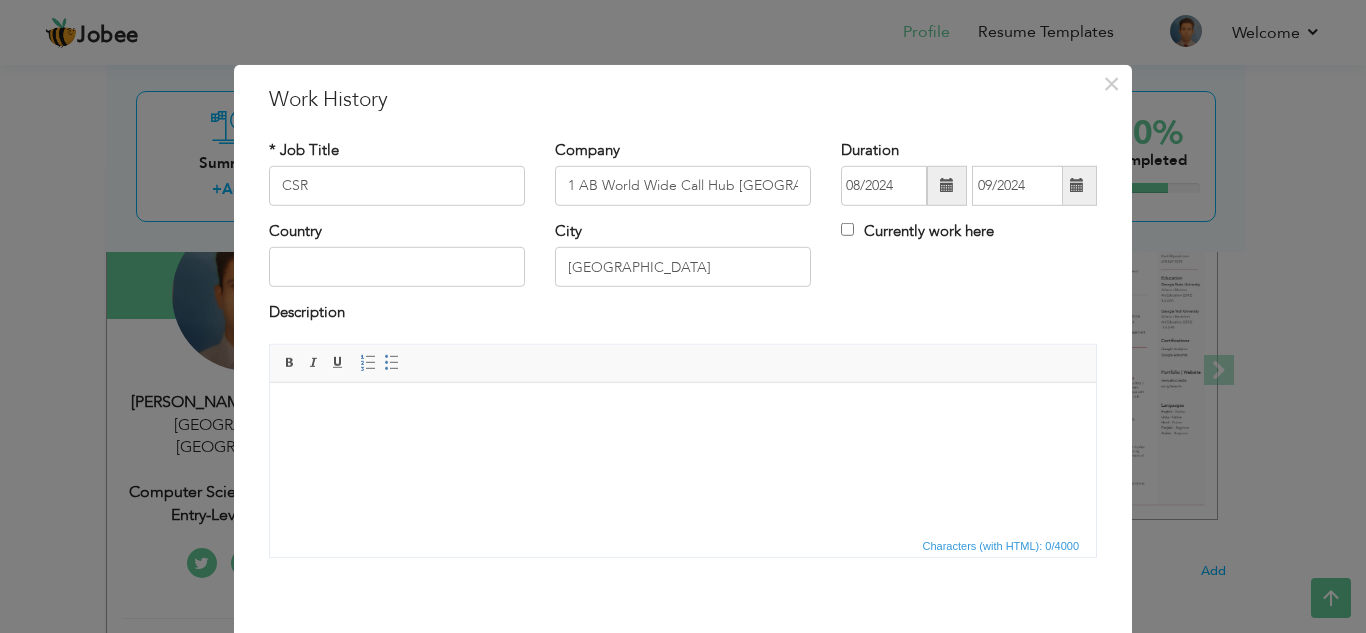 click on "Editor toolbars Basic Styles   Bold   Italic   Underline Paragraph   Insert/Remove Numbered List   Insert/Remove Bulleted List" at bounding box center [683, 364] 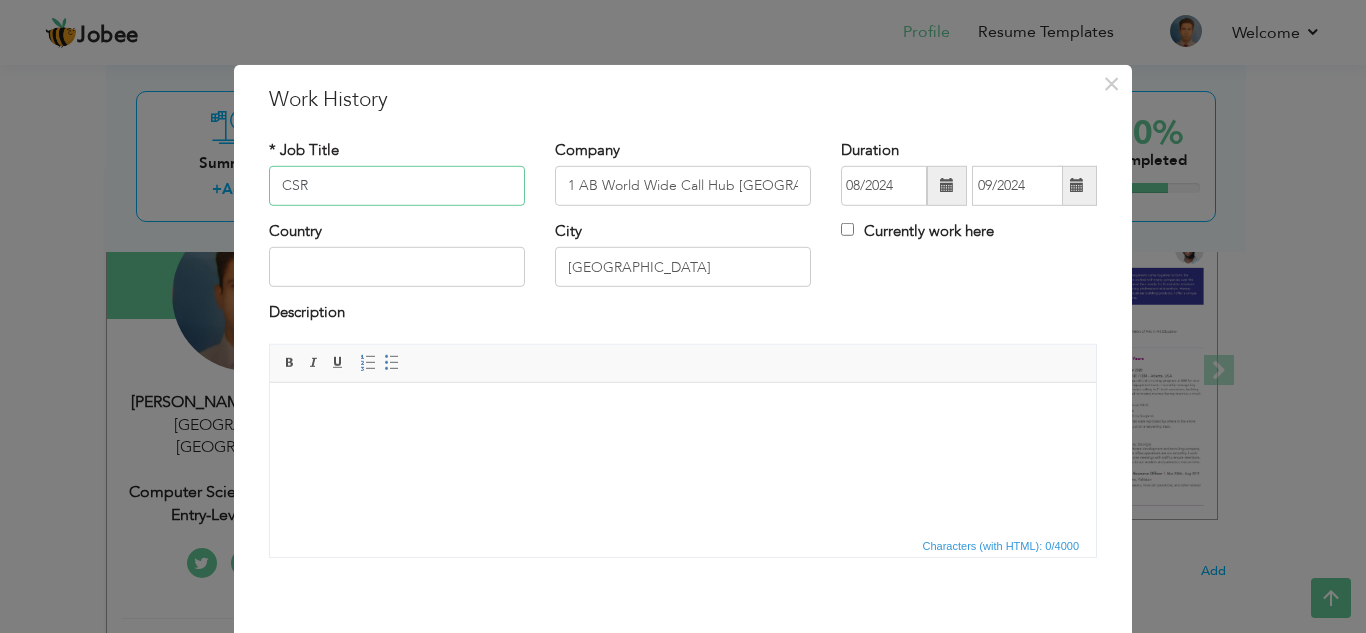 click on "CSR" at bounding box center (397, 186) 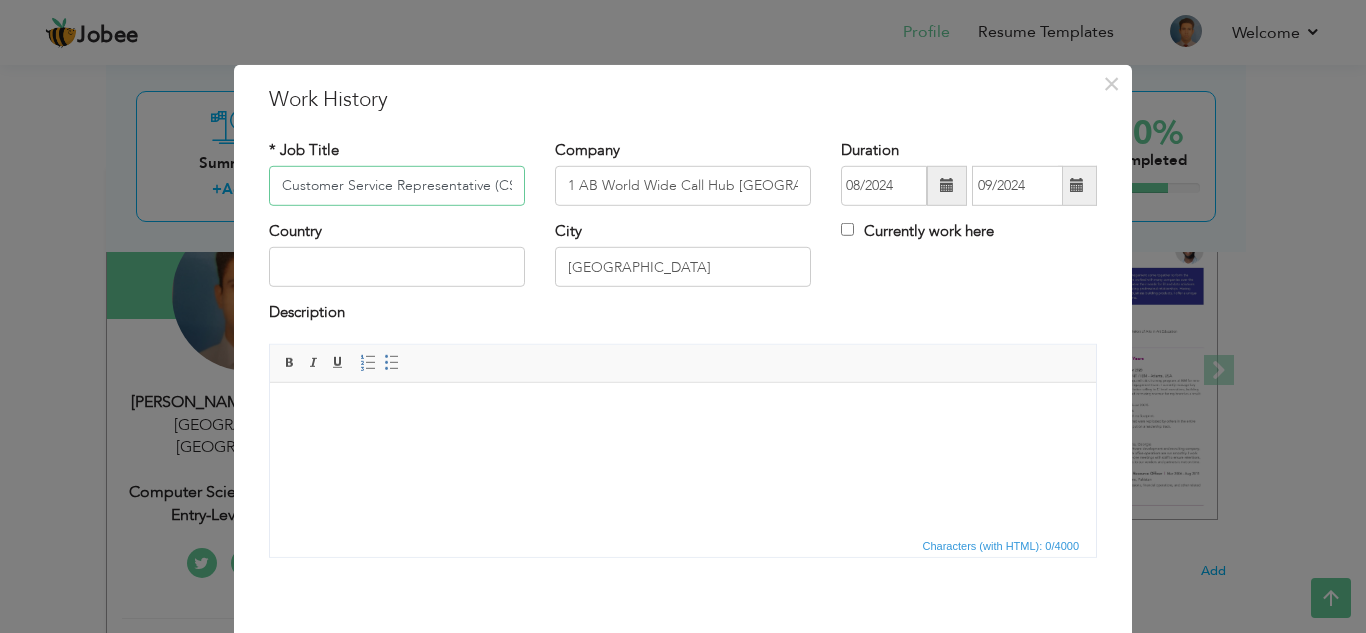 scroll, scrollTop: 0, scrollLeft: 16, axis: horizontal 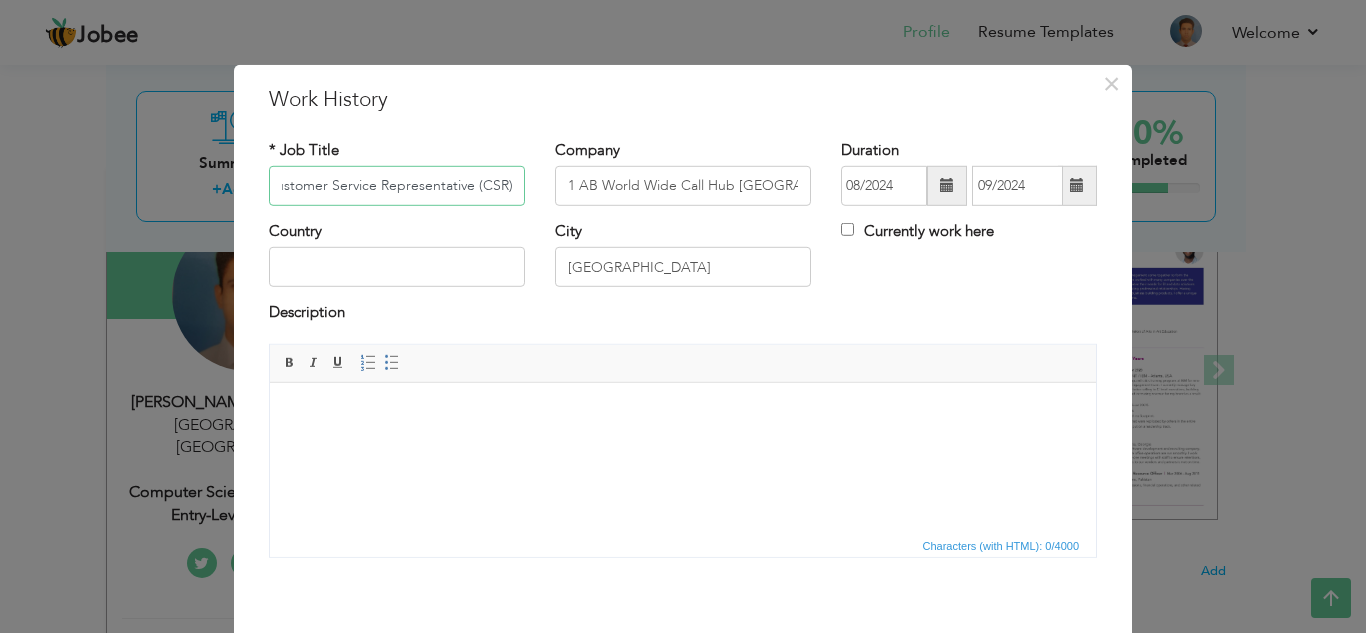 type on "Customer Service Representative (CSR)" 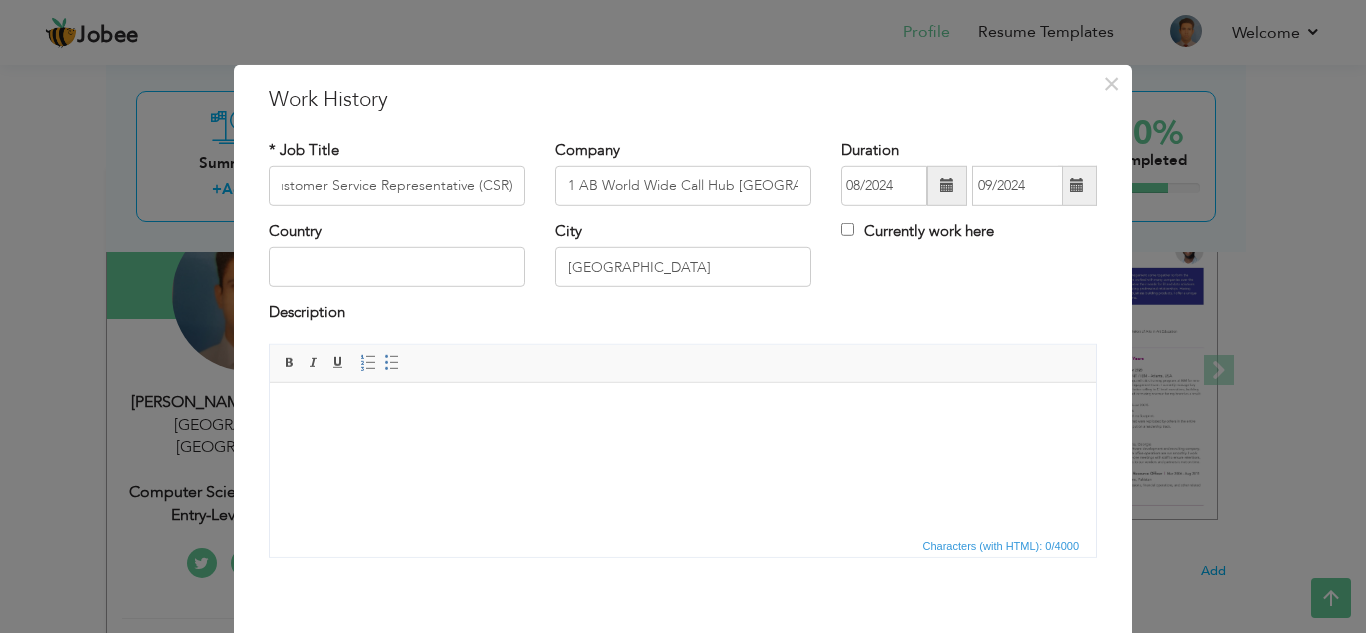 scroll, scrollTop: 0, scrollLeft: 0, axis: both 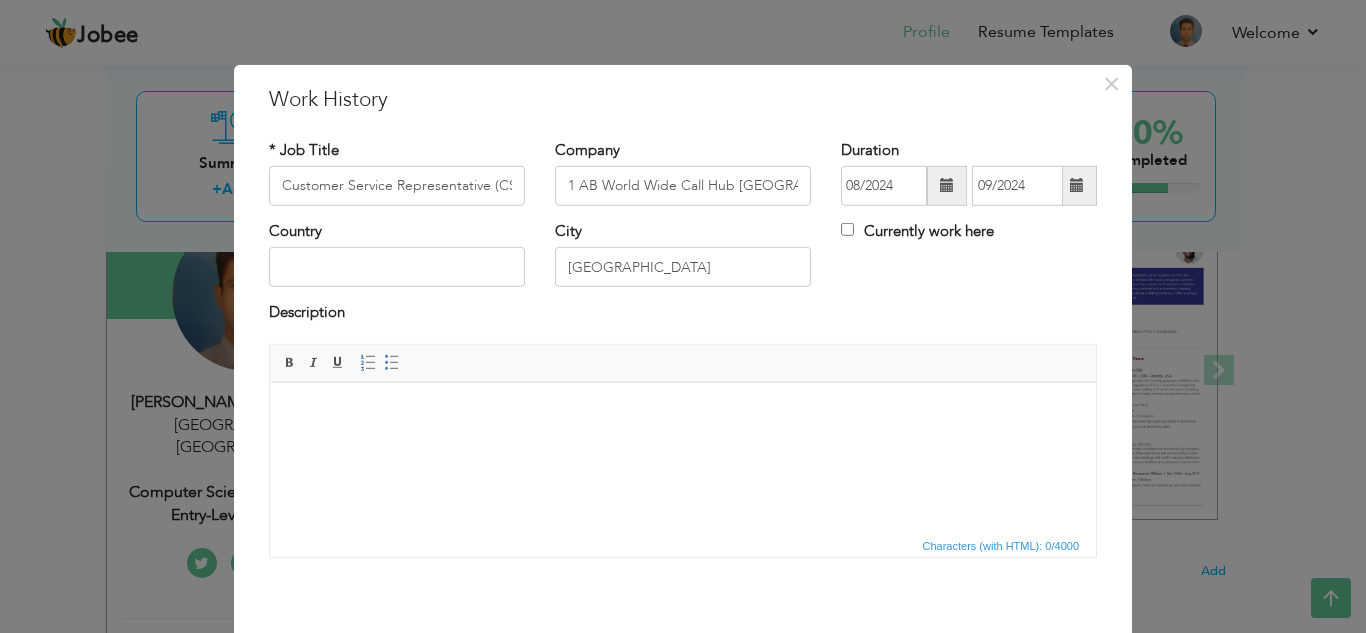 drag, startPoint x: 404, startPoint y: 429, endPoint x: 398, endPoint y: -88, distance: 517.0348 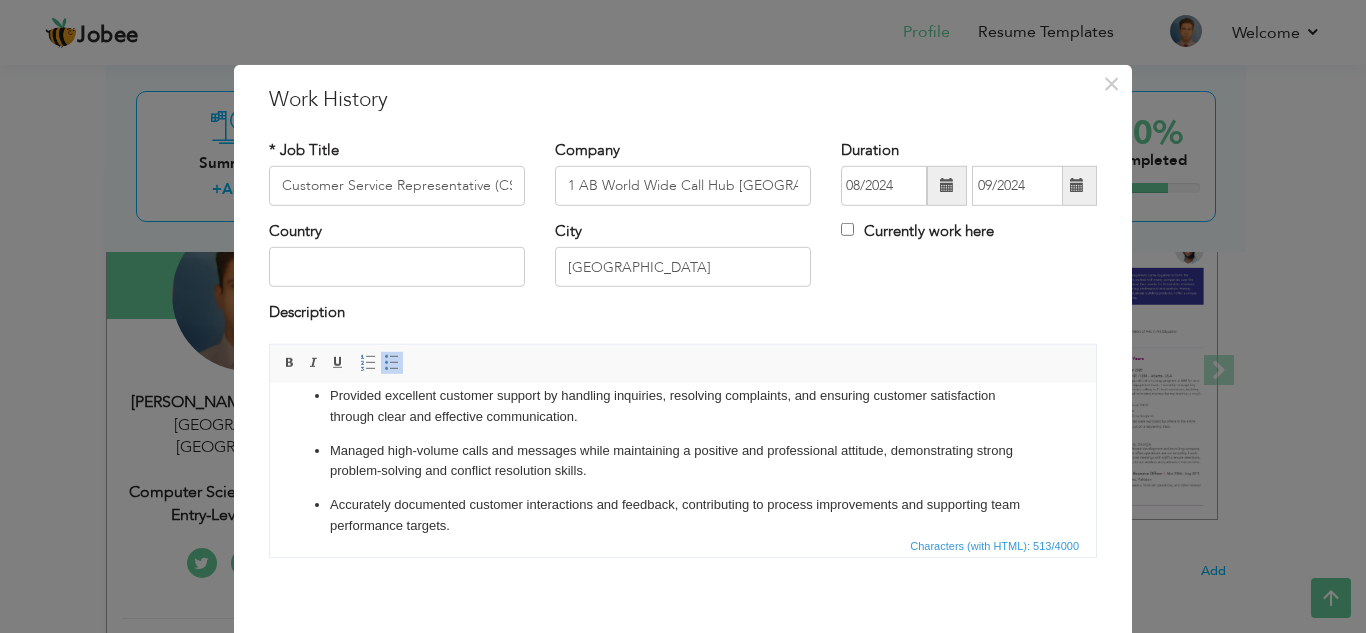 scroll, scrollTop: 41, scrollLeft: 0, axis: vertical 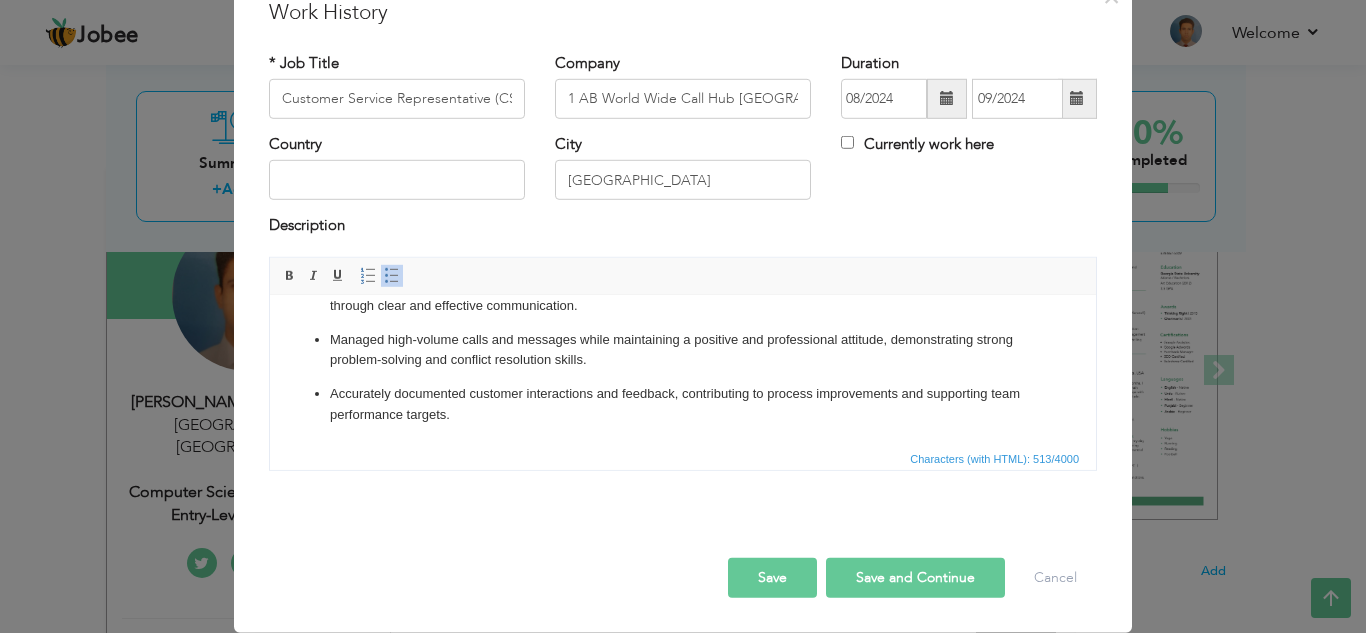 click on "Save" at bounding box center [772, 578] 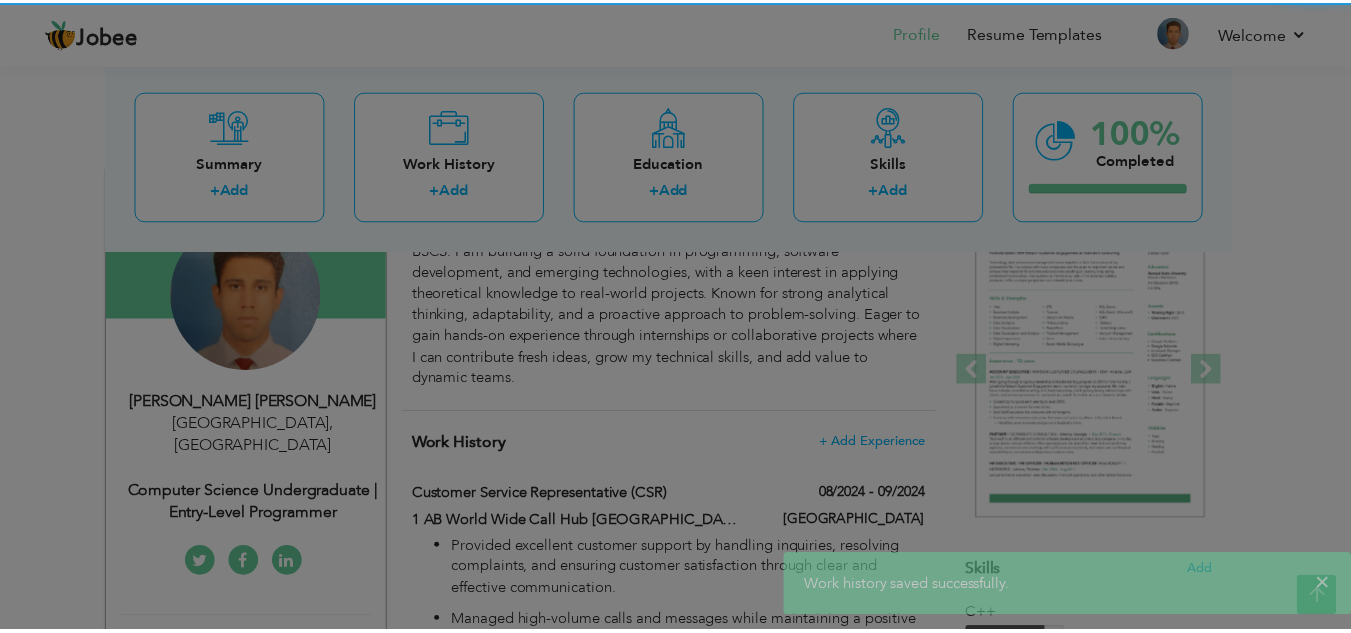 scroll, scrollTop: 0, scrollLeft: 0, axis: both 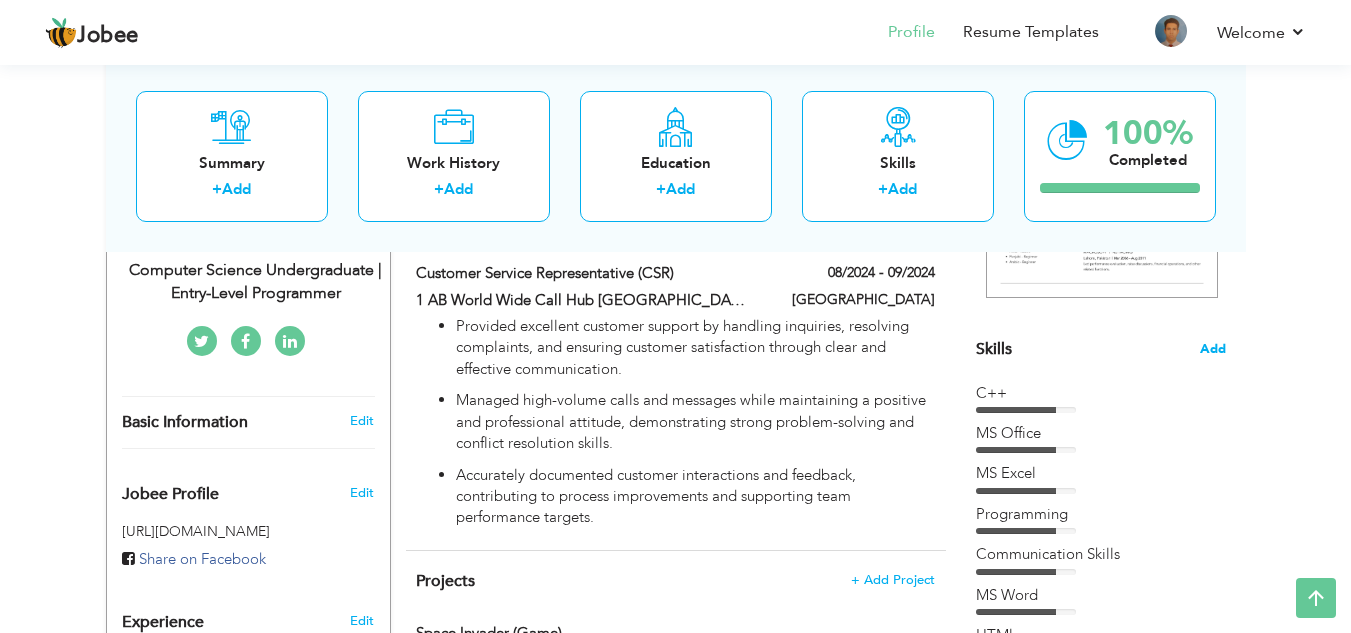 click on "Add" at bounding box center [1213, 349] 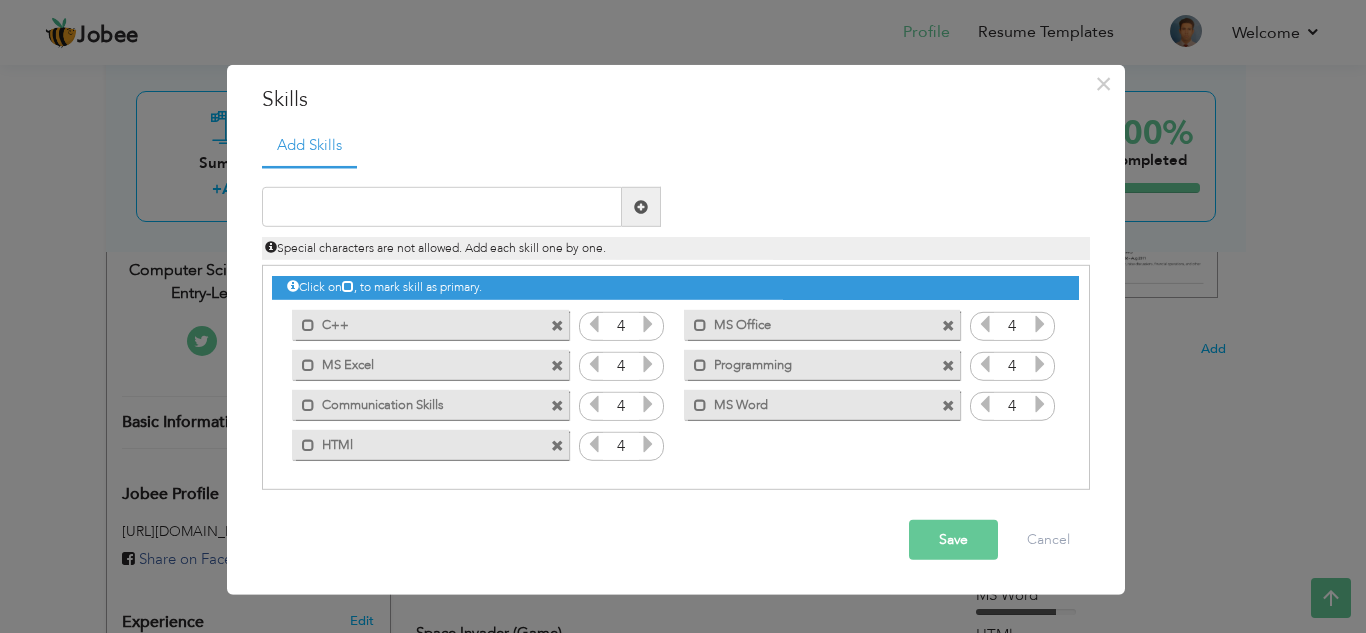 click on "Mark as primary skill.
HTMl" at bounding box center (430, 444) 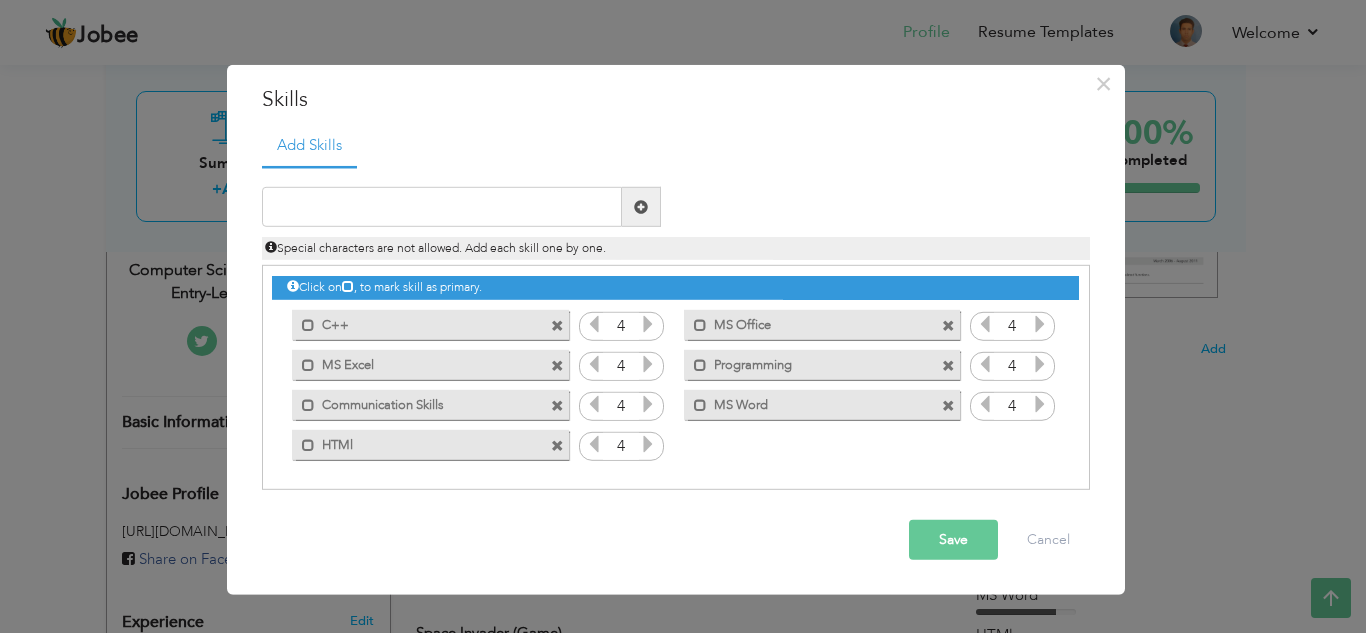 click at bounding box center (557, 445) 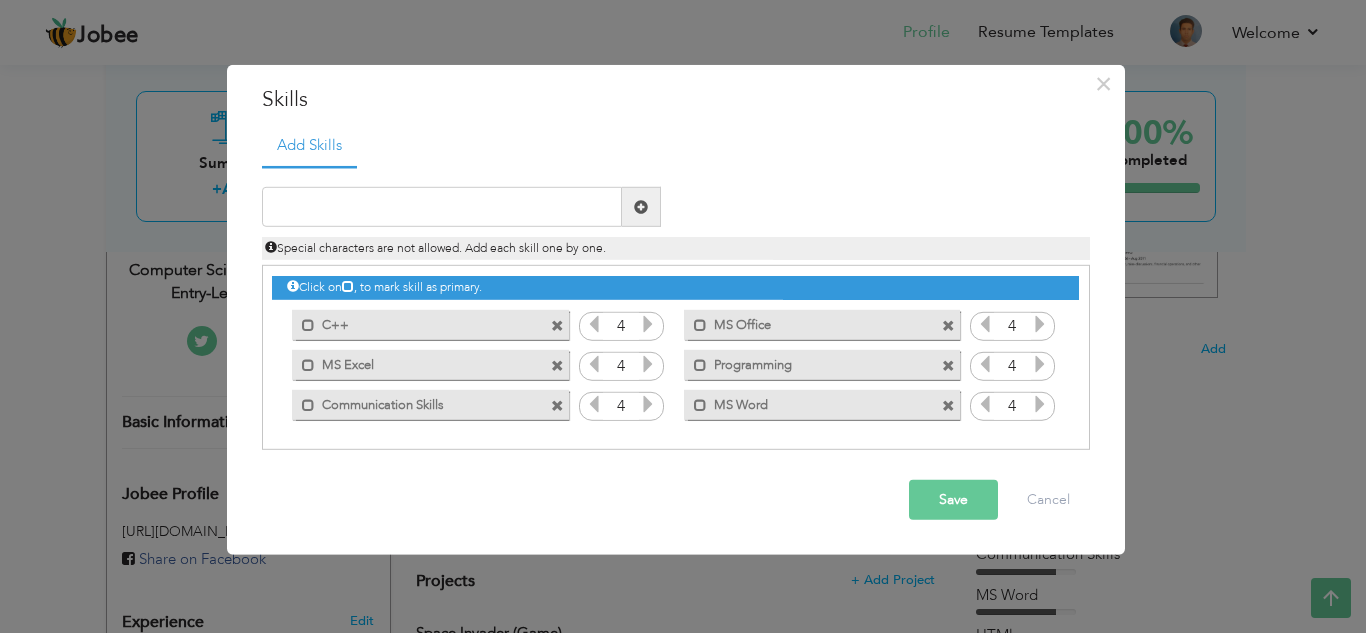 click on "Save" at bounding box center [953, 500] 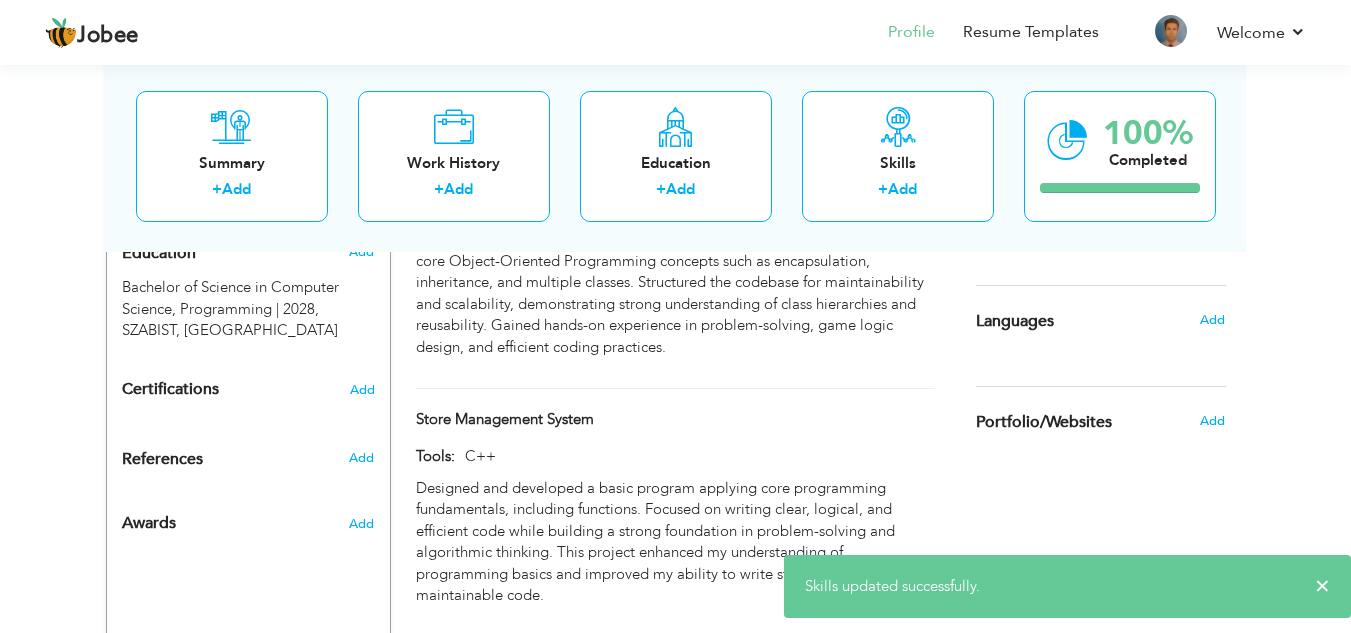 scroll, scrollTop: 895, scrollLeft: 0, axis: vertical 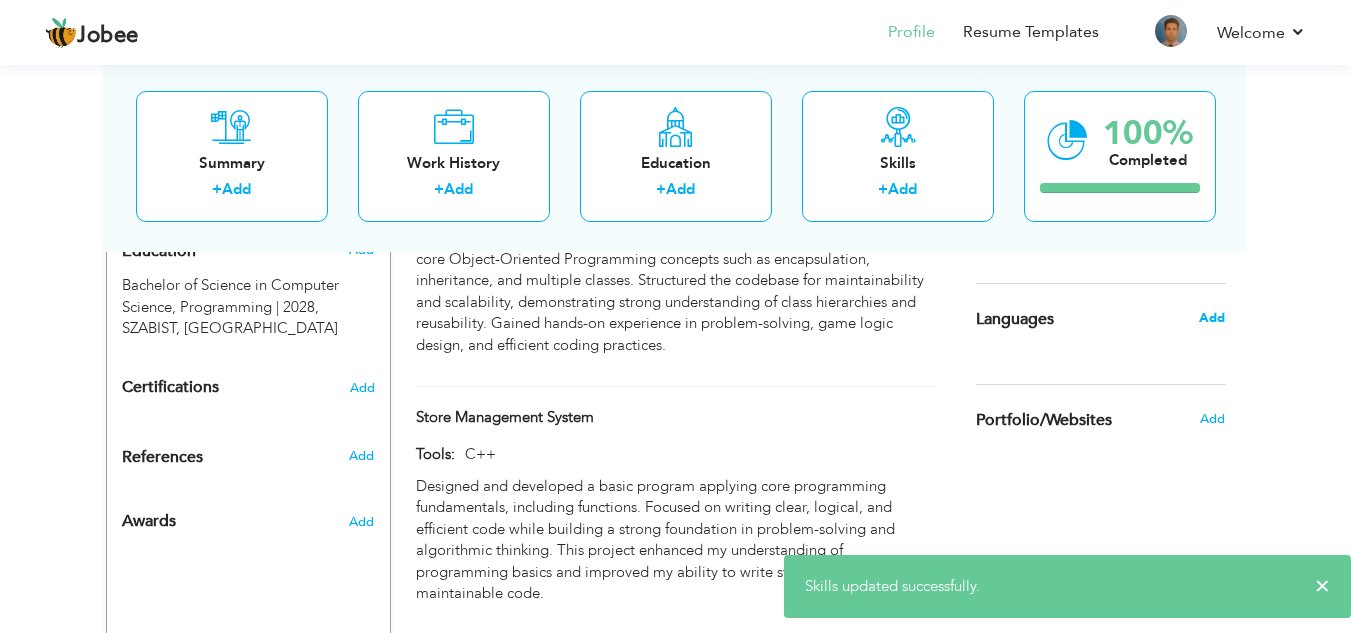 click on "Add" at bounding box center (1212, 318) 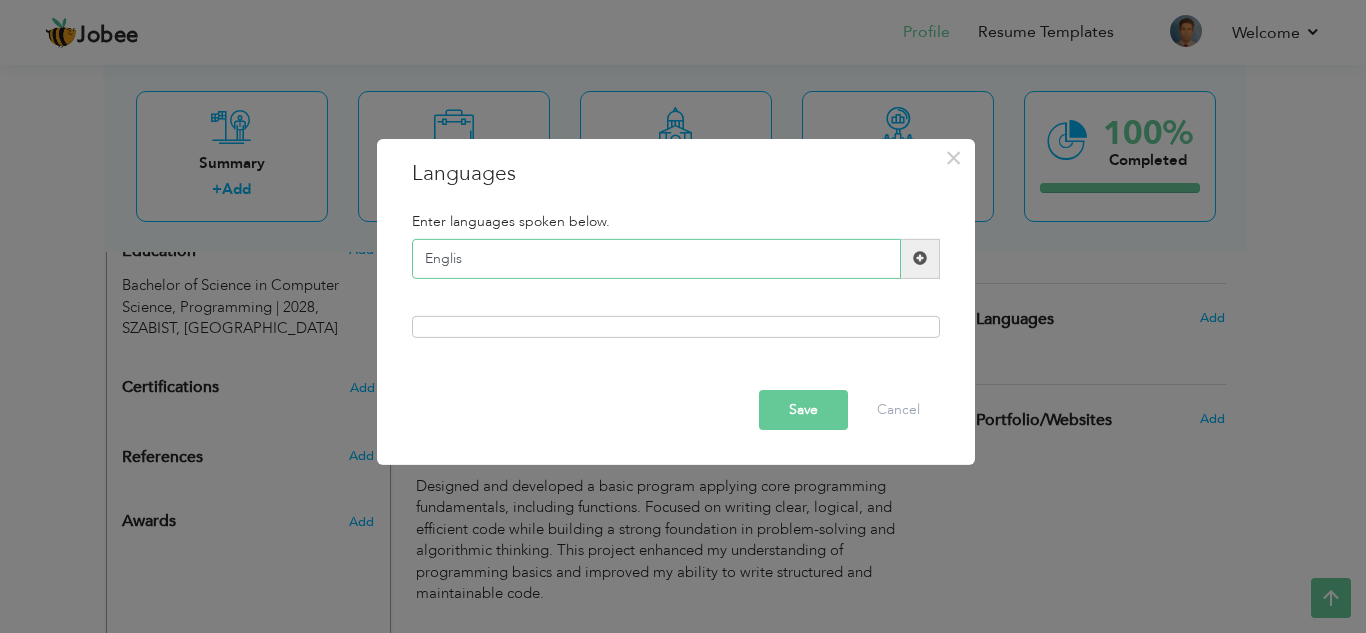 type on "English" 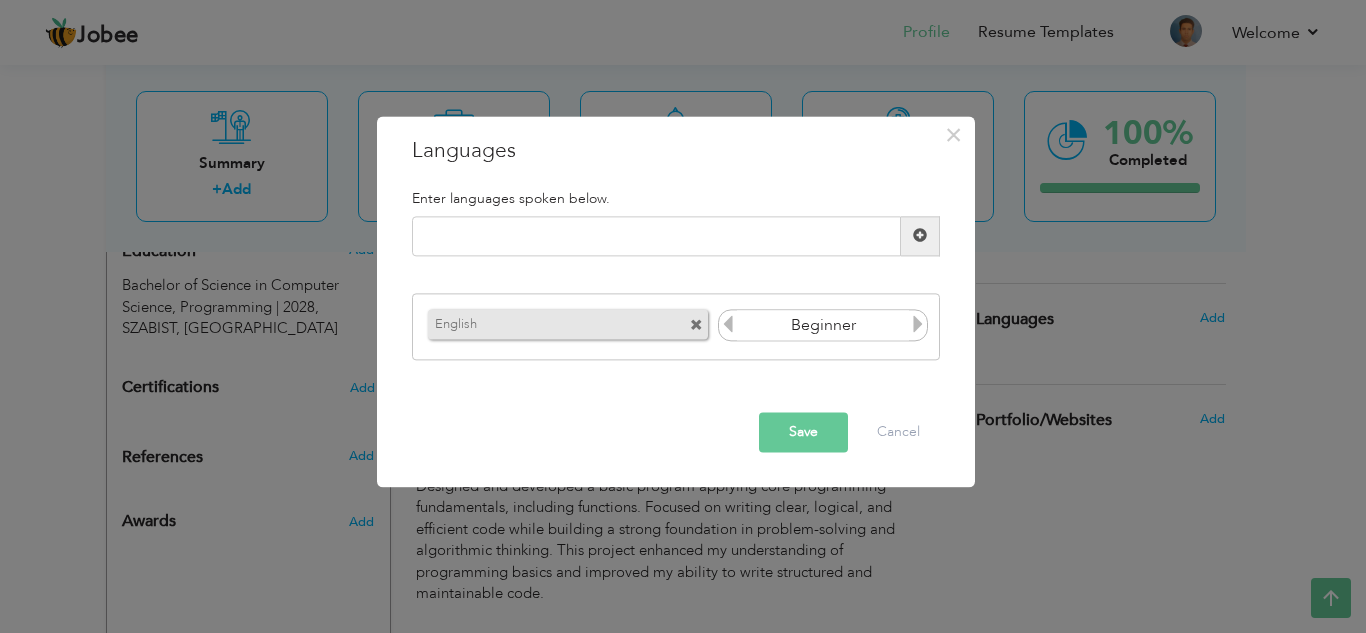 click at bounding box center [918, 325] 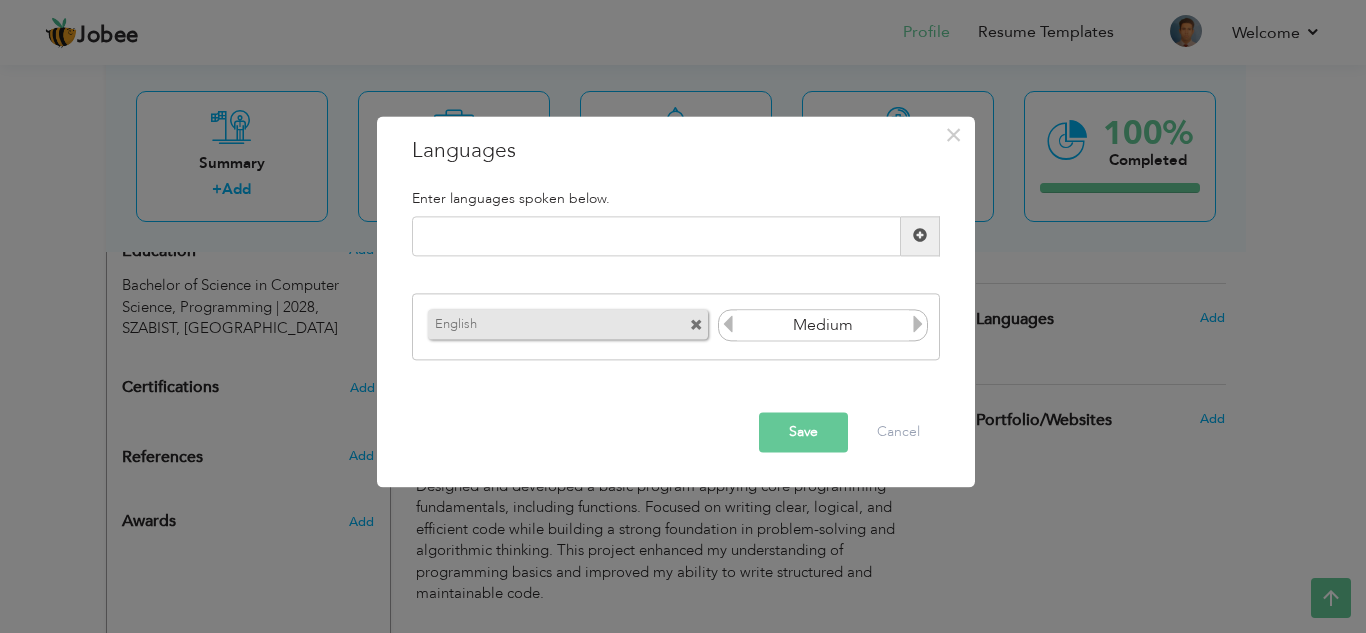 click at bounding box center (918, 325) 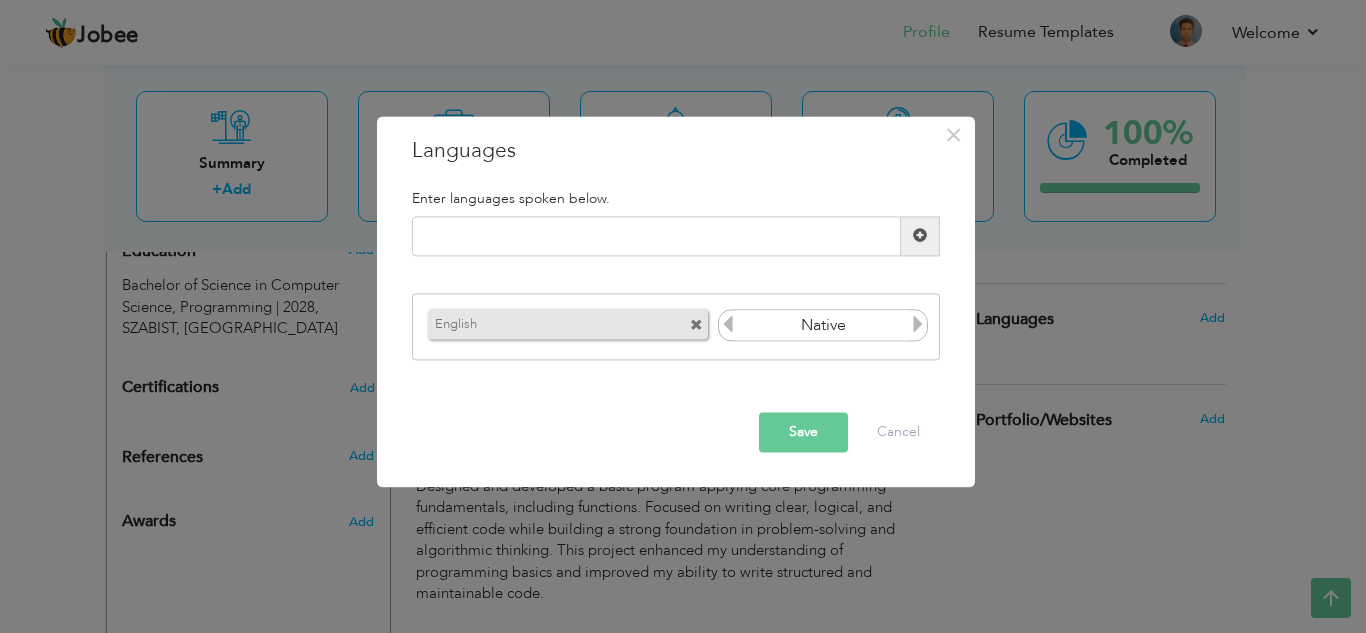 click at bounding box center (918, 325) 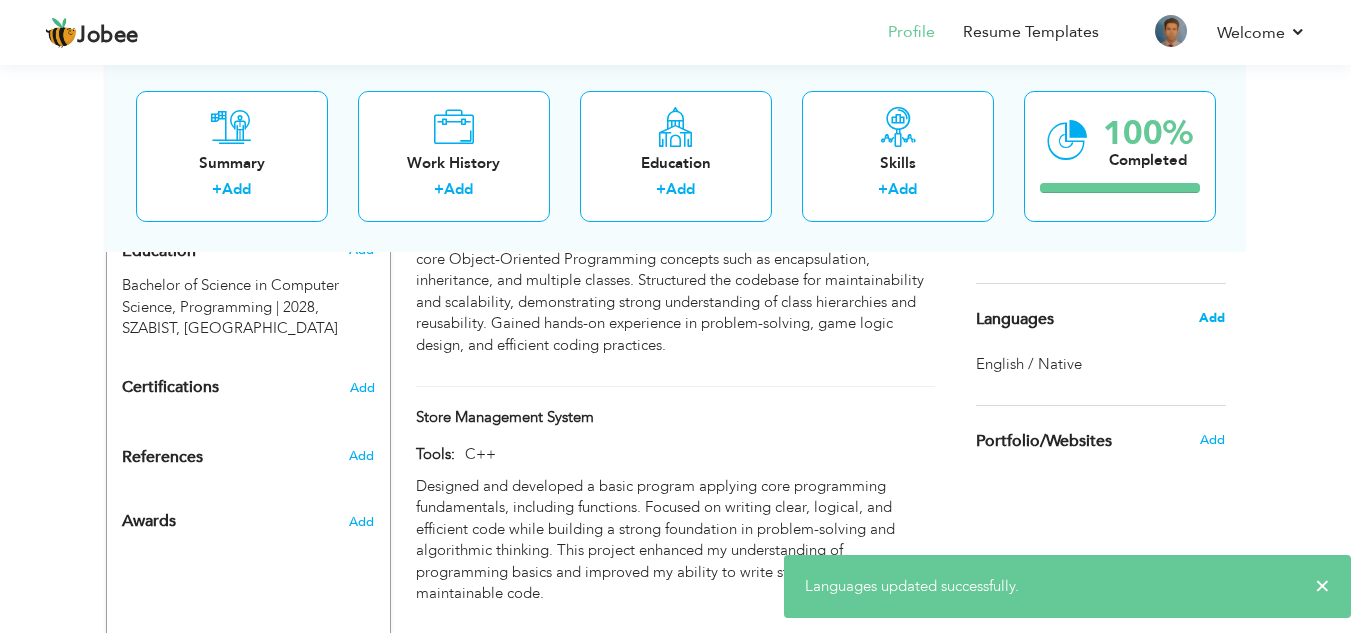 click on "Add" at bounding box center [1212, 318] 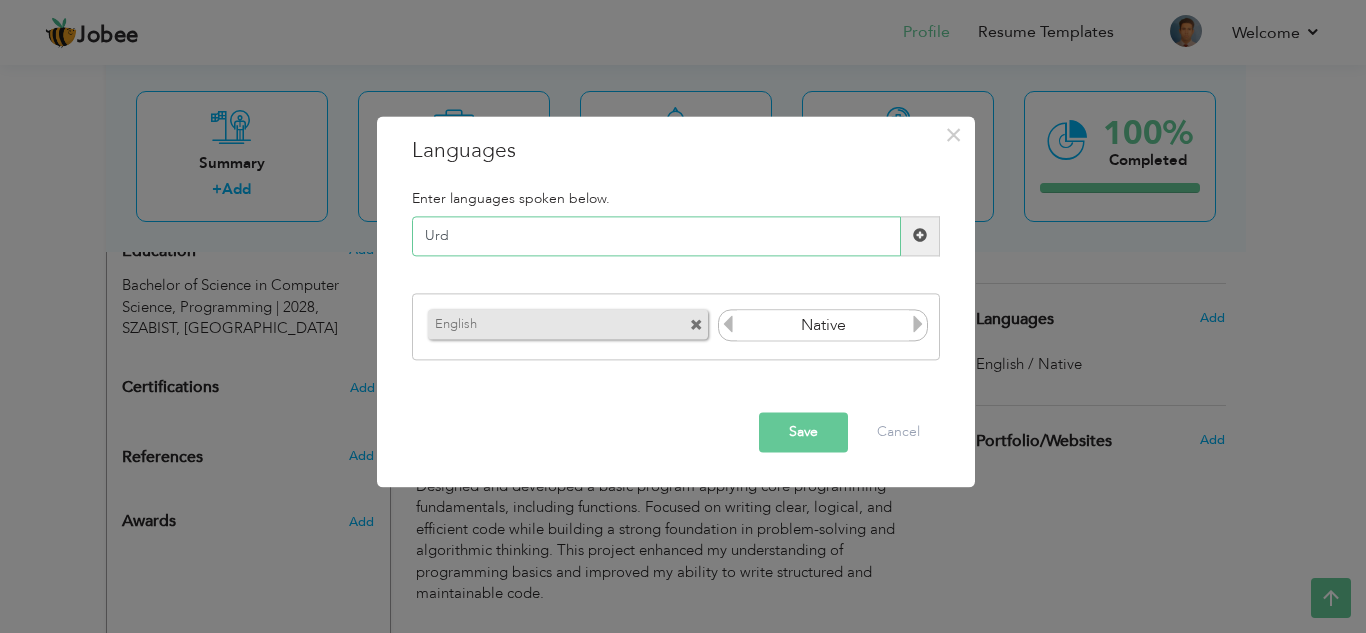 type on "Urdu" 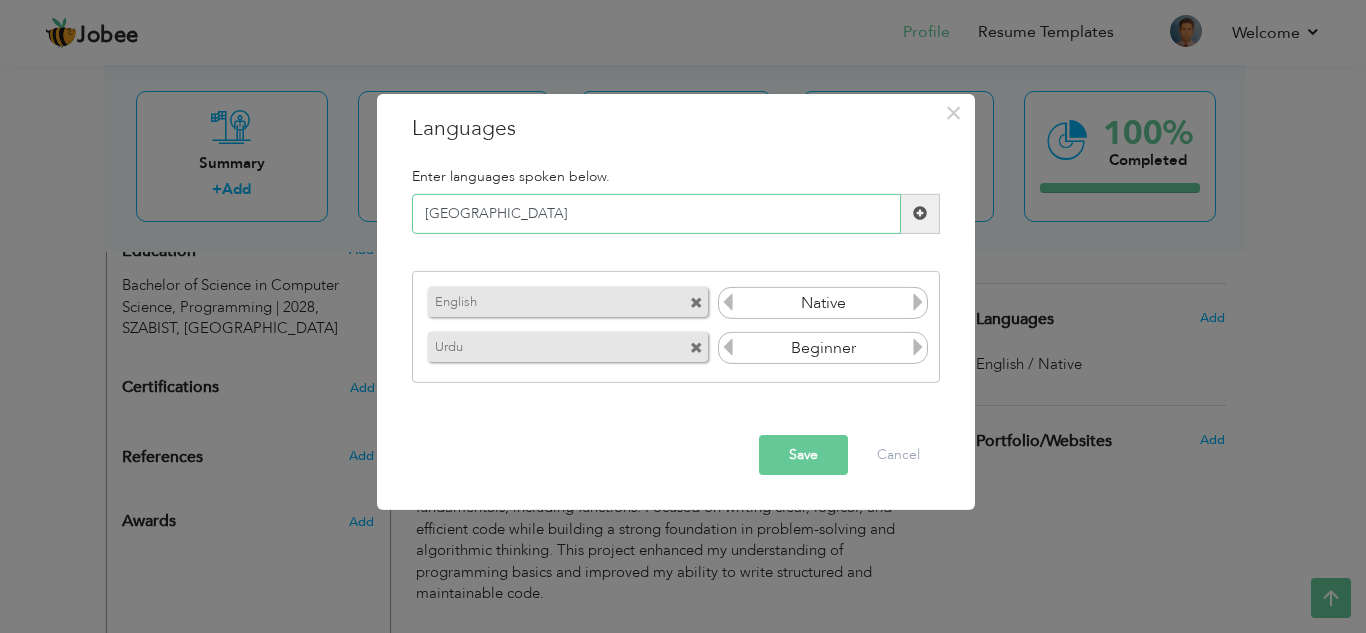 type on "Punjabi" 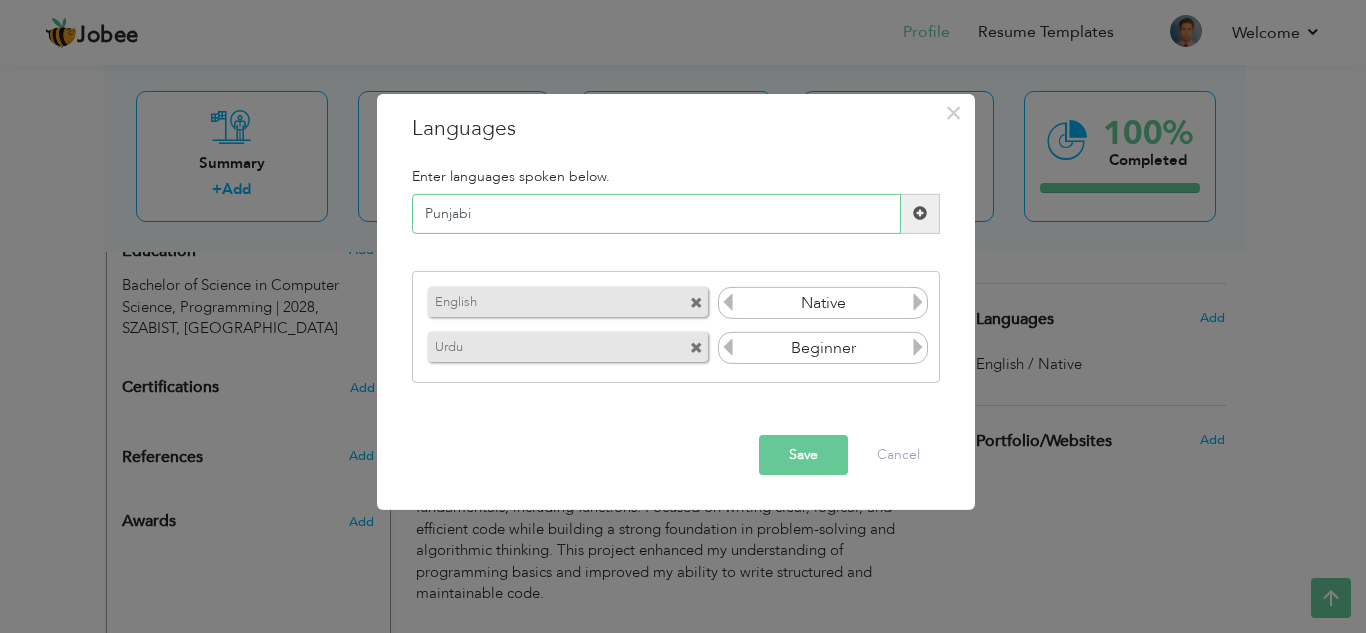 type 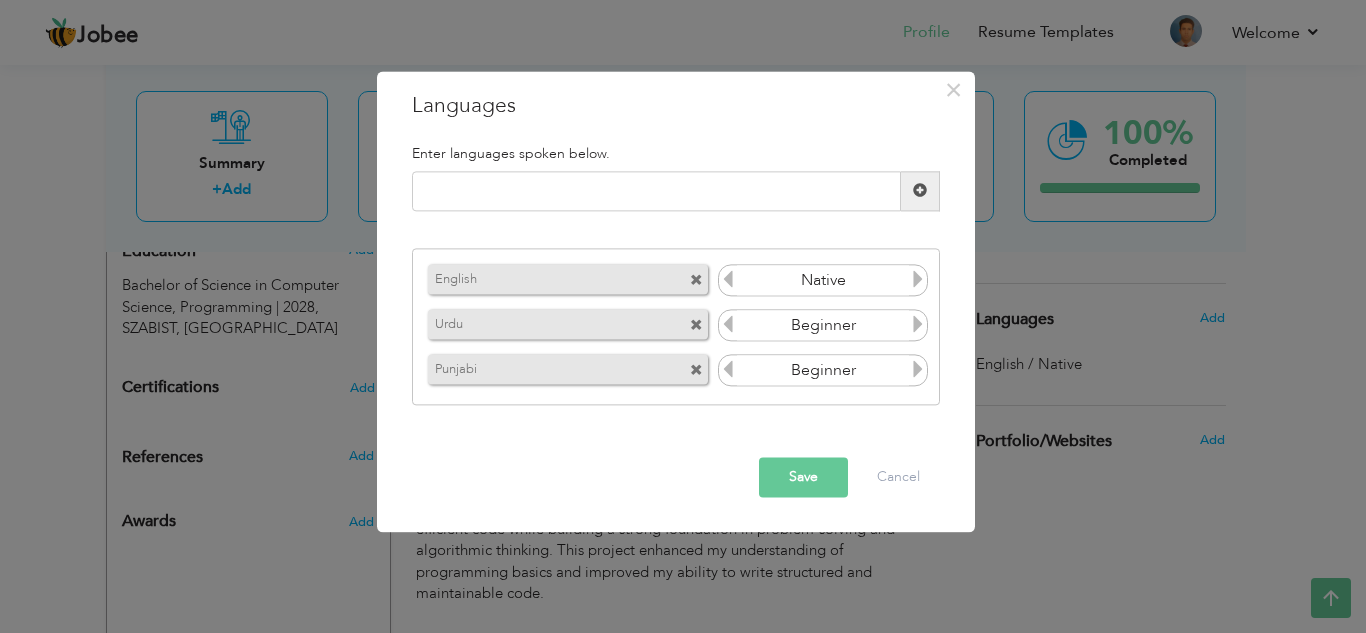 click at bounding box center (918, 325) 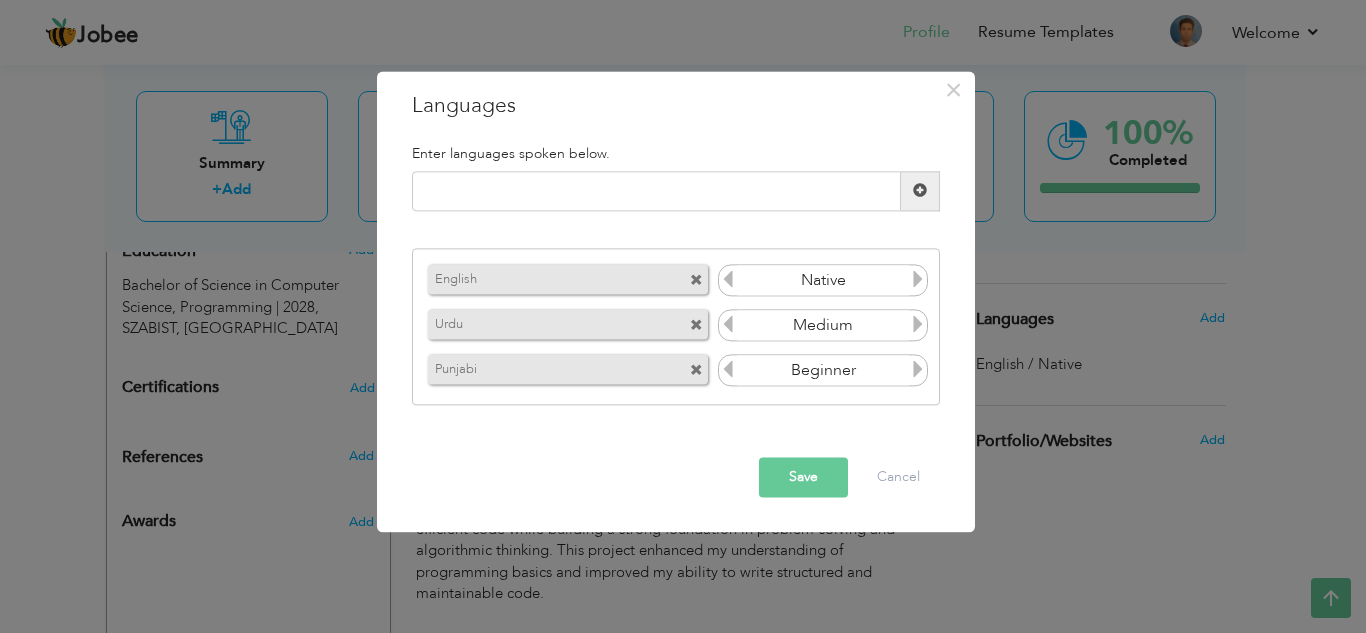 click at bounding box center (918, 325) 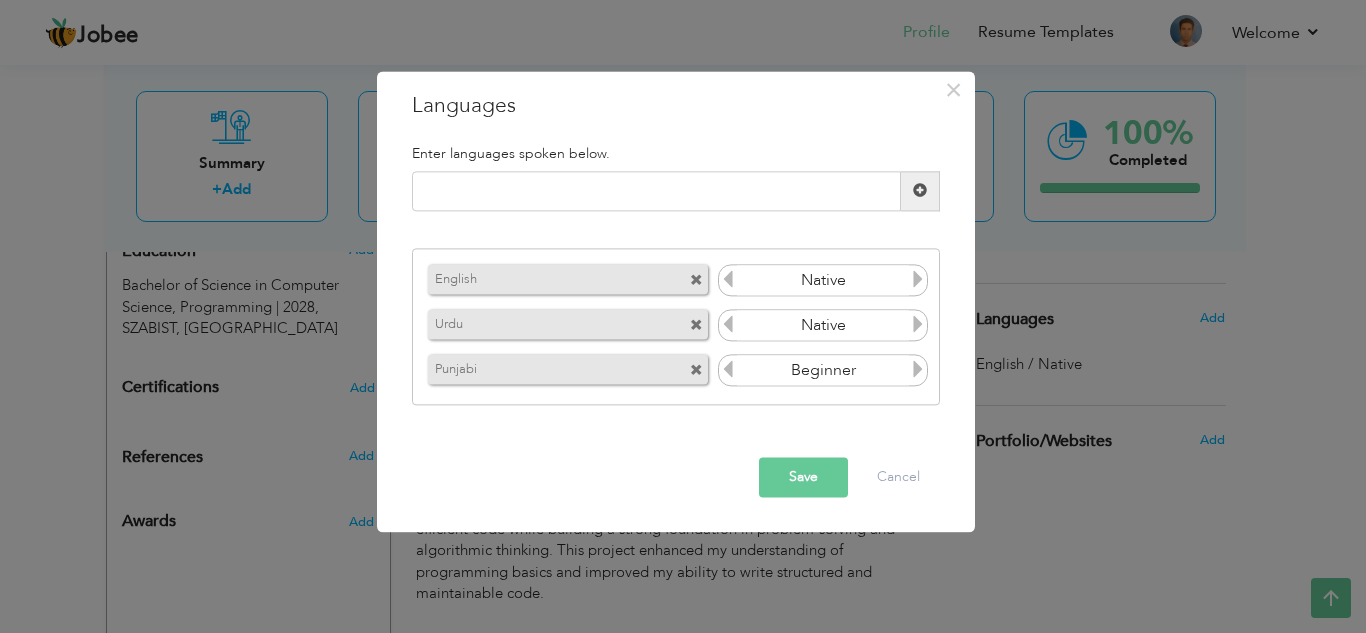 click at bounding box center [918, 370] 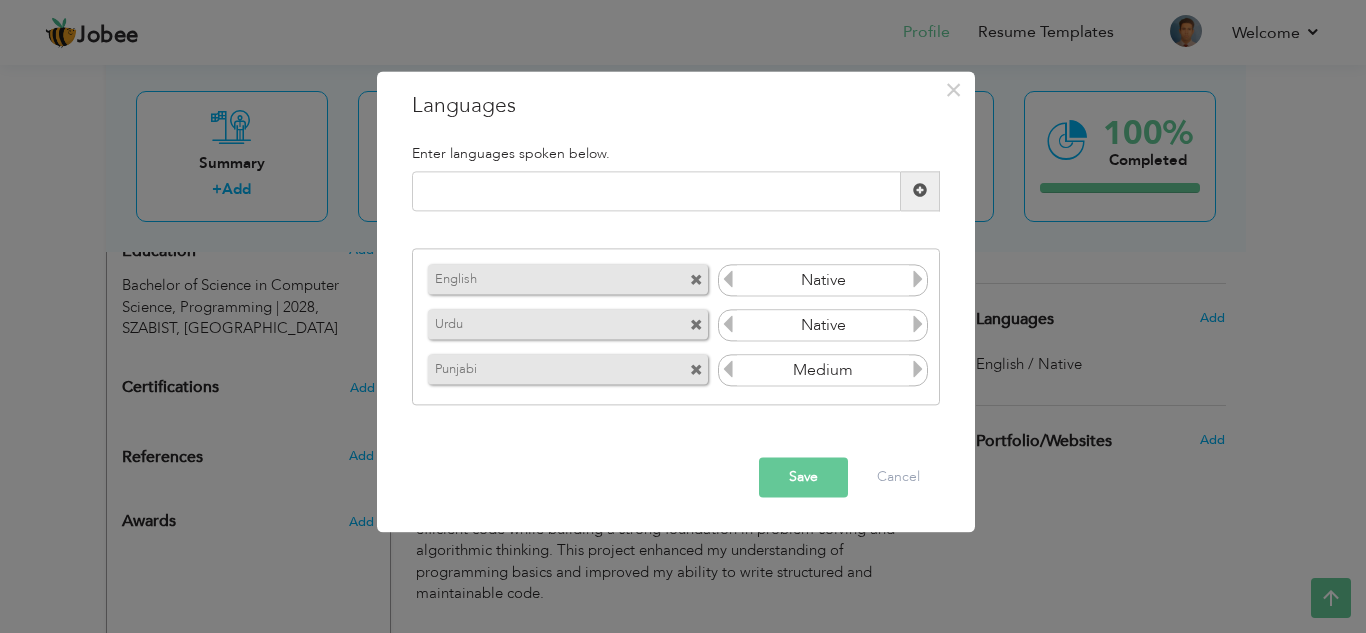 click at bounding box center (918, 370) 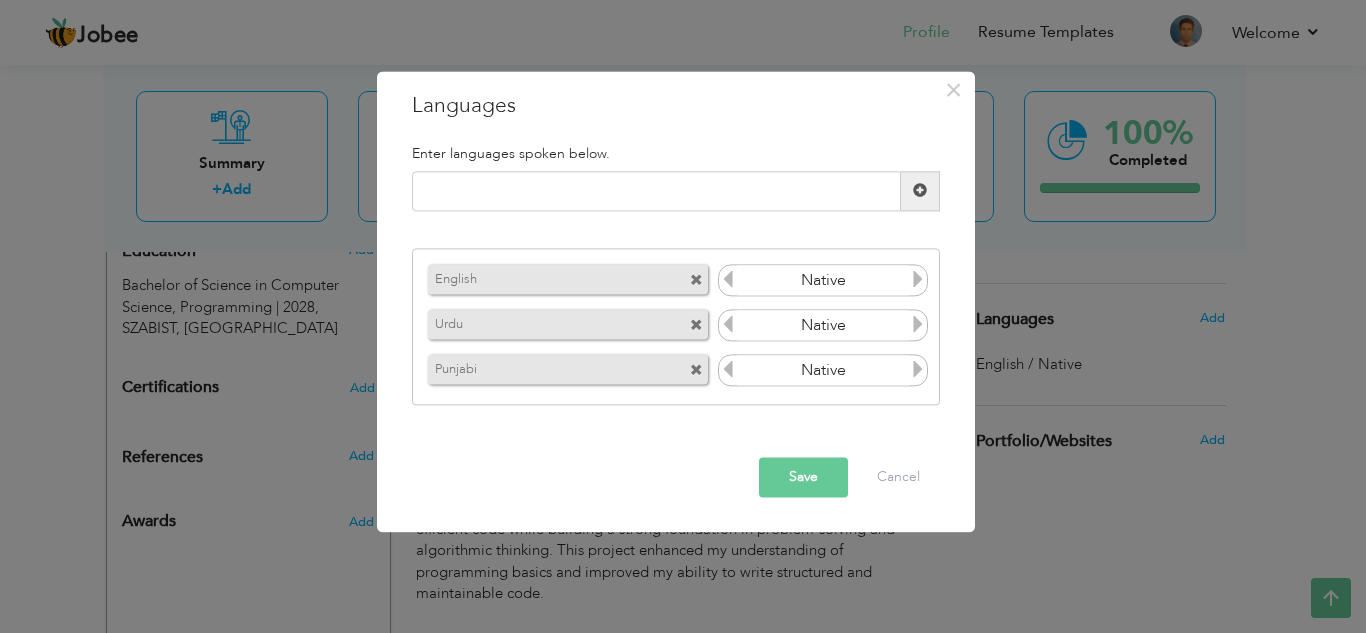 click on "Save" at bounding box center [803, 477] 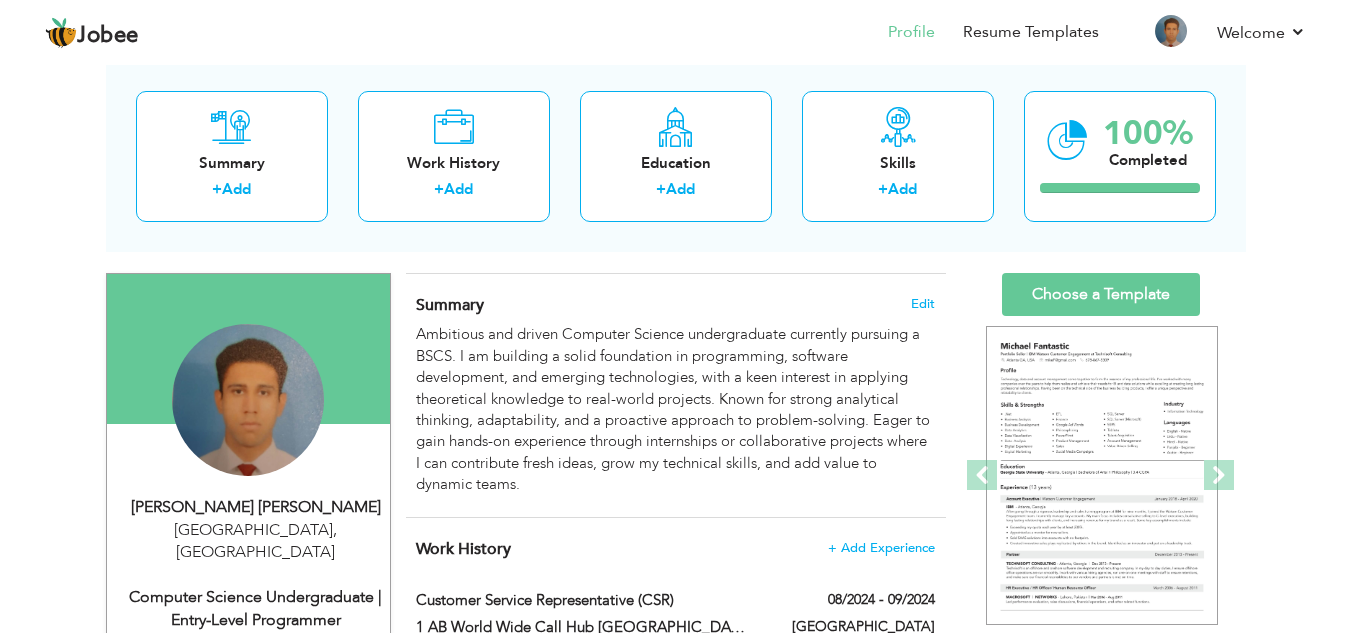 scroll, scrollTop: 107, scrollLeft: 0, axis: vertical 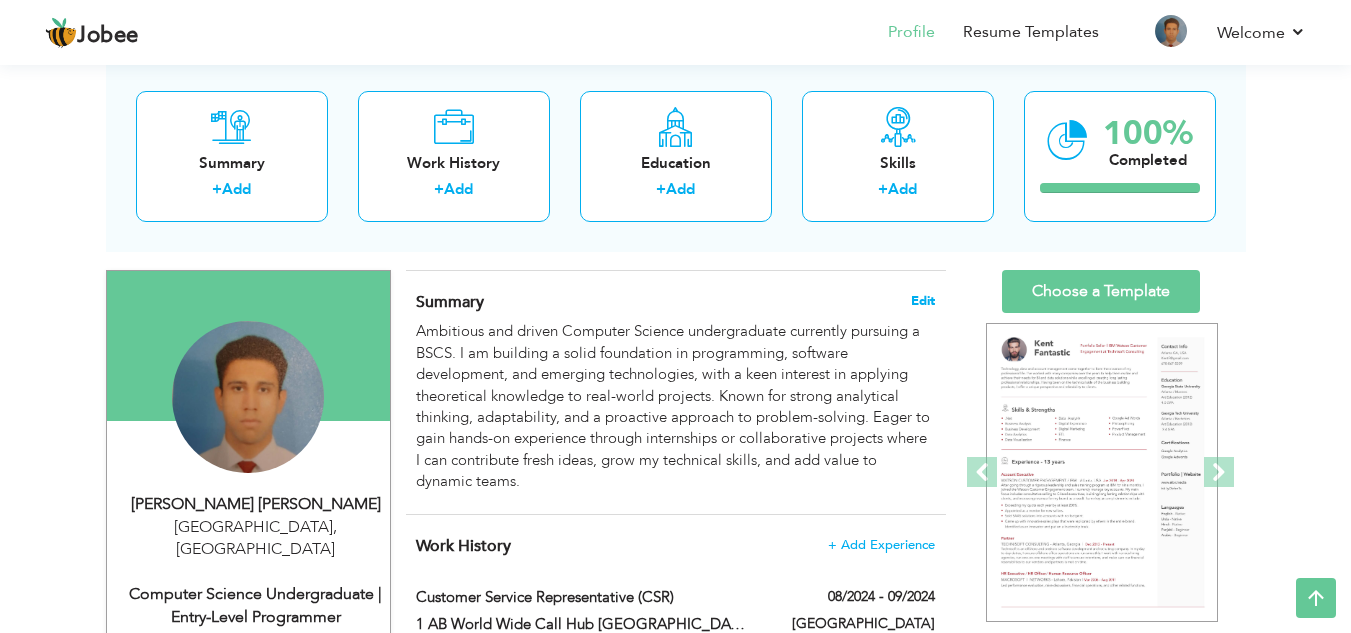 click on "Edit" at bounding box center (923, 301) 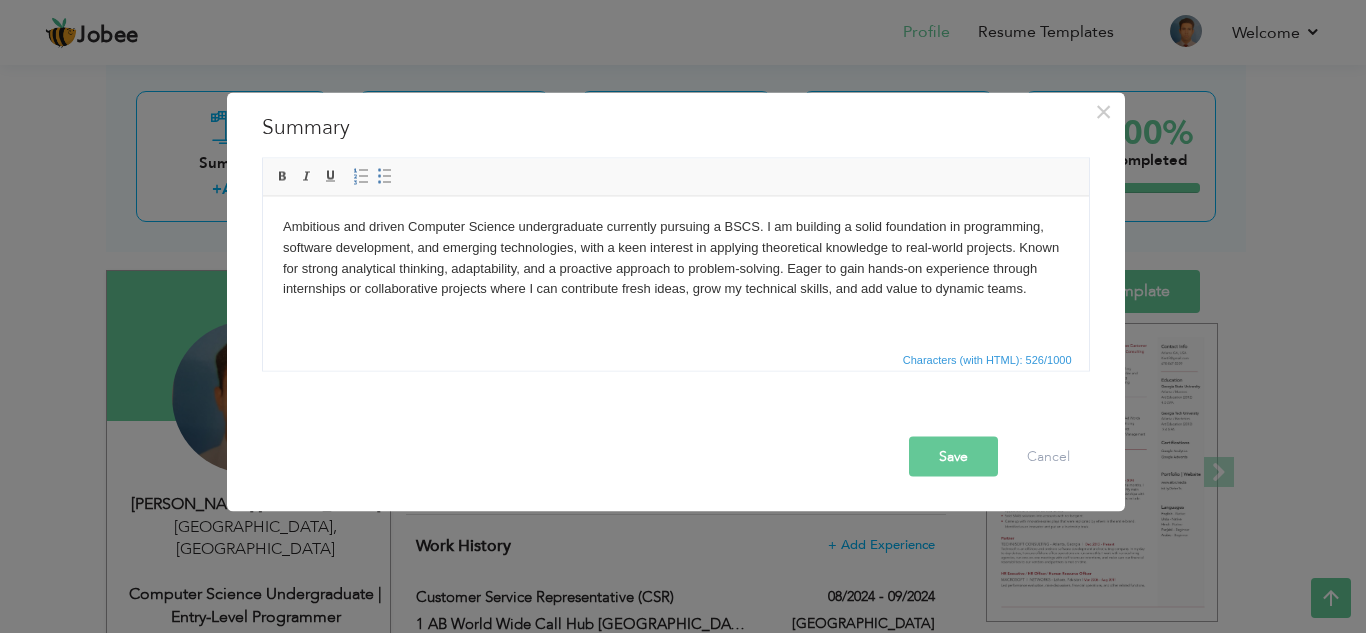 click on "Ambitious and driven Computer Science undergraduate currently pursuing a BSCS. I am building a solid foundation in programming, software development, and emerging technologies, with a keen interest in applying theoretical knowledge to real-world projects. Known for strong analytical thinking, adaptability, and a proactive approach to problem-solving. Eager to gain hands-on experience through internships or collaborative projects where I can contribute fresh ideas, grow my technical skills, and add value to dynamic teams." at bounding box center (675, 257) 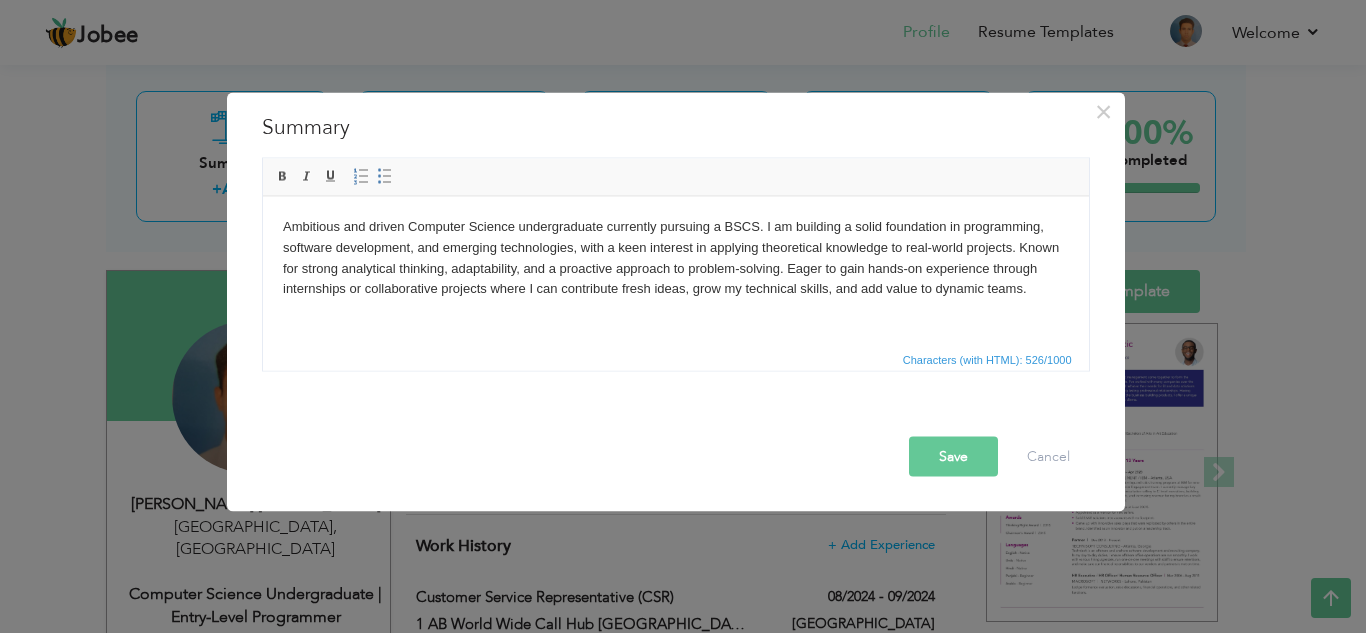 type 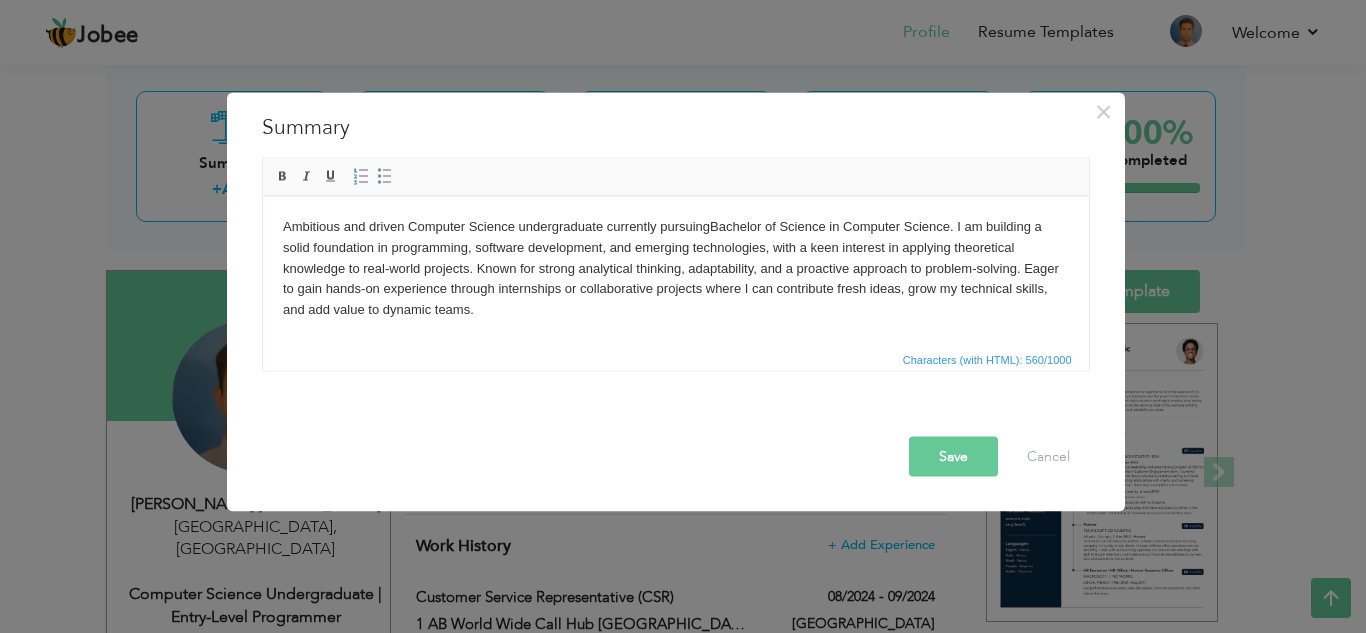 click on "Ambitious and driven Computer Science undergraduate currently pursuing  Bachelor of Science in Computer Science . I am building a solid foundation in programming, software development, and emerging technologies, with a keen interest in applying theoretical knowledge to real-world projects. Known for strong analytical thinking, adaptability, and a proactive approach to problem-solving. Eager to gain hands-on experience through internships or collaborative projects where I can contribute fresh ideas, grow my technical skills, and add value to dynamic teams." at bounding box center (675, 268) 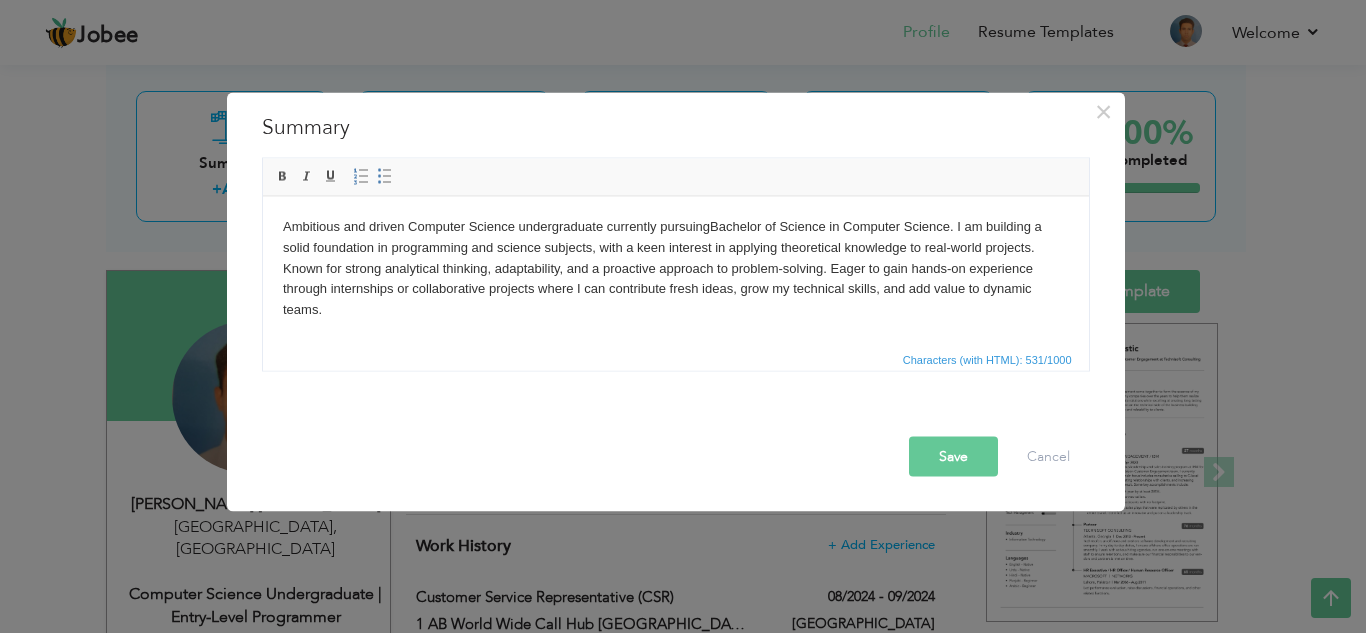 click on "Save" at bounding box center (953, 456) 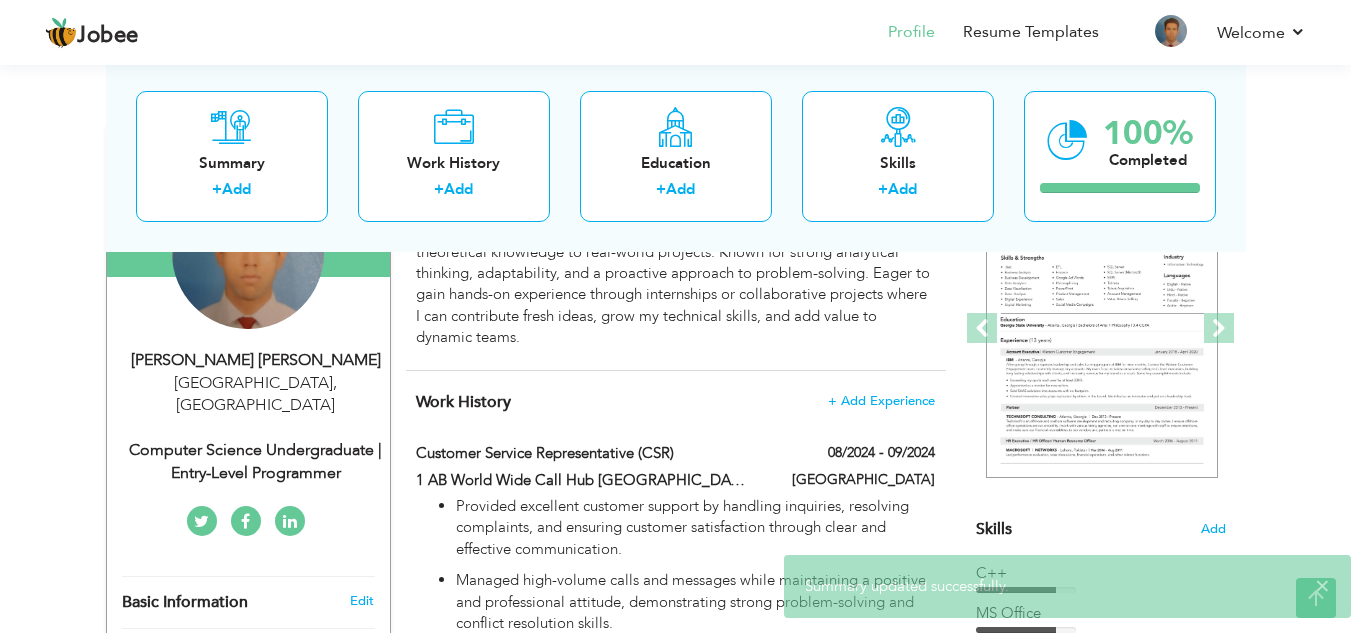 scroll, scrollTop: 0, scrollLeft: 0, axis: both 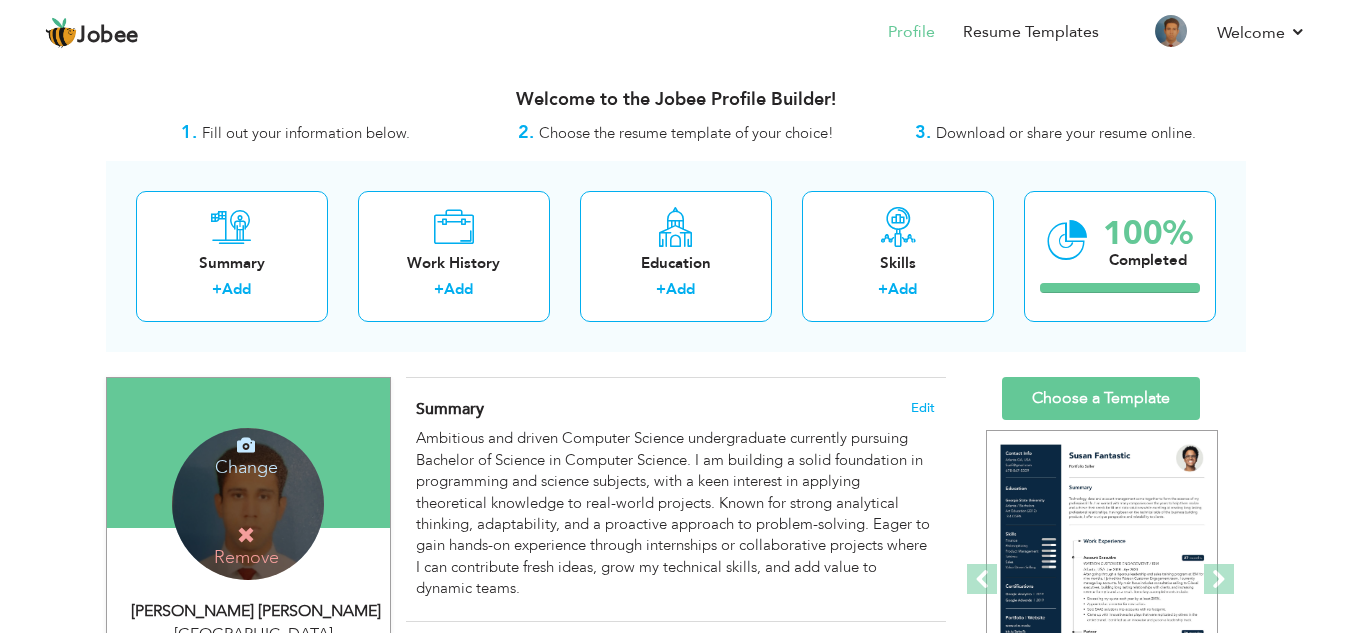 click at bounding box center (246, 535) 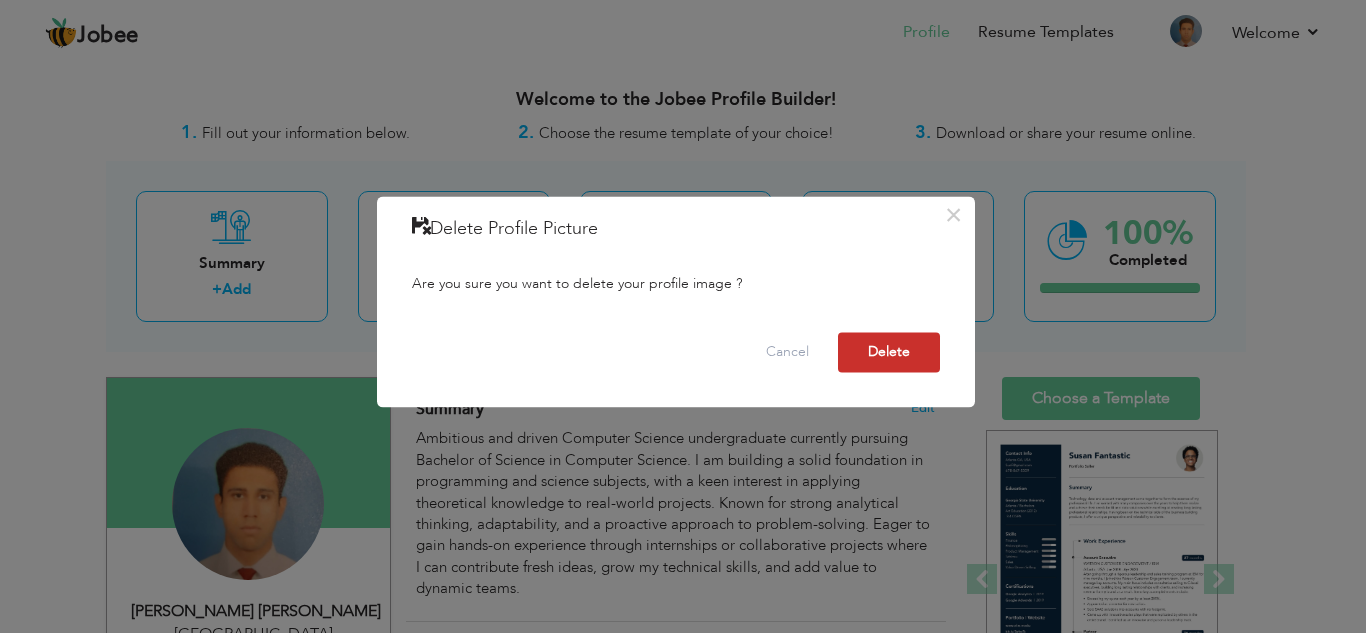 click on "Delete" at bounding box center [889, 352] 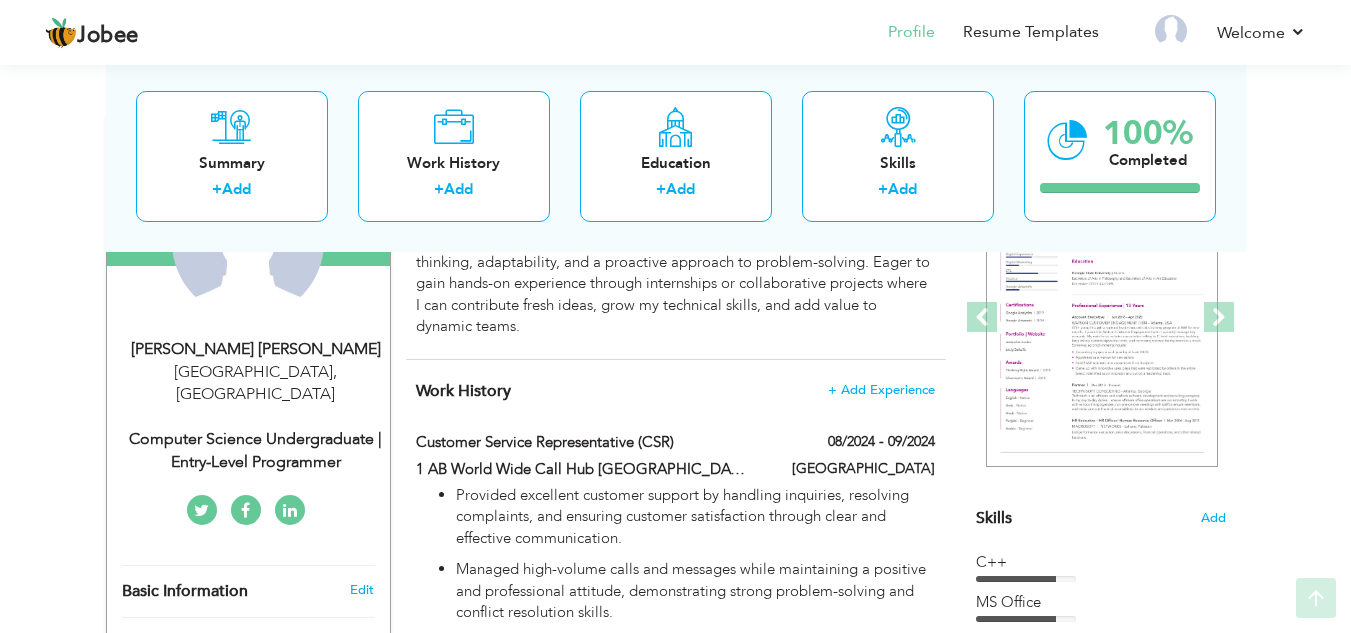 scroll, scrollTop: 259, scrollLeft: 0, axis: vertical 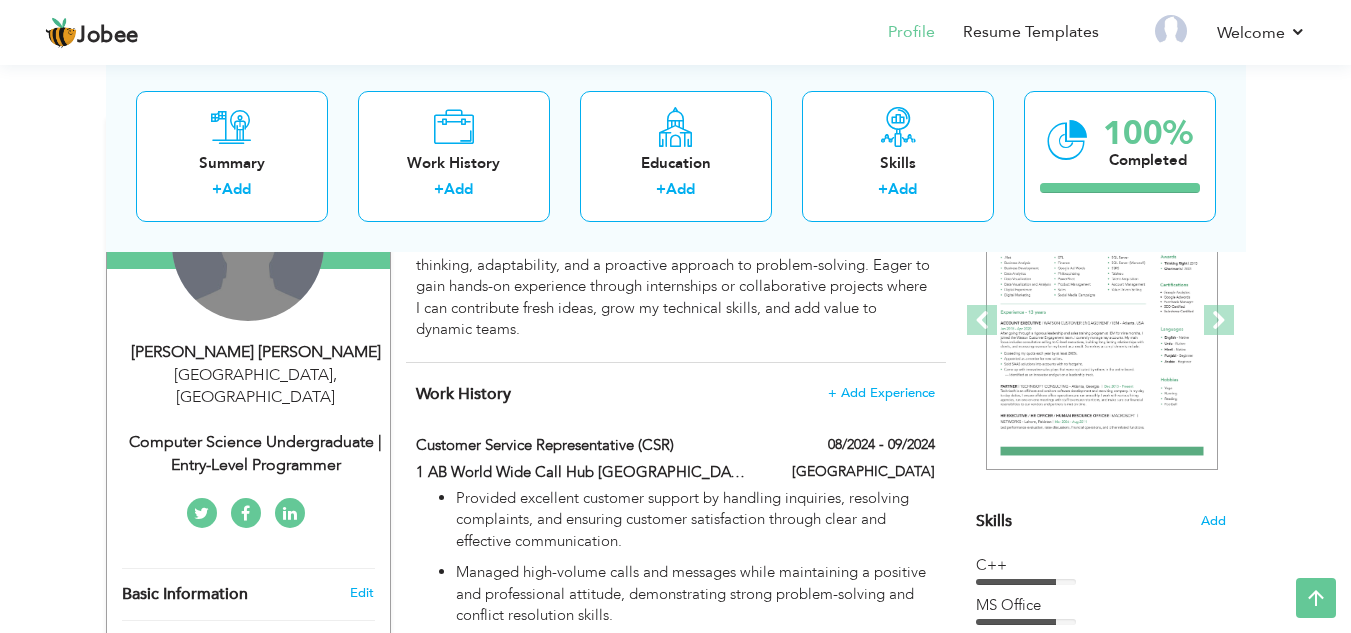 click on "Change
Remove" at bounding box center [248, 245] 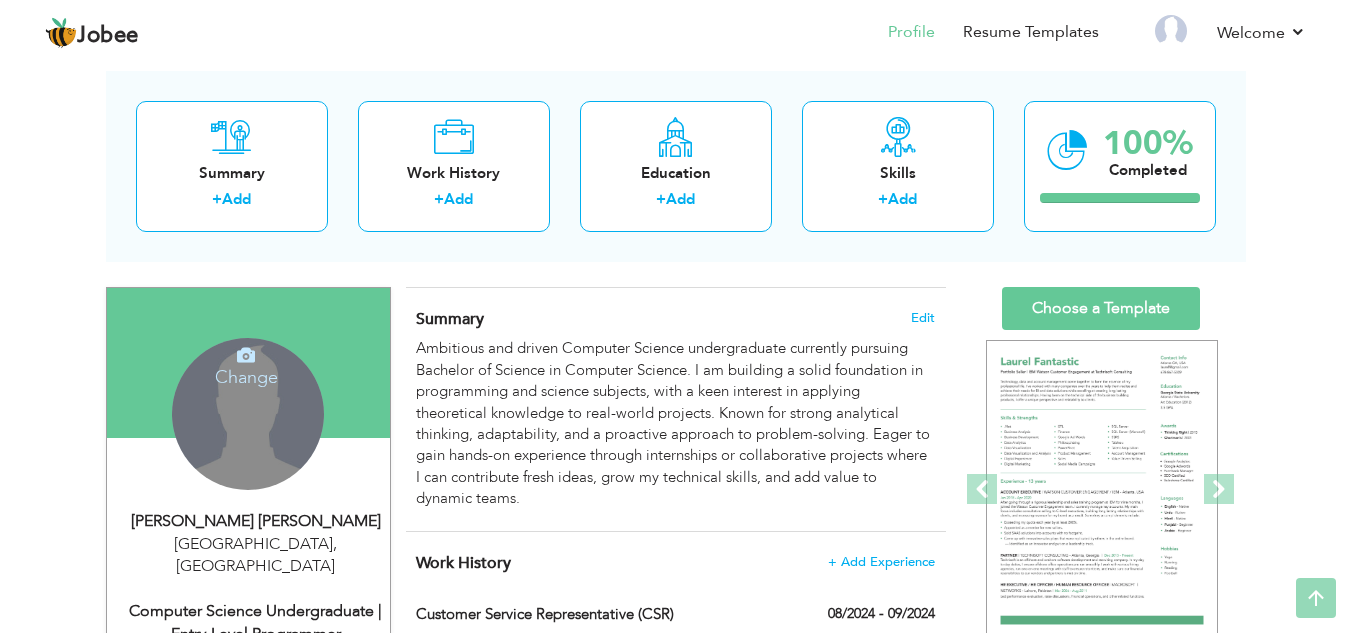 scroll, scrollTop: 86, scrollLeft: 0, axis: vertical 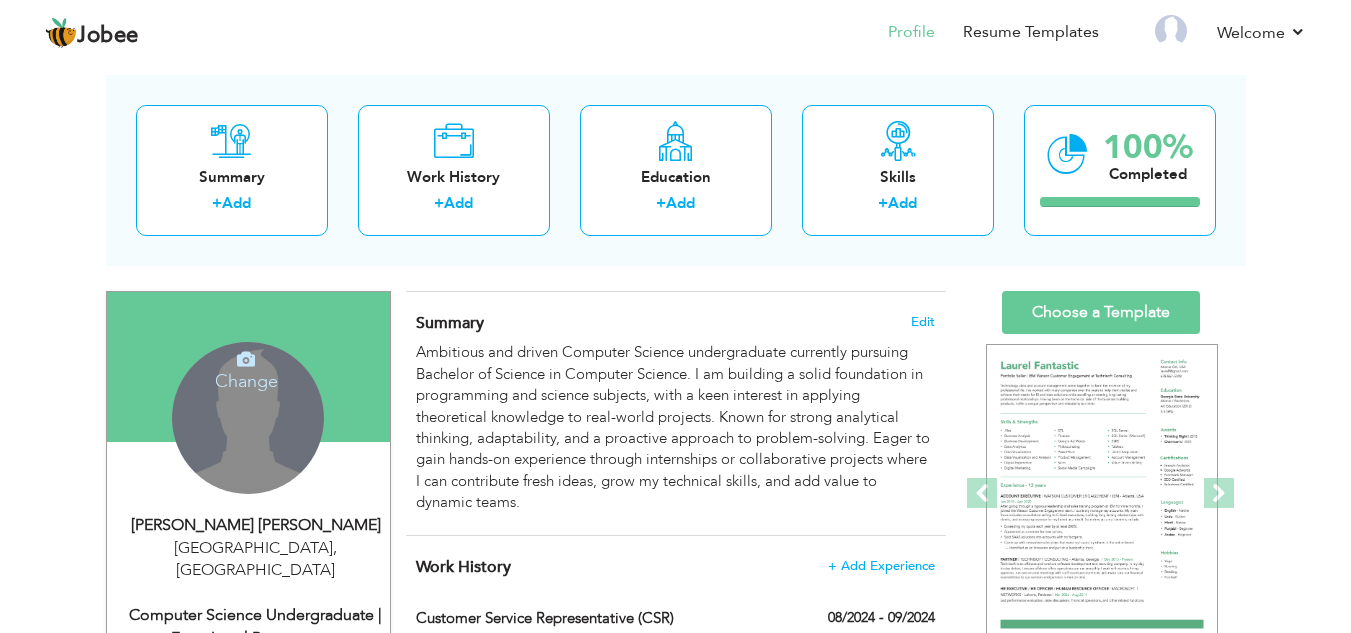 click on "Change" at bounding box center (246, 368) 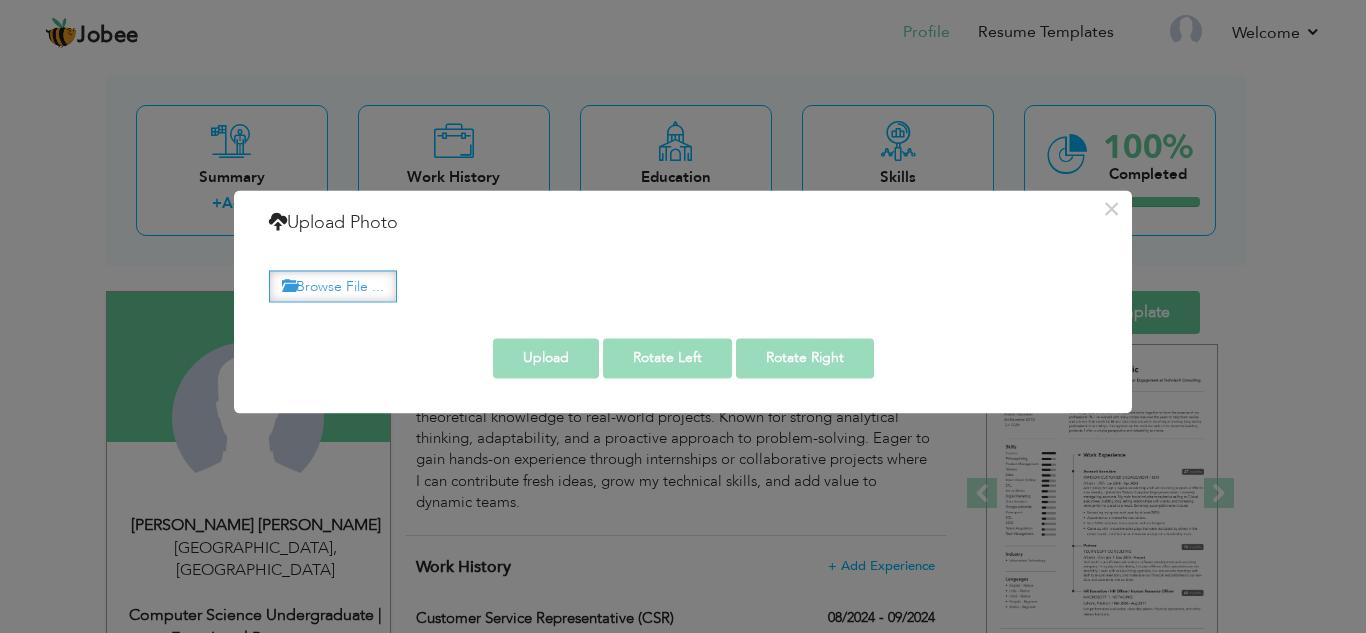 click on "Browse File ..." at bounding box center (333, 286) 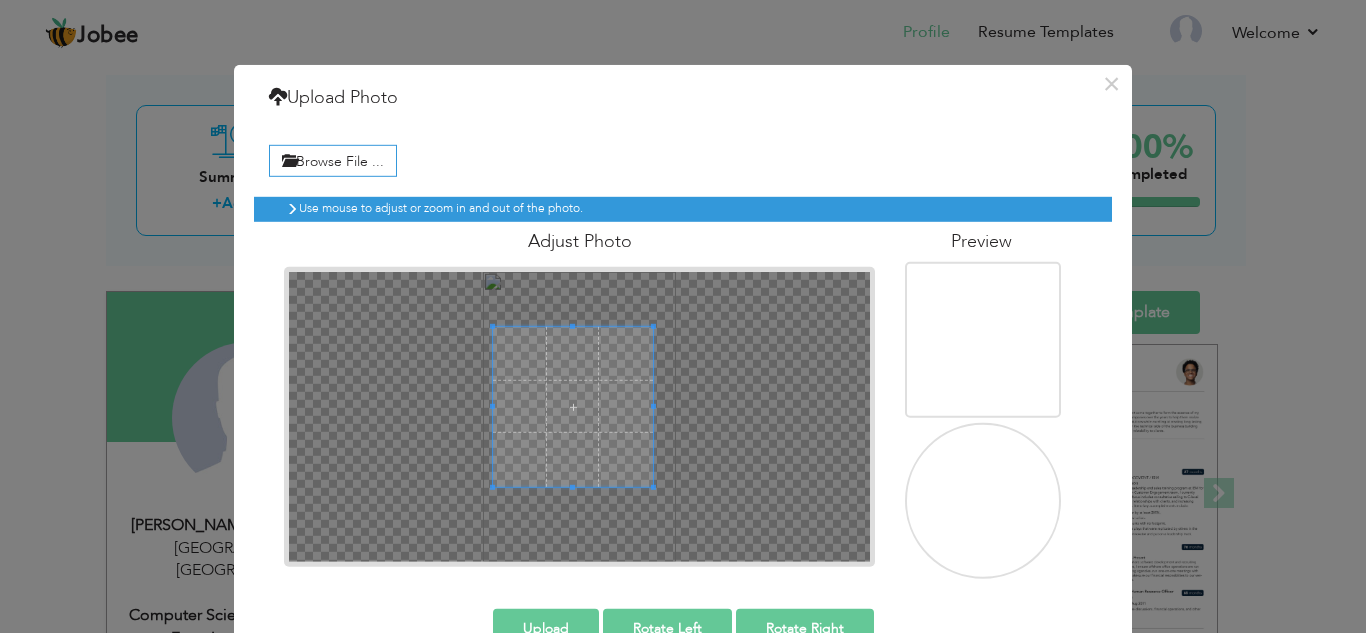 click at bounding box center [573, 406] 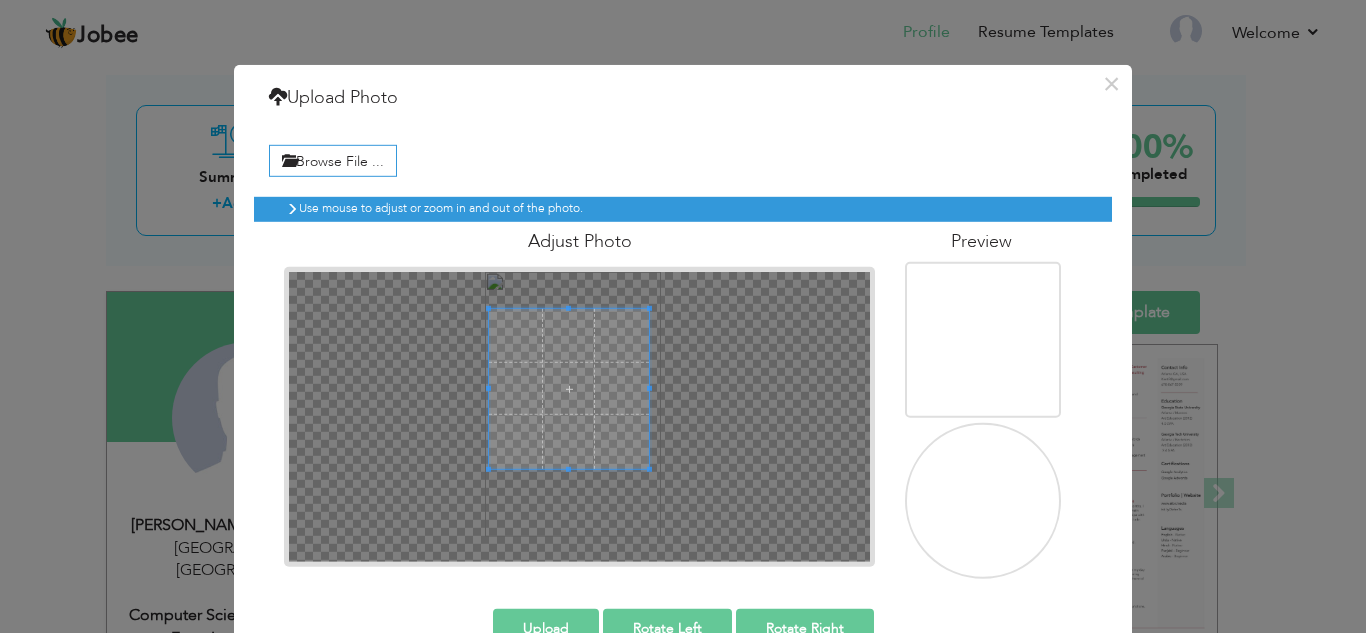 click at bounding box center [569, 388] 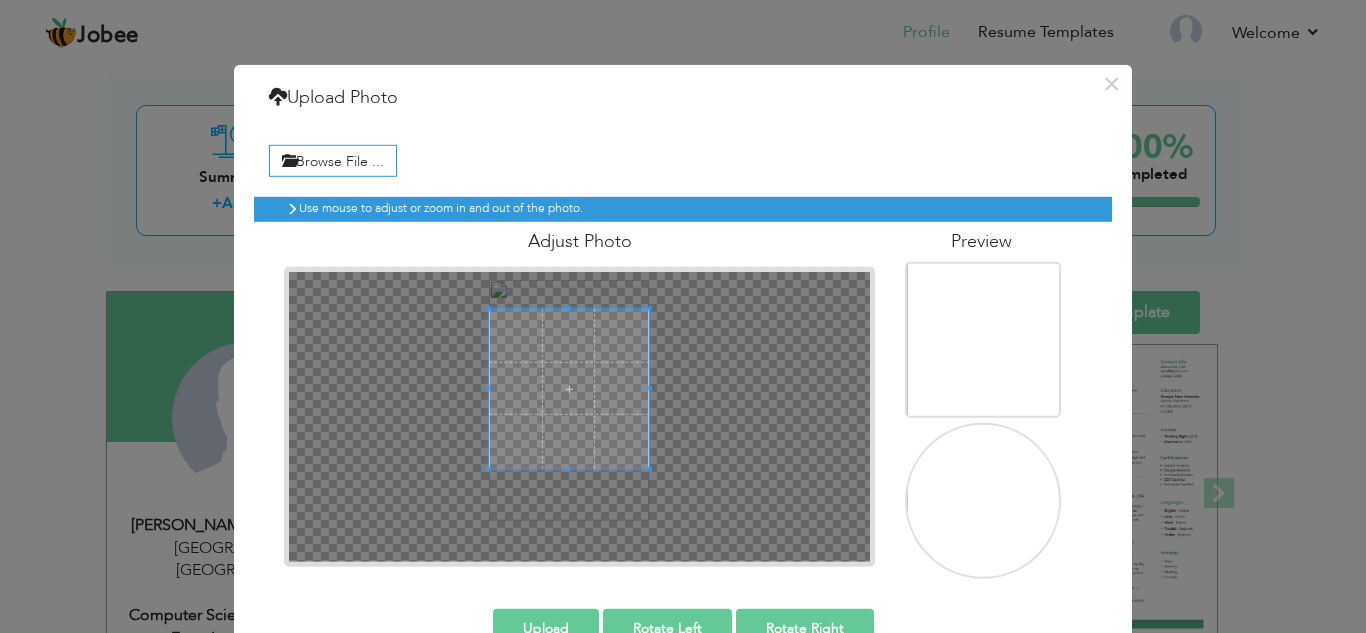 click on "Upload" at bounding box center [546, 628] 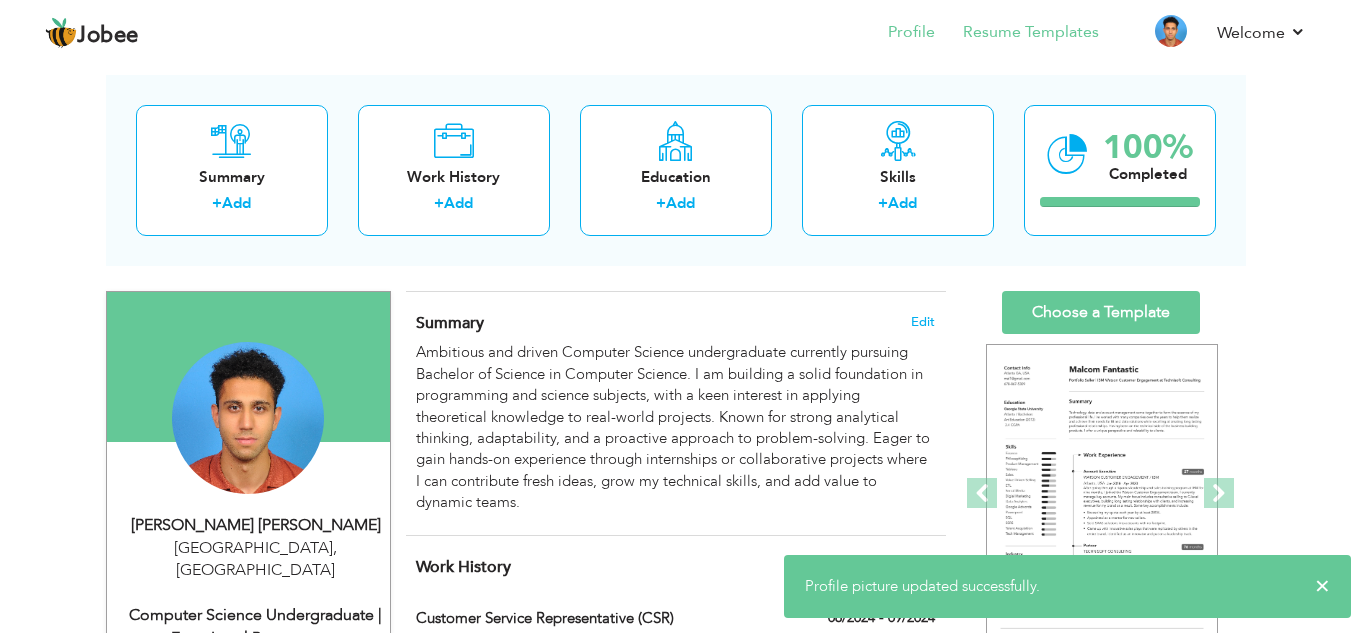 click on "Resume Templates" at bounding box center [1017, 34] 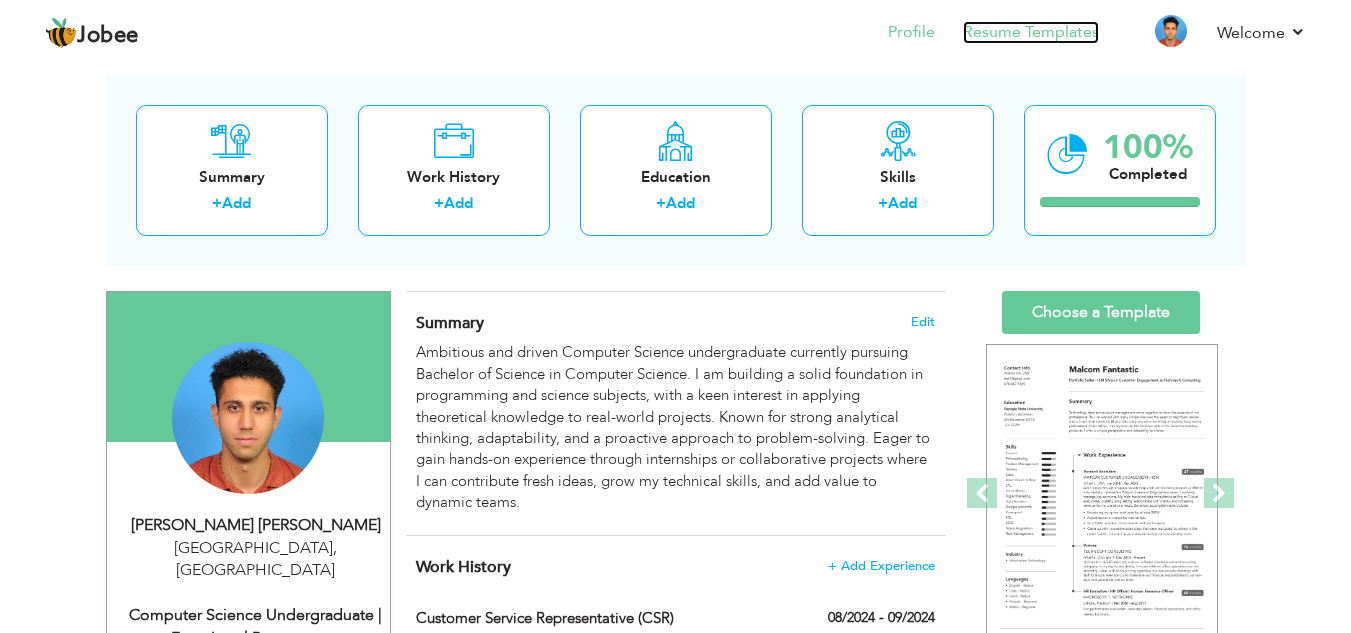 click on "Resume Templates" at bounding box center (1031, 32) 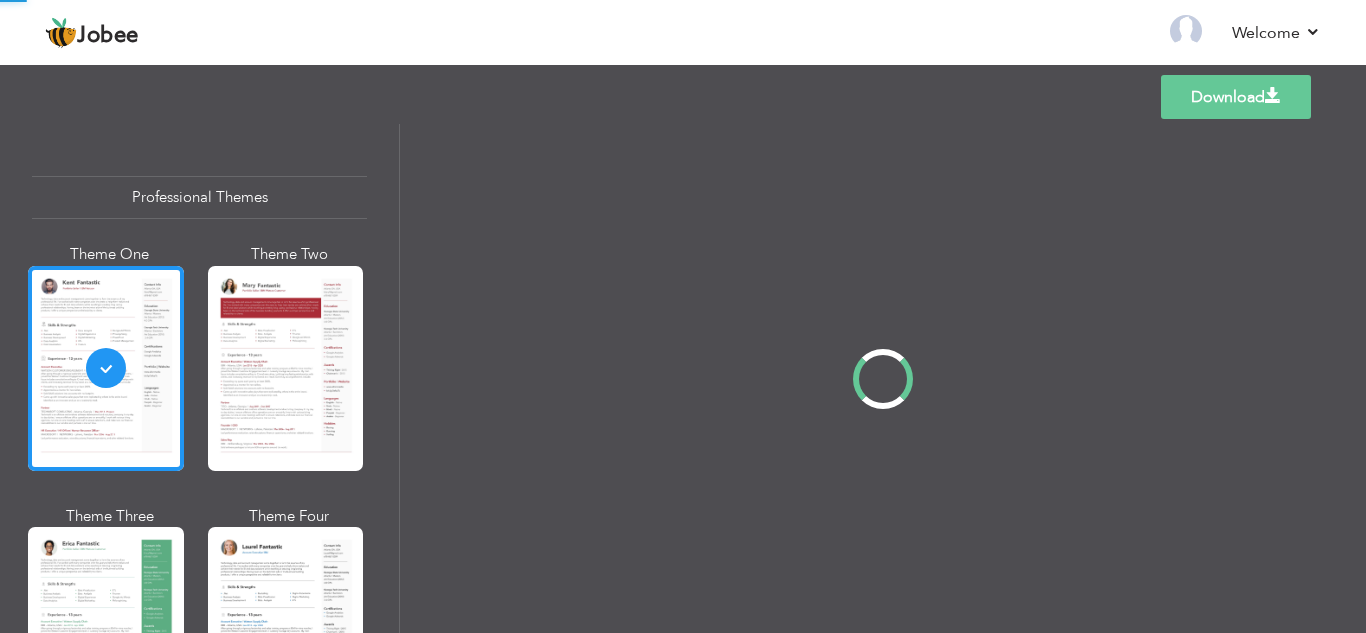 scroll, scrollTop: 0, scrollLeft: 0, axis: both 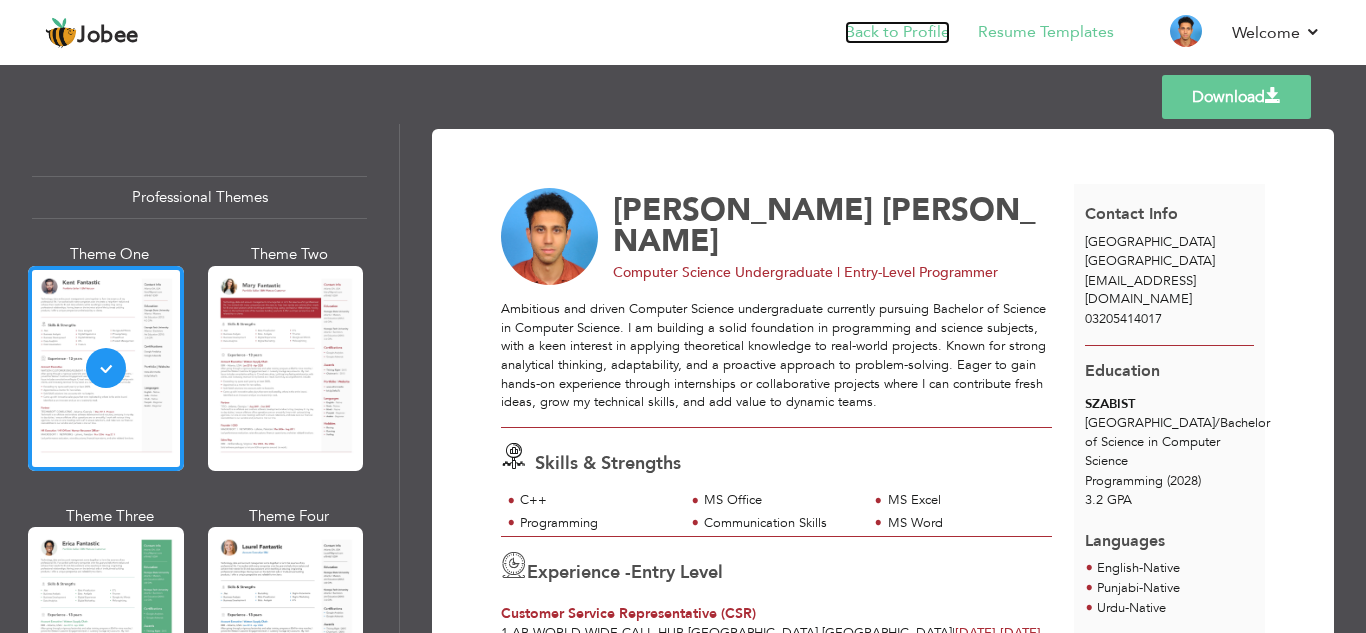 click on "Back to Profile" at bounding box center (897, 32) 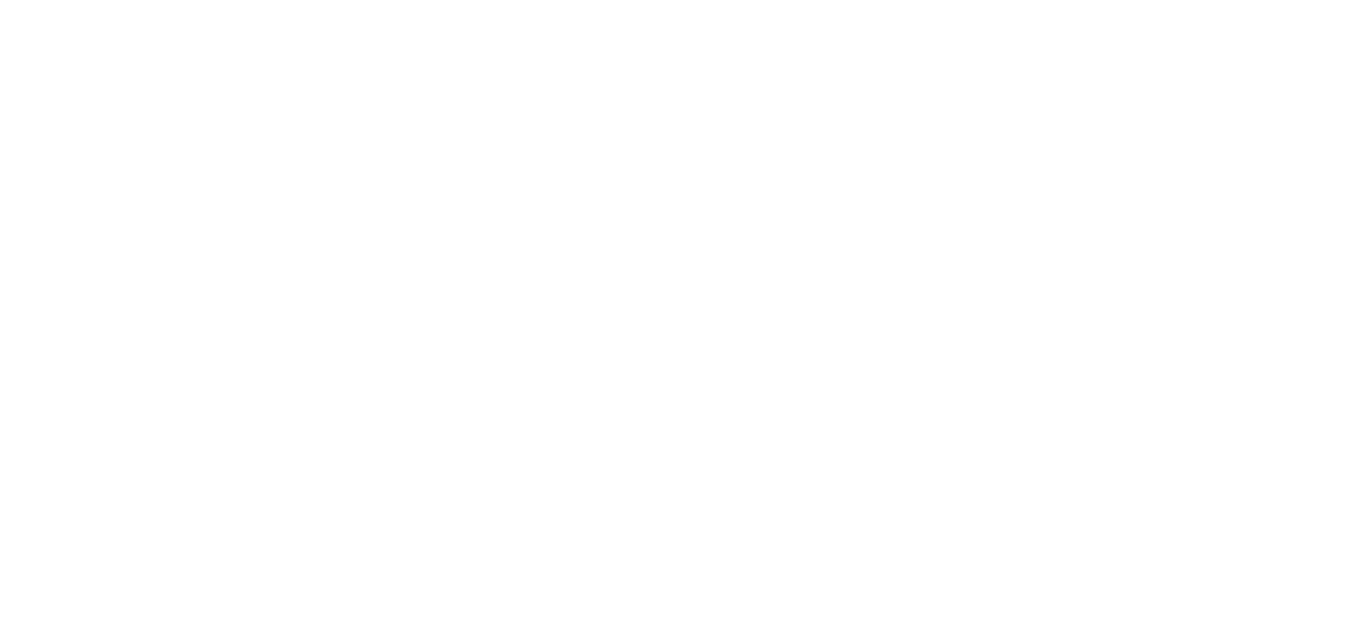 scroll, scrollTop: 0, scrollLeft: 0, axis: both 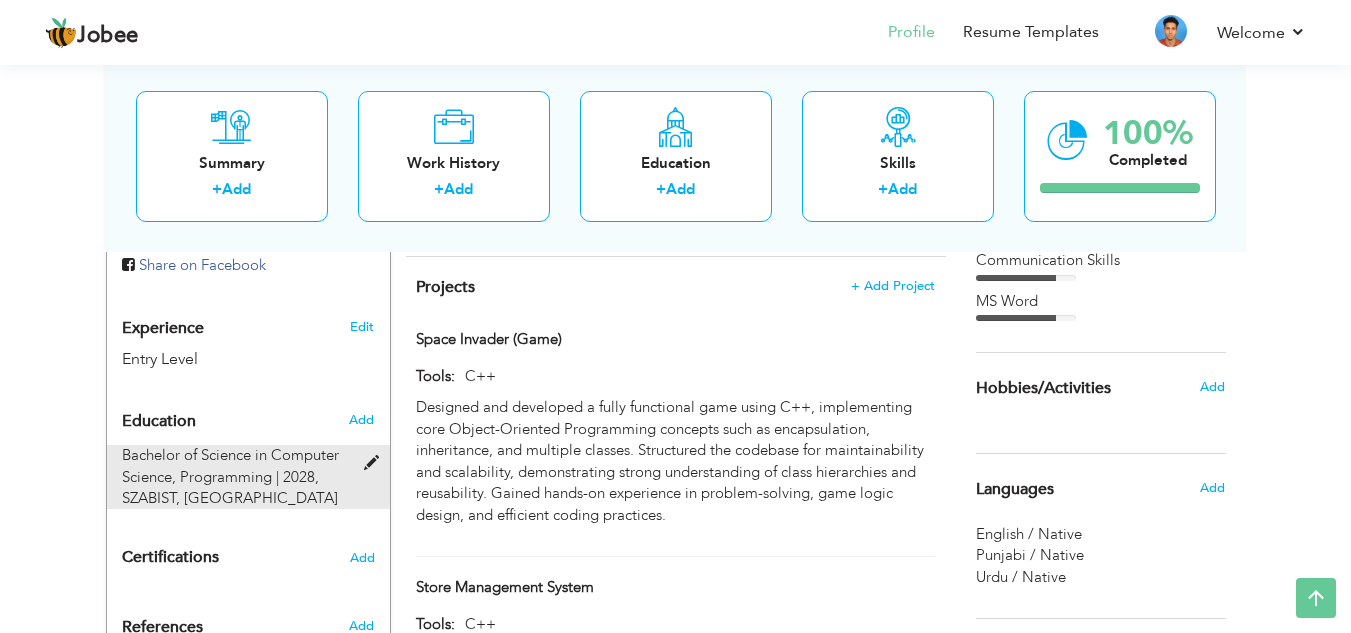 click at bounding box center [376, 463] 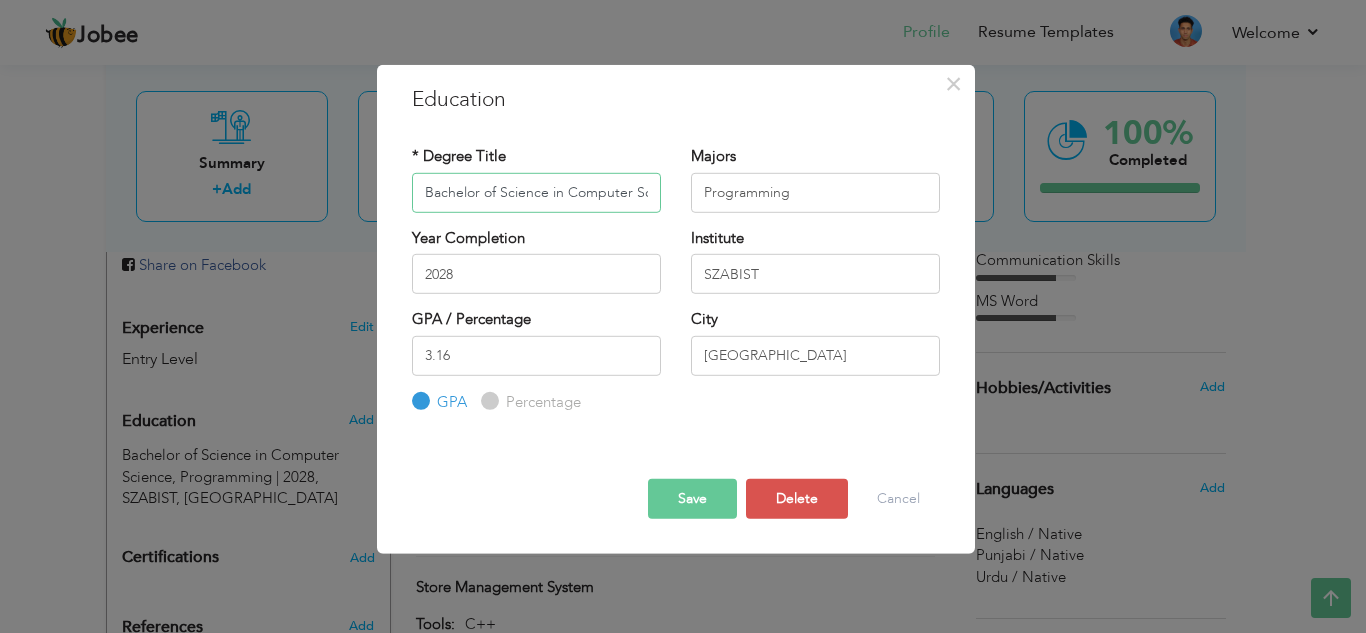 scroll, scrollTop: 0, scrollLeft: 33, axis: horizontal 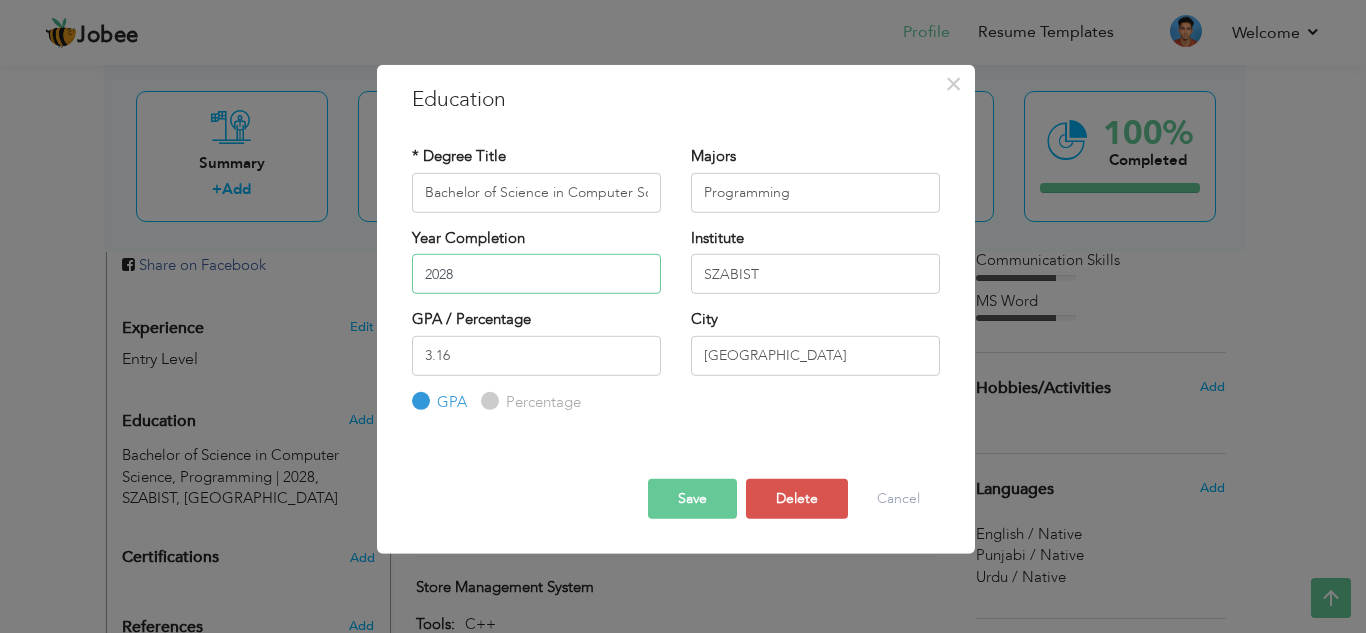 click on "2028" at bounding box center [536, 274] 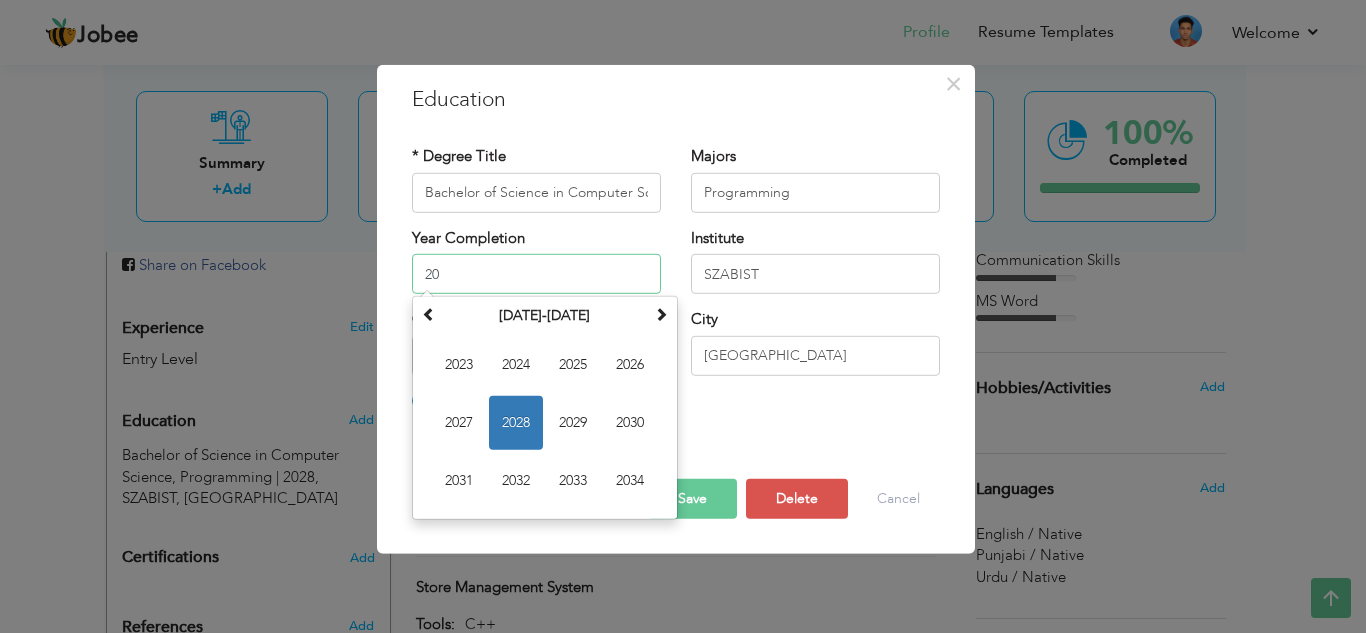 type on "2" 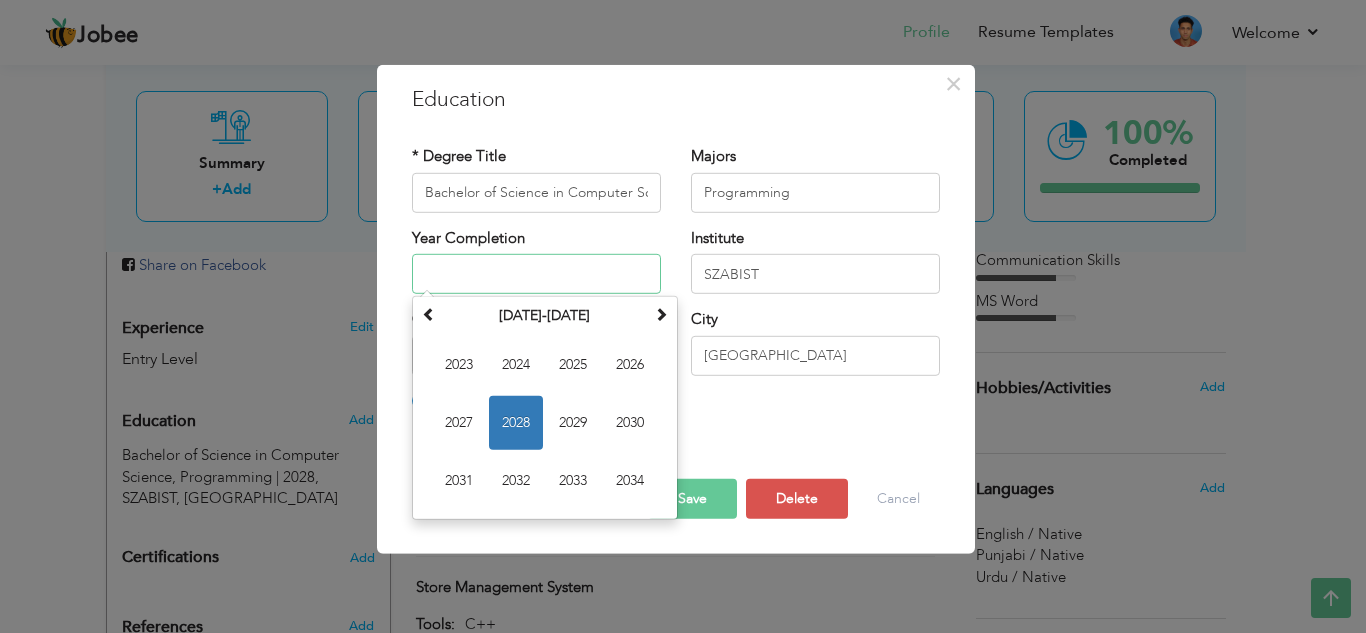 type 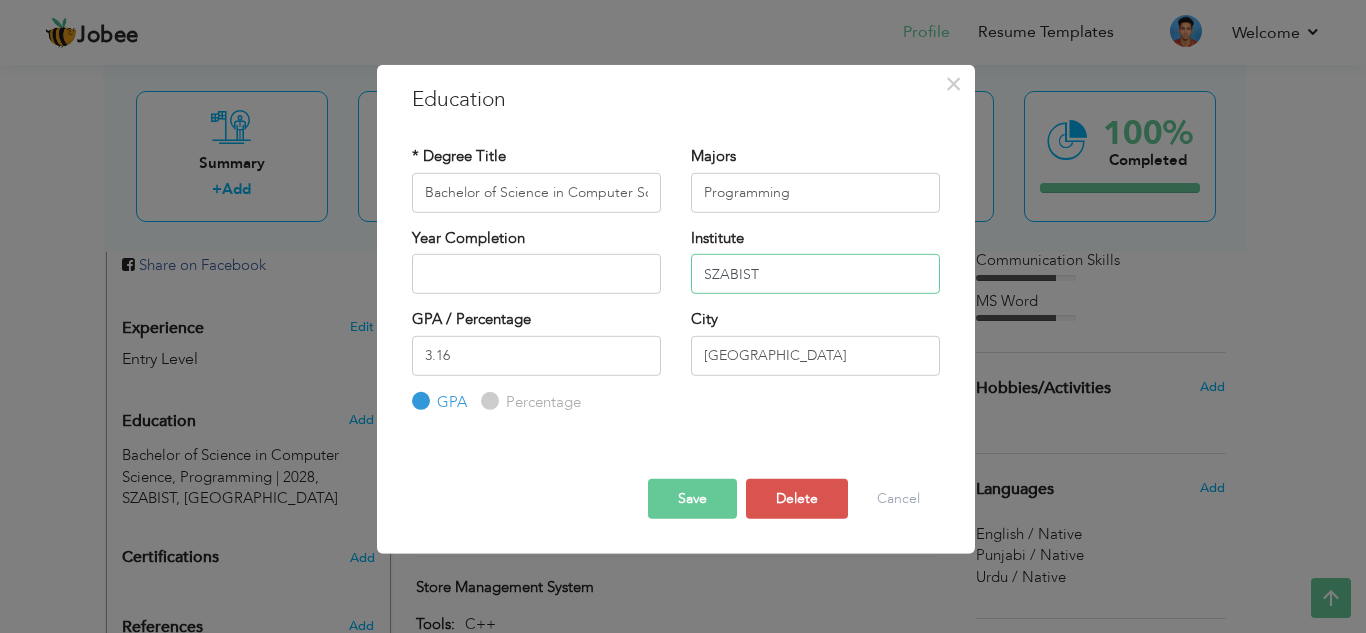 click on "SZABIST" at bounding box center (815, 274) 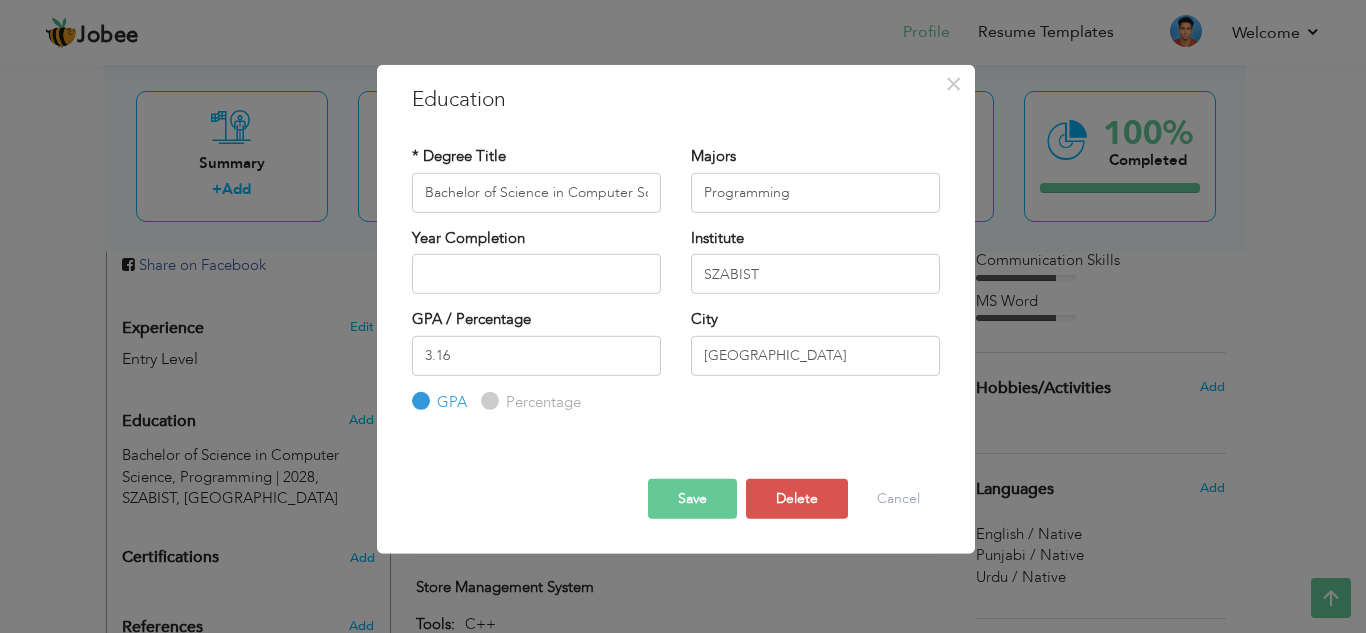 click on "Save" at bounding box center (692, 499) 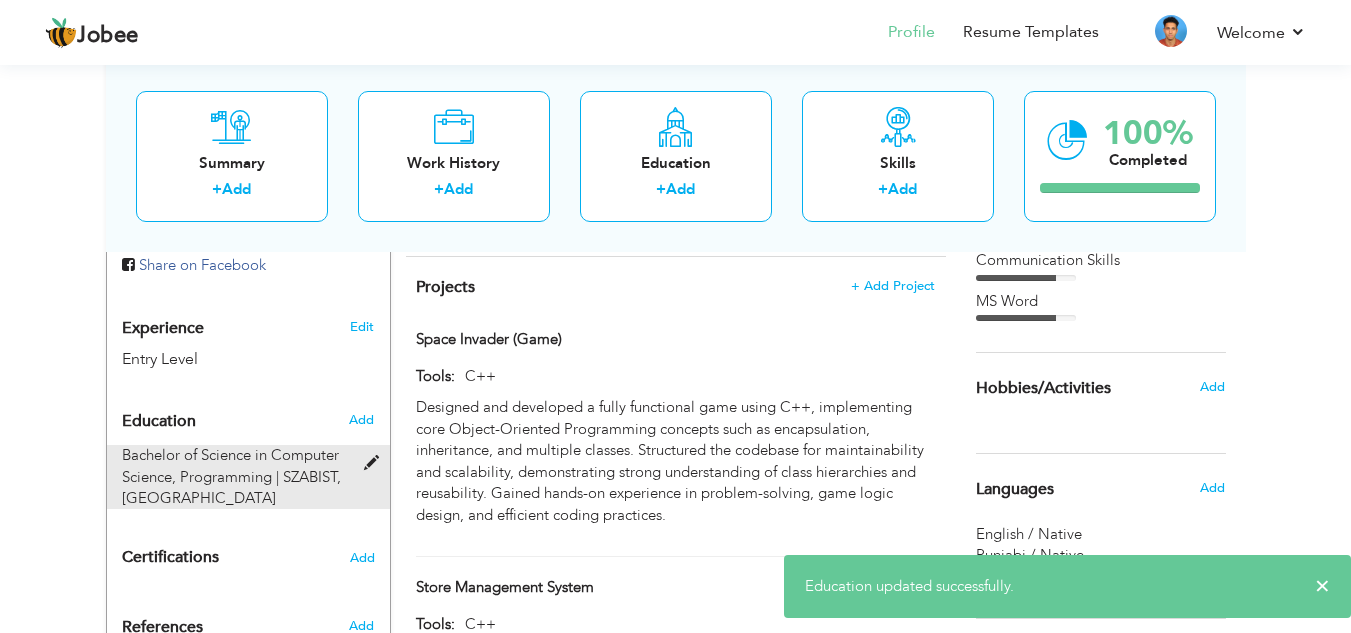 click at bounding box center [378, 452] 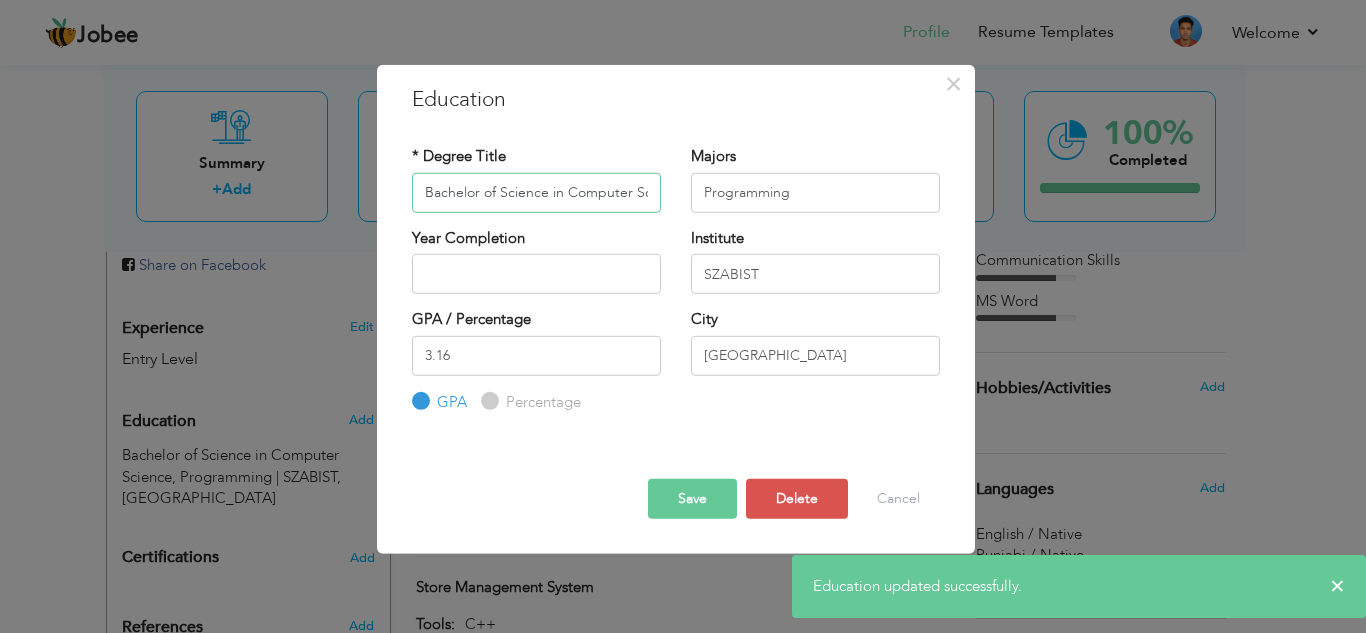 scroll, scrollTop: 0, scrollLeft: 33, axis: horizontal 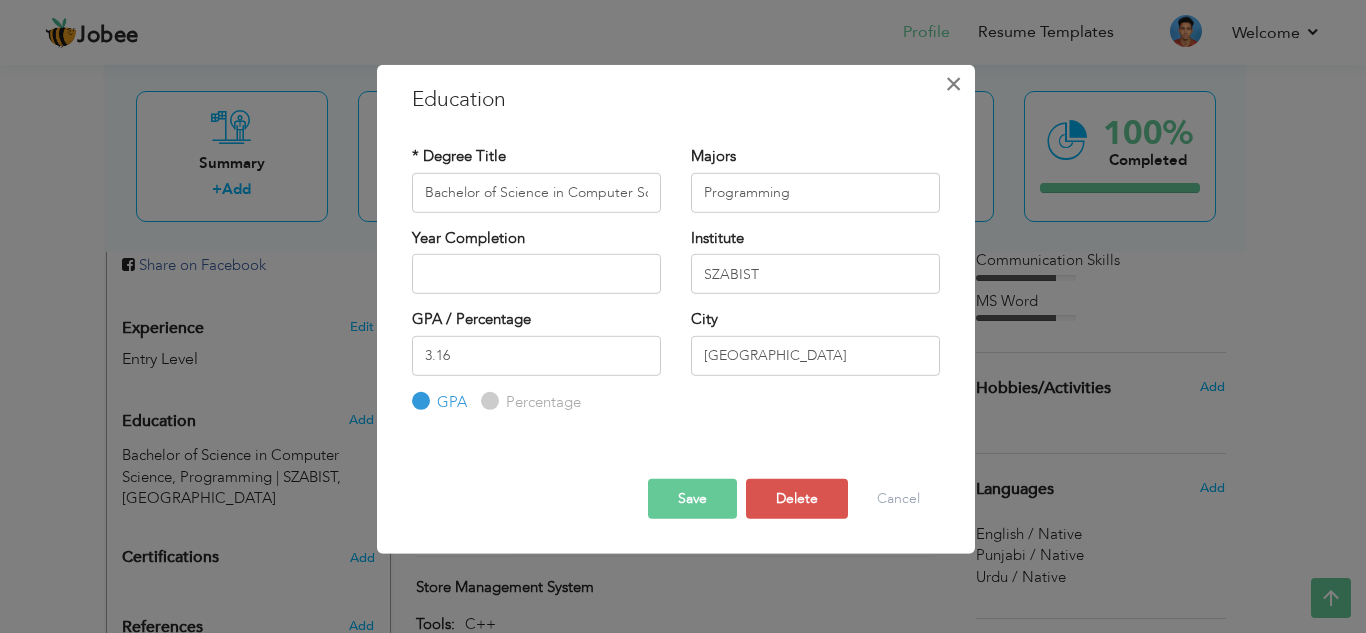 click on "×" at bounding box center (953, 83) 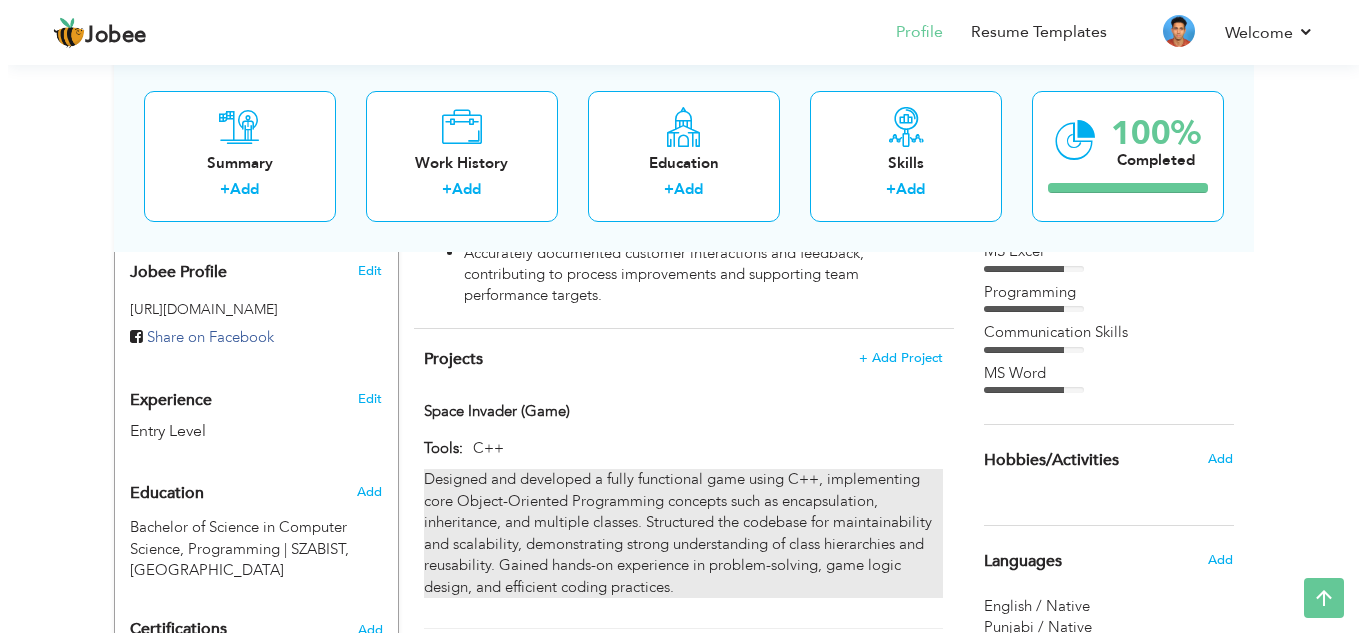 scroll, scrollTop: 651, scrollLeft: 0, axis: vertical 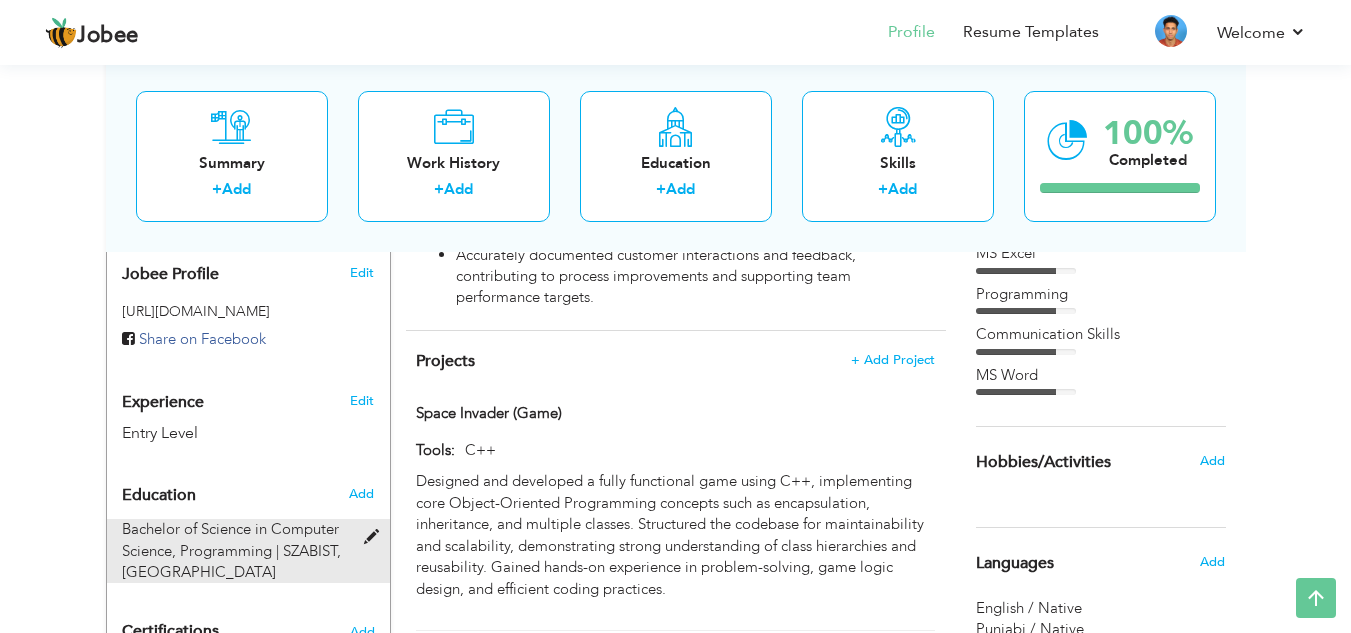 click at bounding box center [376, 537] 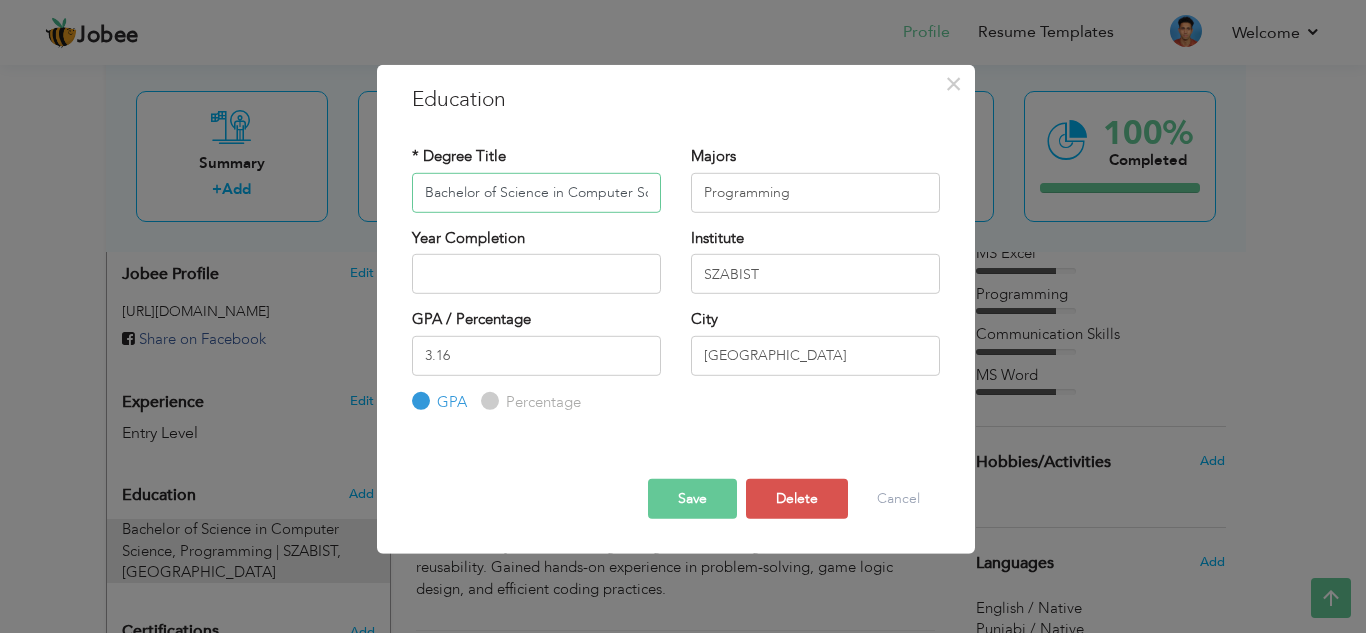 scroll, scrollTop: 0, scrollLeft: 33, axis: horizontal 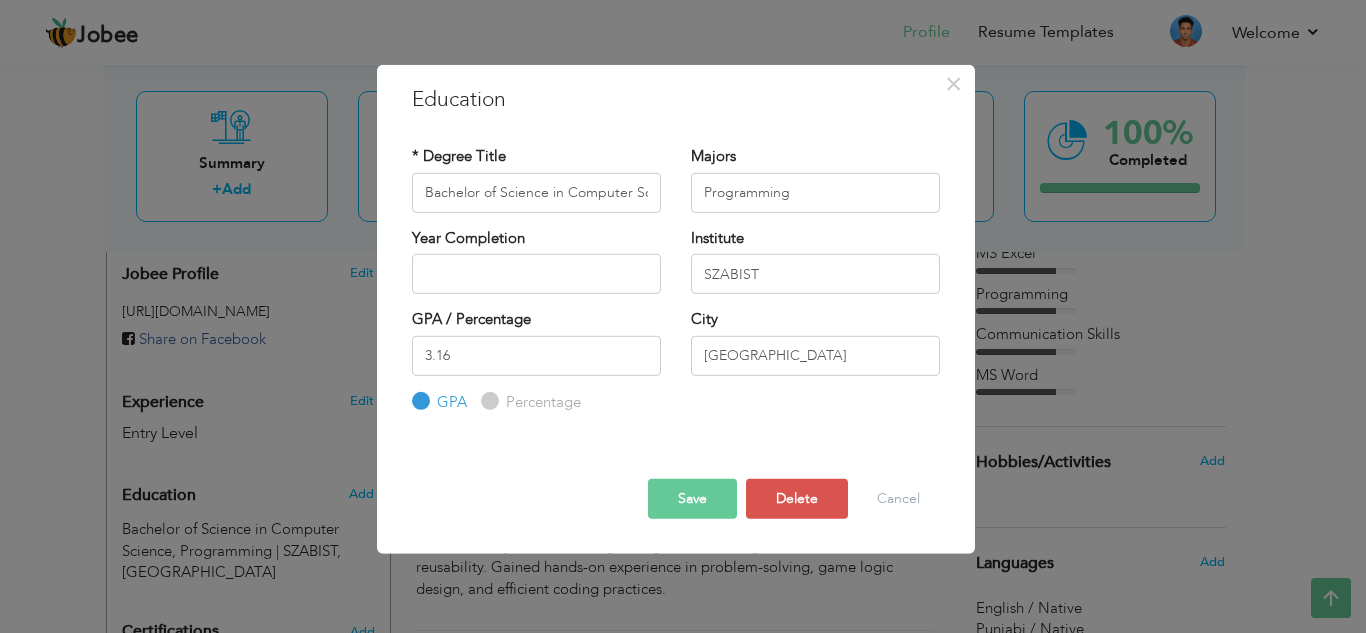 click on "Save" at bounding box center (692, 499) 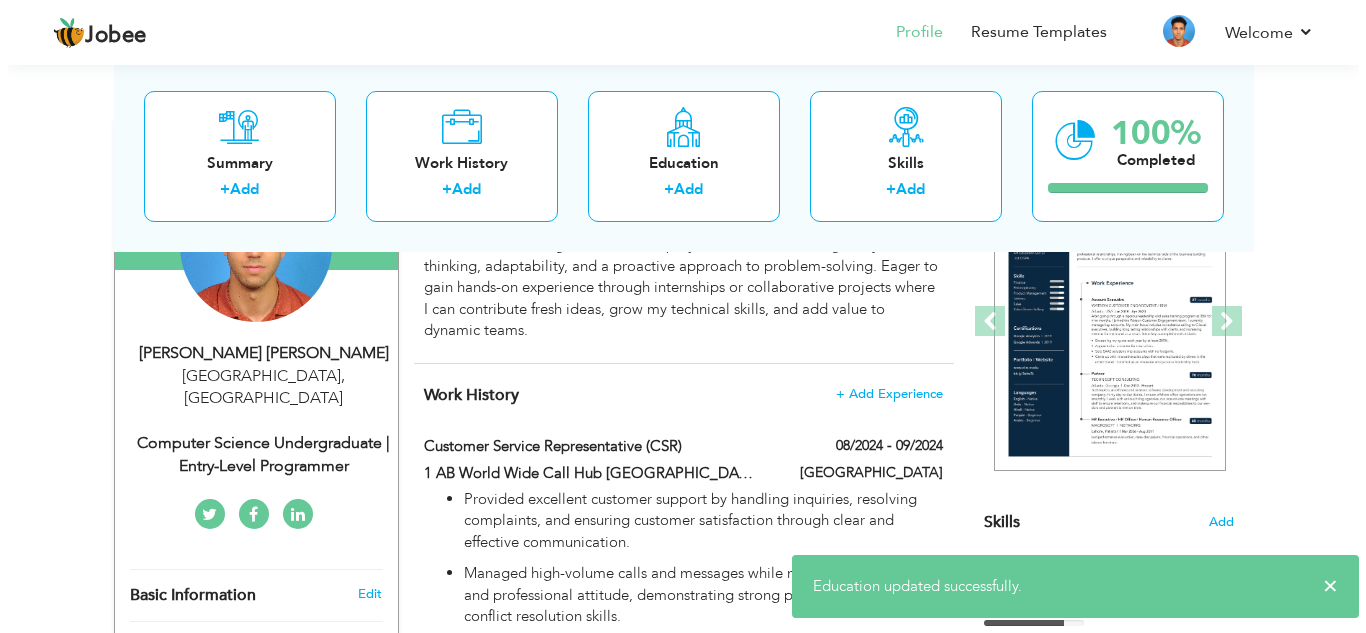 scroll, scrollTop: 256, scrollLeft: 0, axis: vertical 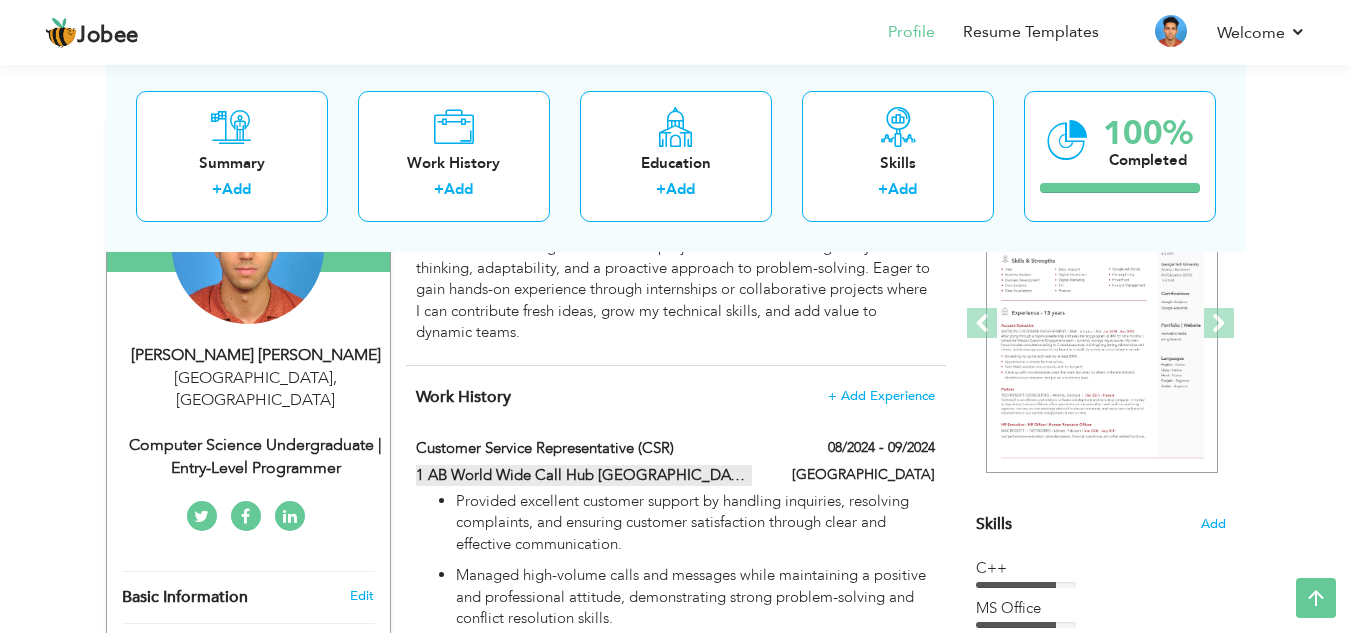 click at bounding box center [759, 474] 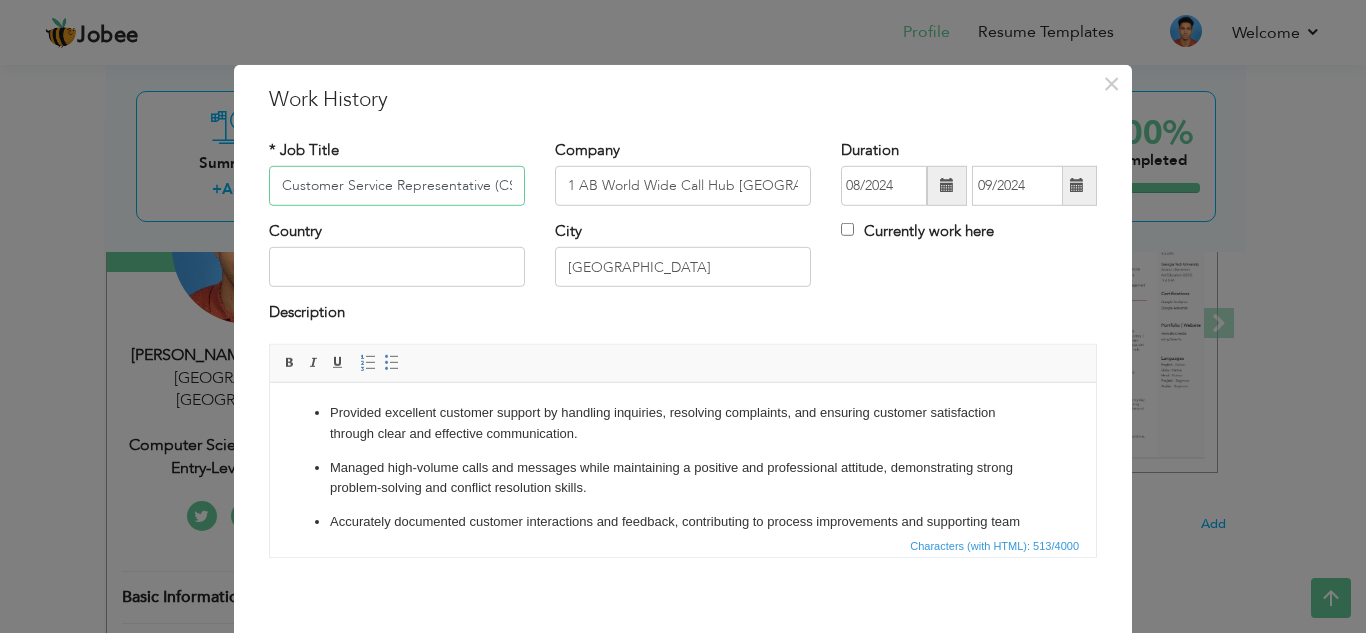scroll, scrollTop: 0, scrollLeft: 12, axis: horizontal 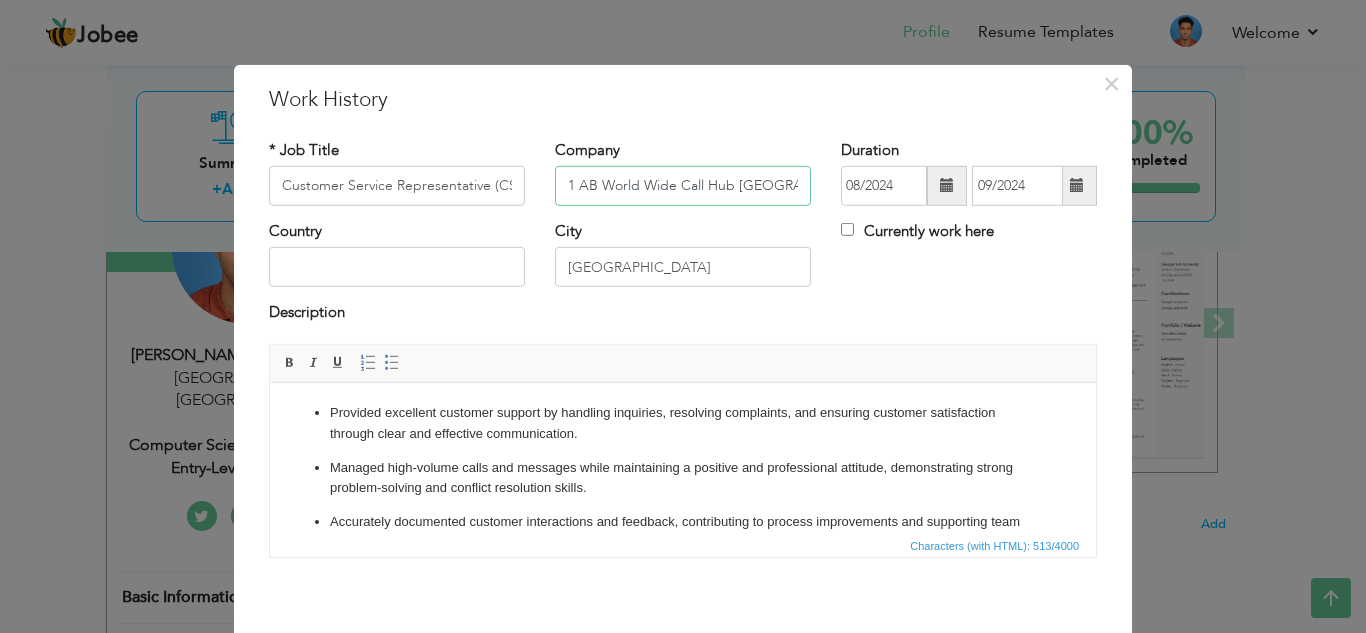 click on "1 AB World Wide Call Hub USA" at bounding box center (683, 186) 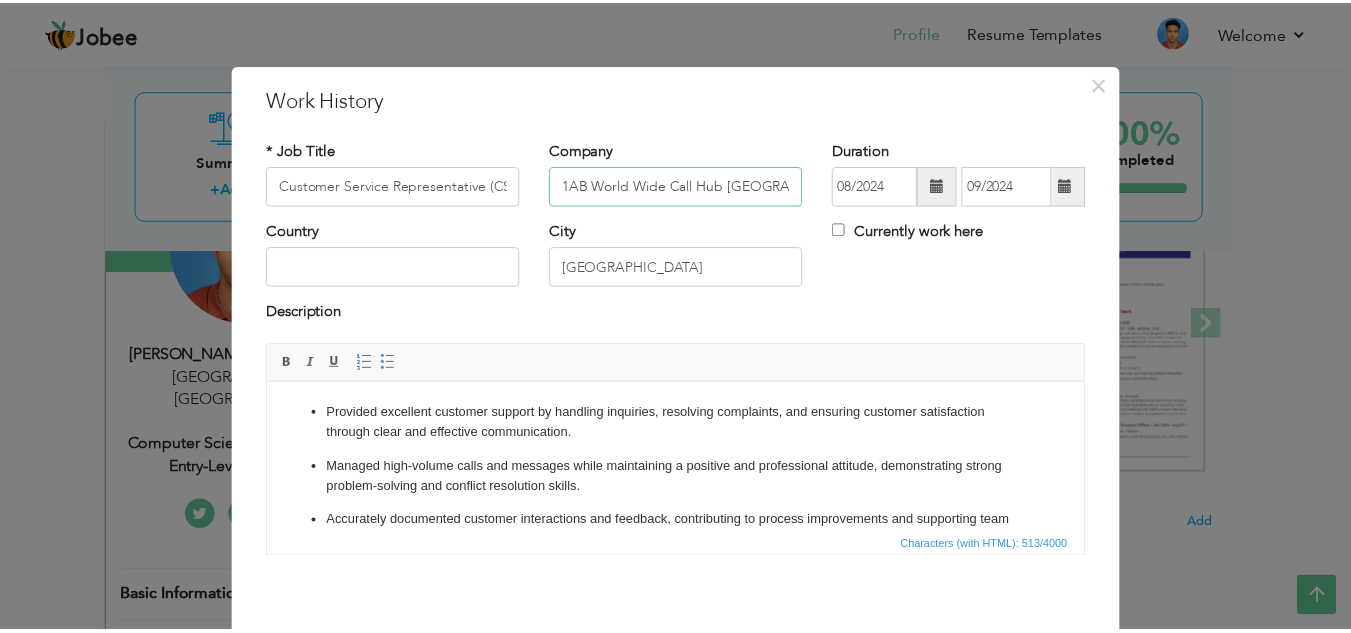 scroll, scrollTop: 87, scrollLeft: 0, axis: vertical 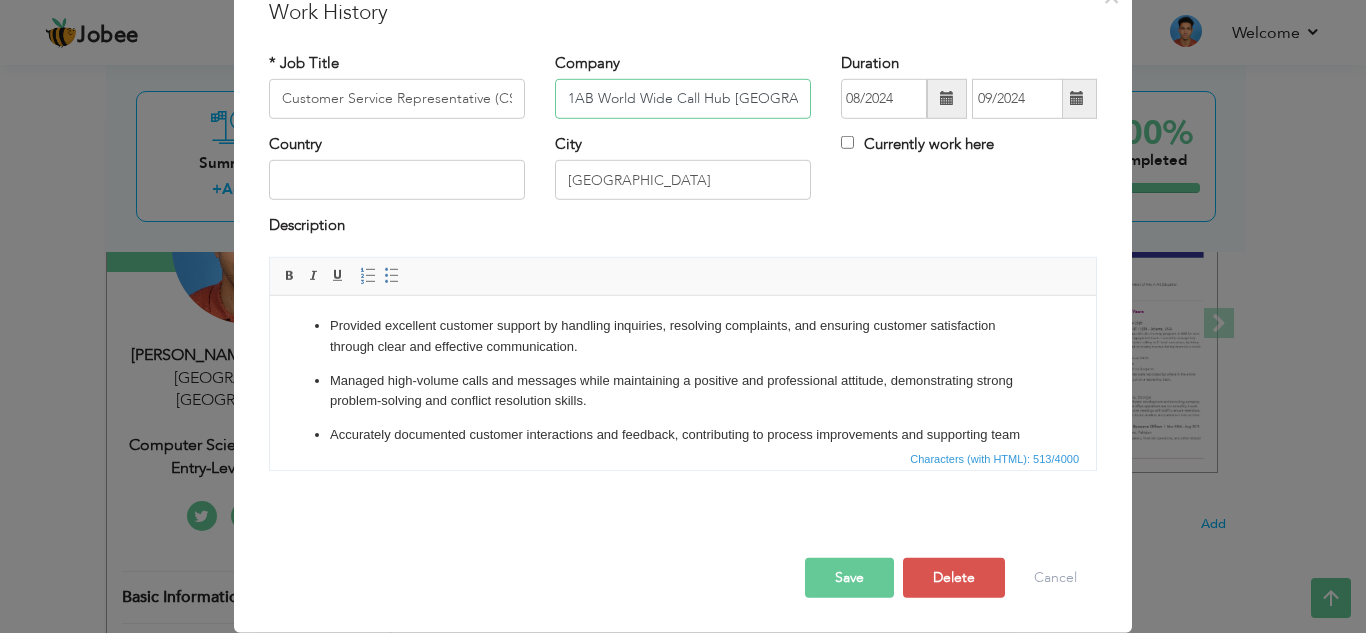 type on "1AB World Wide Call Hub [GEOGRAPHIC_DATA]" 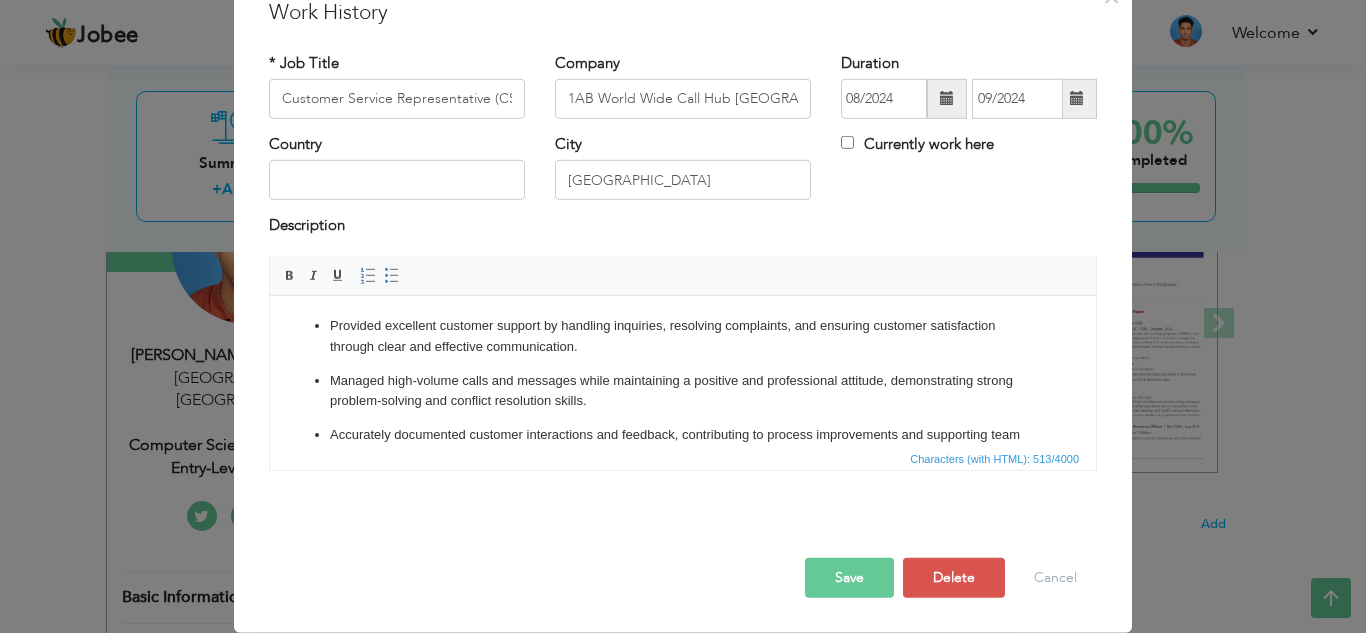 click on "Save" at bounding box center (849, 578) 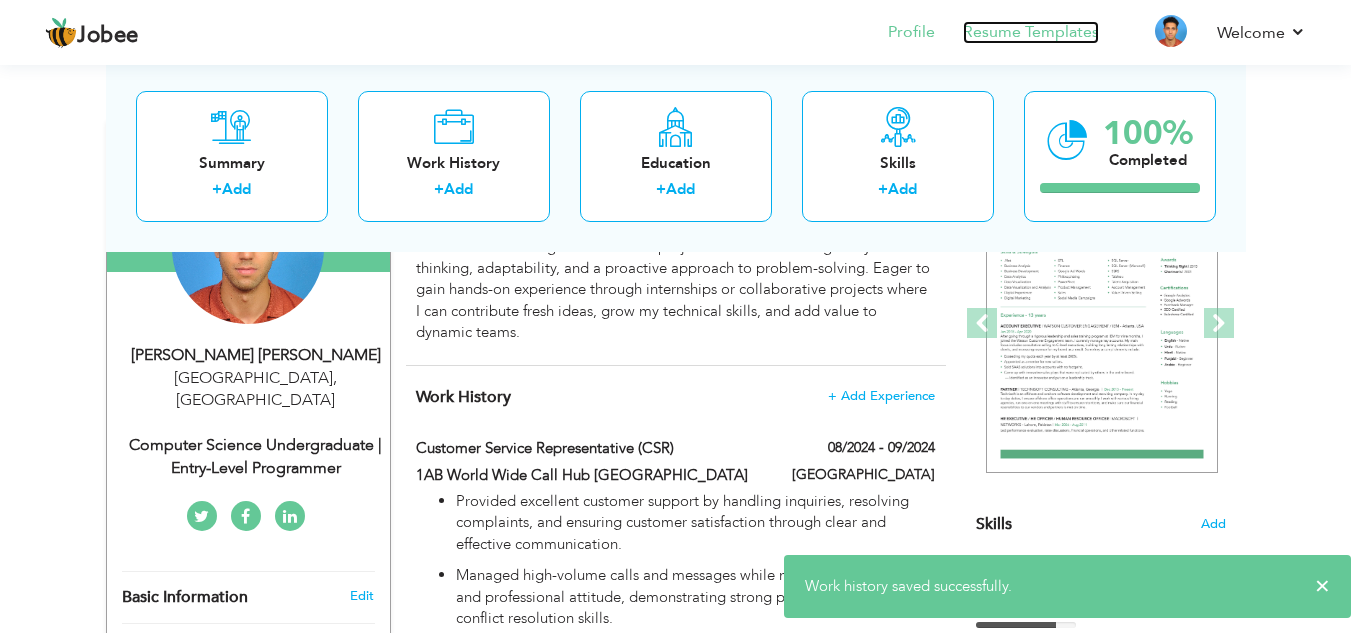 click on "Resume Templates" at bounding box center [1031, 32] 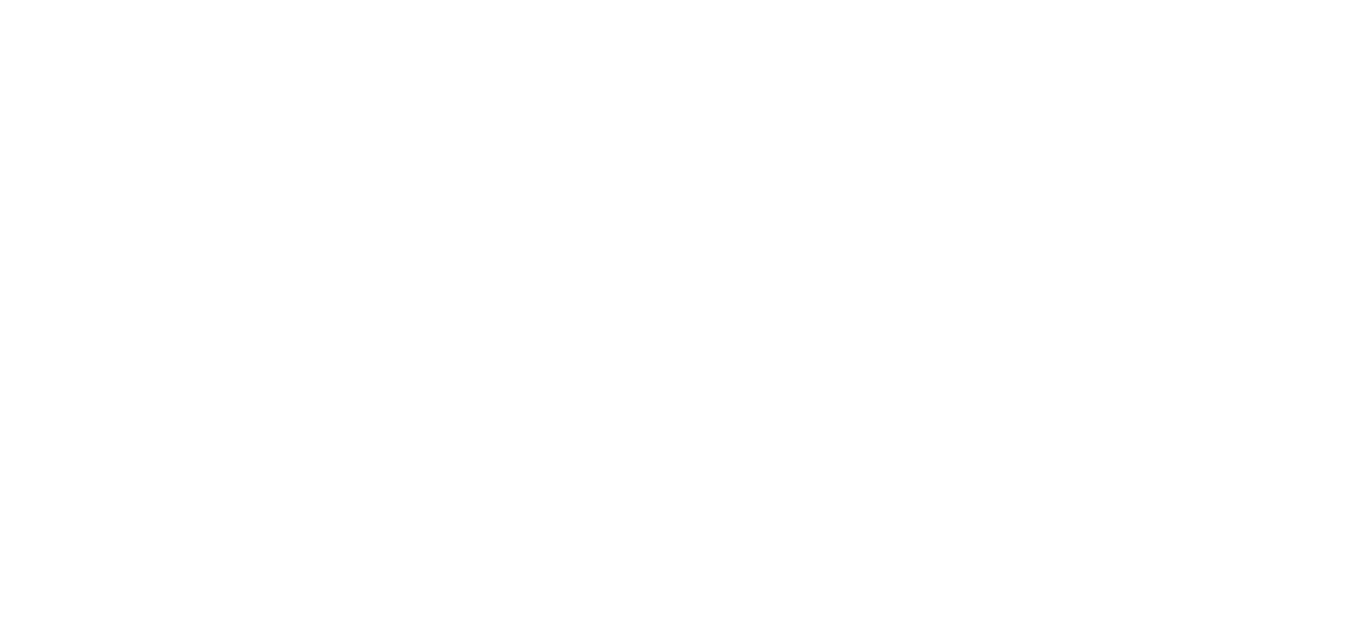 scroll, scrollTop: 0, scrollLeft: 0, axis: both 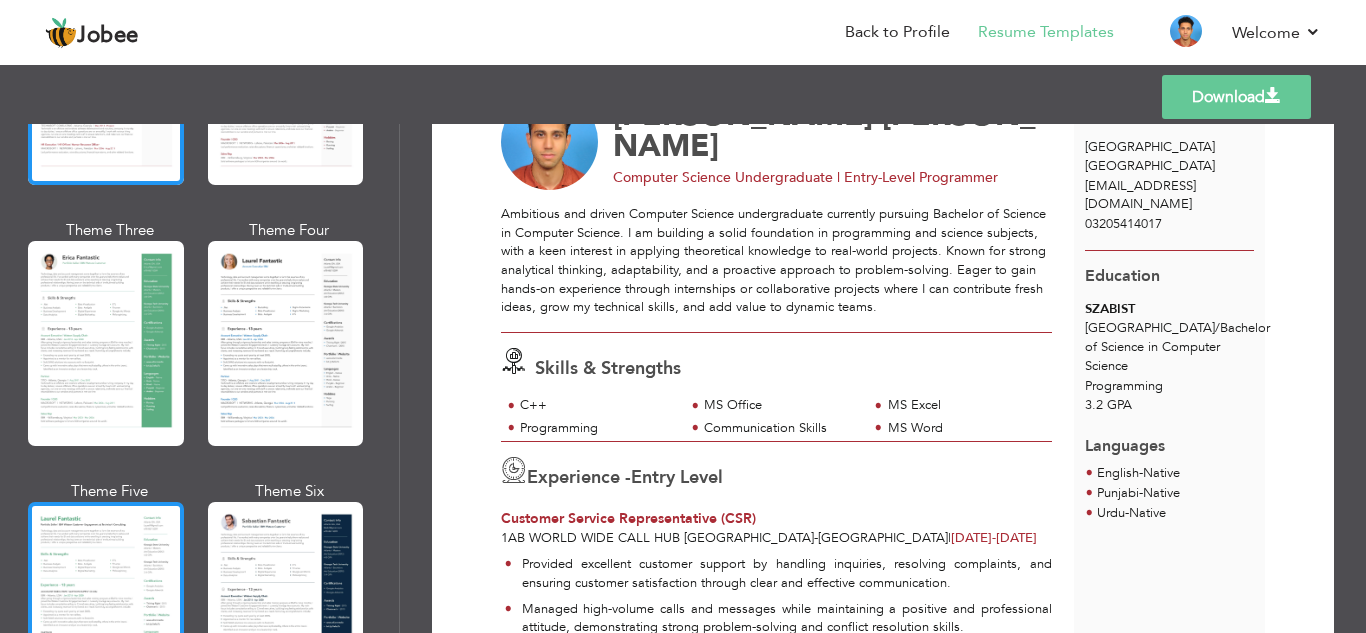 click at bounding box center (106, 604) 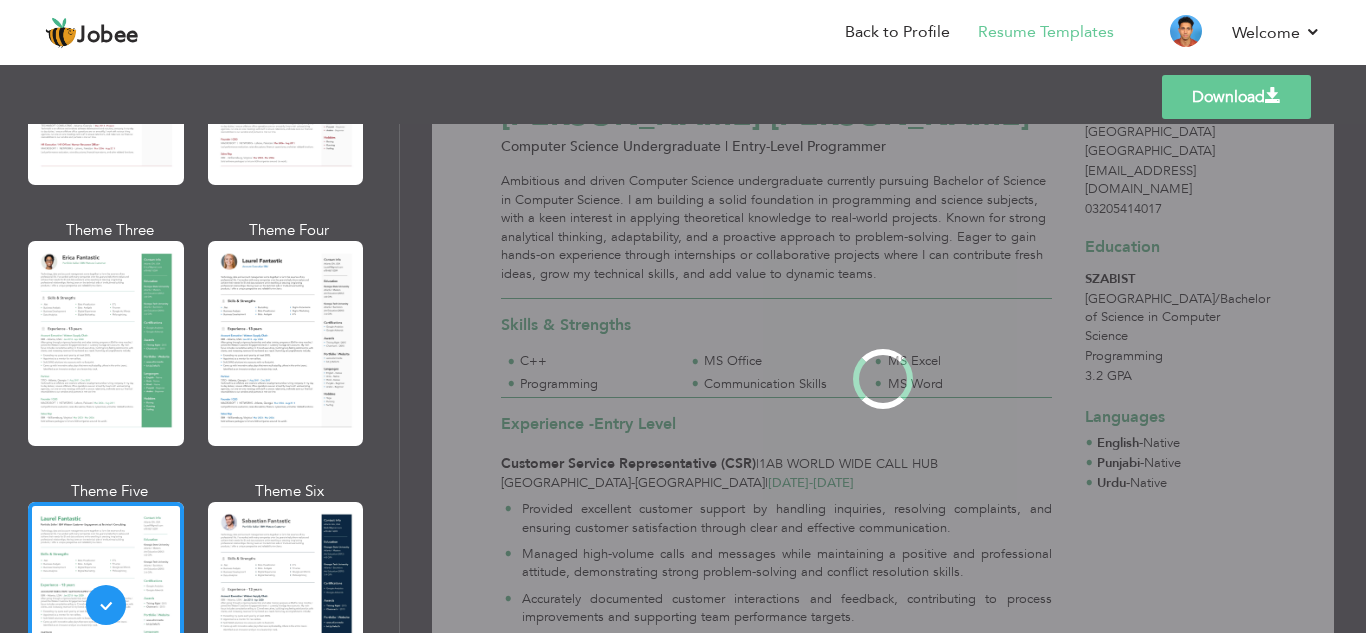 scroll, scrollTop: 0, scrollLeft: 0, axis: both 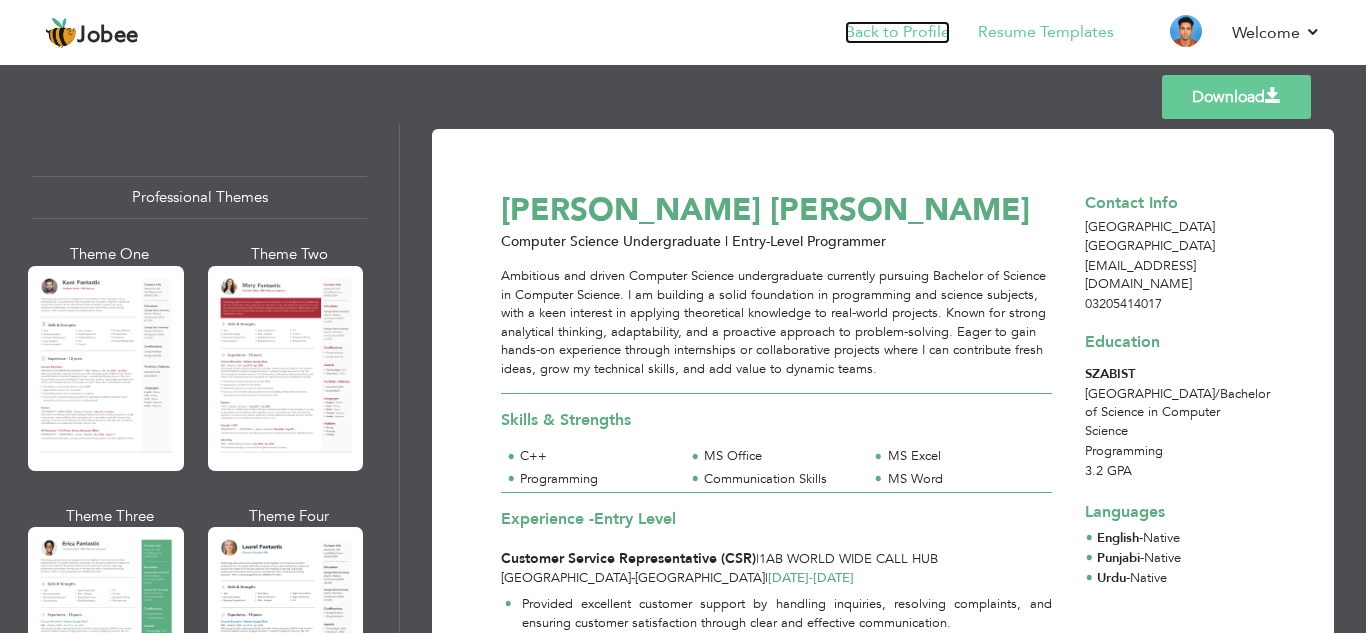 click on "Back to Profile" at bounding box center [897, 32] 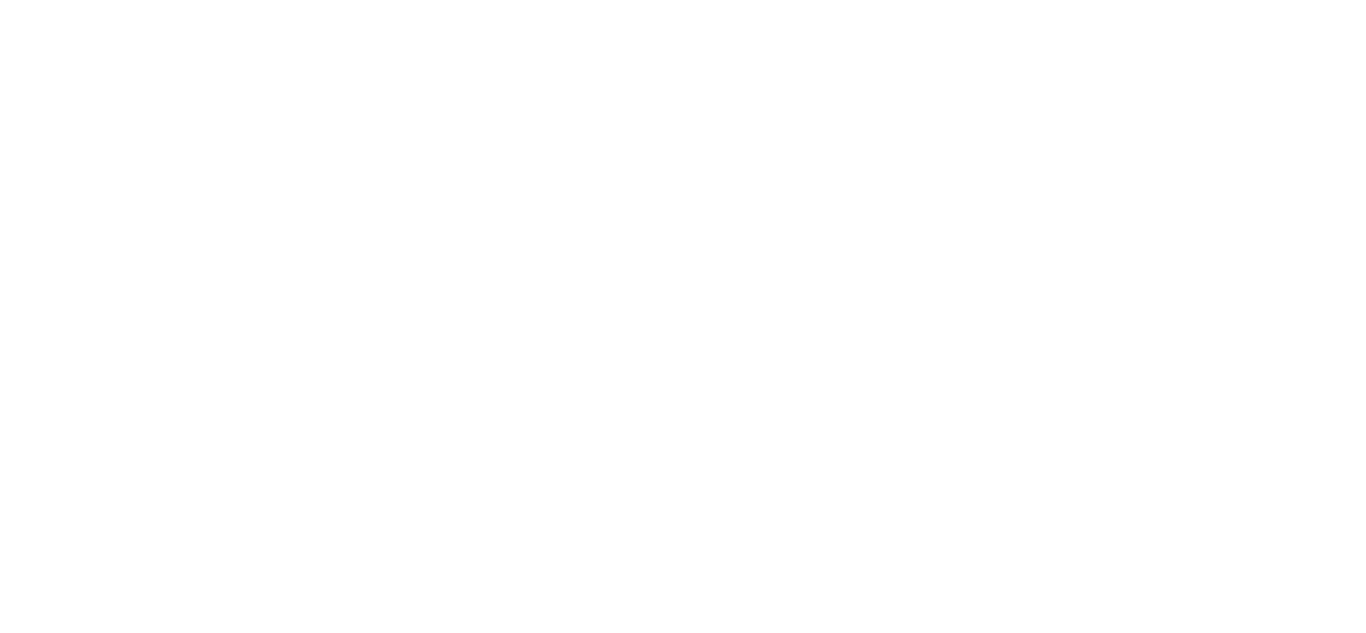 scroll, scrollTop: 0, scrollLeft: 0, axis: both 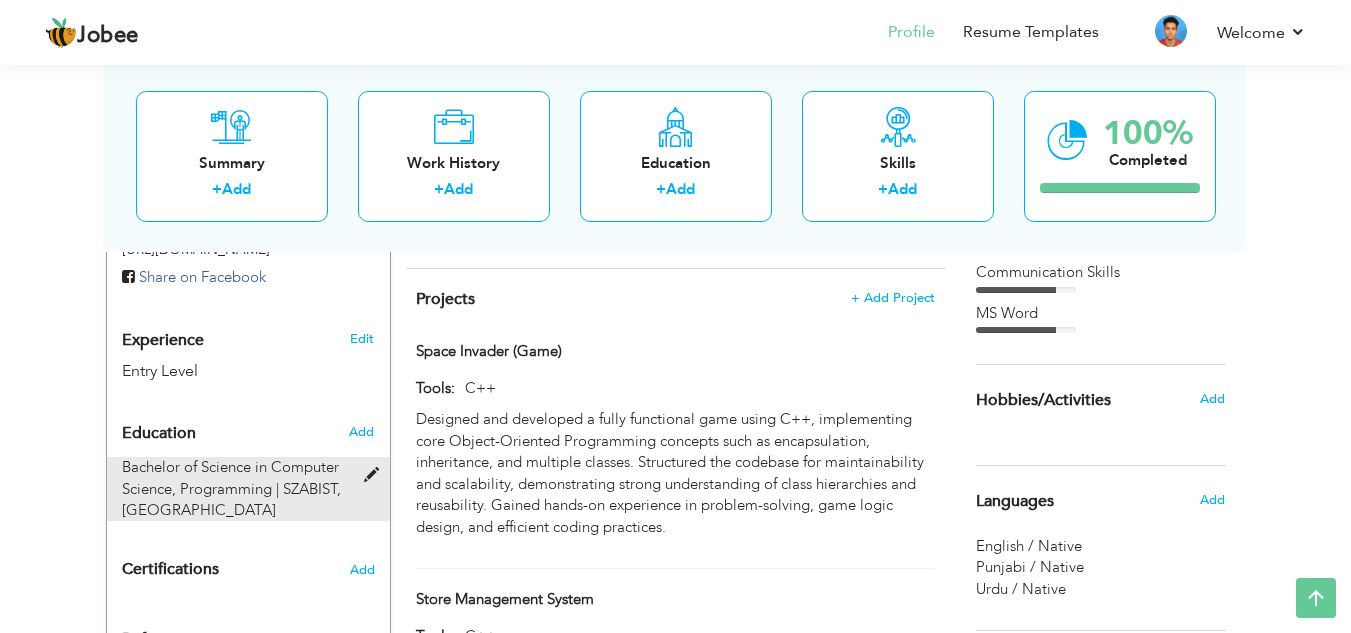 click at bounding box center (376, 475) 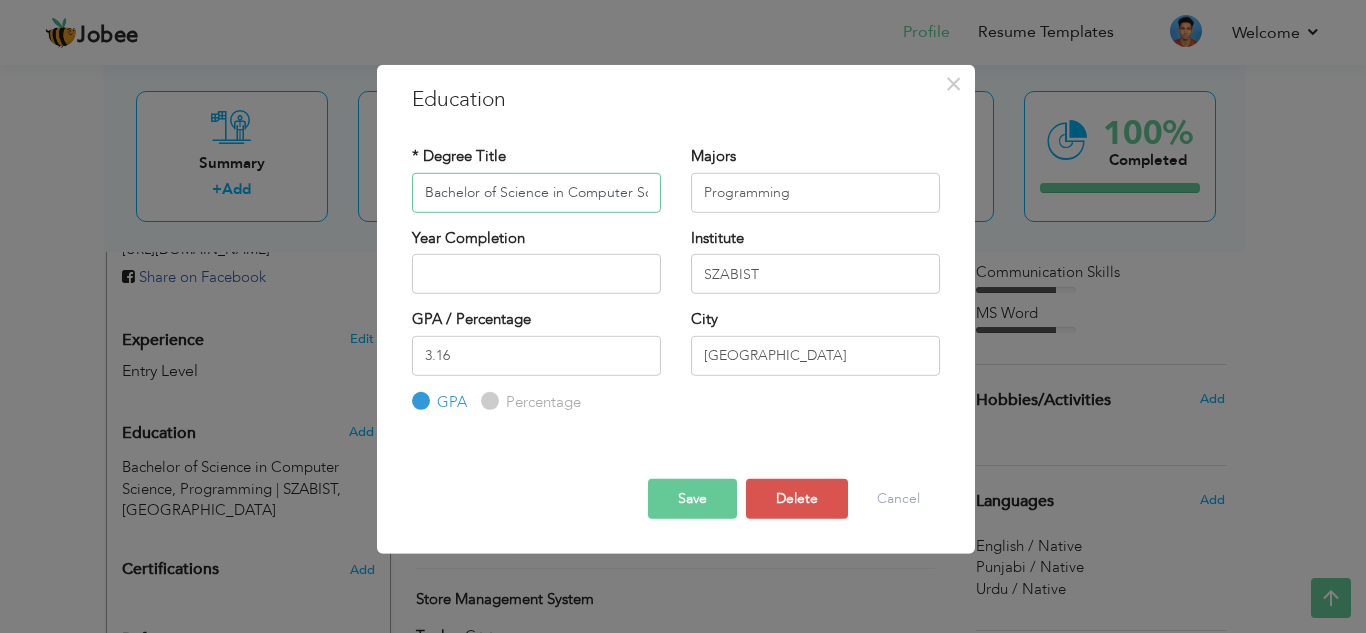 scroll, scrollTop: 0, scrollLeft: 33, axis: horizontal 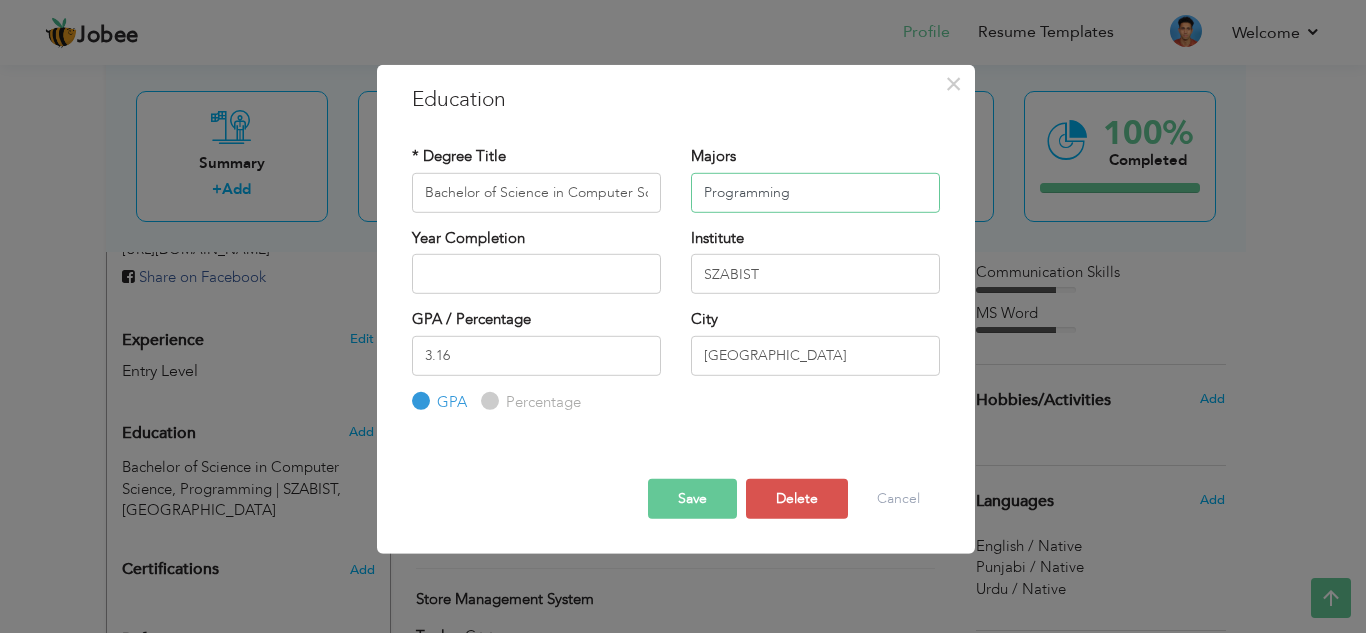 click on "Programming" at bounding box center [815, 192] 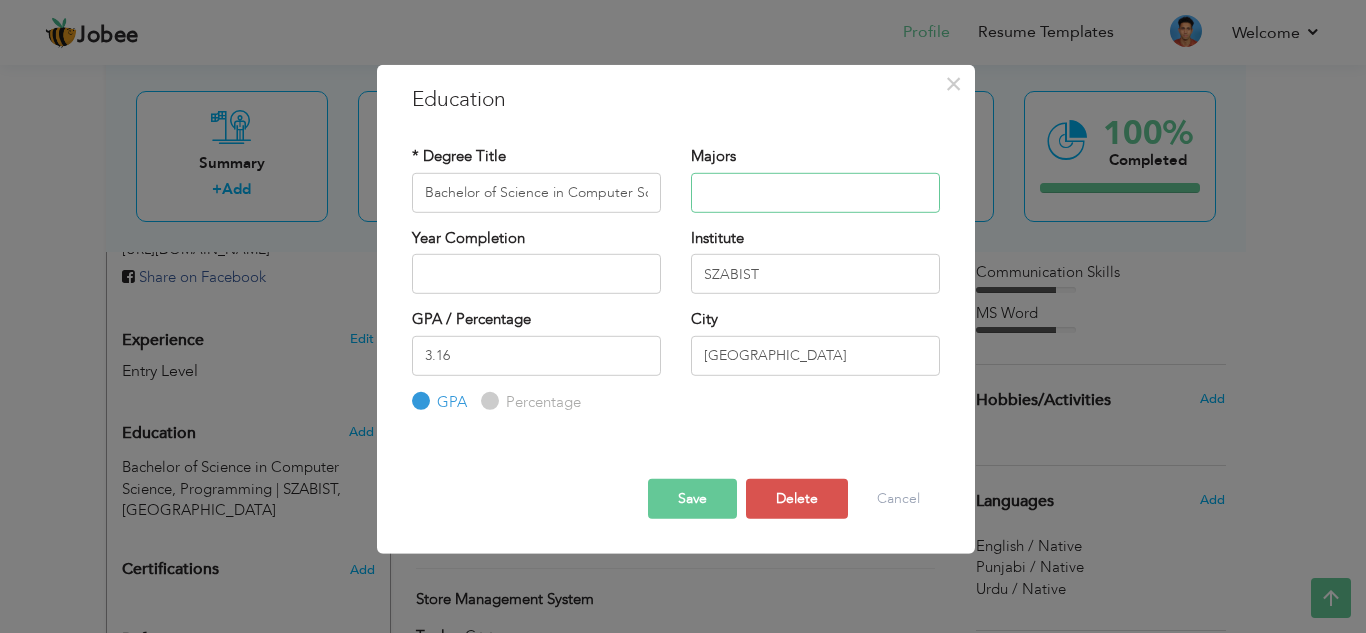 type 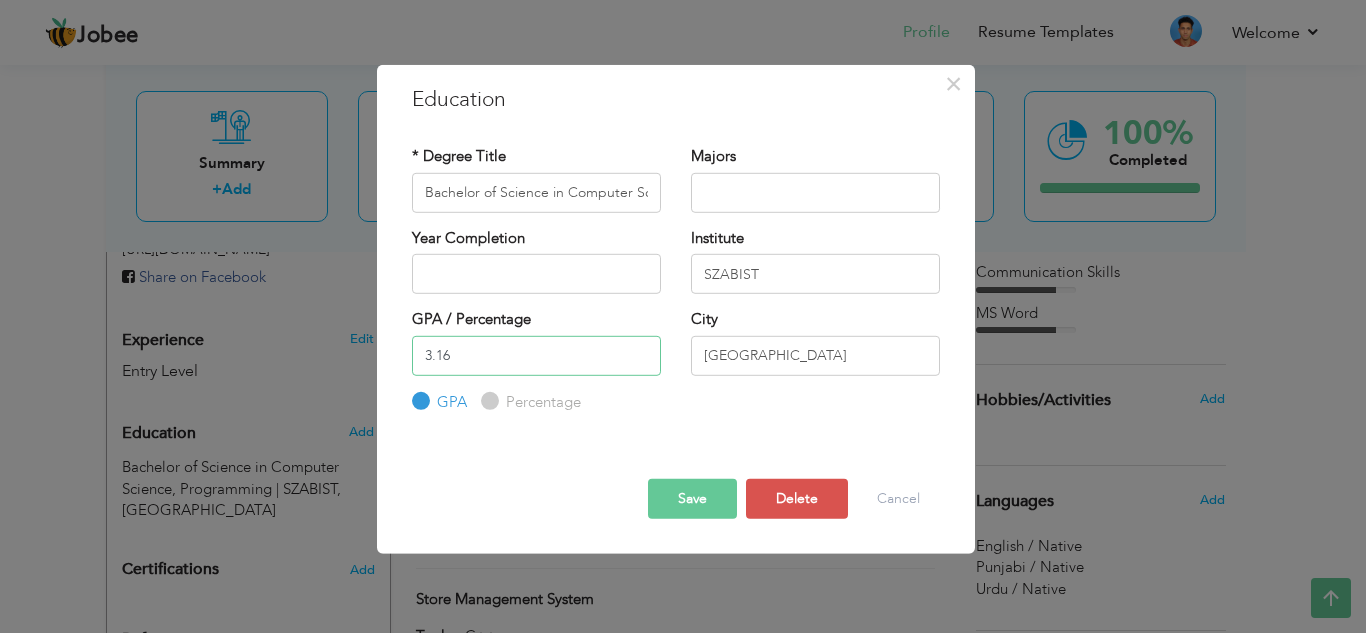 click on "3.16" at bounding box center [536, 355] 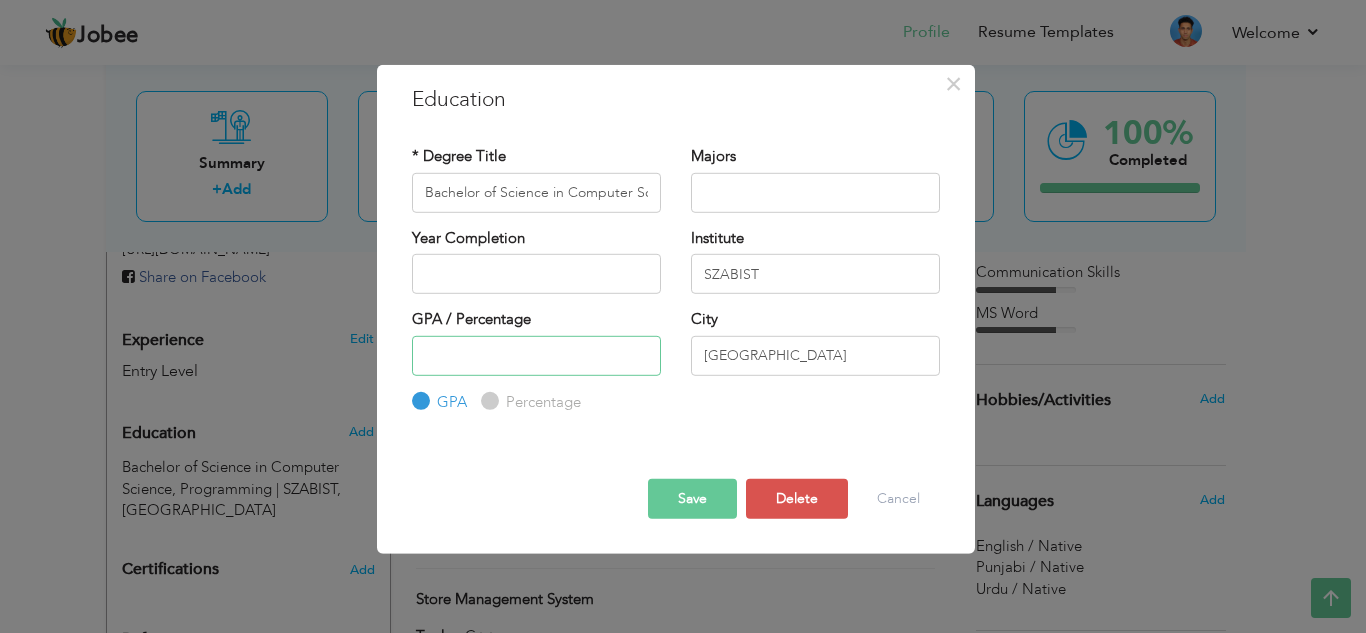 type 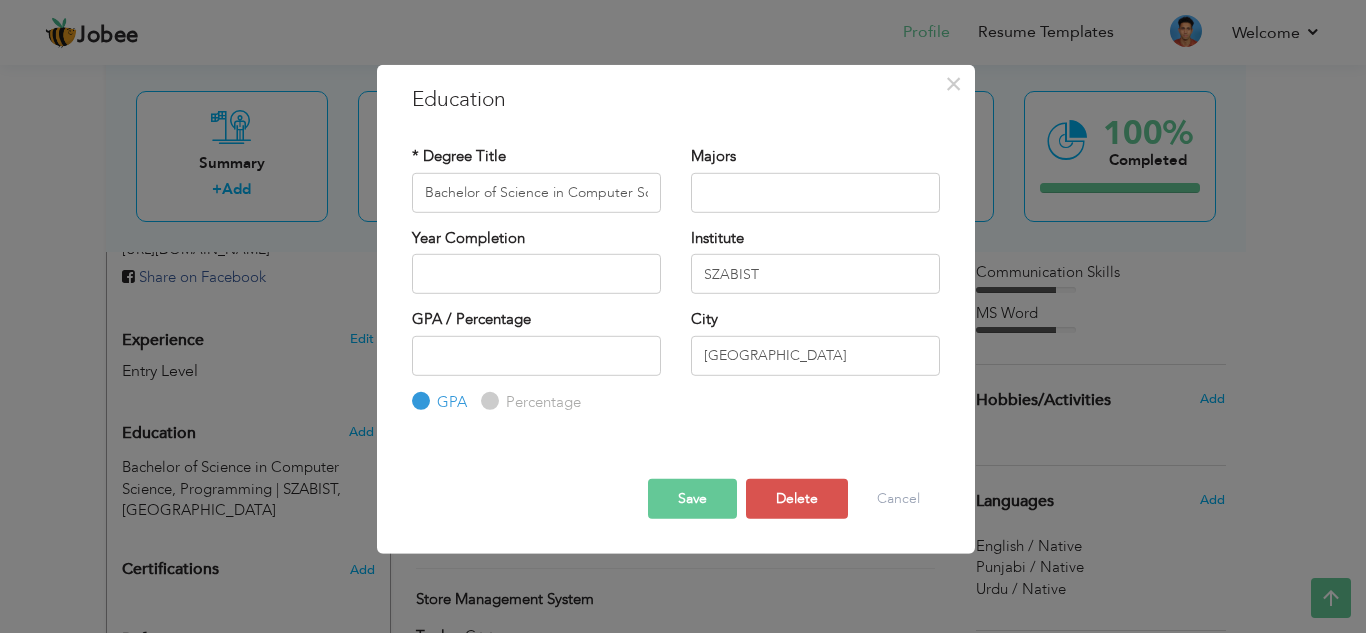 click on "Save" at bounding box center (692, 499) 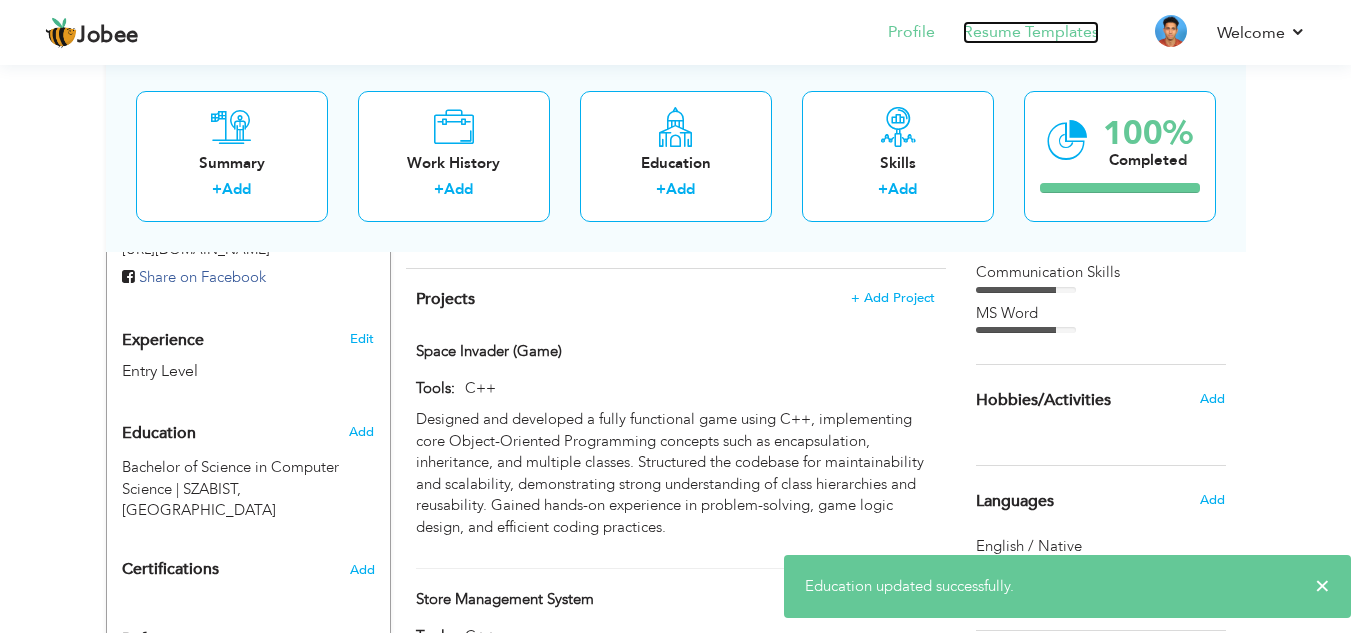 click on "Resume Templates" at bounding box center (1031, 32) 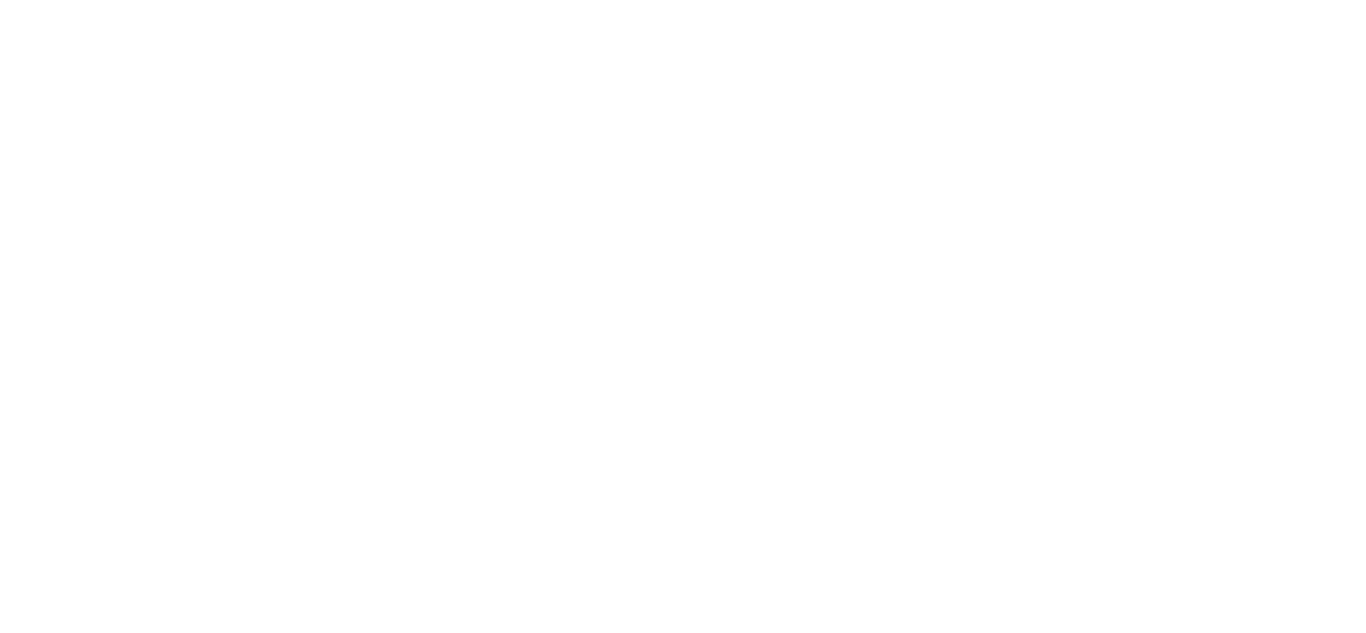 scroll, scrollTop: 0, scrollLeft: 0, axis: both 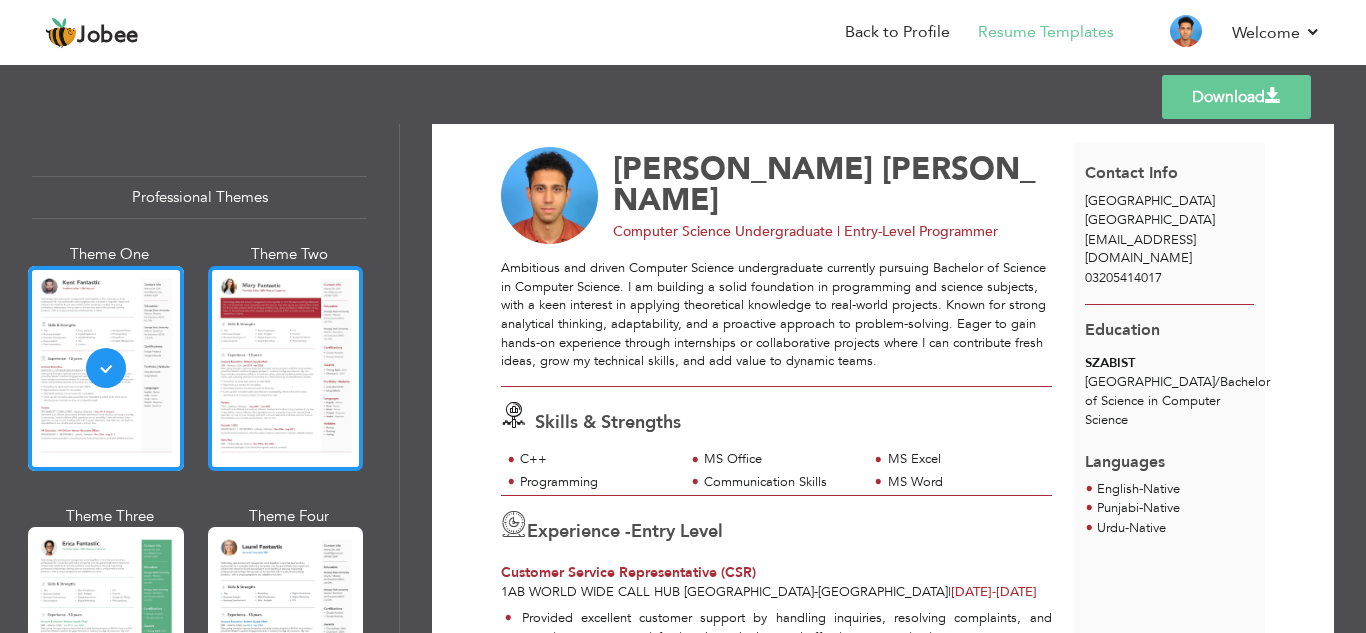 click at bounding box center (286, 368) 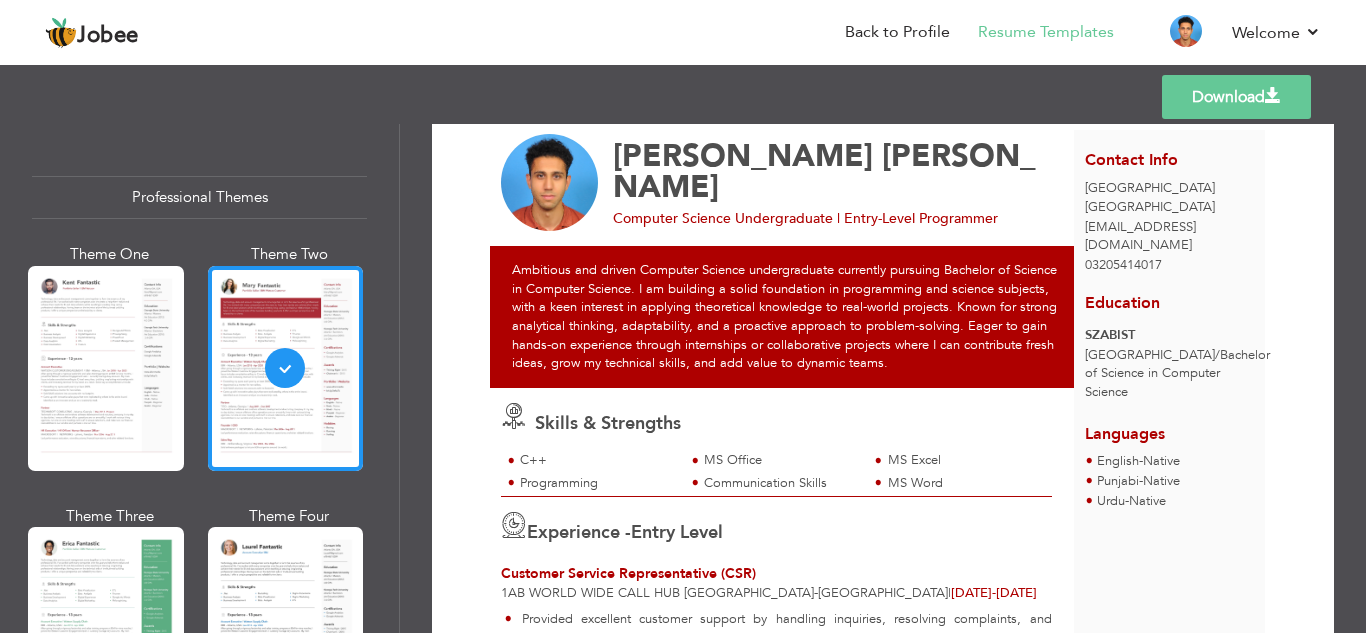 scroll, scrollTop: 0, scrollLeft: 0, axis: both 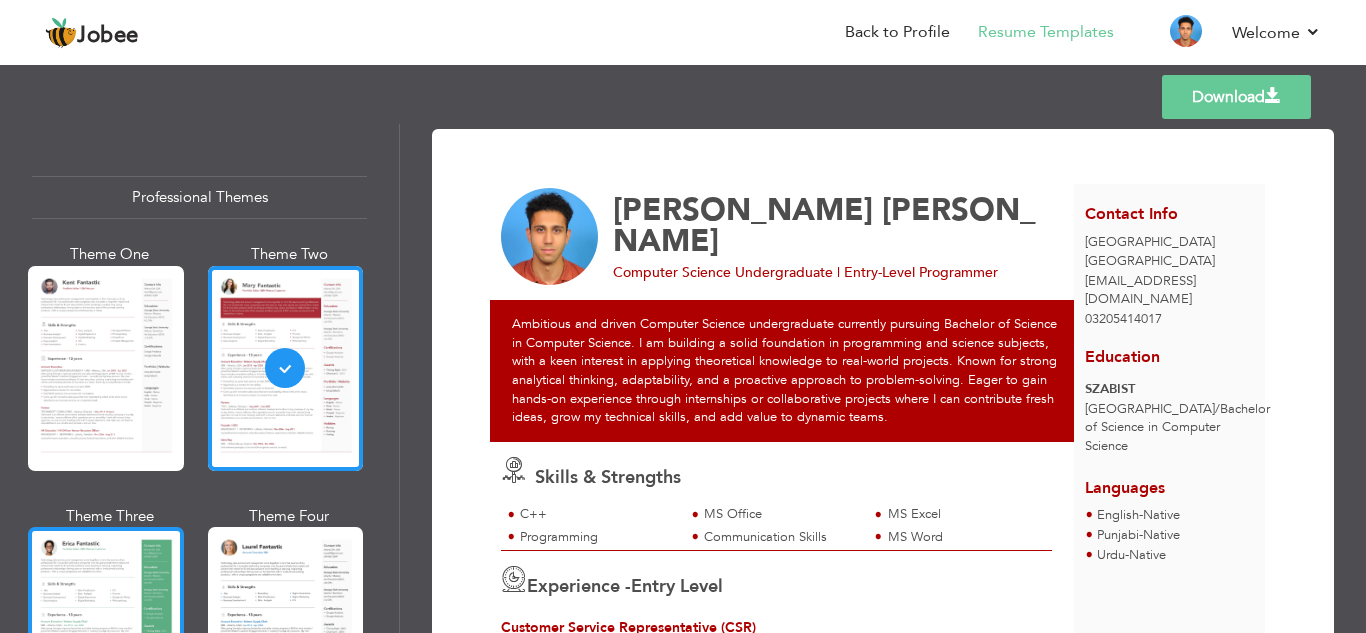 click at bounding box center (106, 629) 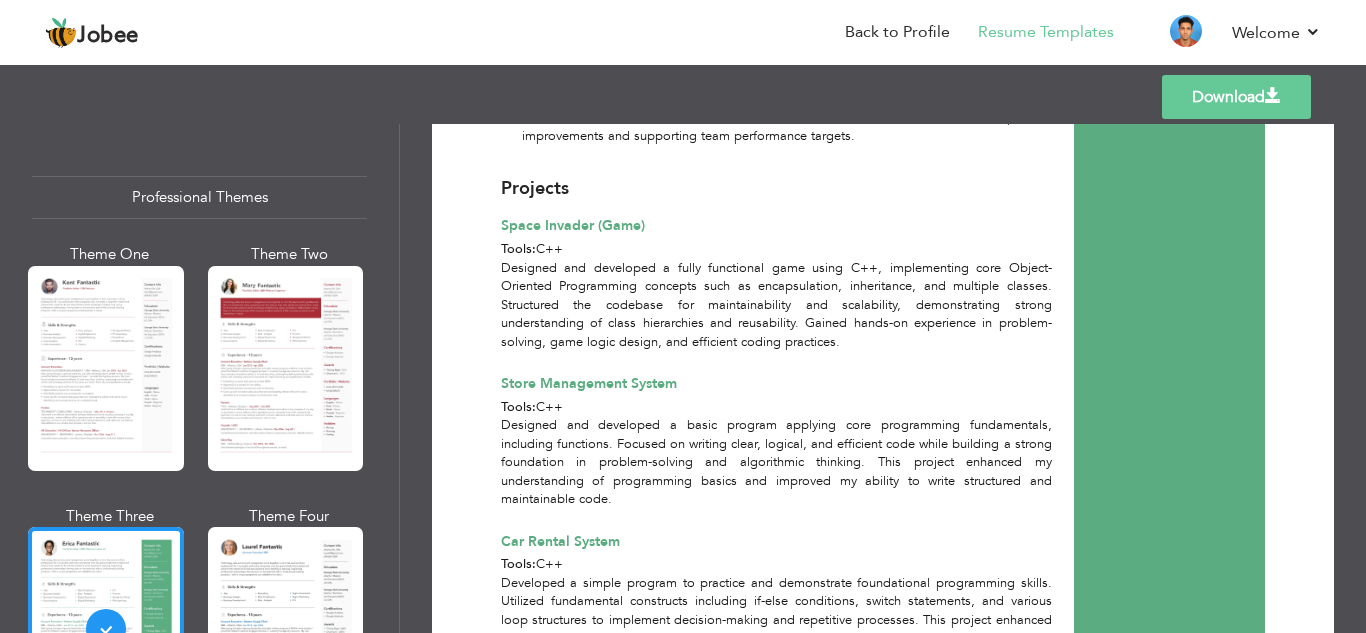 scroll, scrollTop: 769, scrollLeft: 0, axis: vertical 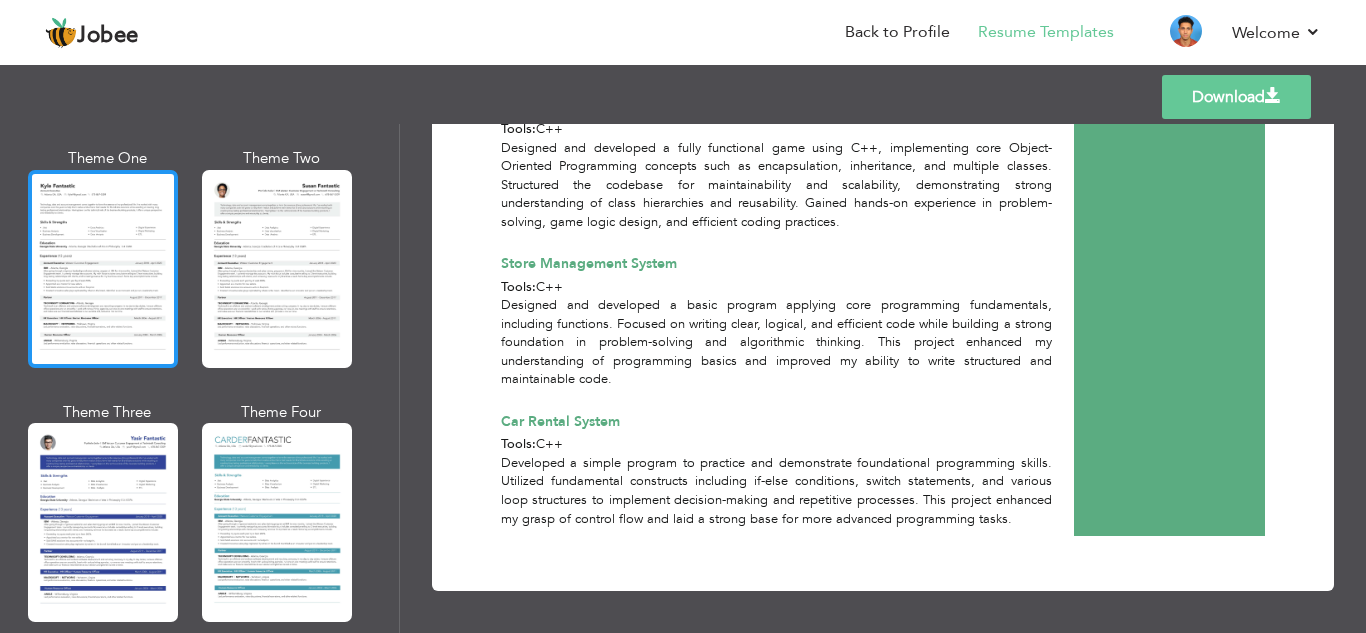 click at bounding box center (103, 269) 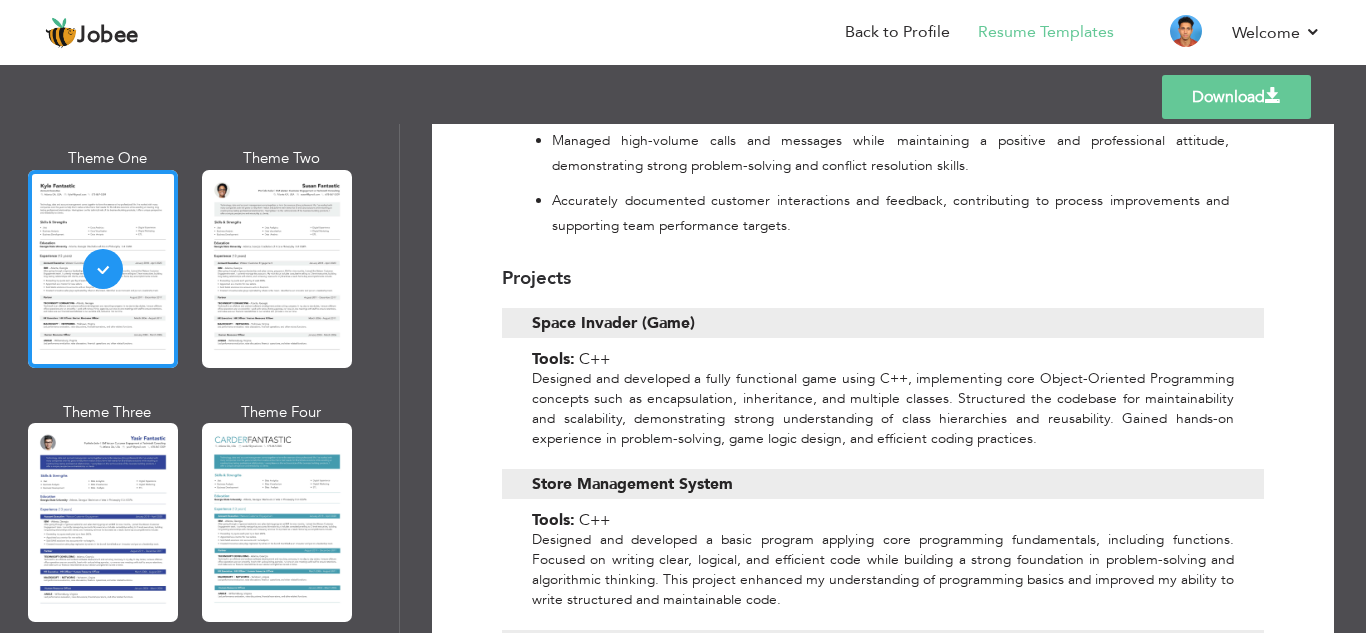 scroll, scrollTop: 1022, scrollLeft: 0, axis: vertical 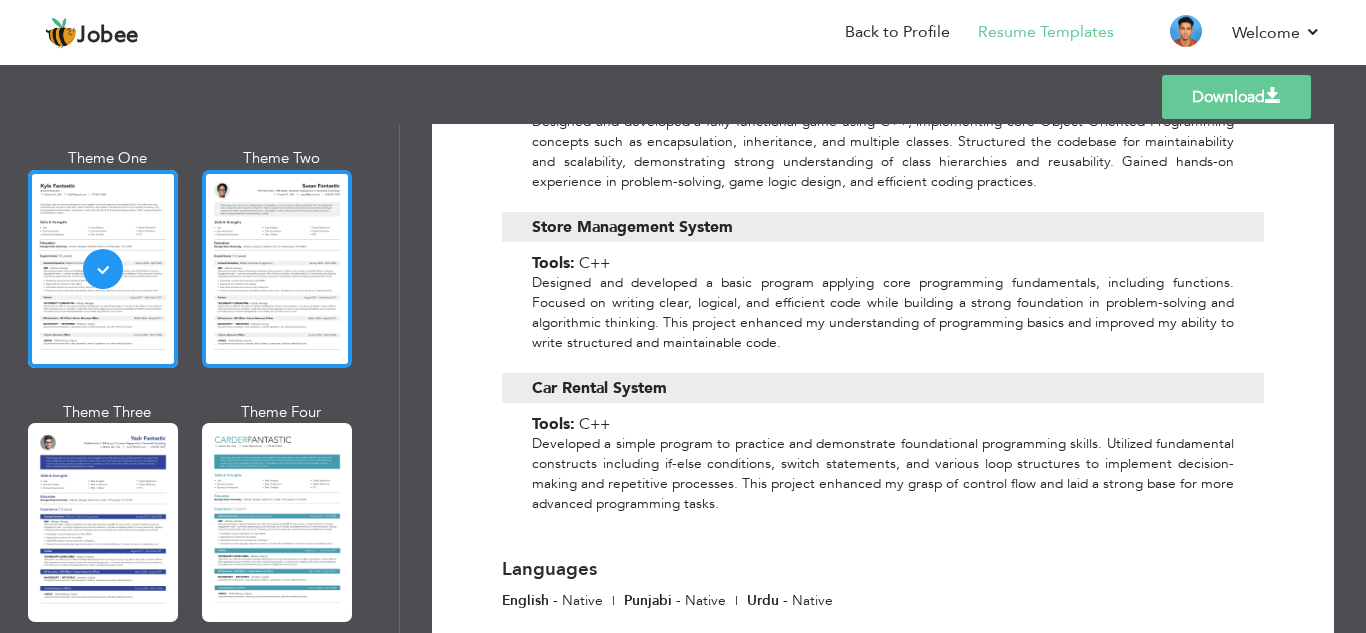 click at bounding box center (277, 269) 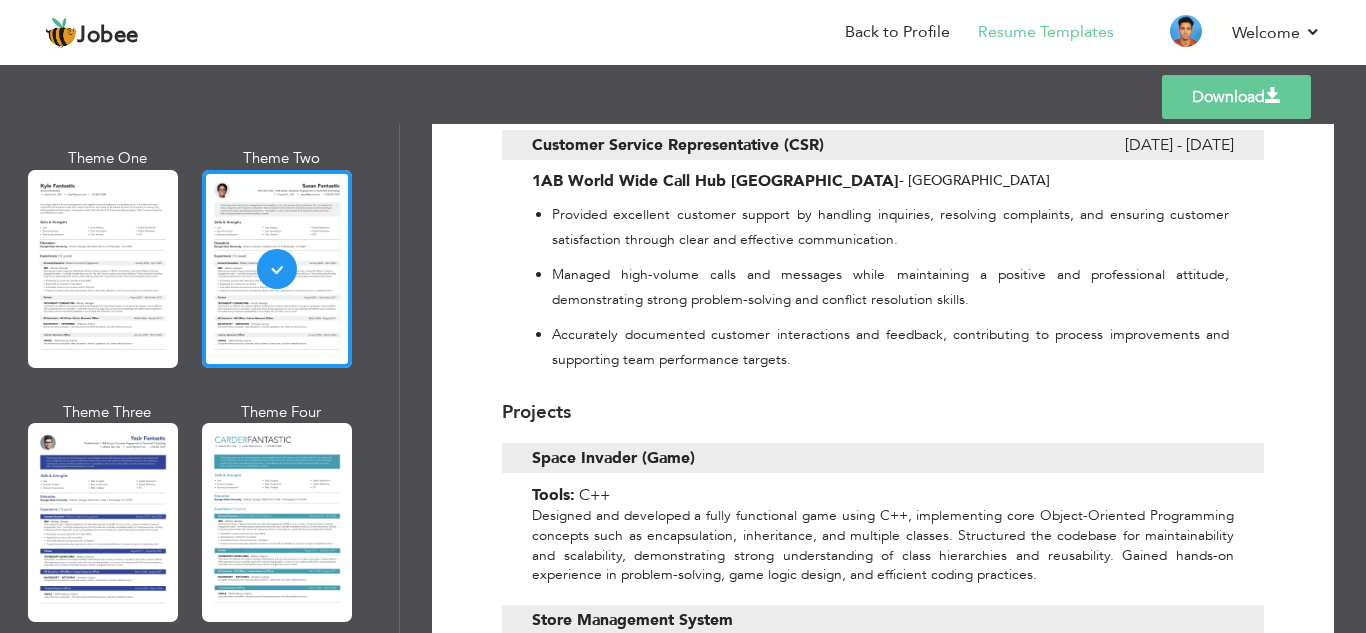 scroll, scrollTop: 0, scrollLeft: 0, axis: both 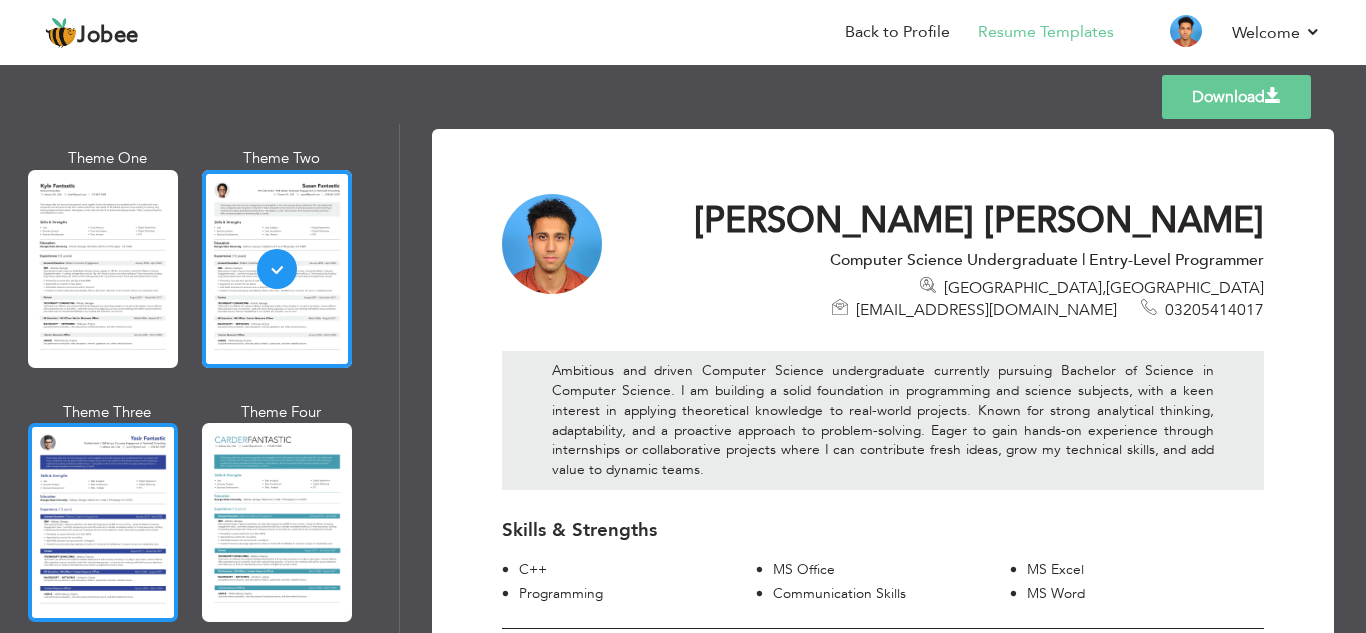 click at bounding box center (103, 522) 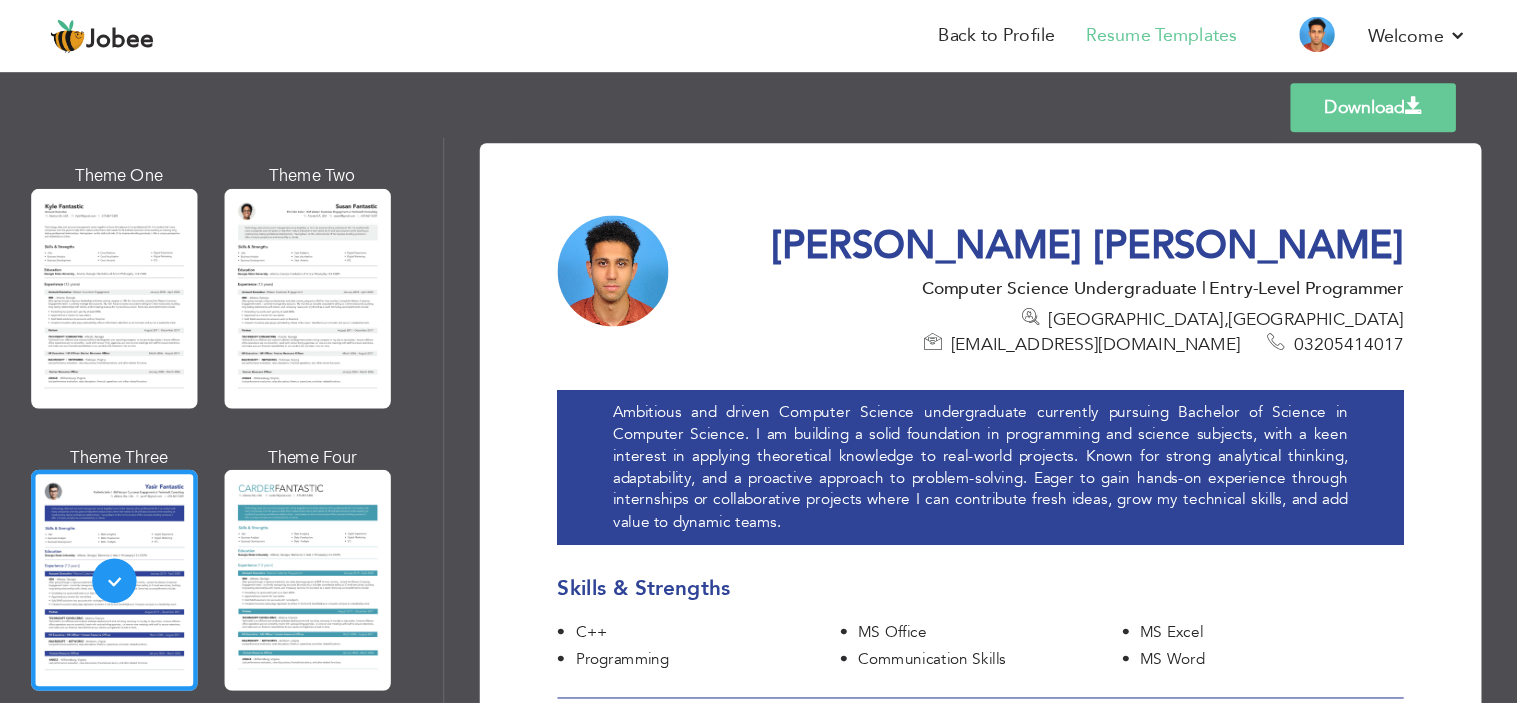 scroll, scrollTop: 3, scrollLeft: 0, axis: vertical 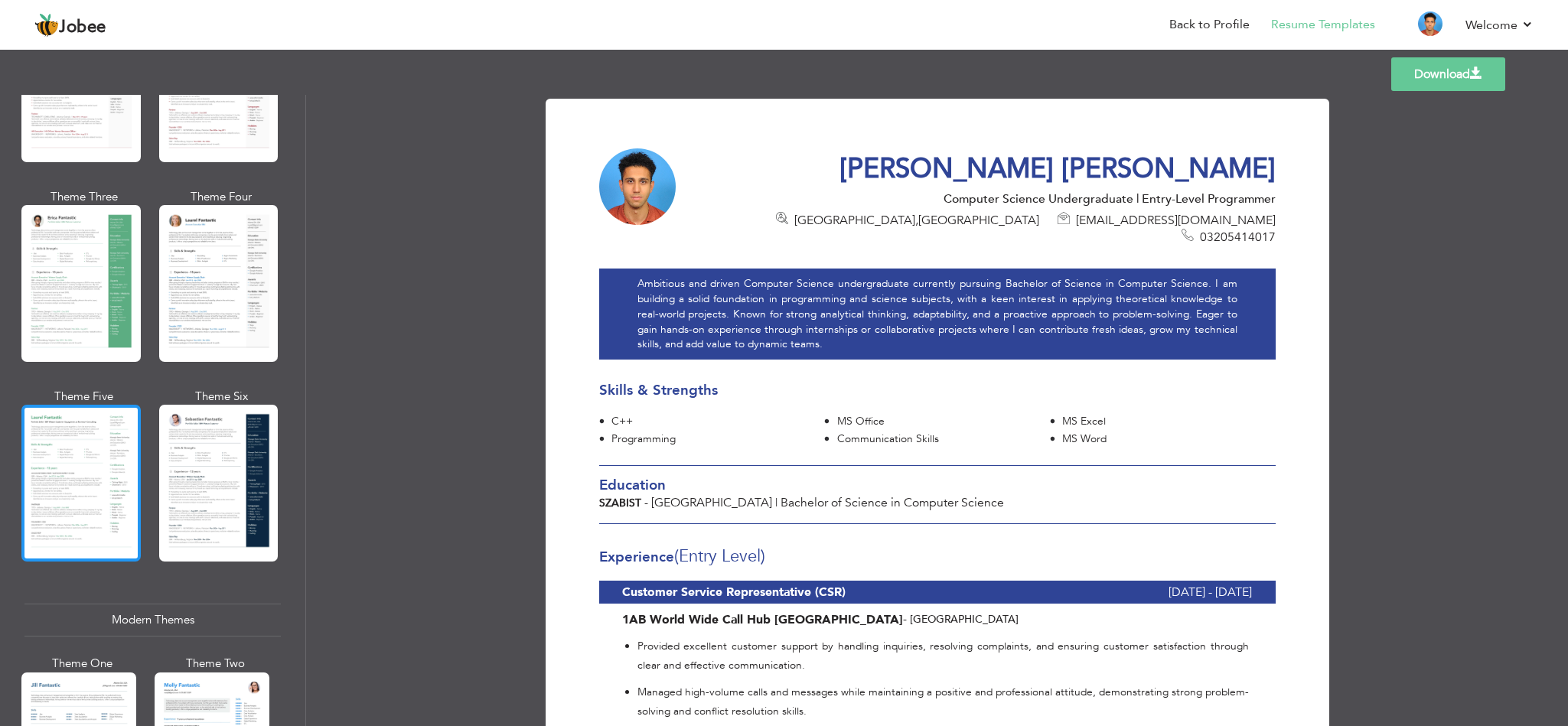 click at bounding box center (81, 483) 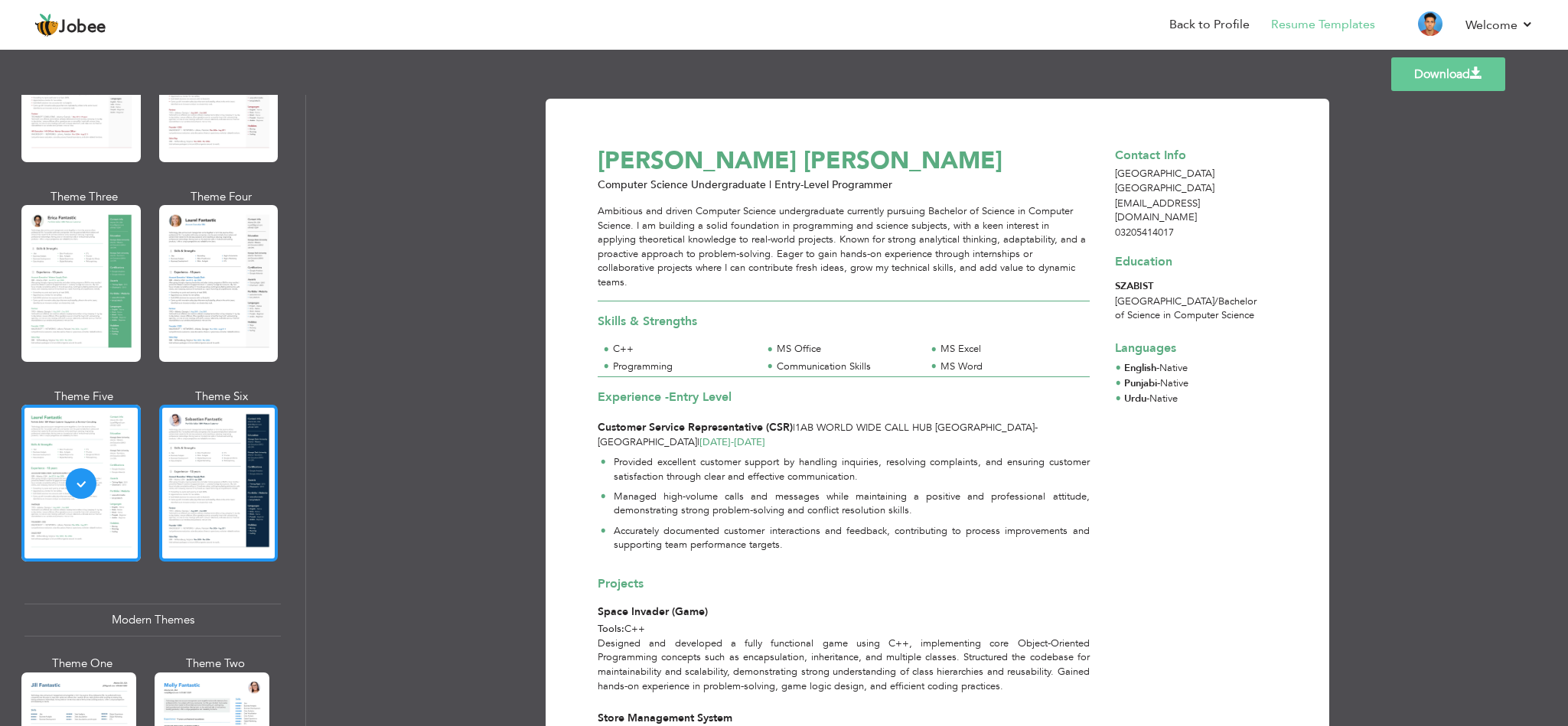 click at bounding box center (219, 483) 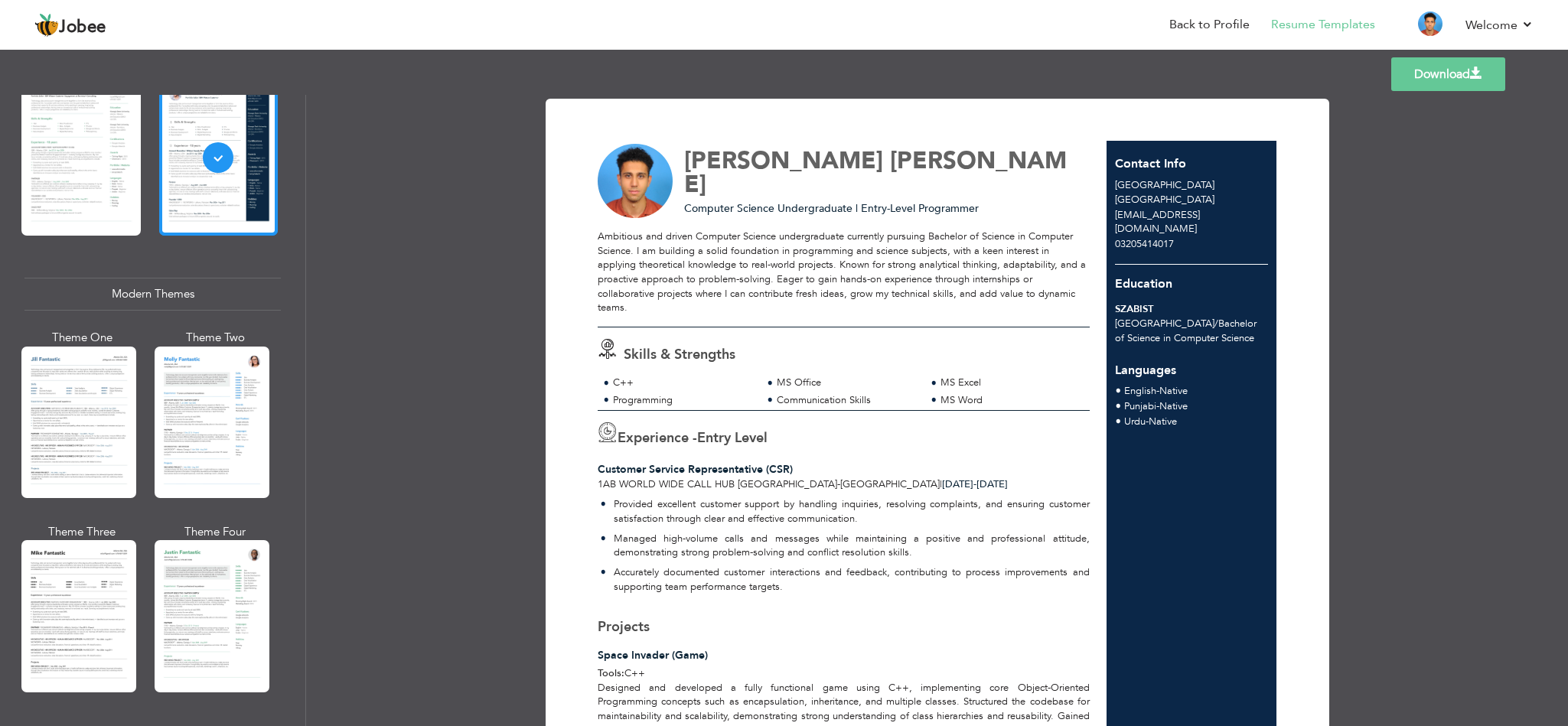 scroll, scrollTop: 526, scrollLeft: 0, axis: vertical 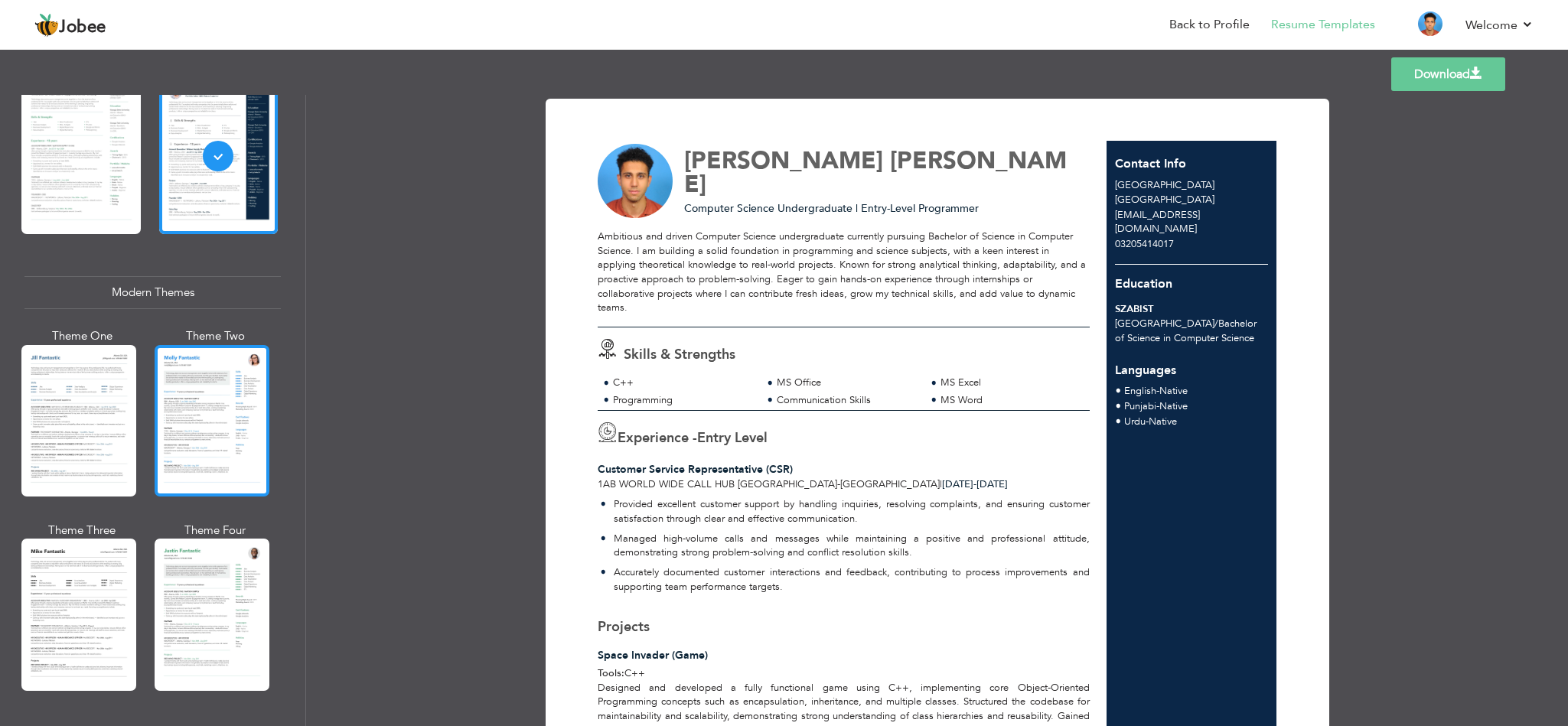 click at bounding box center [212, 421] 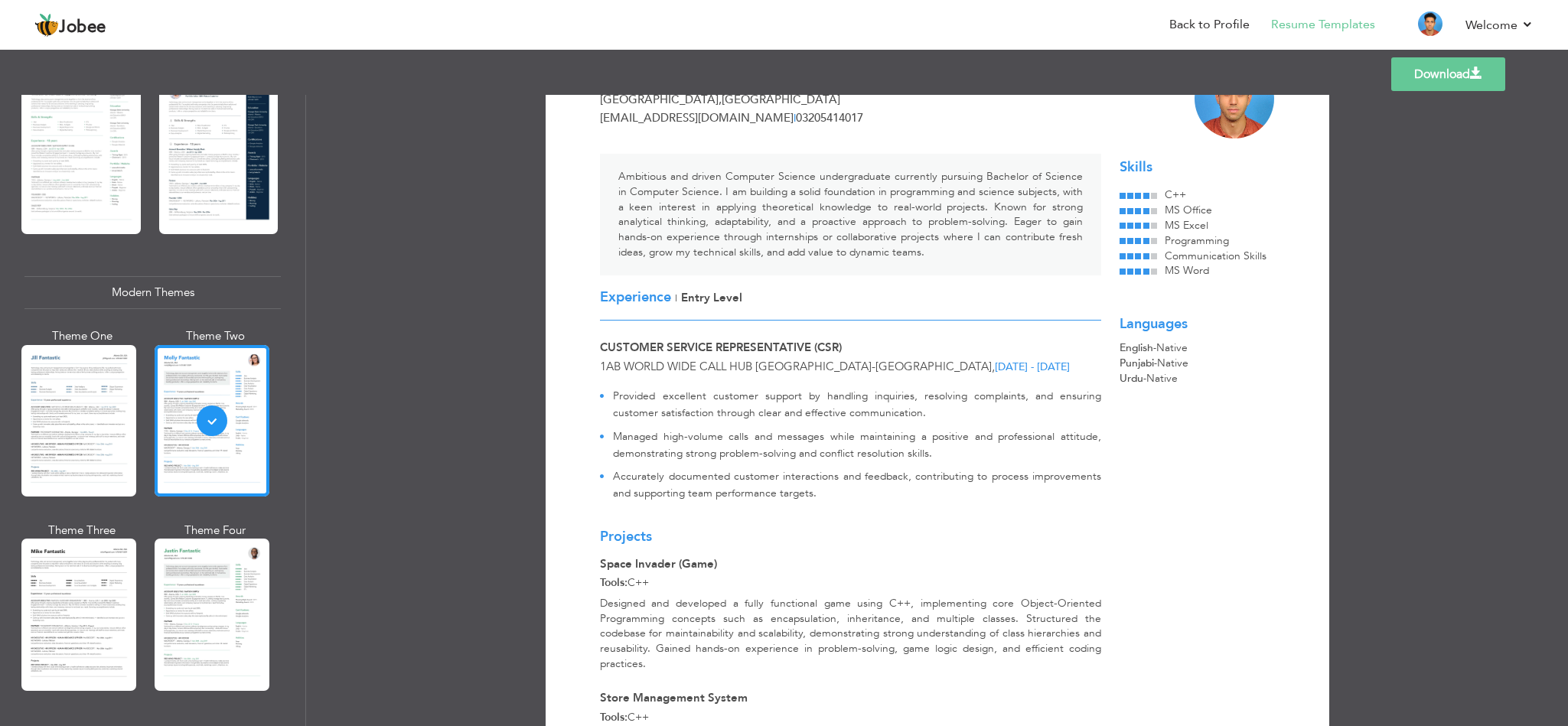 scroll, scrollTop: 23, scrollLeft: 0, axis: vertical 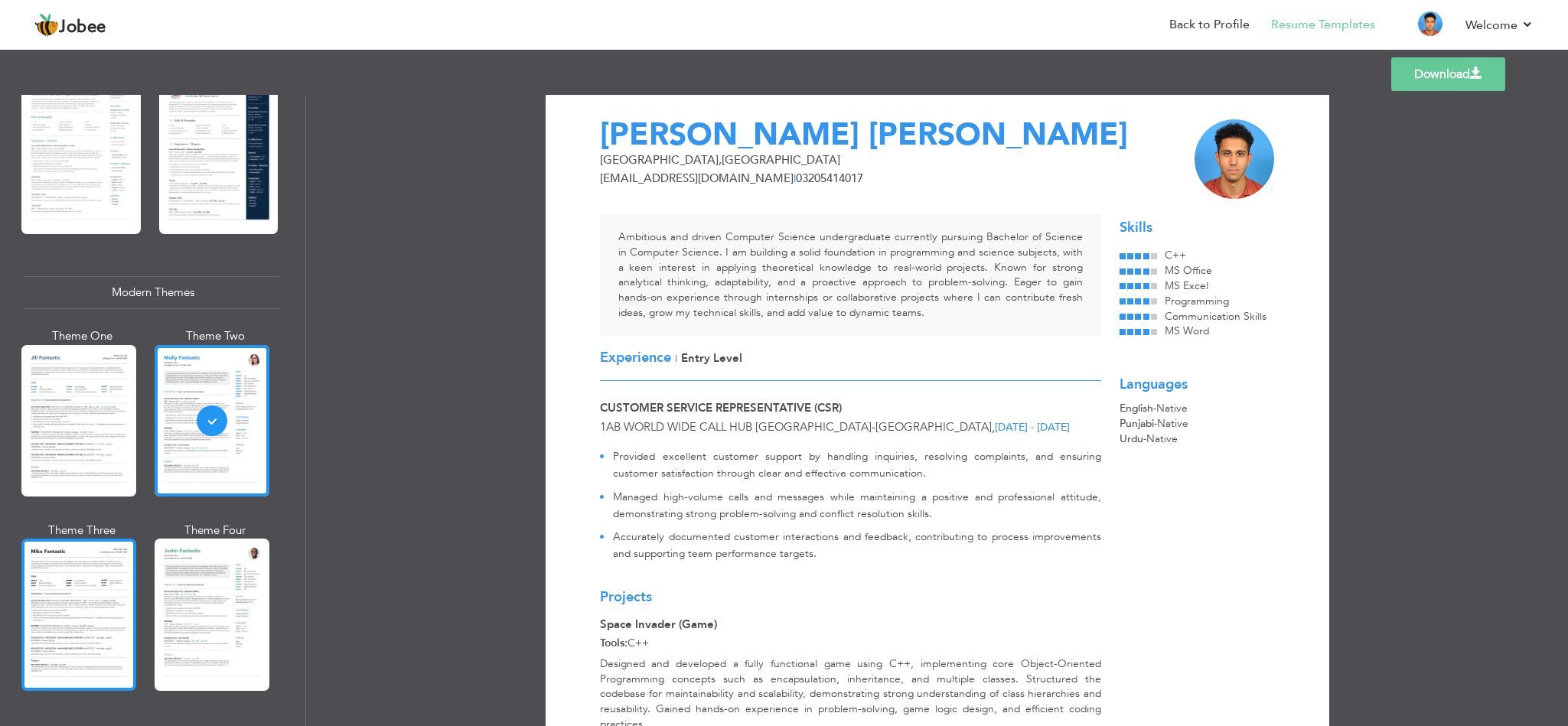 click at bounding box center [79, 614] 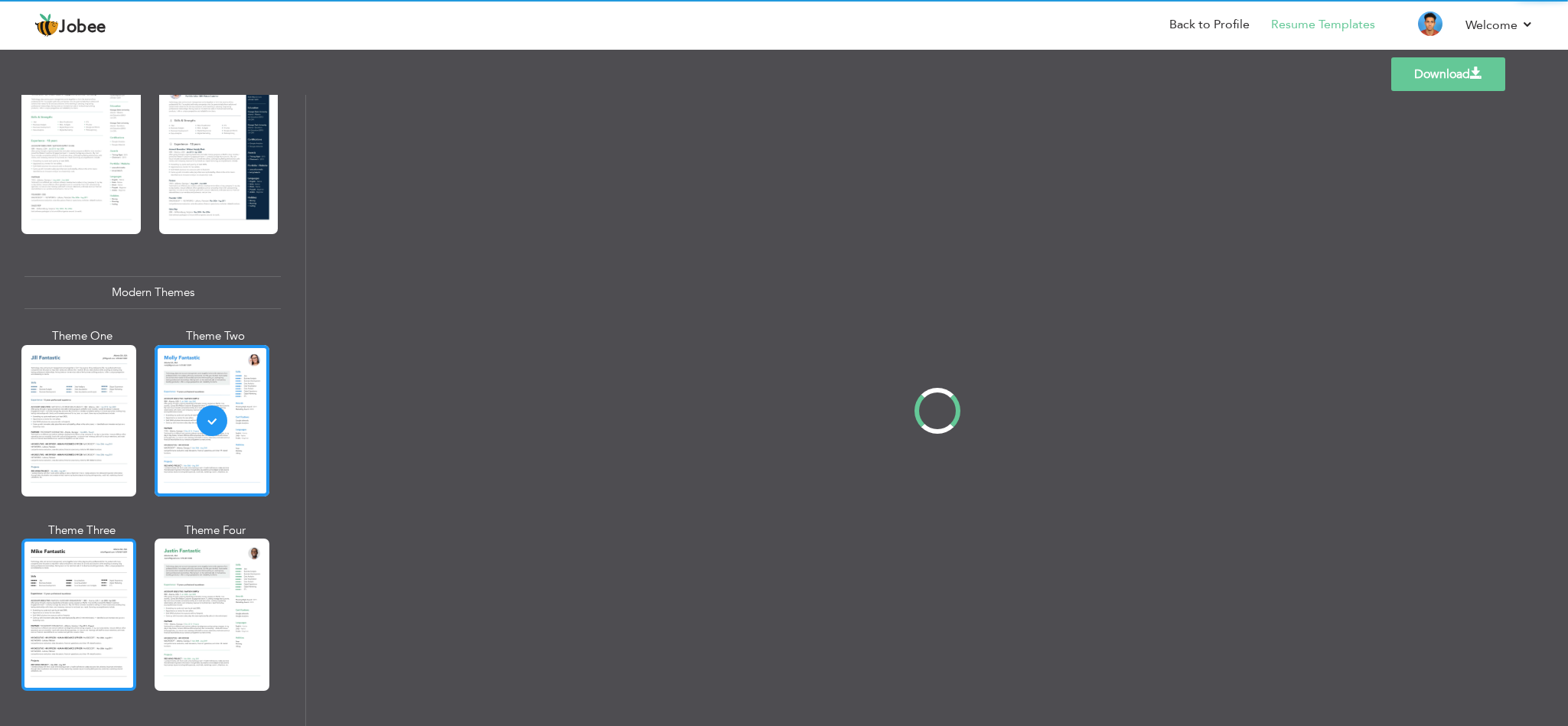 scroll, scrollTop: 0, scrollLeft: 0, axis: both 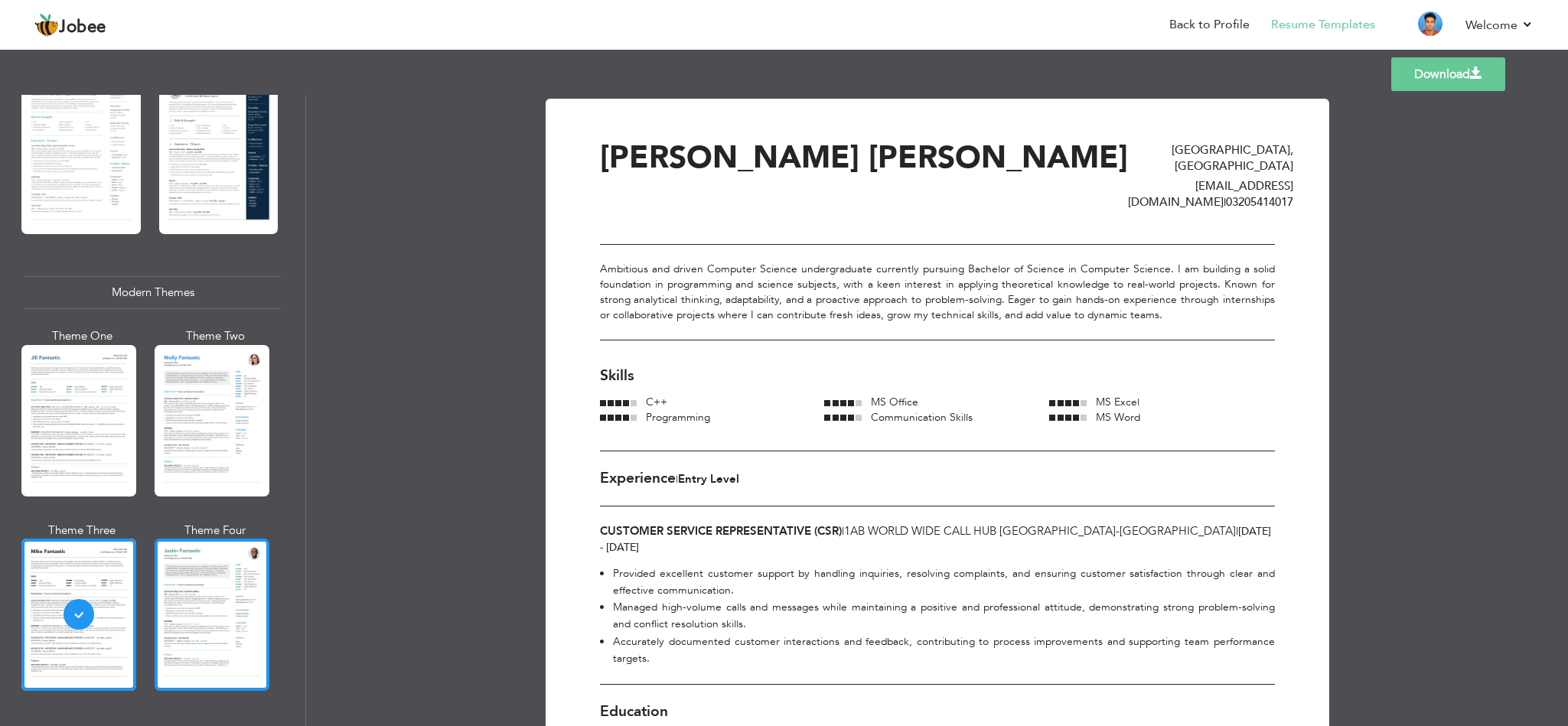 click at bounding box center (212, 614) 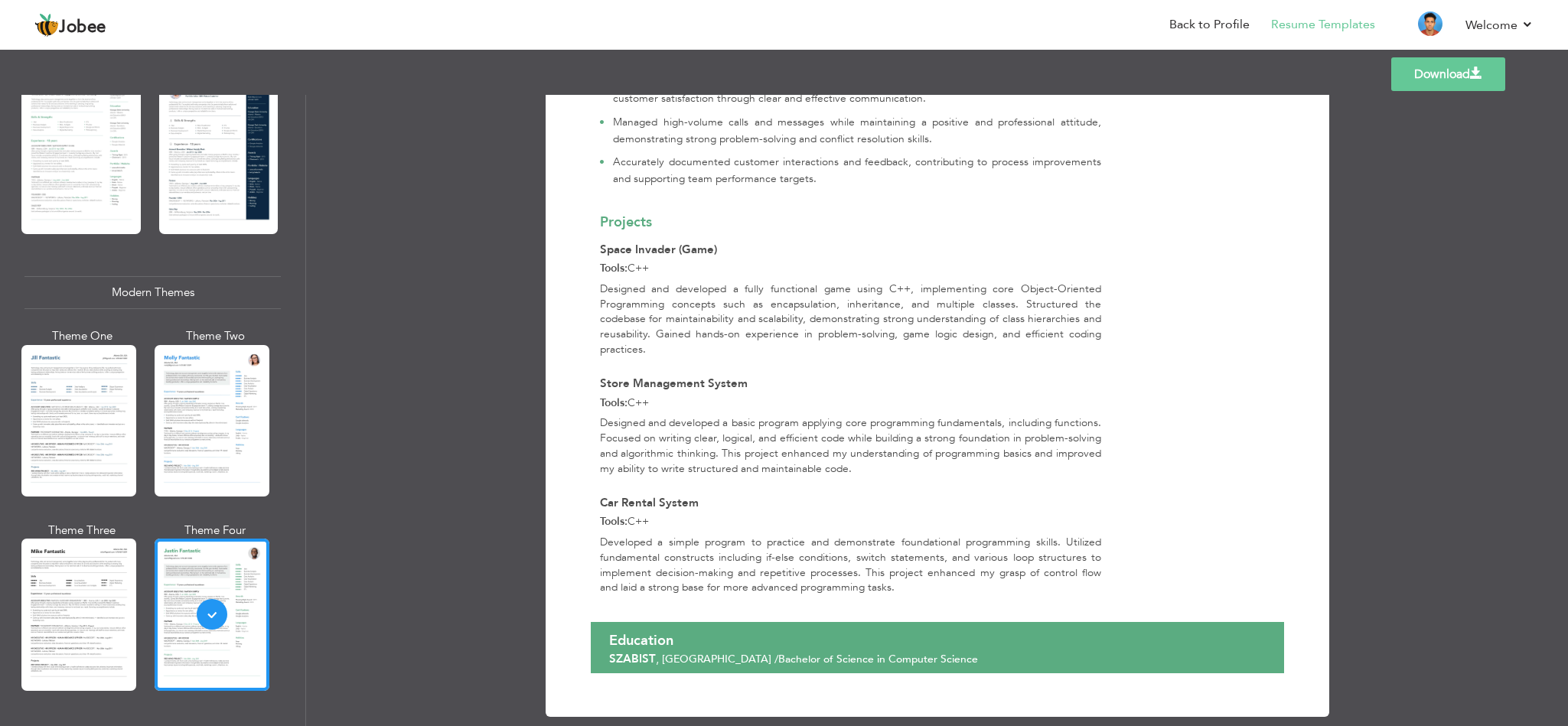 scroll, scrollTop: 406, scrollLeft: 0, axis: vertical 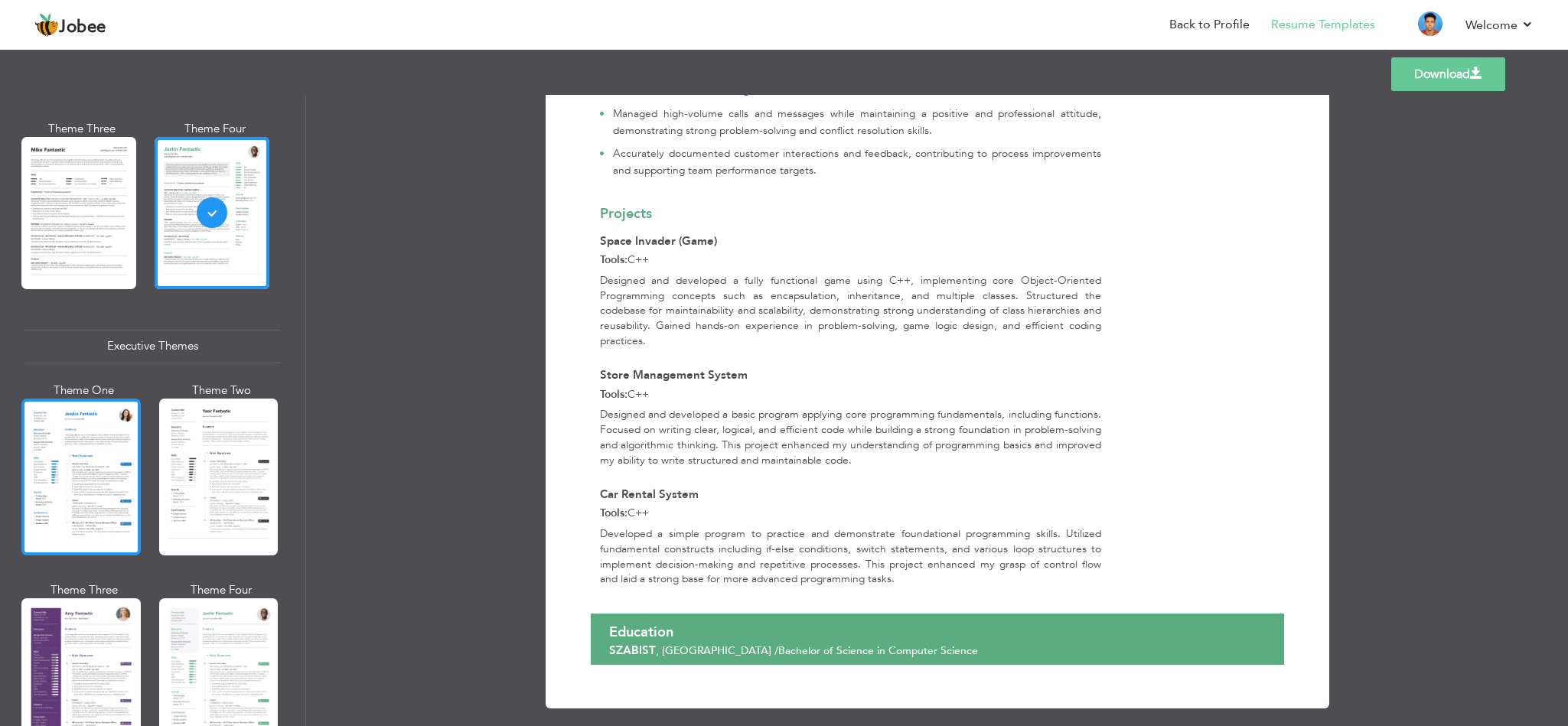 click at bounding box center (81, 477) 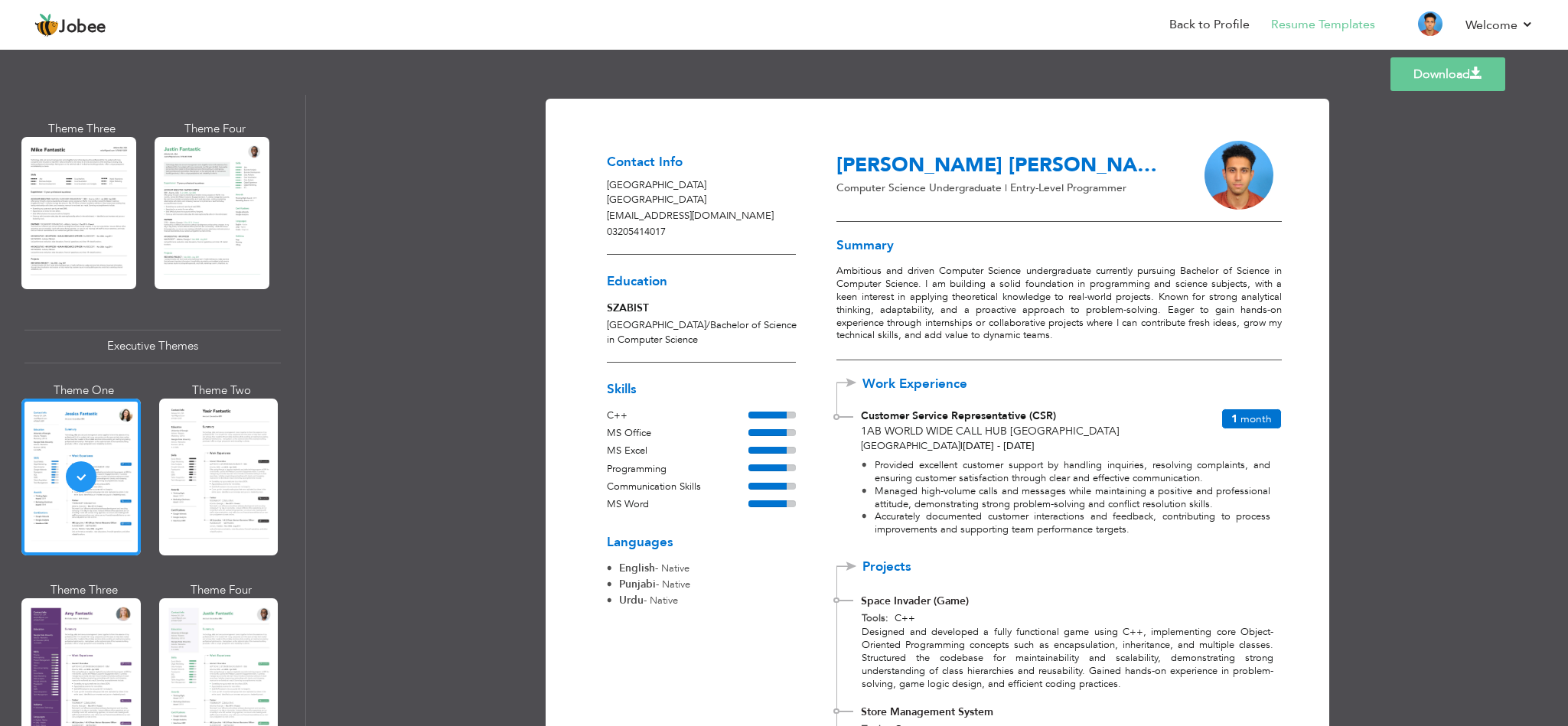 scroll, scrollTop: 262, scrollLeft: 0, axis: vertical 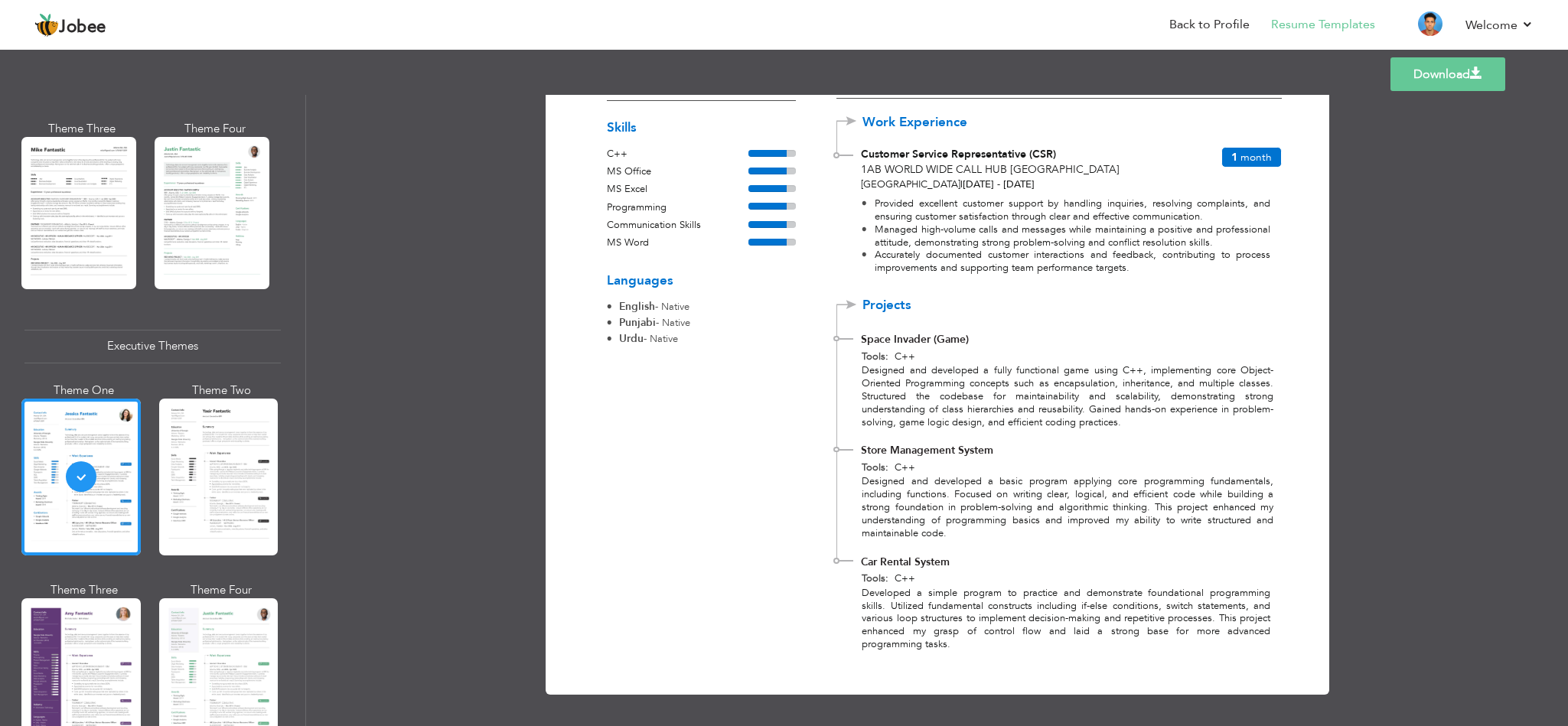 click on "Professional Themes
Theme One
Theme Two
Theme Three
Theme Six" at bounding box center [152, 410] 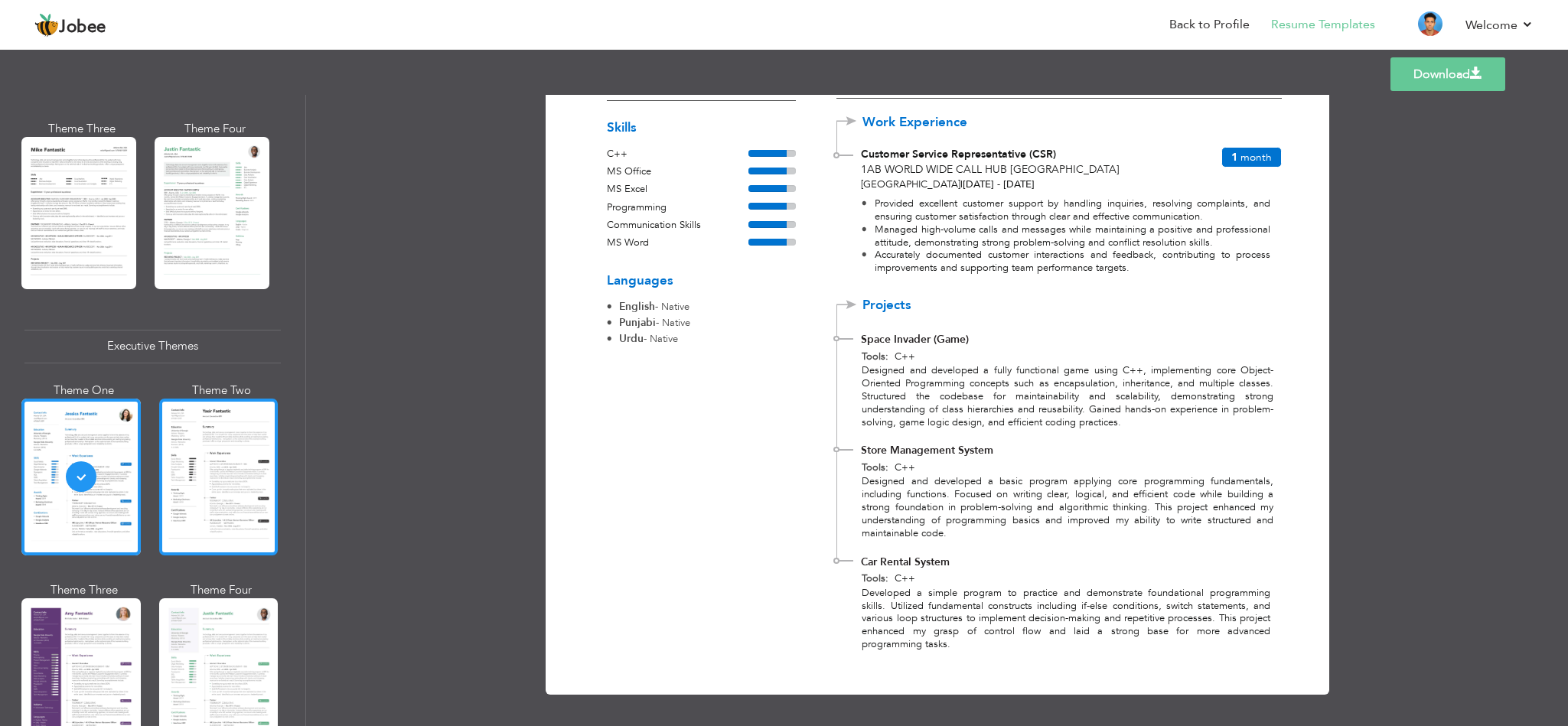 click at bounding box center [219, 477] 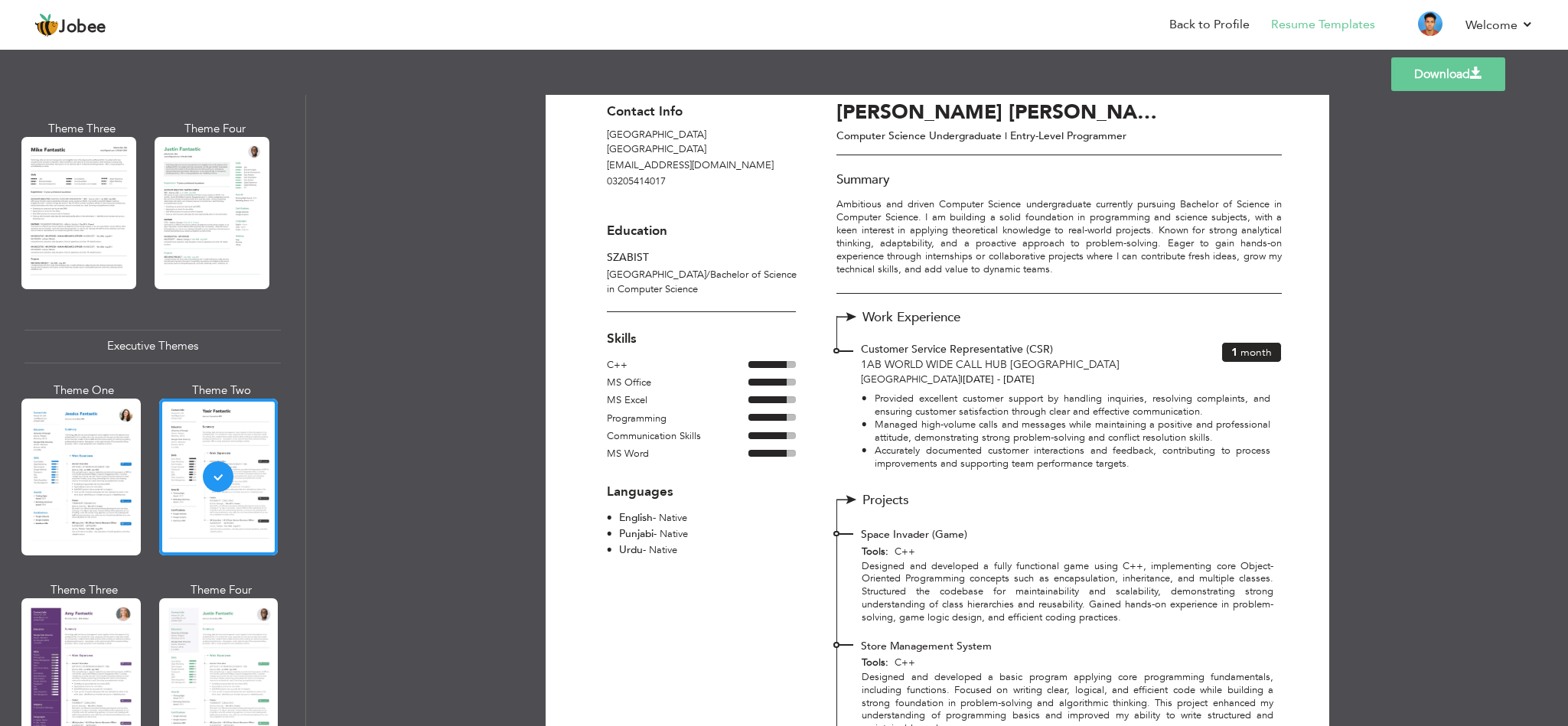 scroll, scrollTop: 40, scrollLeft: 0, axis: vertical 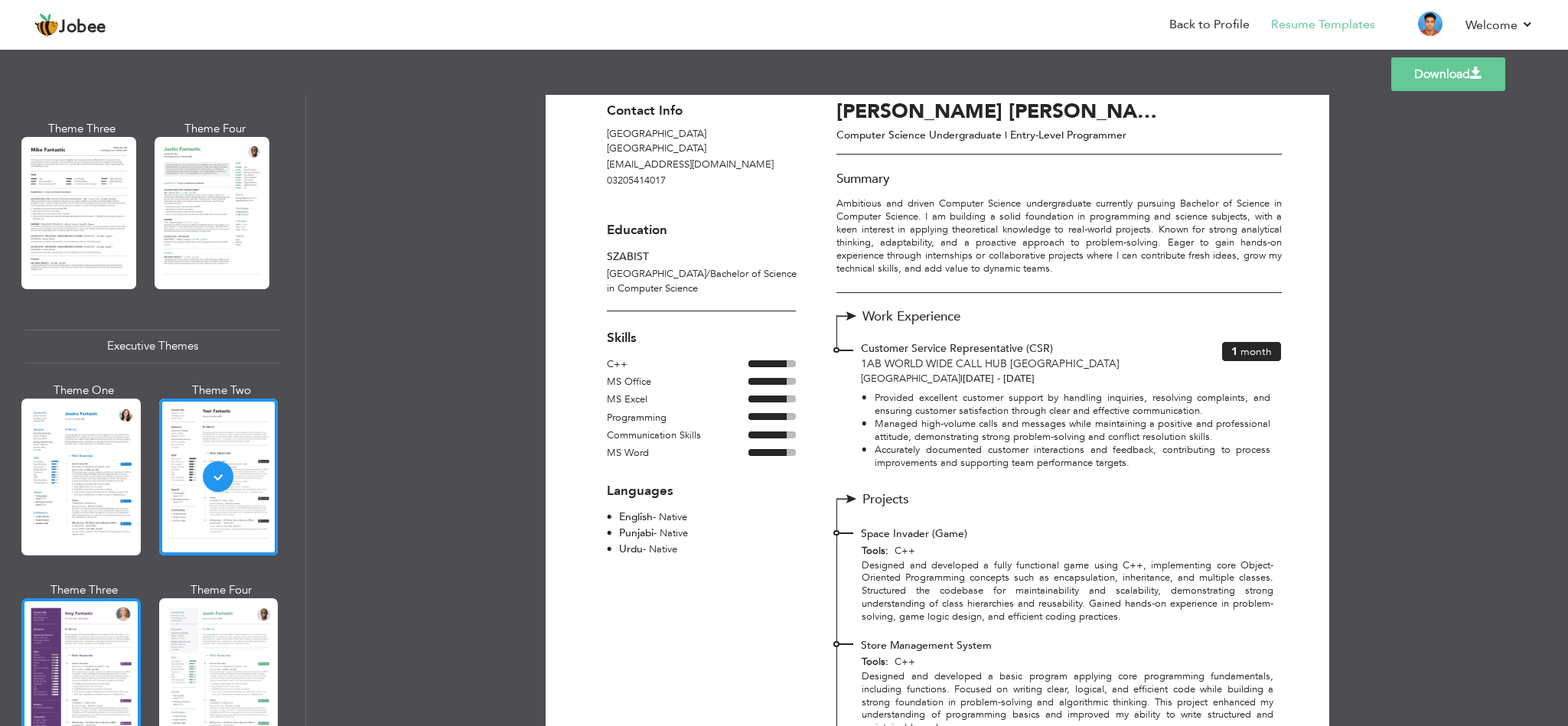 click at bounding box center (81, 676) 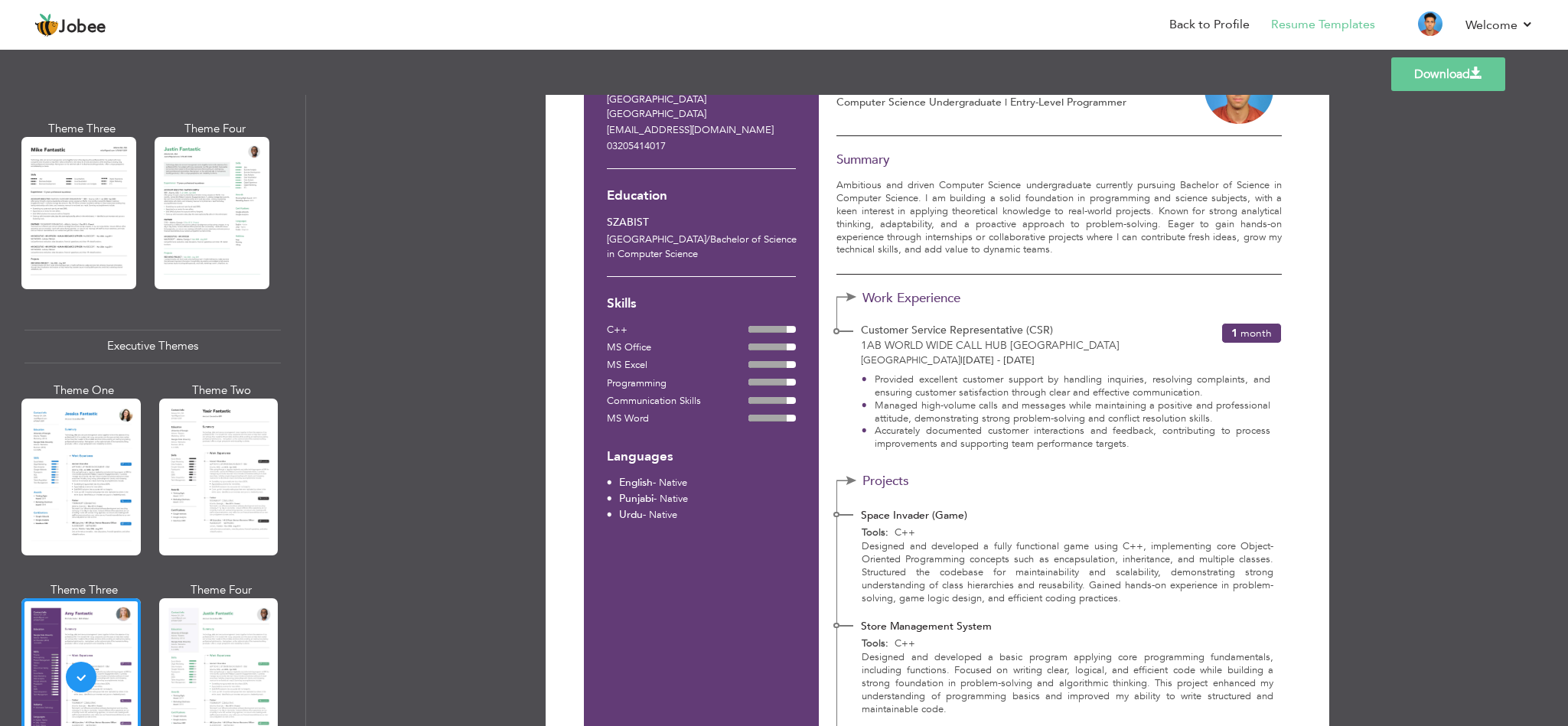 scroll, scrollTop: 88, scrollLeft: 0, axis: vertical 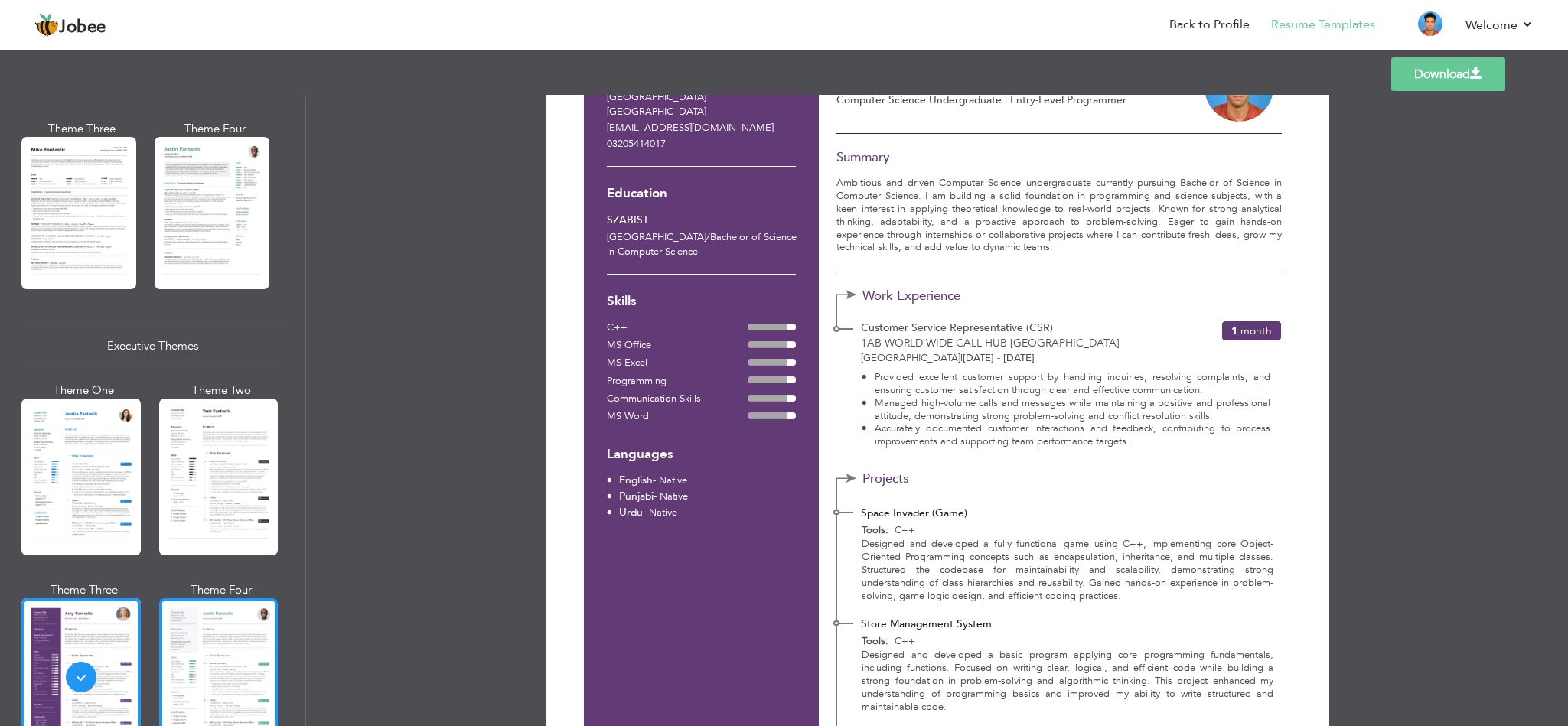 click at bounding box center [219, 676] 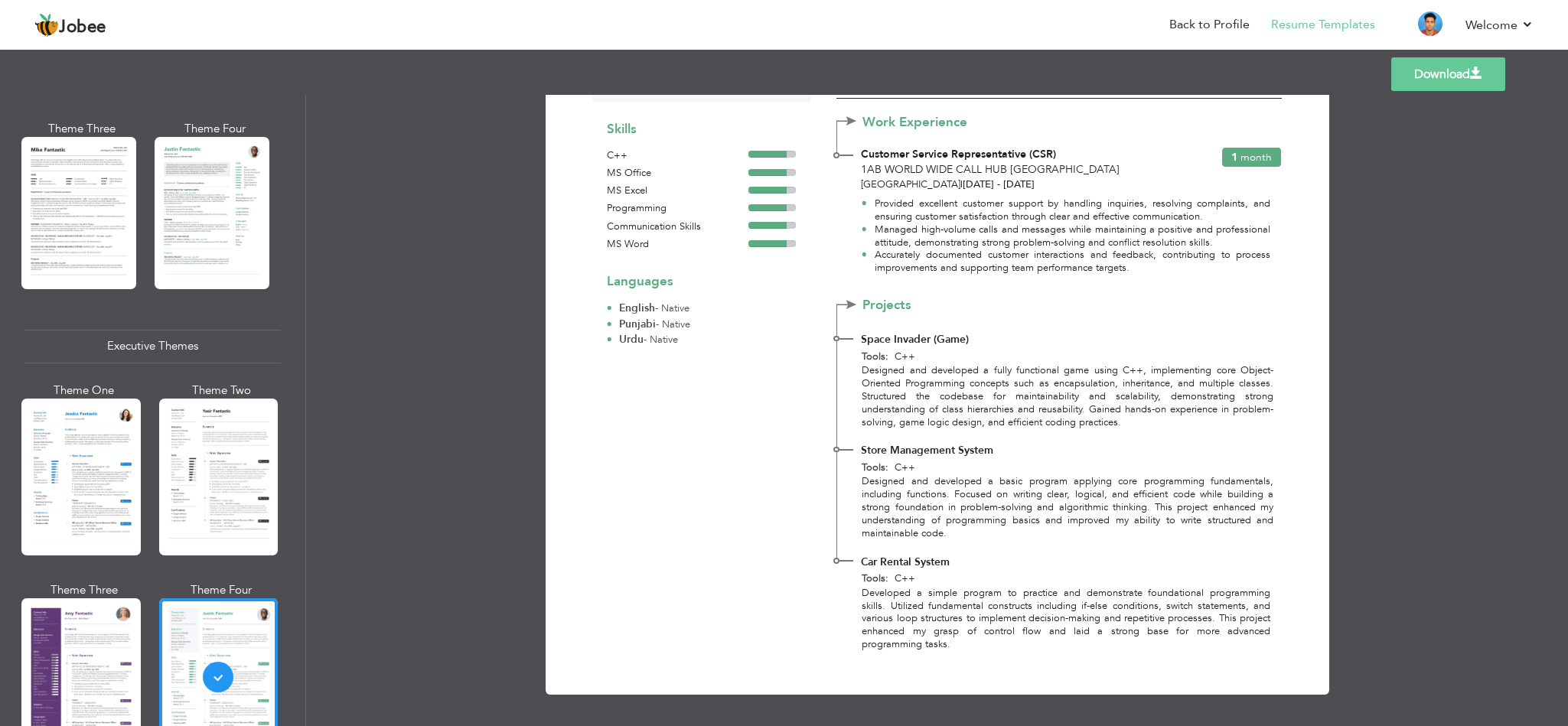 scroll, scrollTop: 0, scrollLeft: 0, axis: both 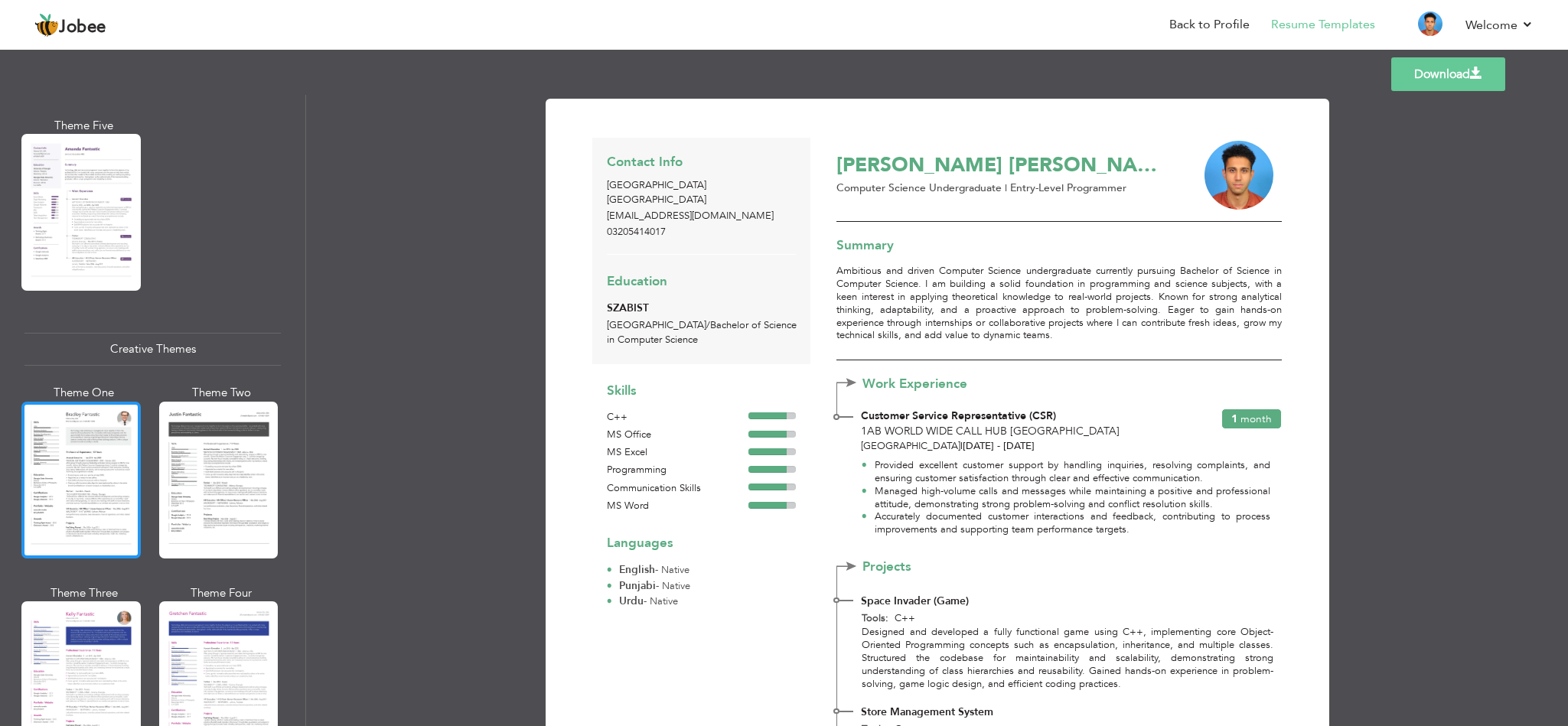 click at bounding box center (81, 480) 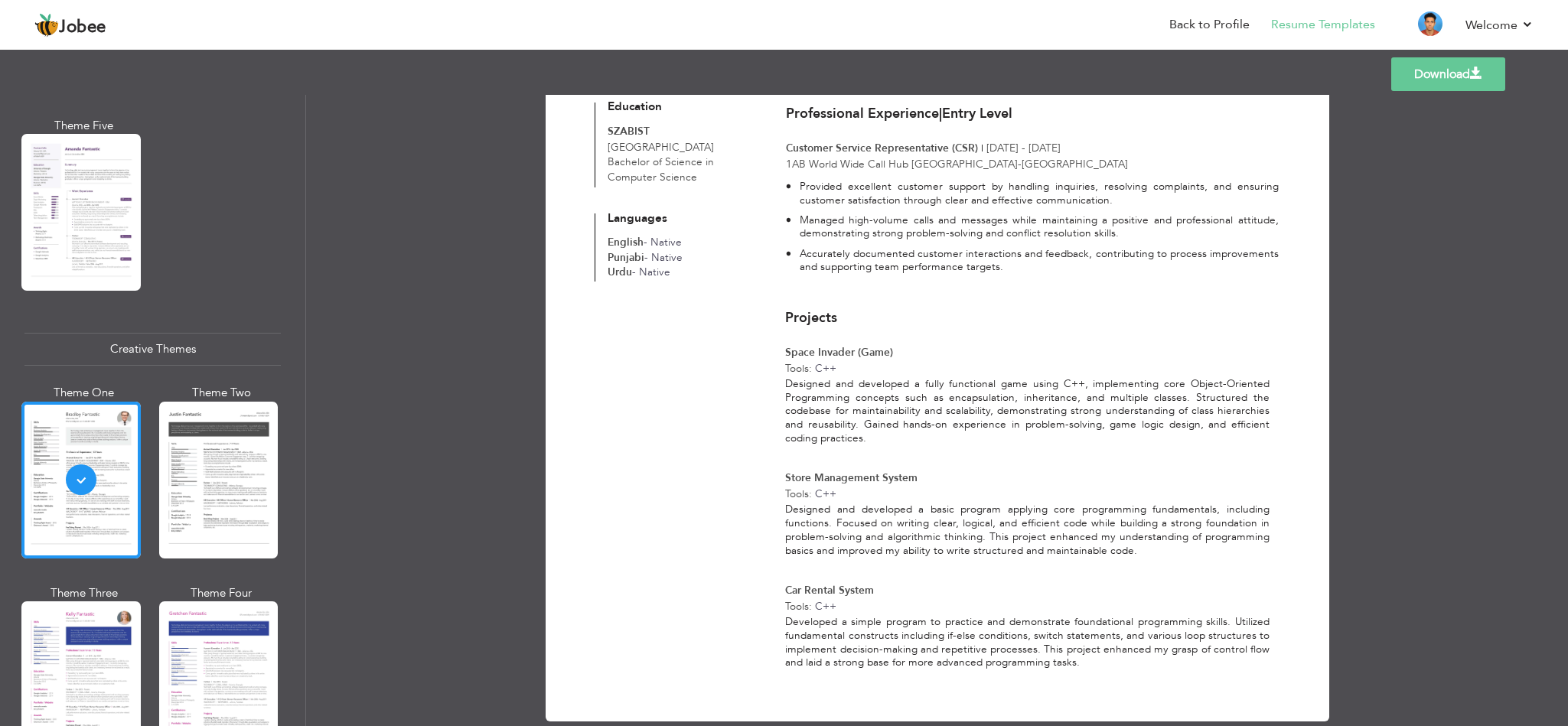 scroll, scrollTop: 289, scrollLeft: 0, axis: vertical 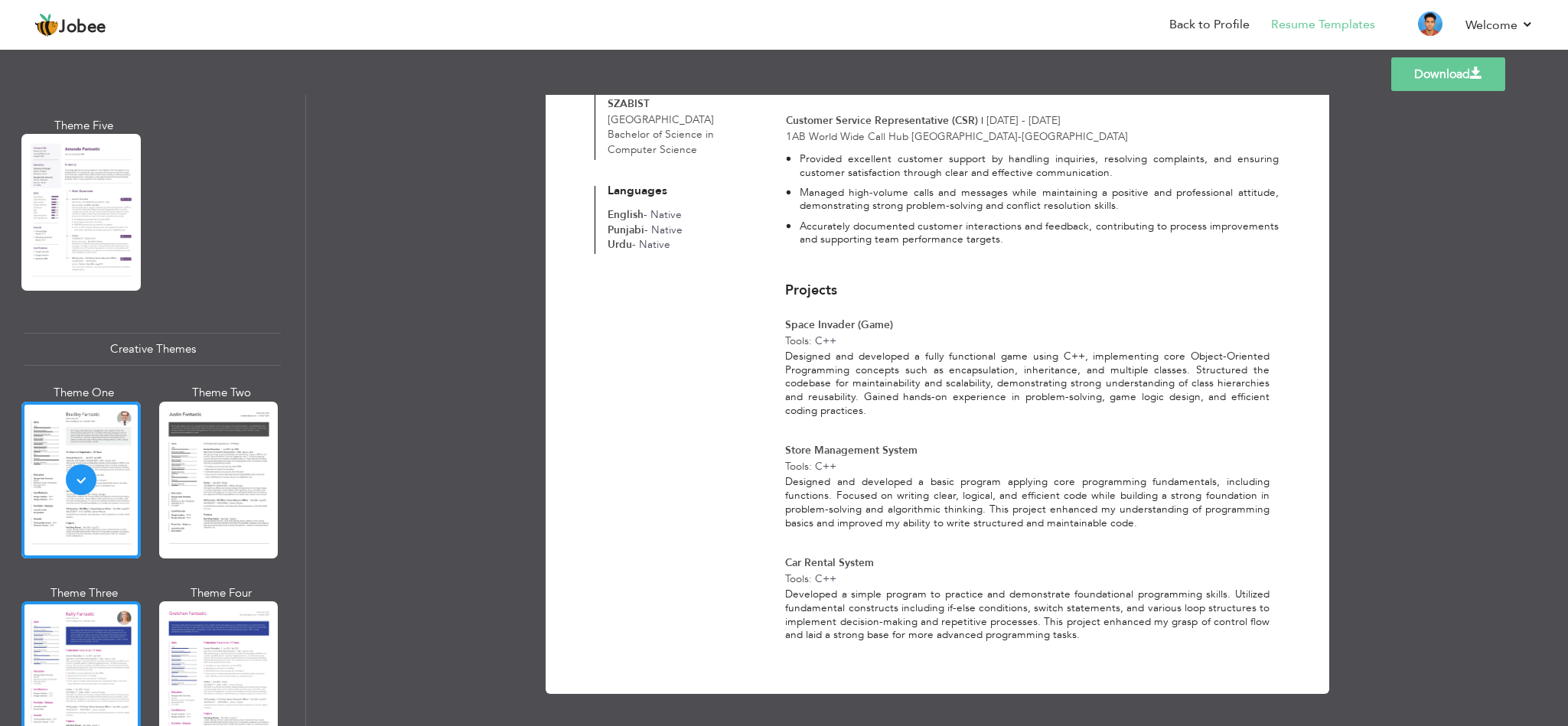 click at bounding box center (81, 679) 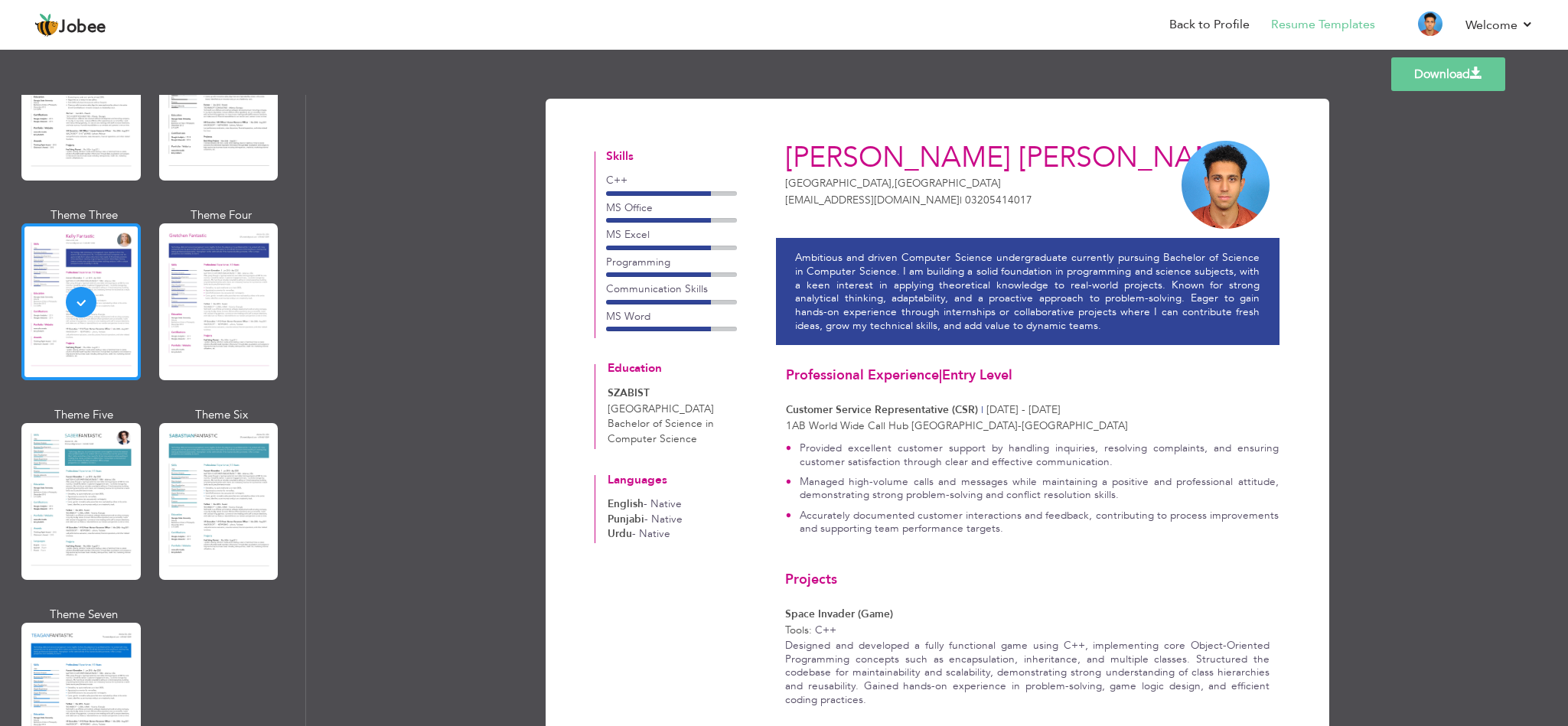 scroll, scrollTop: 1971, scrollLeft: 0, axis: vertical 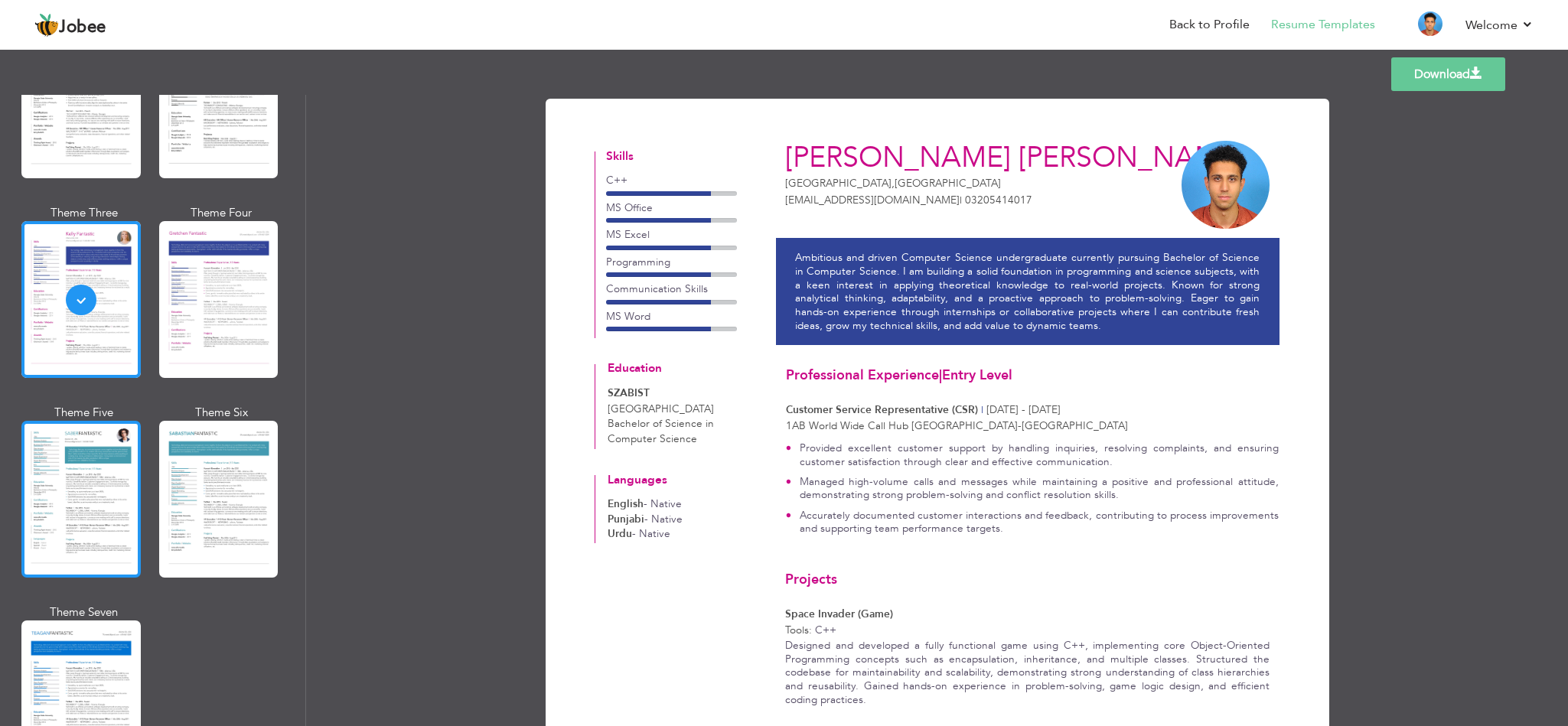 click at bounding box center [81, 499] 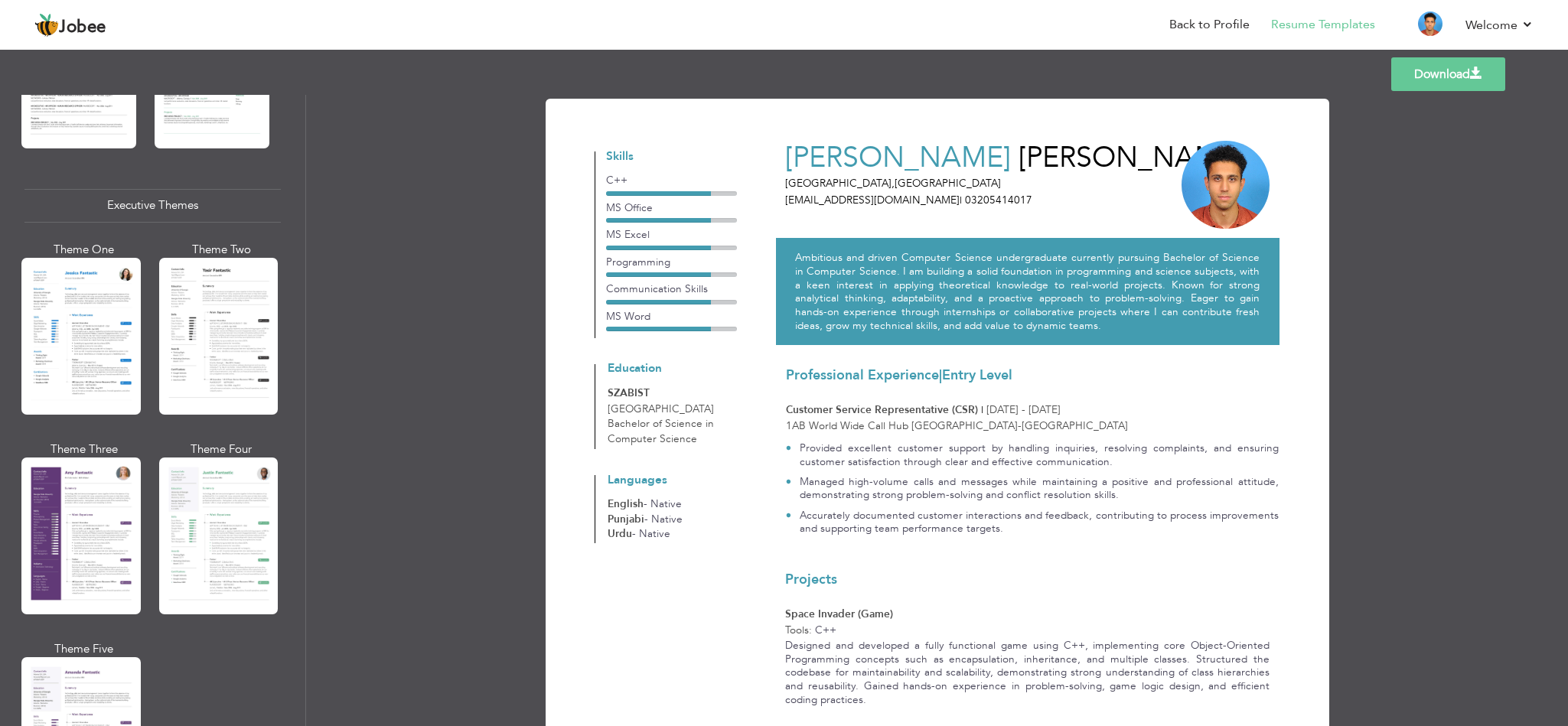 scroll, scrollTop: 1063, scrollLeft: 0, axis: vertical 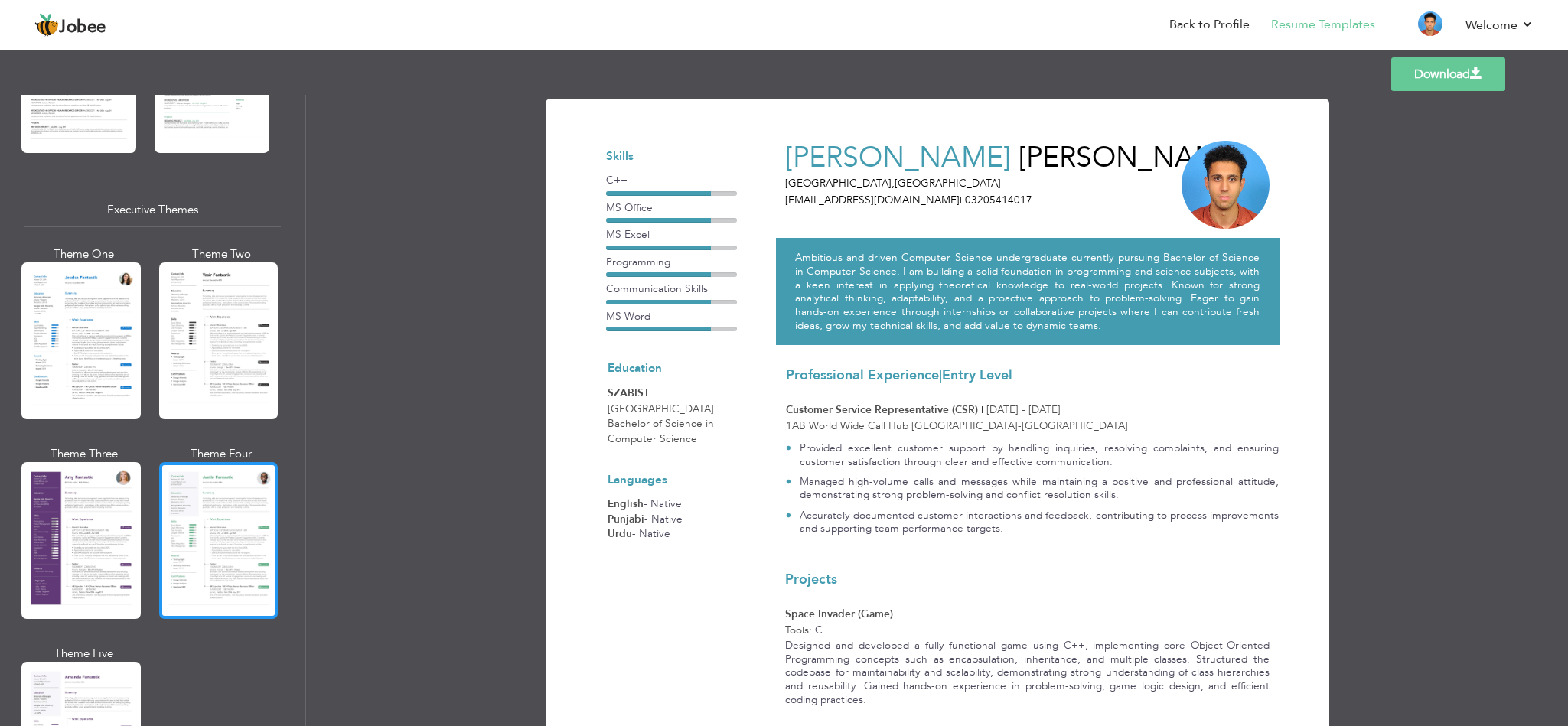 click at bounding box center (219, 540) 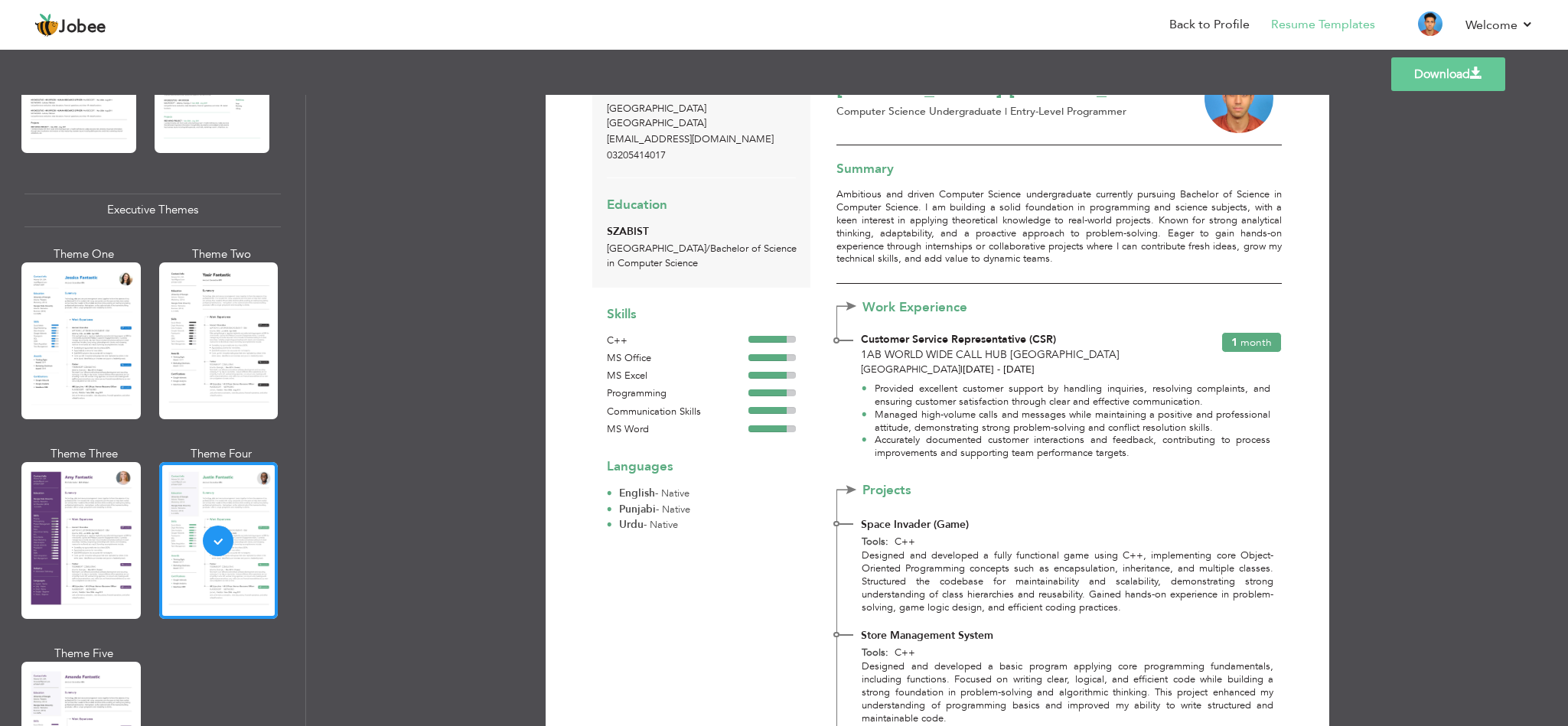 scroll, scrollTop: 0, scrollLeft: 0, axis: both 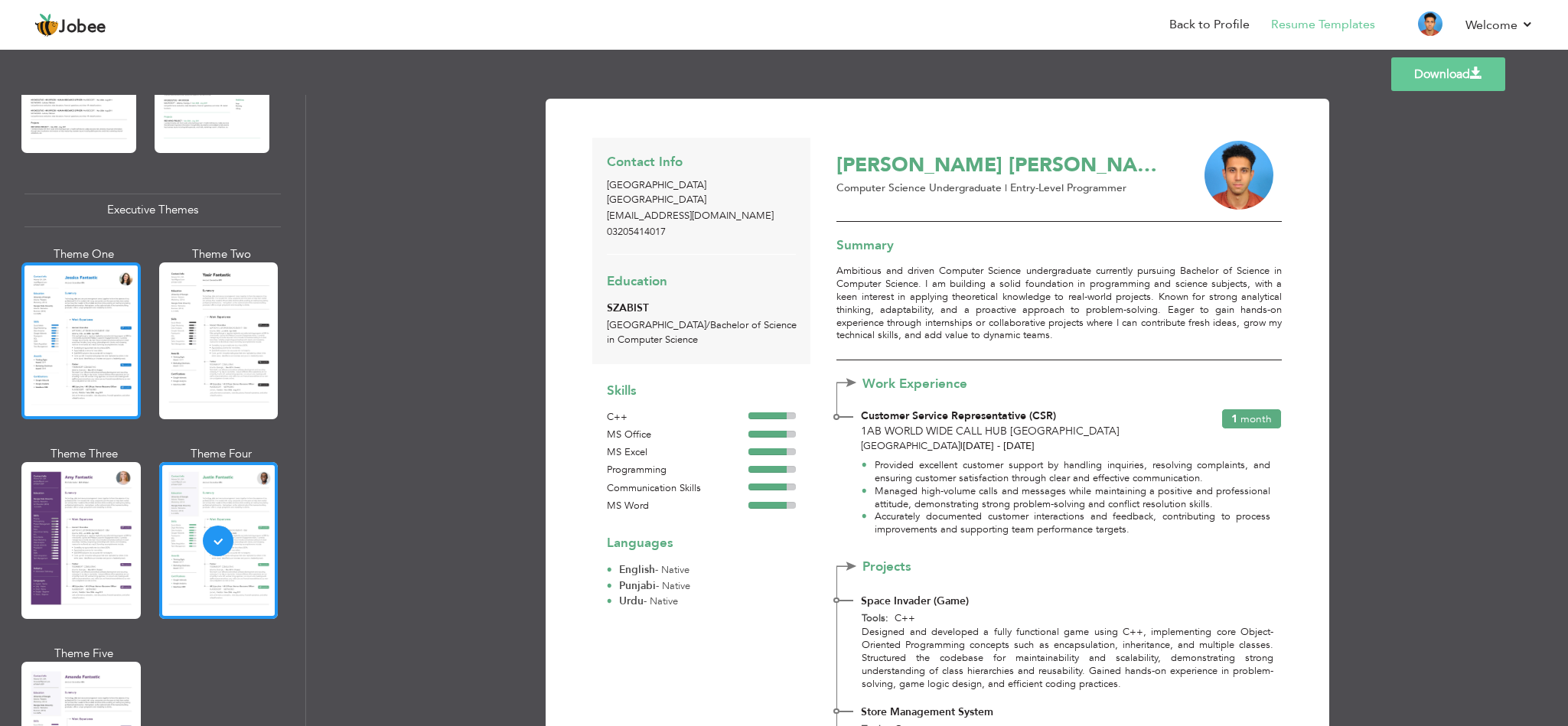 click at bounding box center [81, 340] 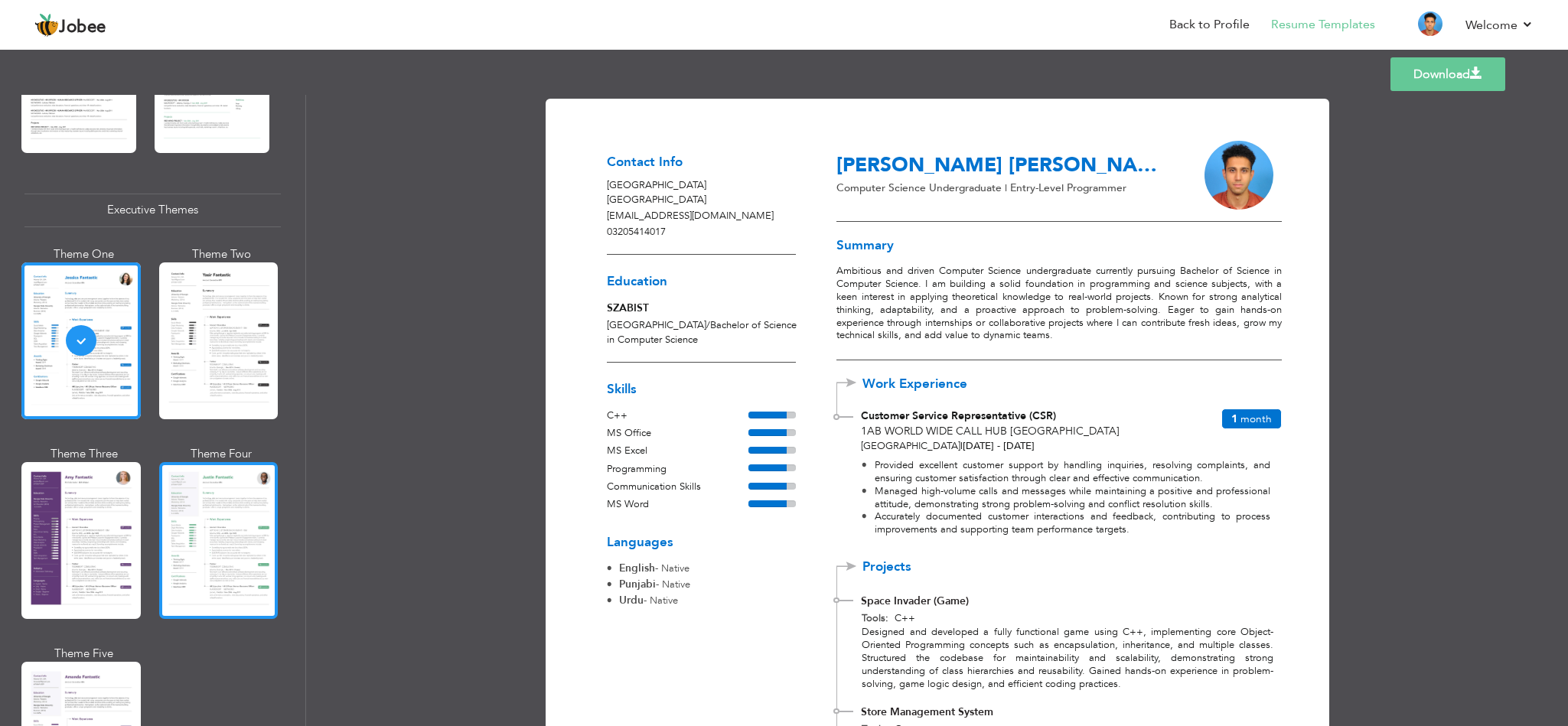 click at bounding box center [219, 540] 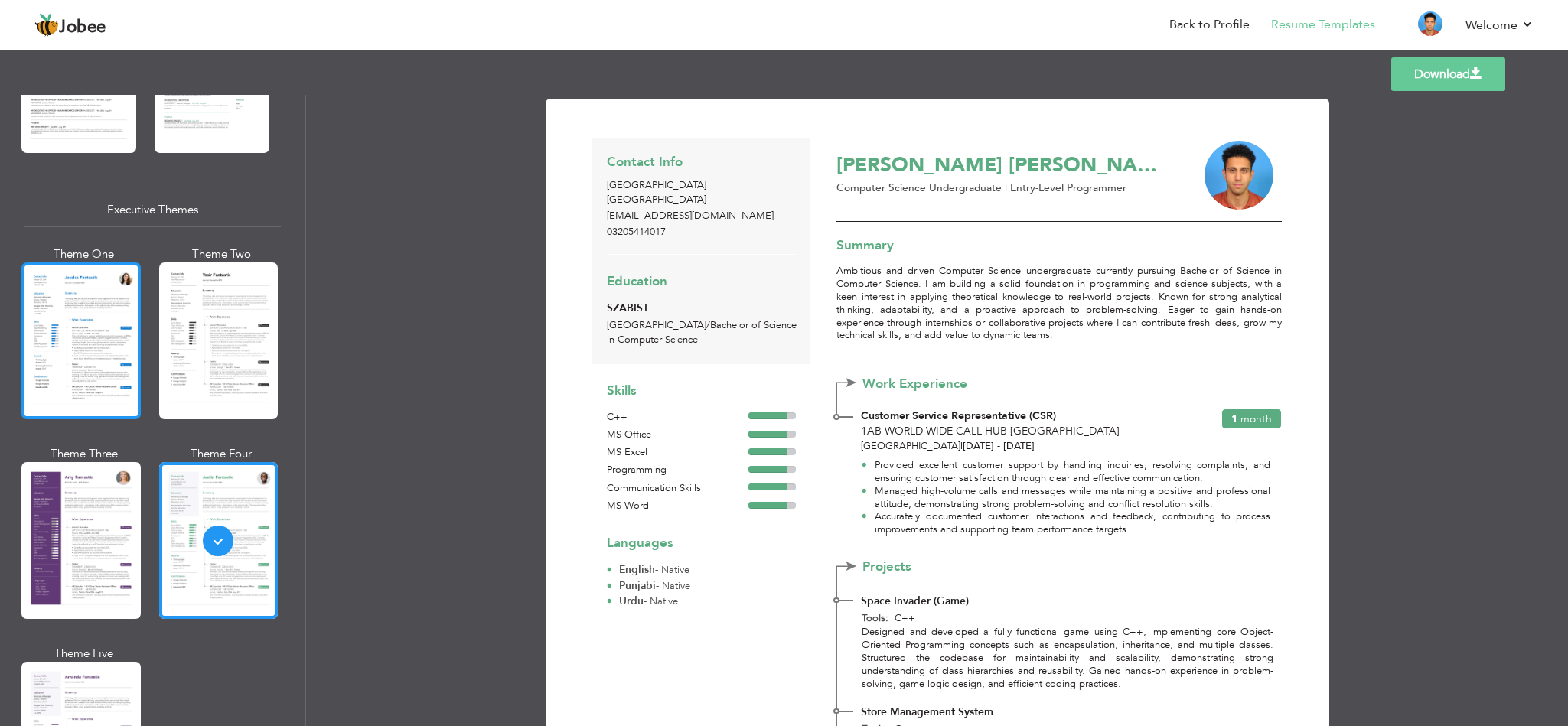 click at bounding box center [81, 340] 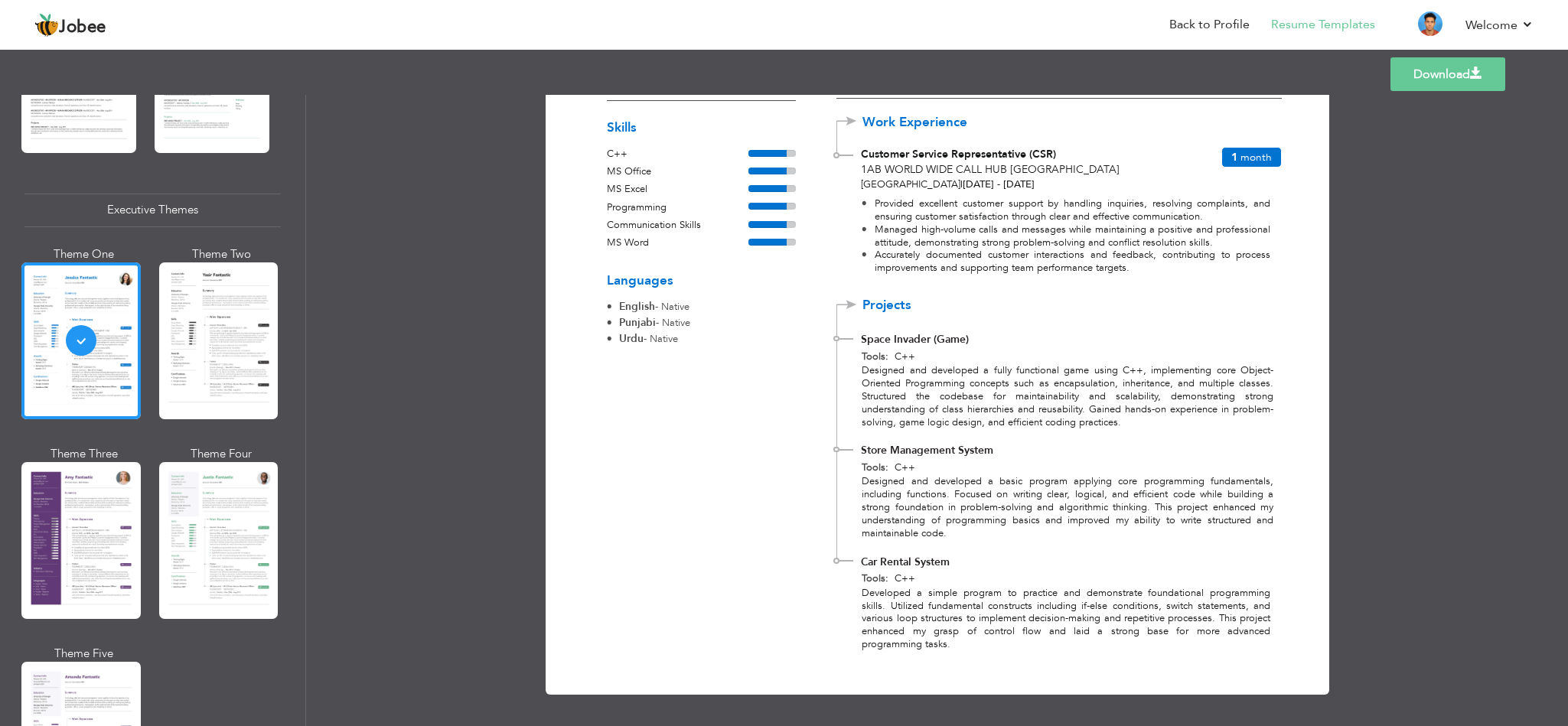 scroll, scrollTop: 0, scrollLeft: 0, axis: both 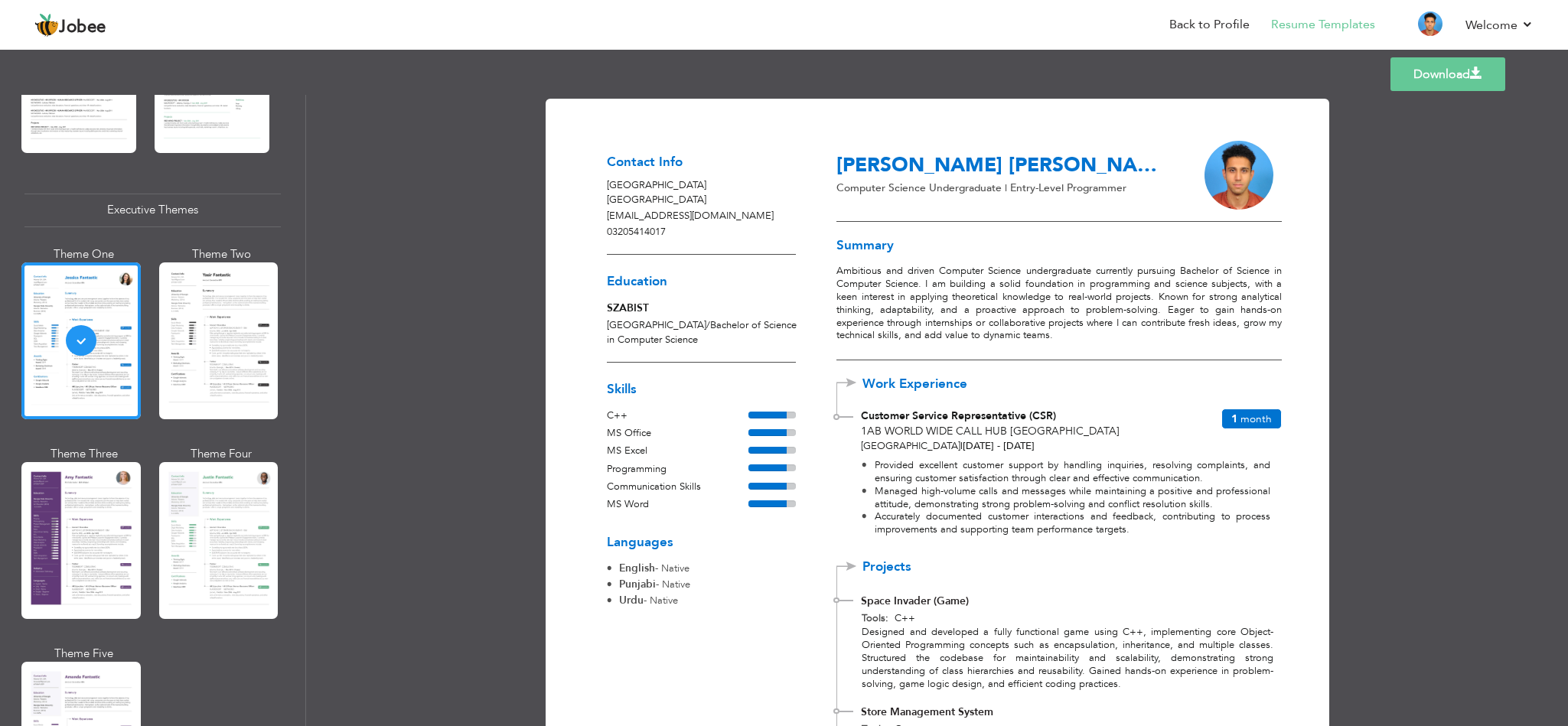 click on "Download" at bounding box center [1448, 74] 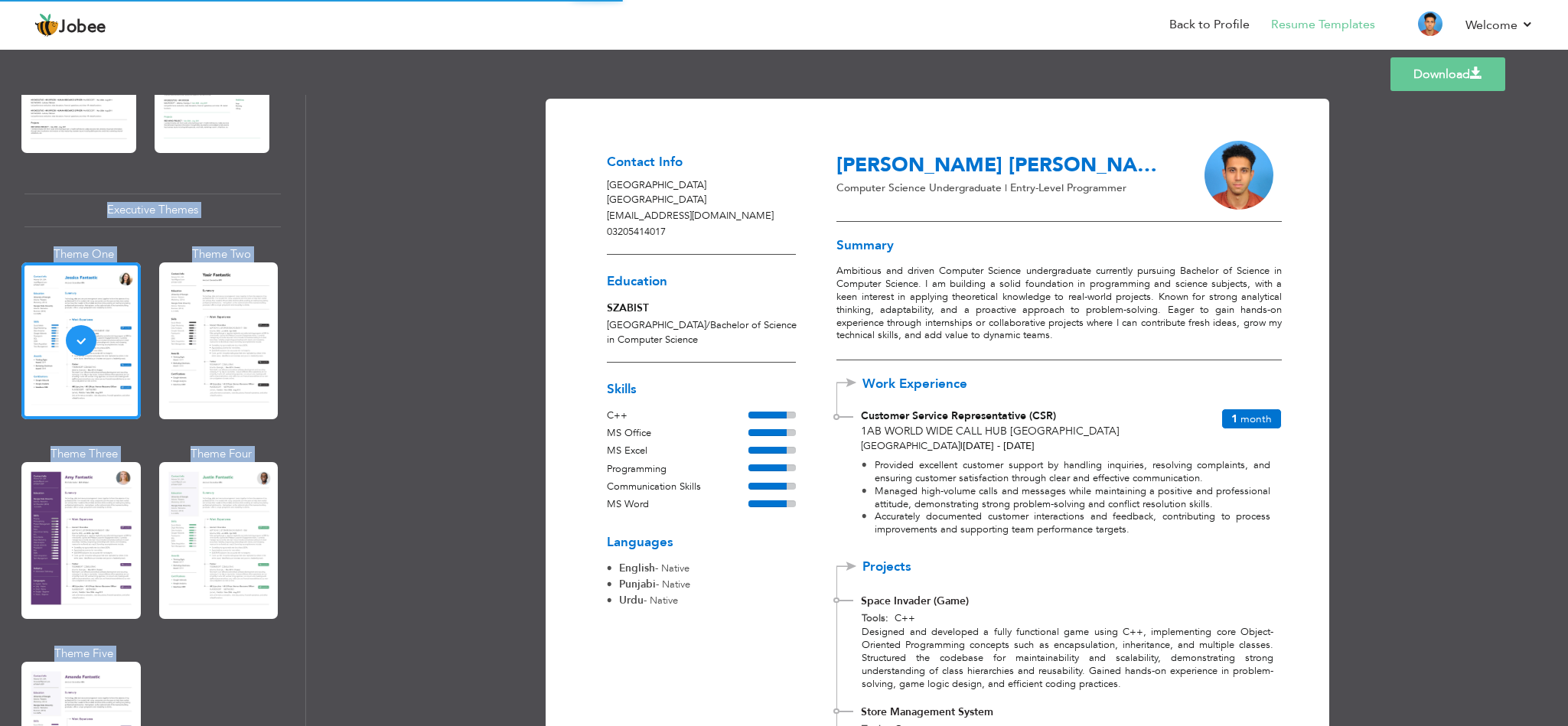 drag, startPoint x: 1382, startPoint y: 216, endPoint x: 1437, endPoint y: 76, distance: 150.41609 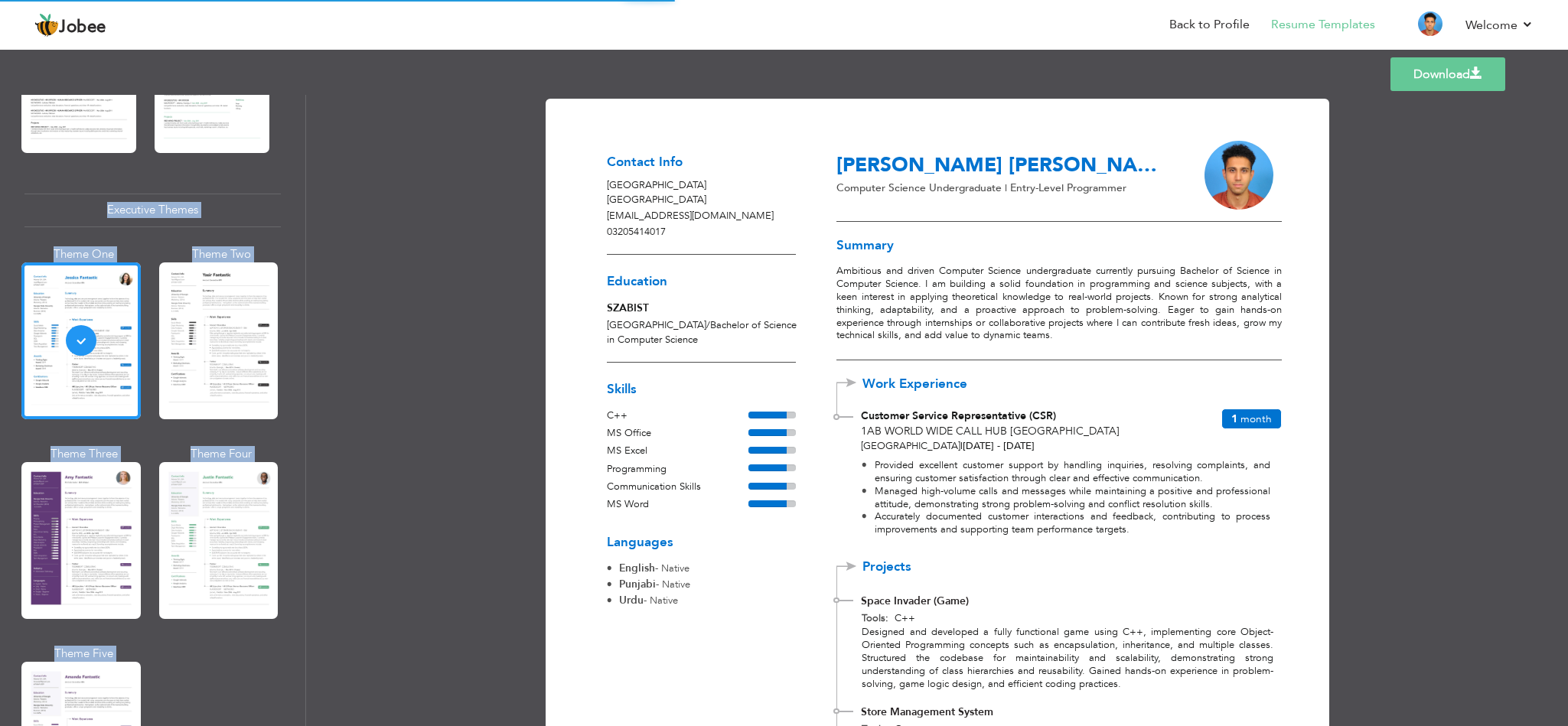 click on "Download" at bounding box center [1448, 74] 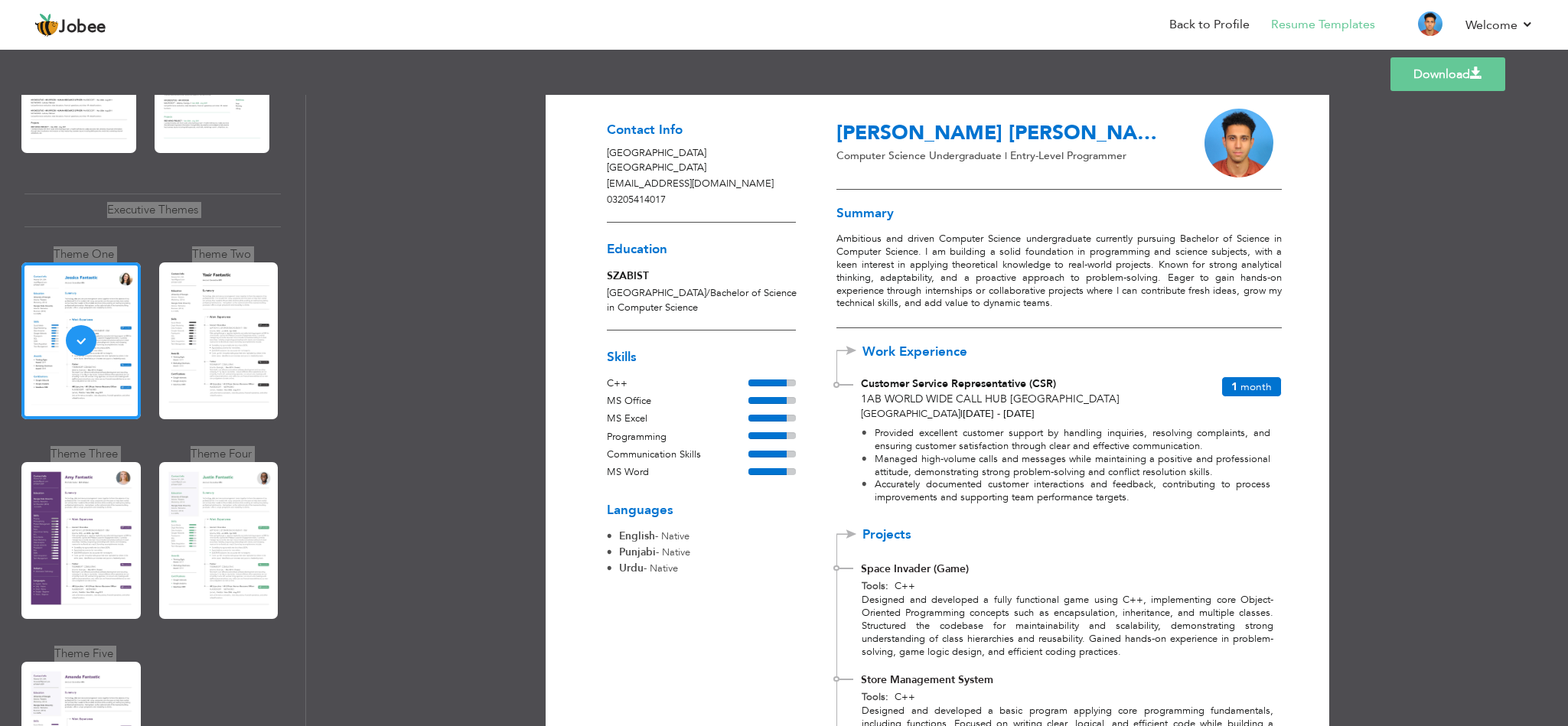 scroll, scrollTop: 0, scrollLeft: 0, axis: both 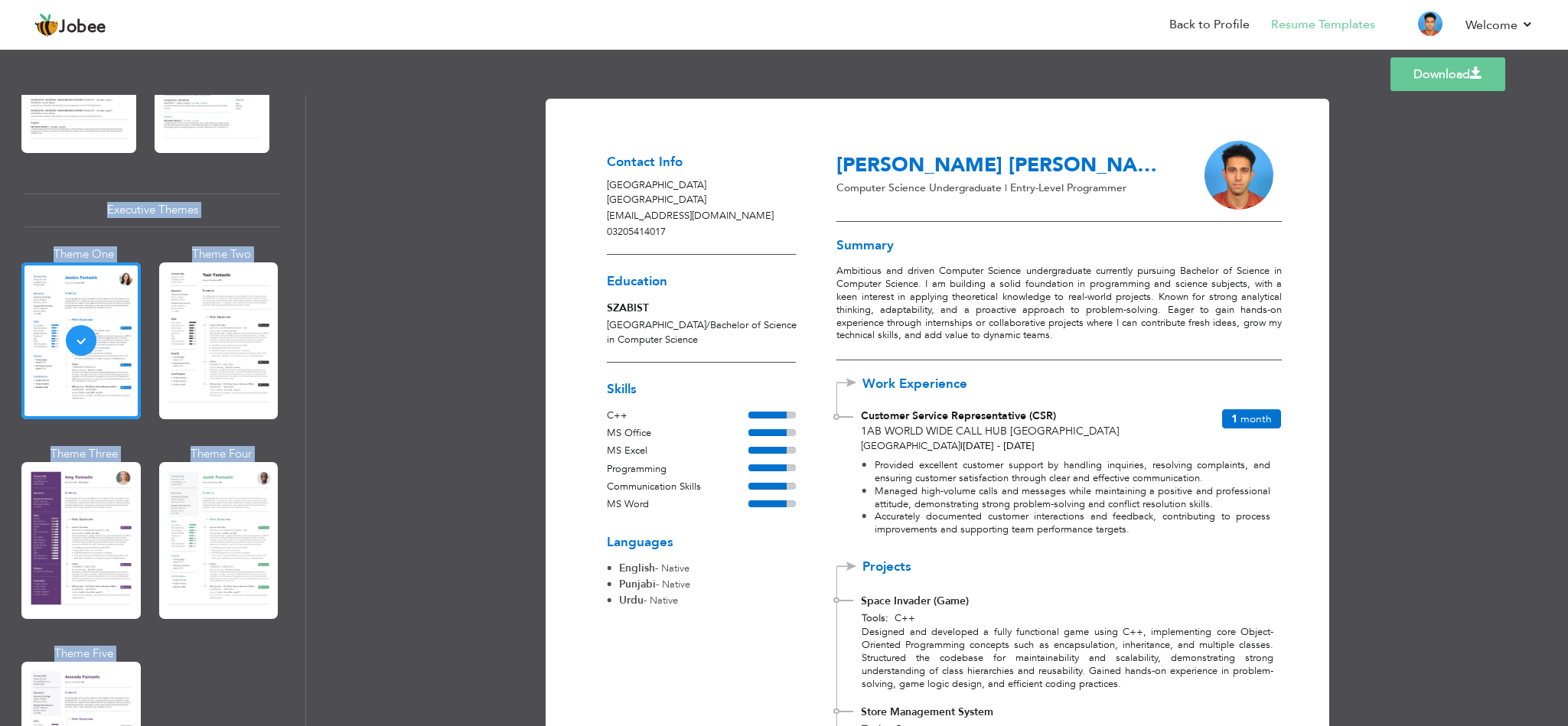 click on "Download
Contact Info
Islamabad   Pakistan
mustafasaif271@gmail.com
03205414017
Education
SZABIST
Islamabad
/
Bachelor of Science in Computer Science
C++ 1" at bounding box center (937, 410) 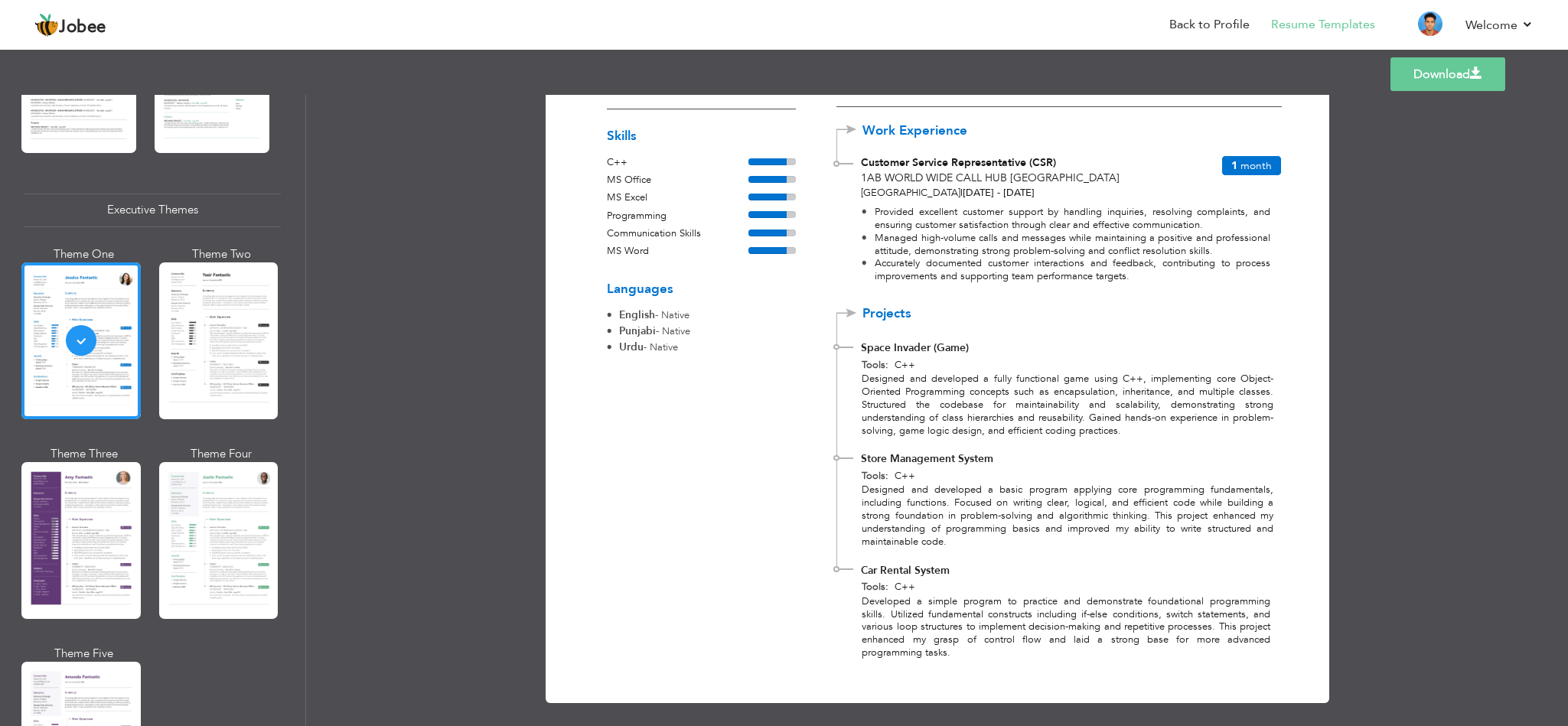 scroll, scrollTop: 262, scrollLeft: 0, axis: vertical 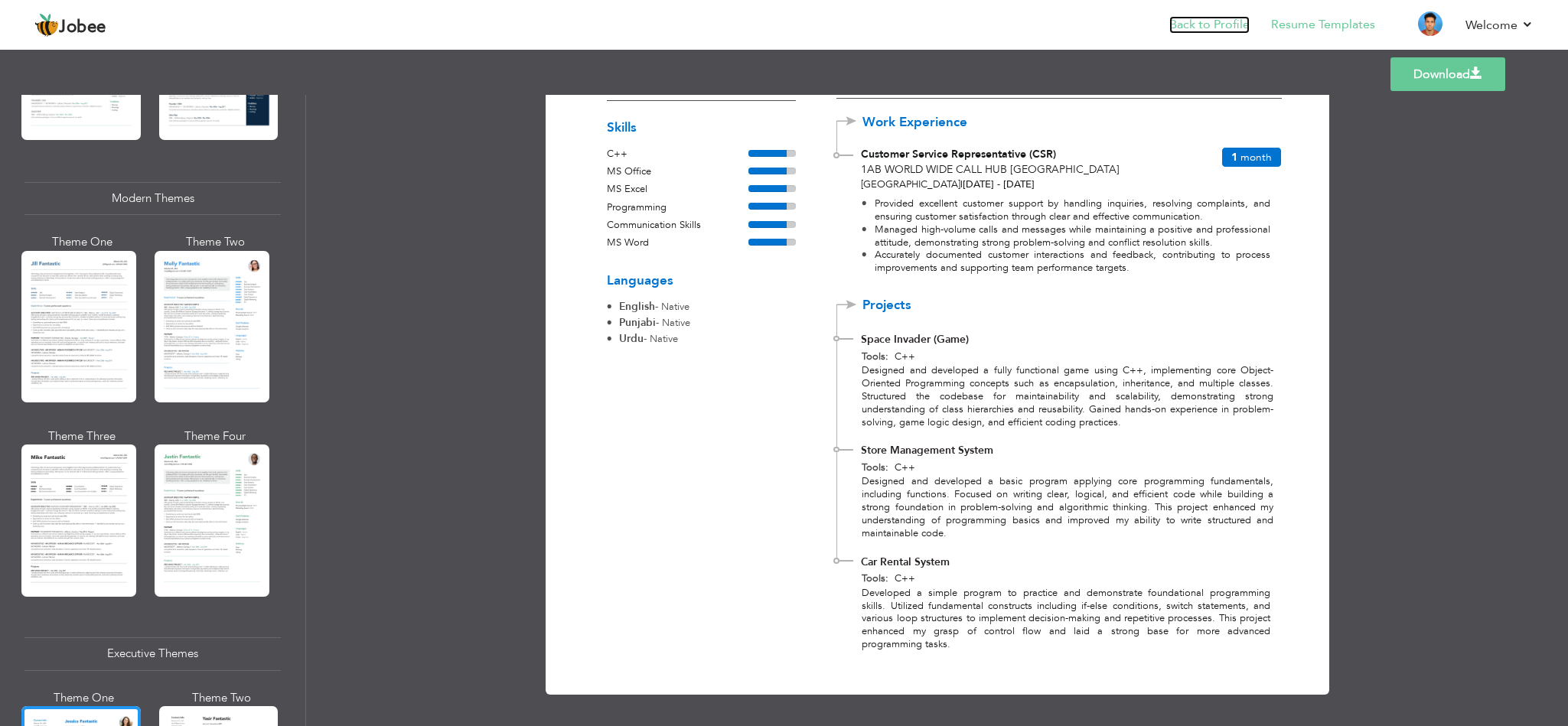 click on "Back to Profile" at bounding box center [1209, 24] 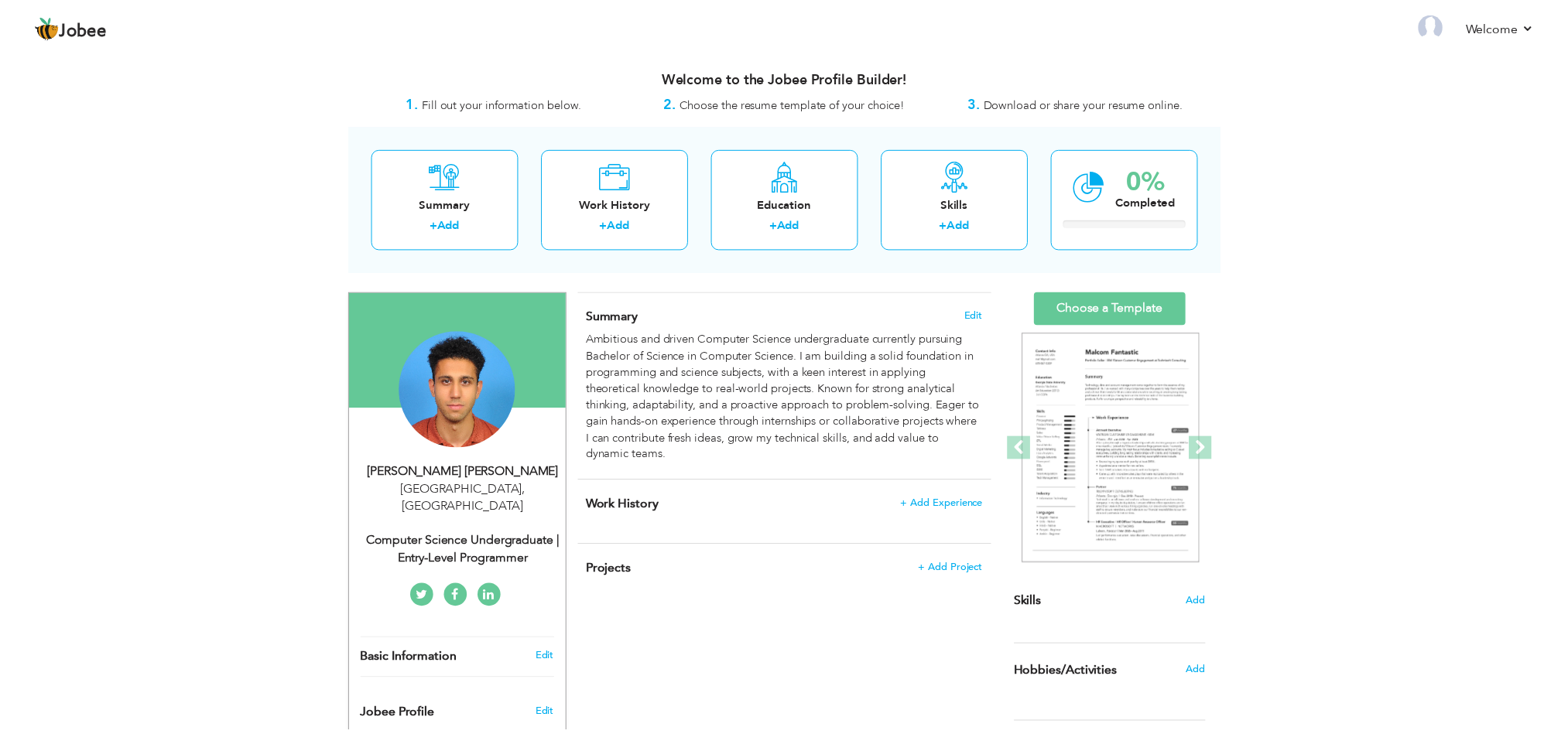 scroll, scrollTop: 0, scrollLeft: 0, axis: both 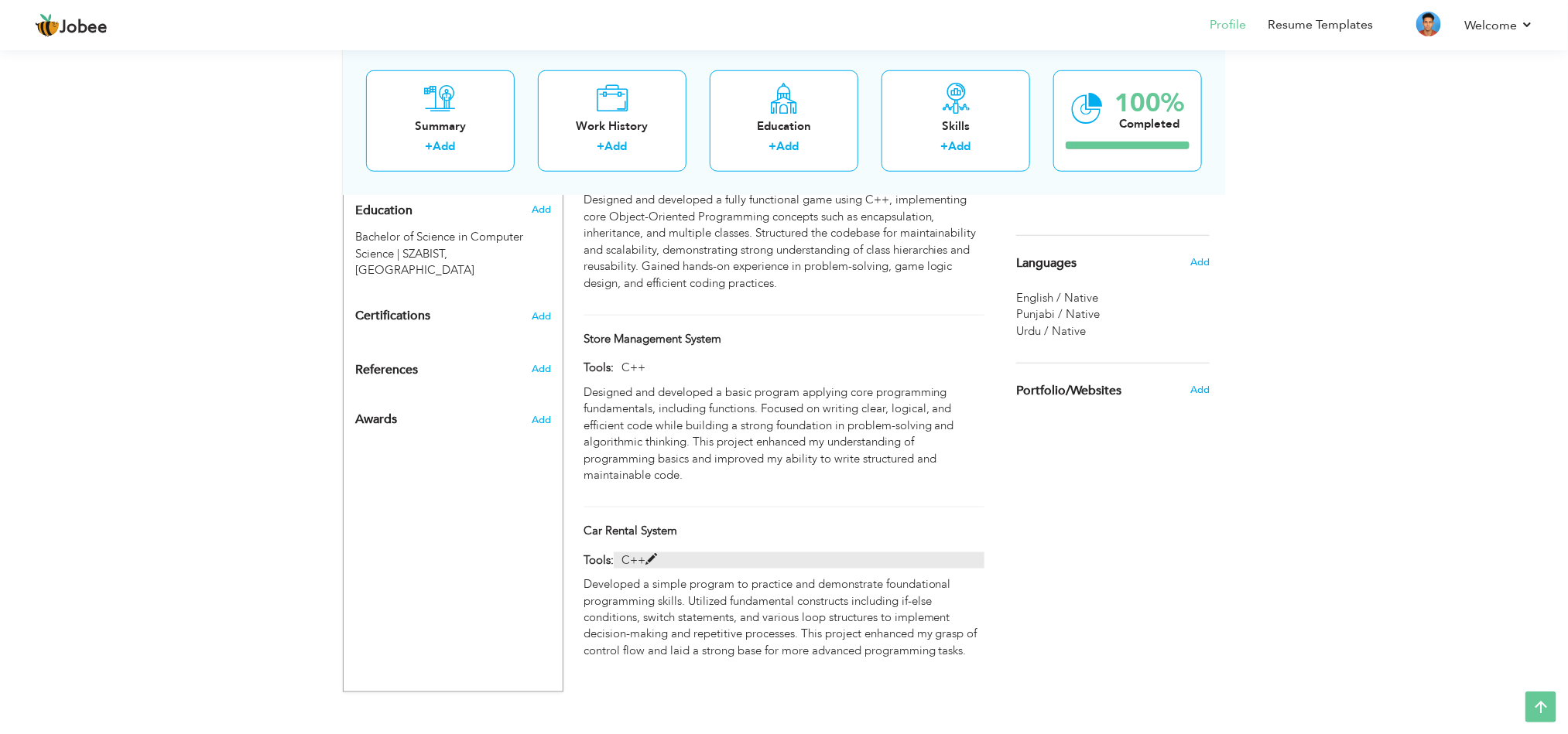 click at bounding box center [651, 559] 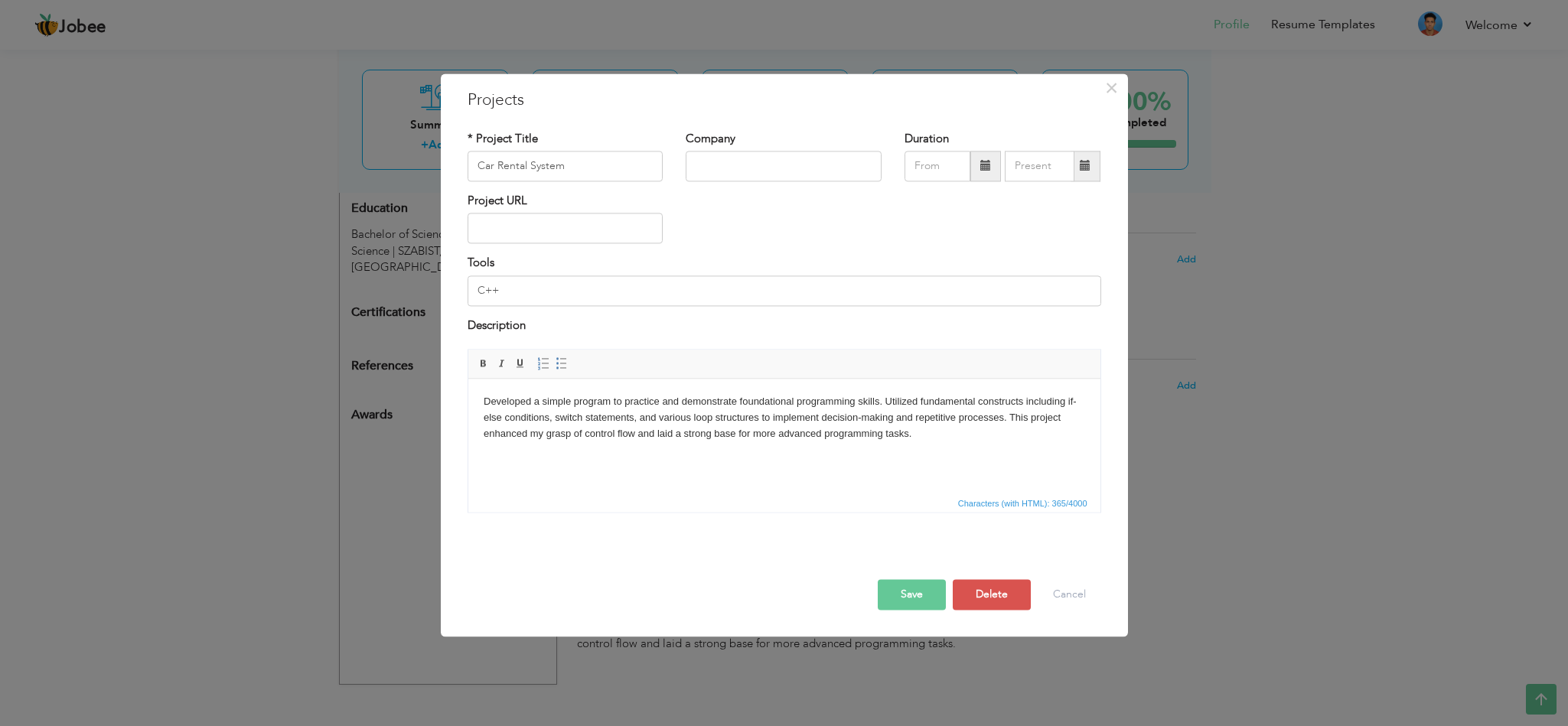 click on "Developed a simple program to practice and demonstrate foundational programming skills. Utilized fundamental constructs including if-else conditions, switch statements, and various loop structures to implement decision-making and repetitive processes. This project enhanced my grasp of control flow and laid a strong base for more advanced programming tasks." at bounding box center [784, 418] 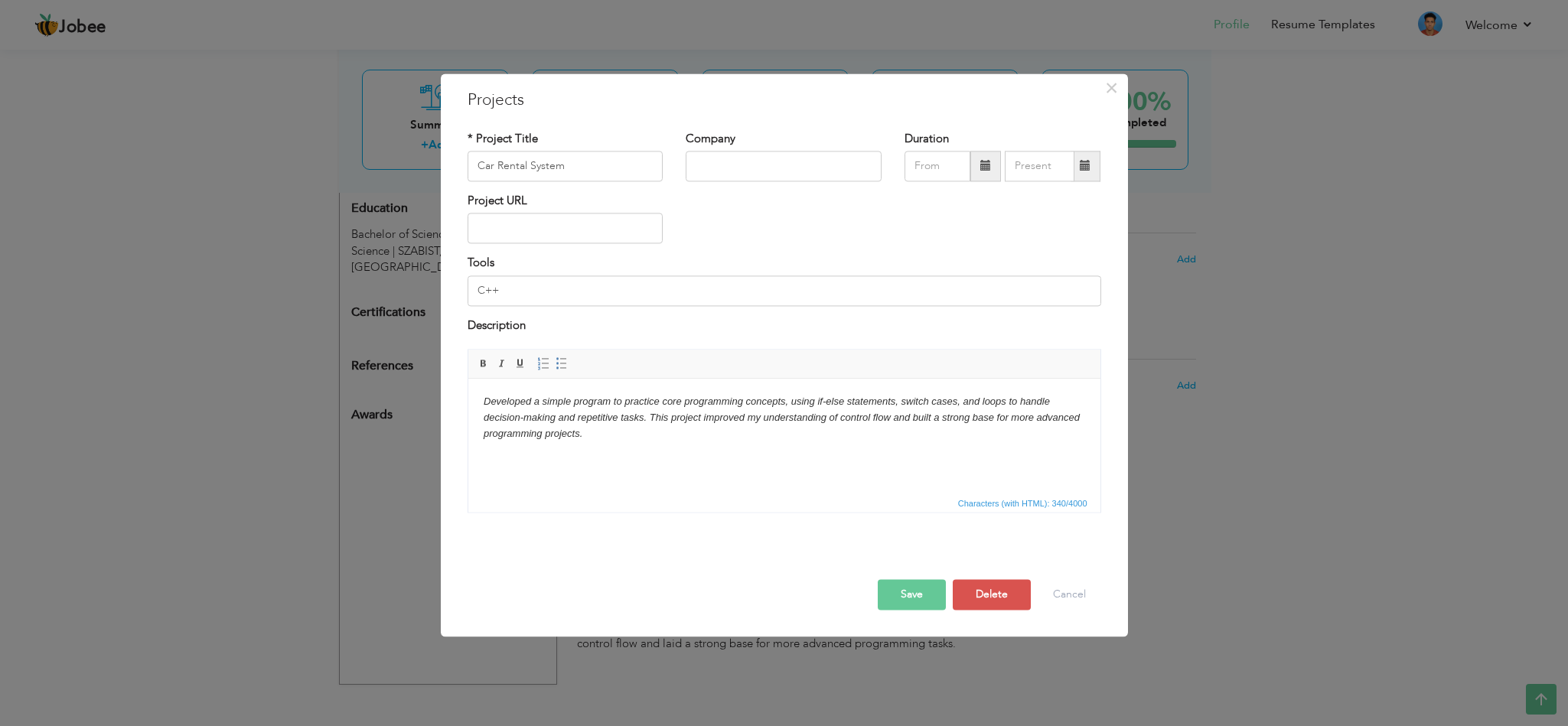 scroll, scrollTop: 53, scrollLeft: 0, axis: vertical 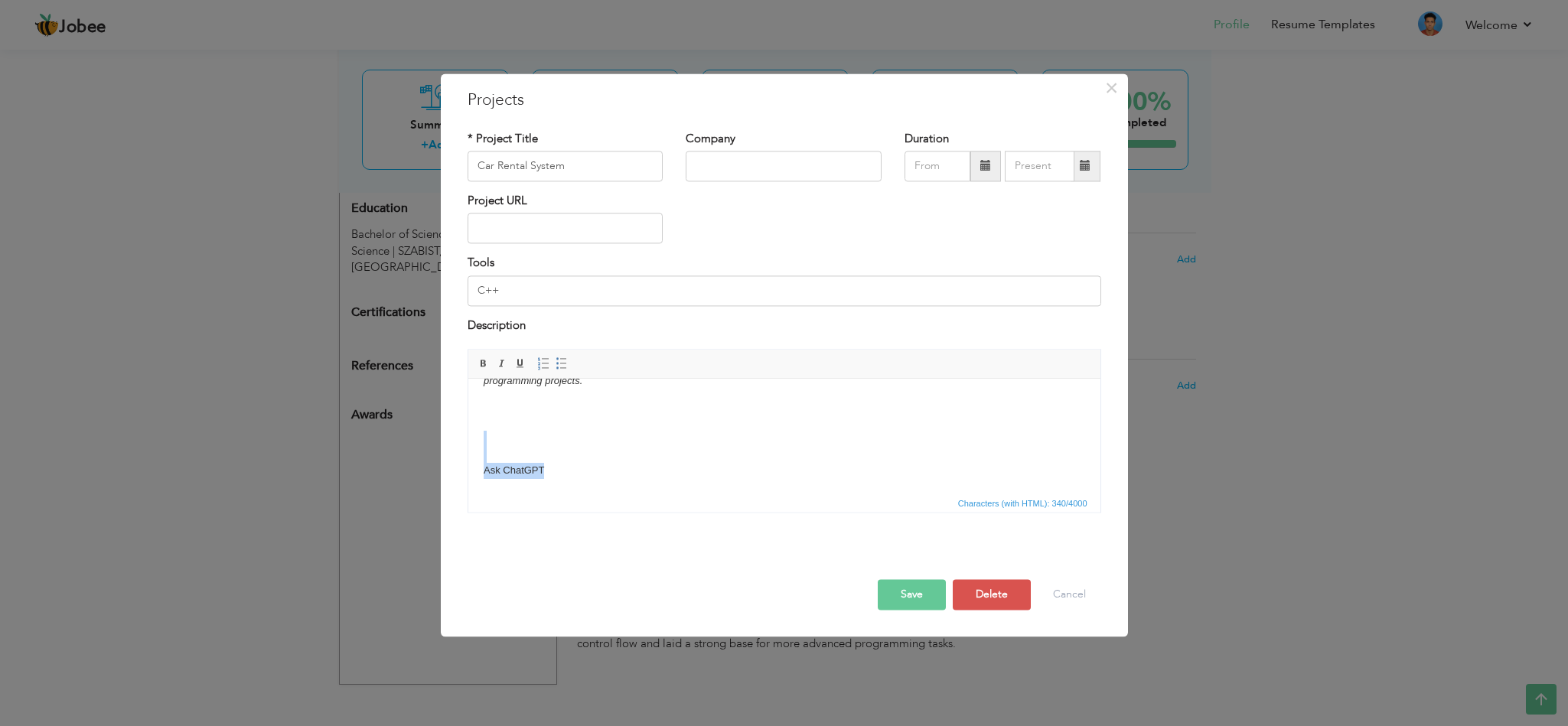 type 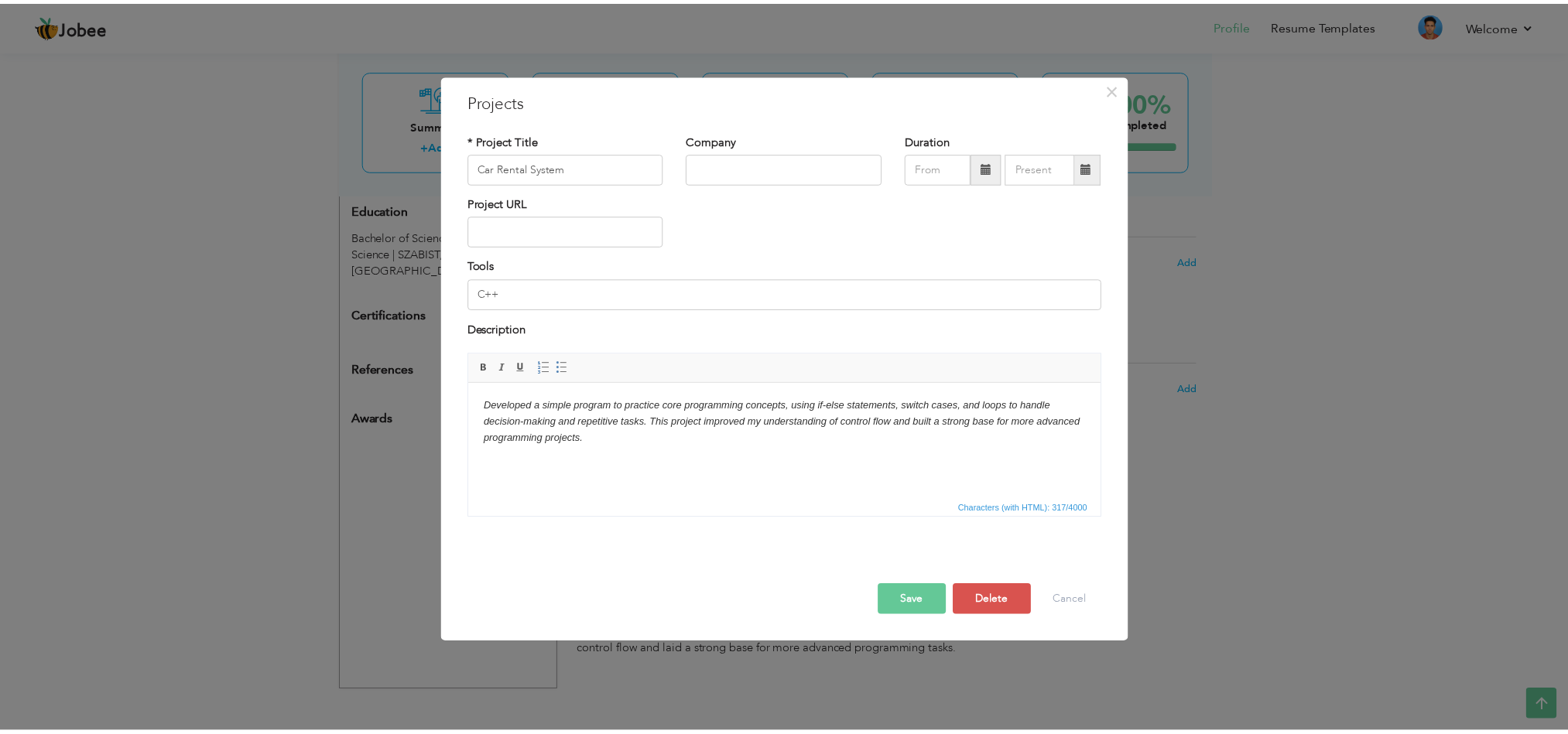 scroll, scrollTop: 0, scrollLeft: 0, axis: both 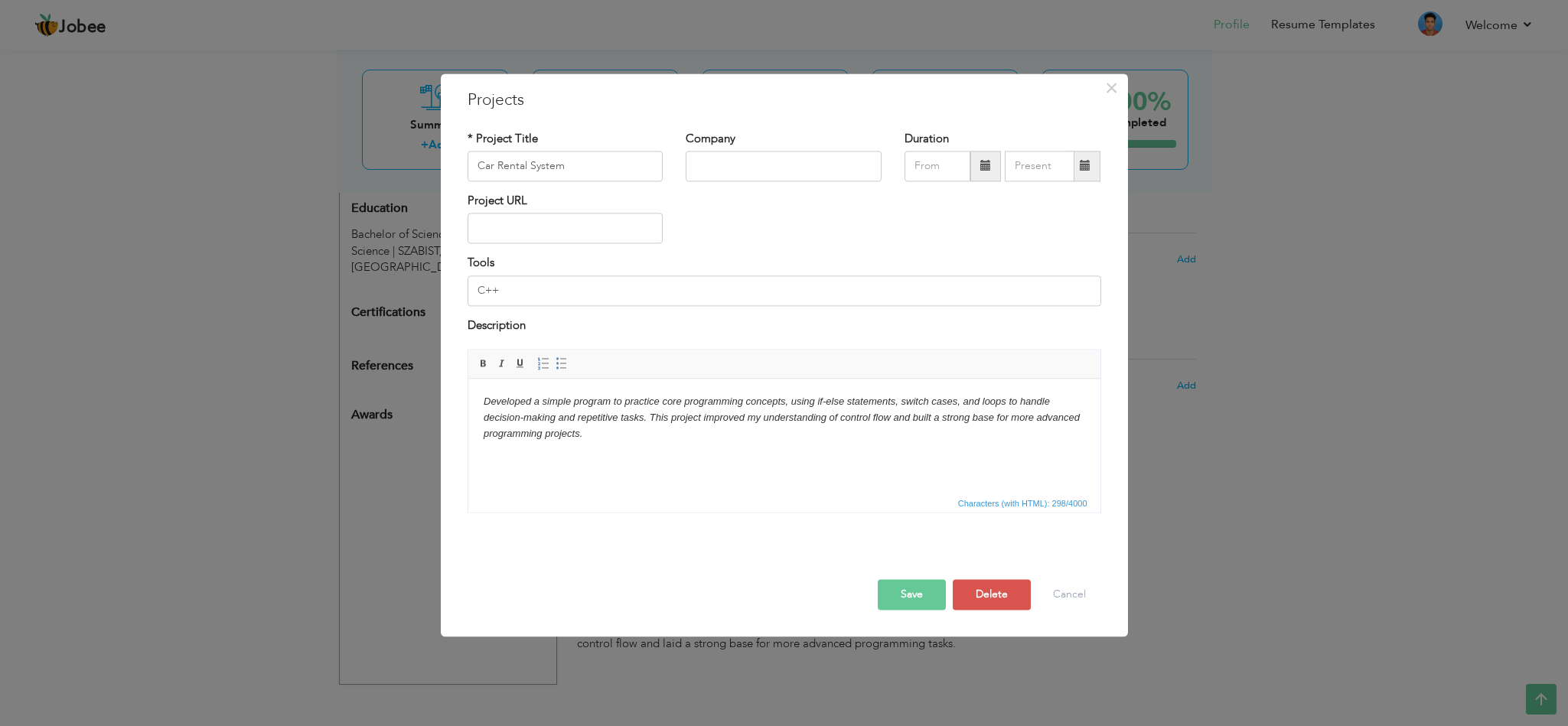 click on "Save" at bounding box center [911, 595] 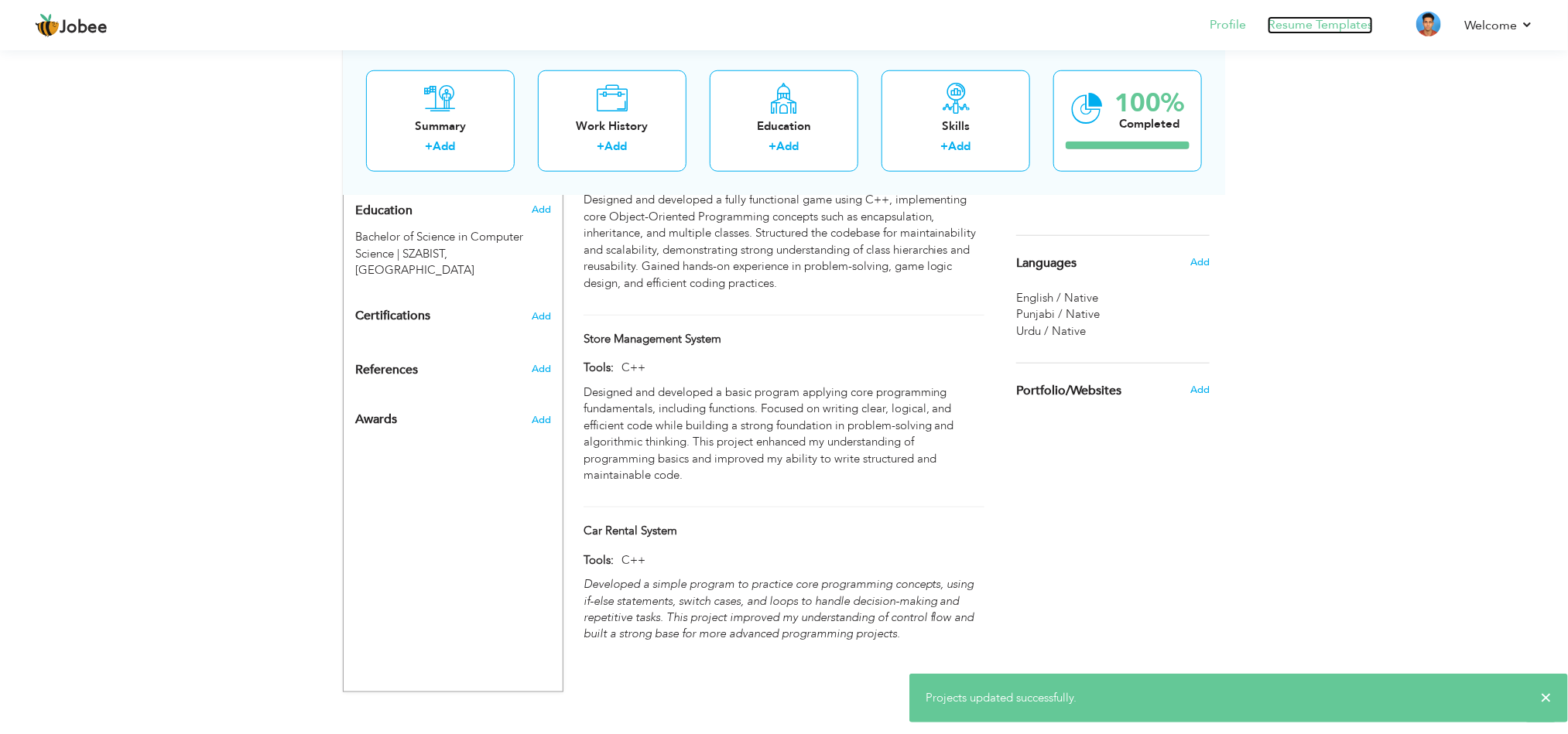click on "Resume Templates" at bounding box center (1320, 25) 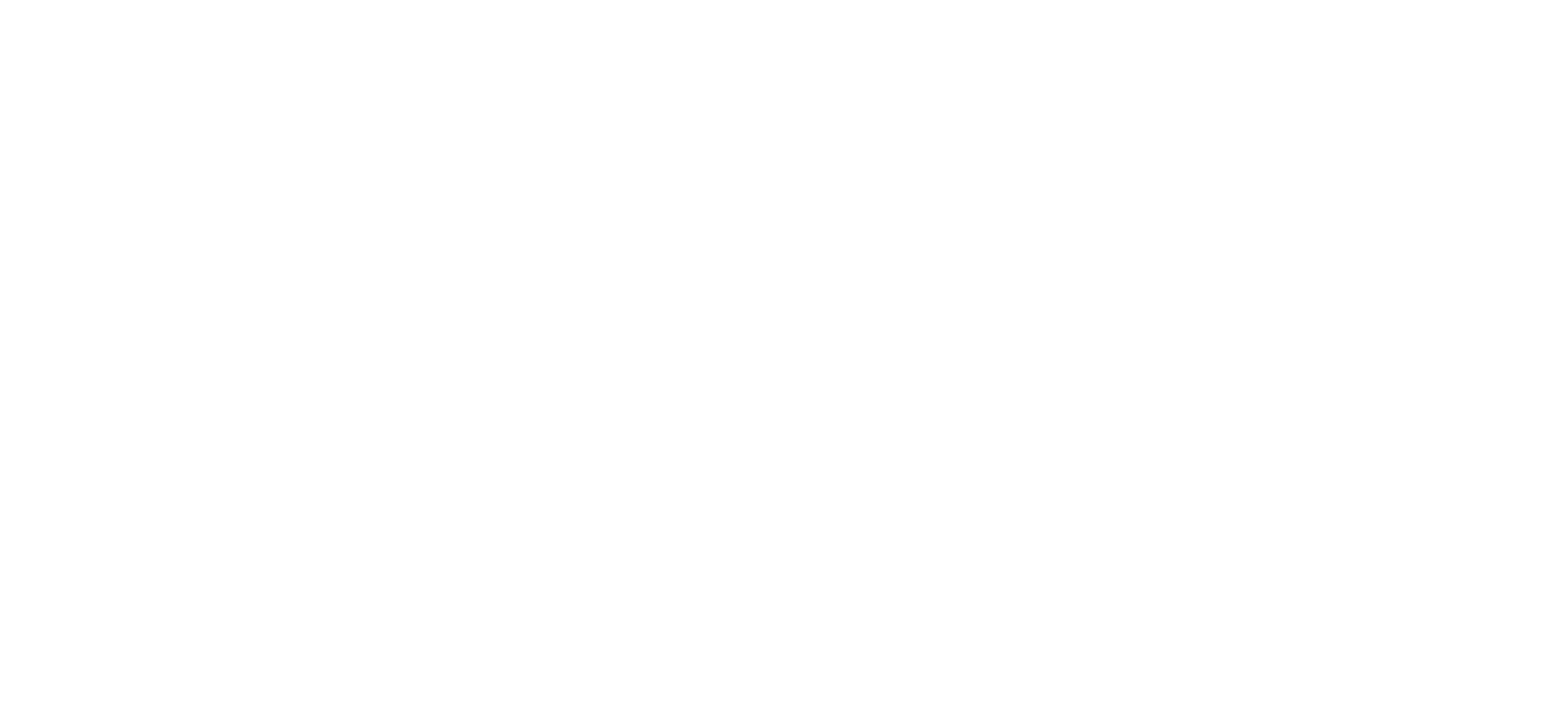 scroll, scrollTop: 0, scrollLeft: 0, axis: both 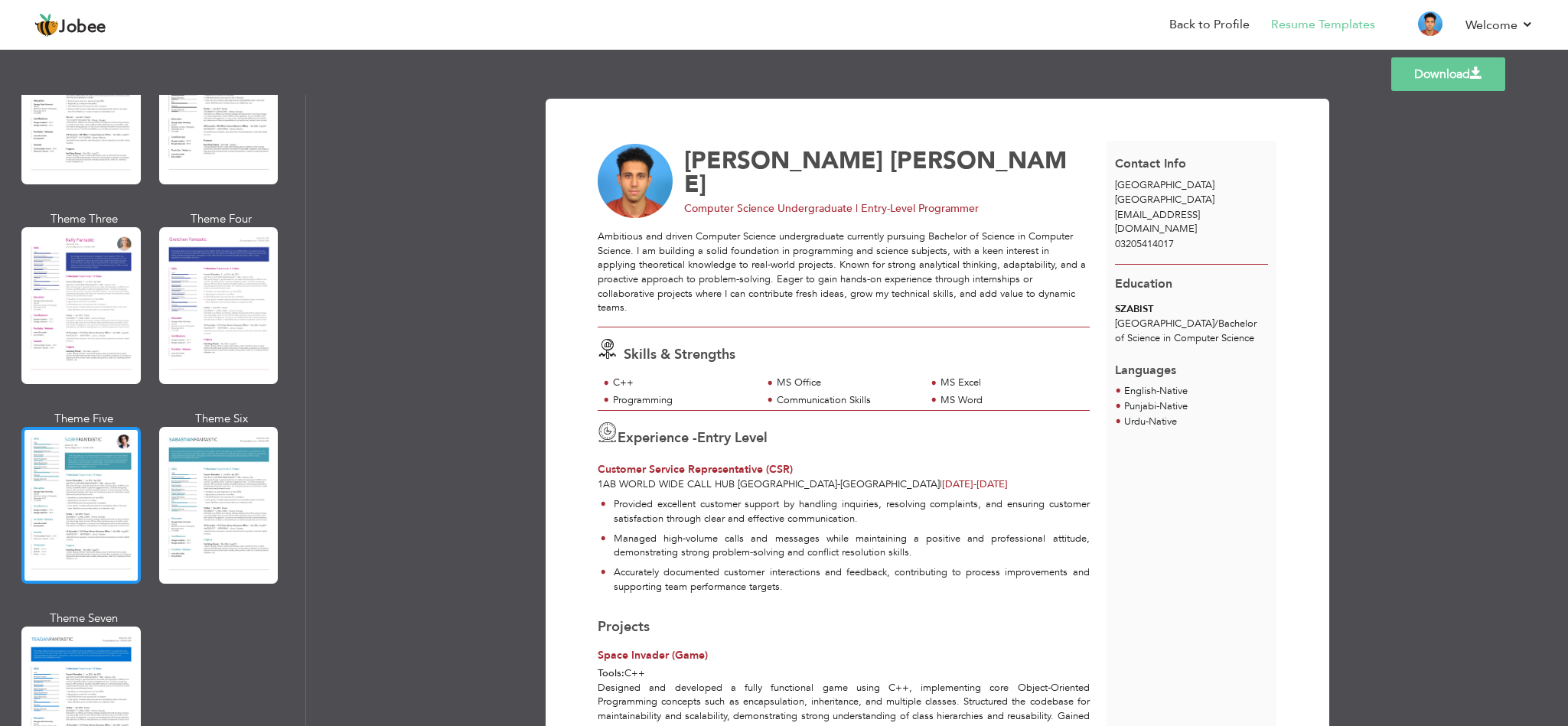 click at bounding box center [81, 505] 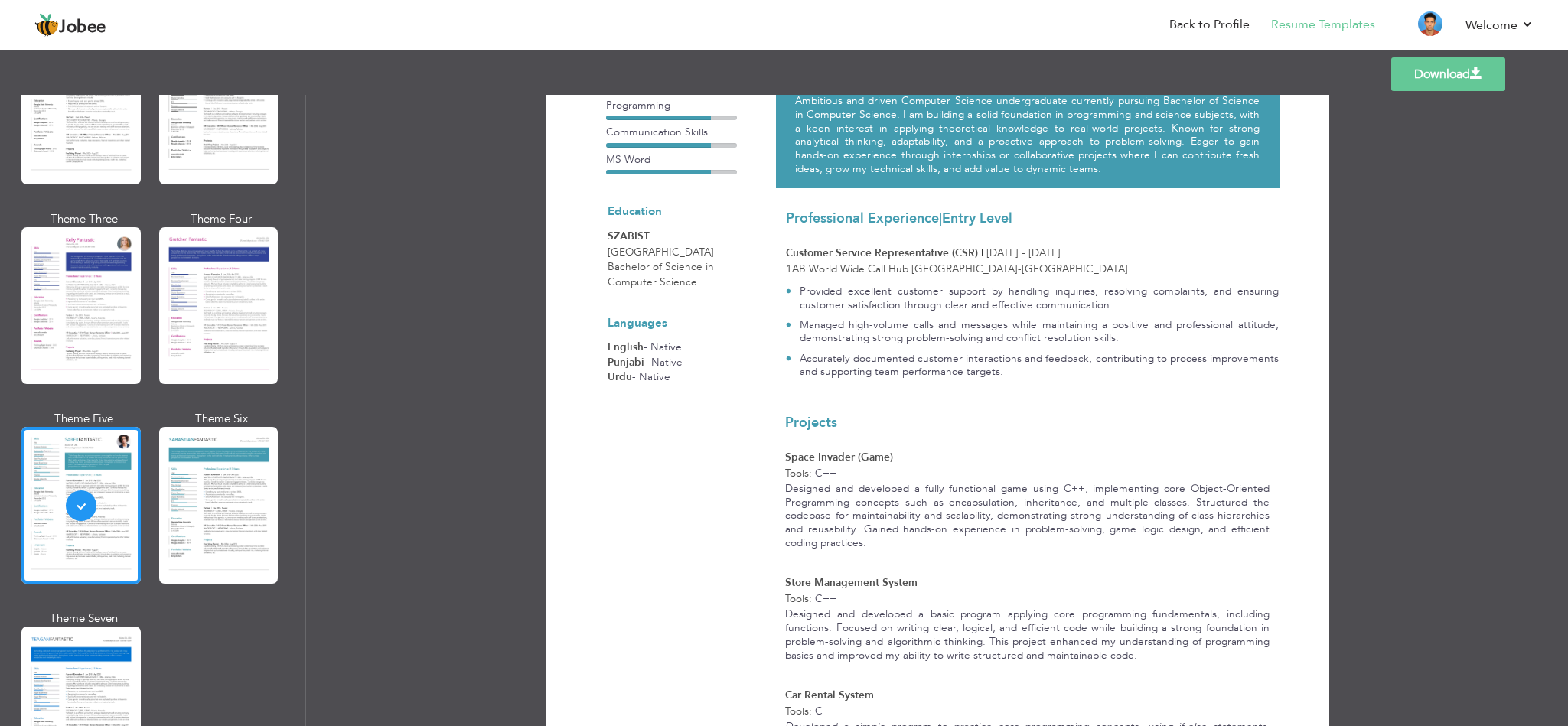 scroll, scrollTop: 156, scrollLeft: 0, axis: vertical 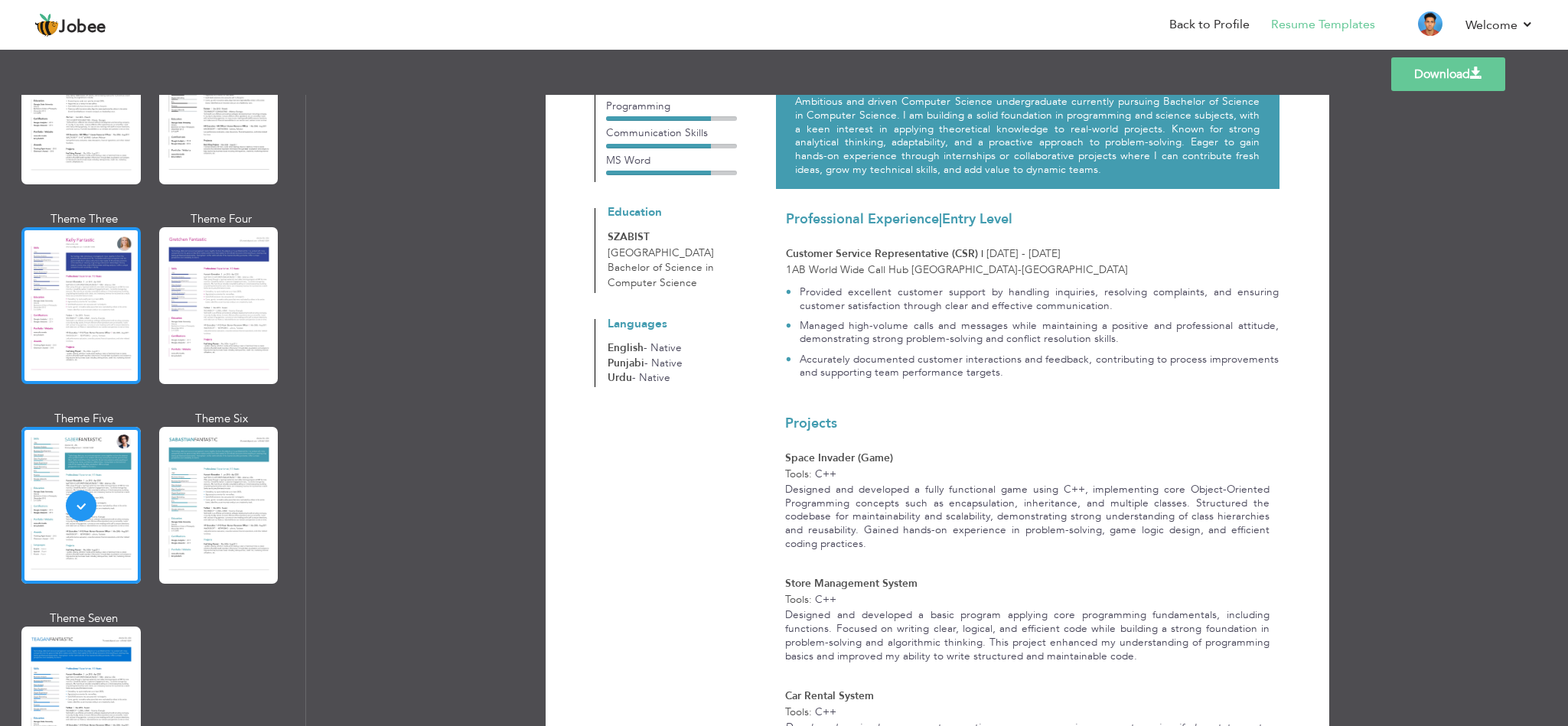 click at bounding box center (81, 305) 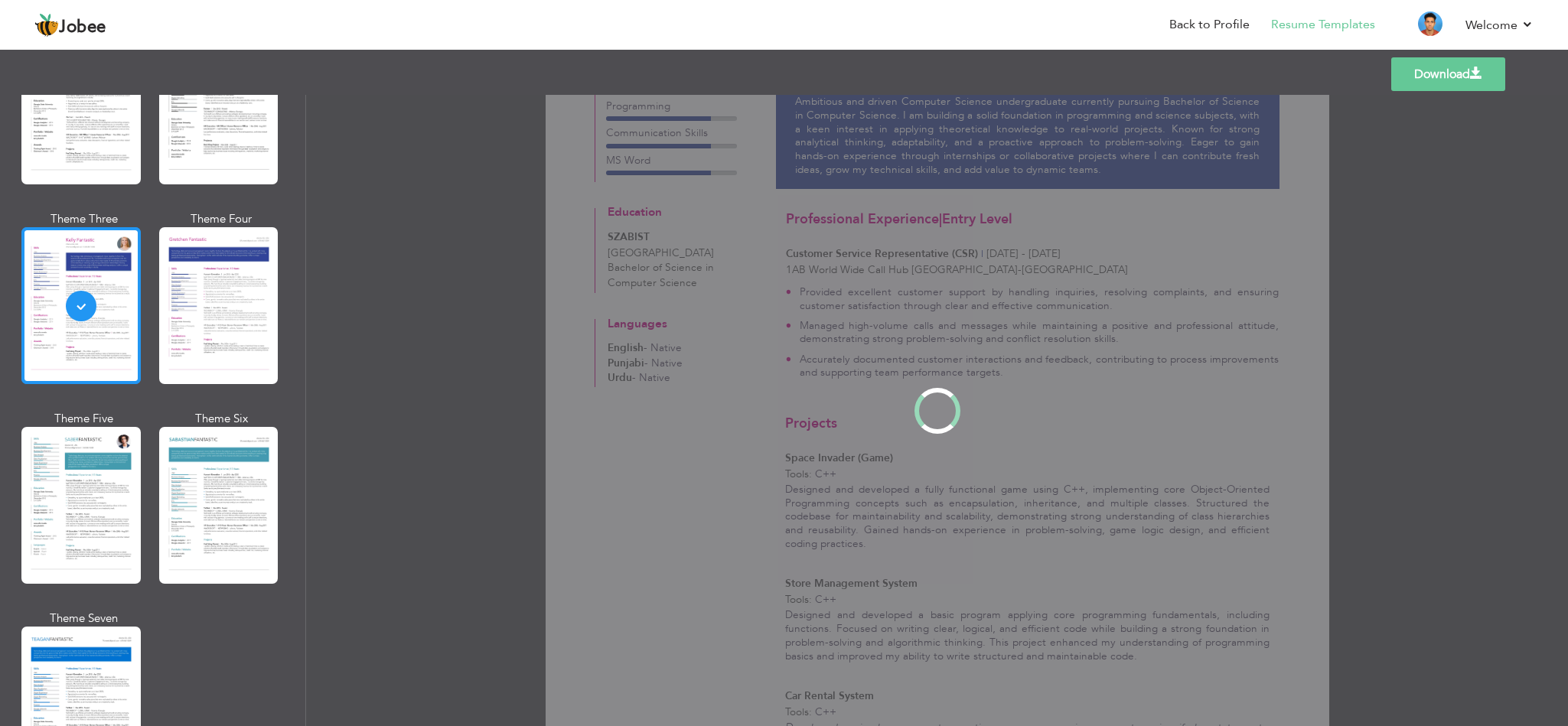 scroll, scrollTop: 0, scrollLeft: 0, axis: both 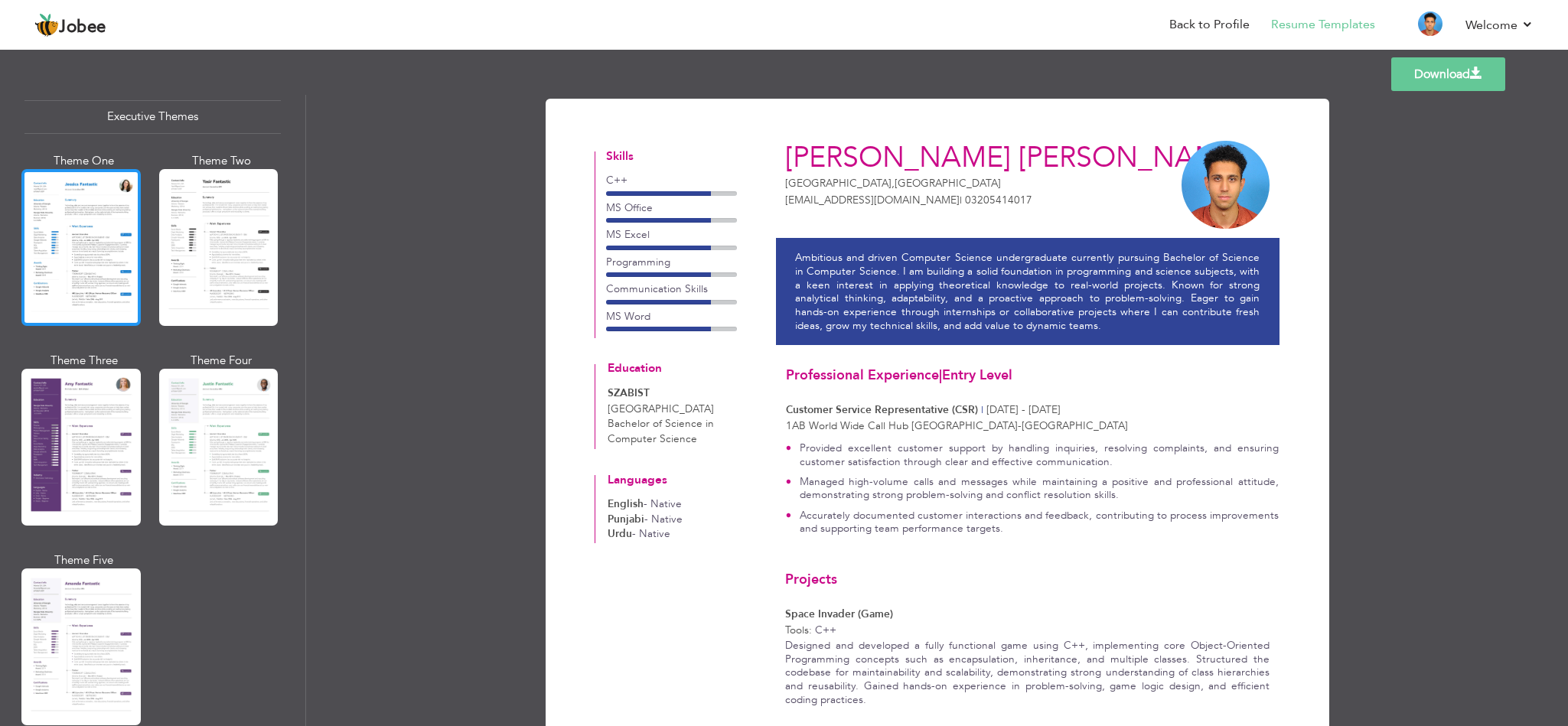 click at bounding box center [81, 247] 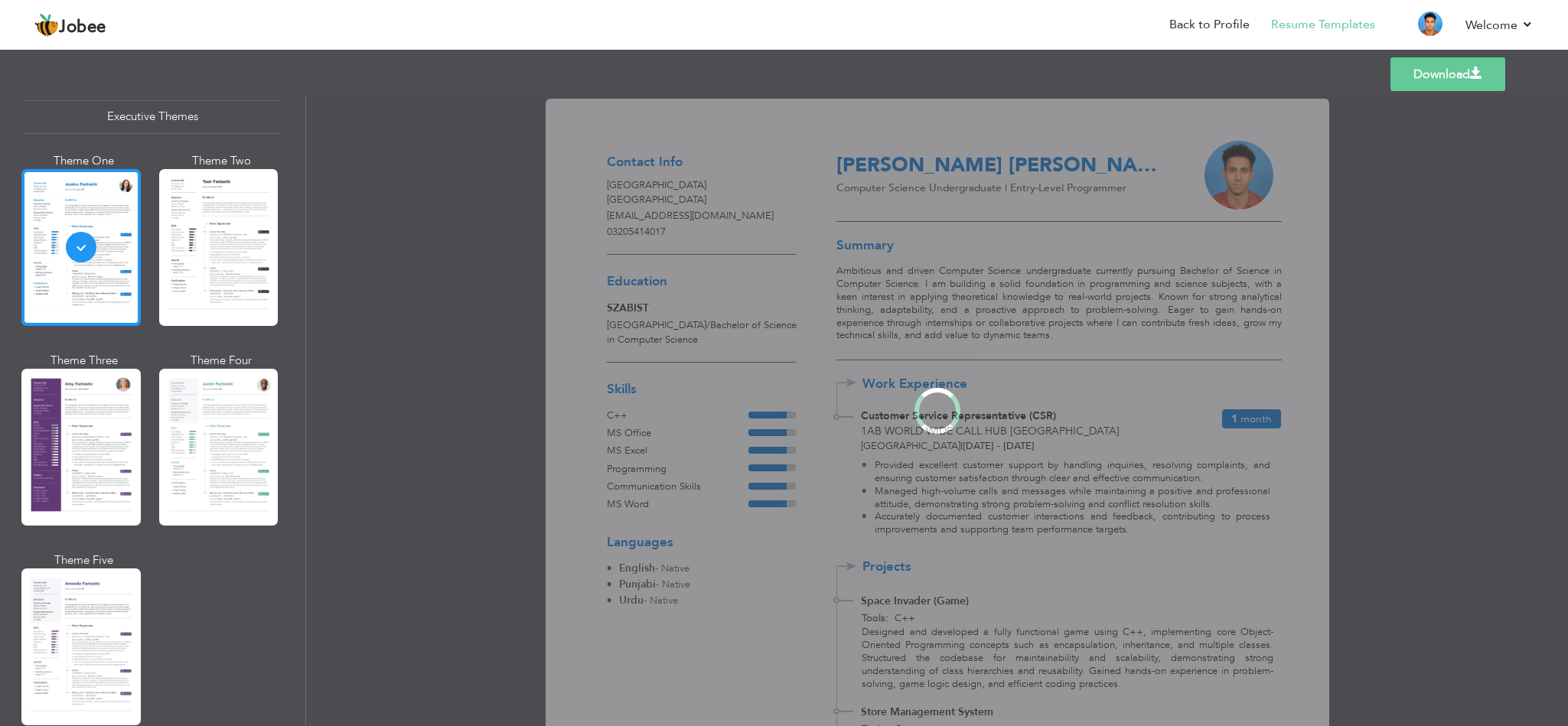 scroll, scrollTop: 1155, scrollLeft: 0, axis: vertical 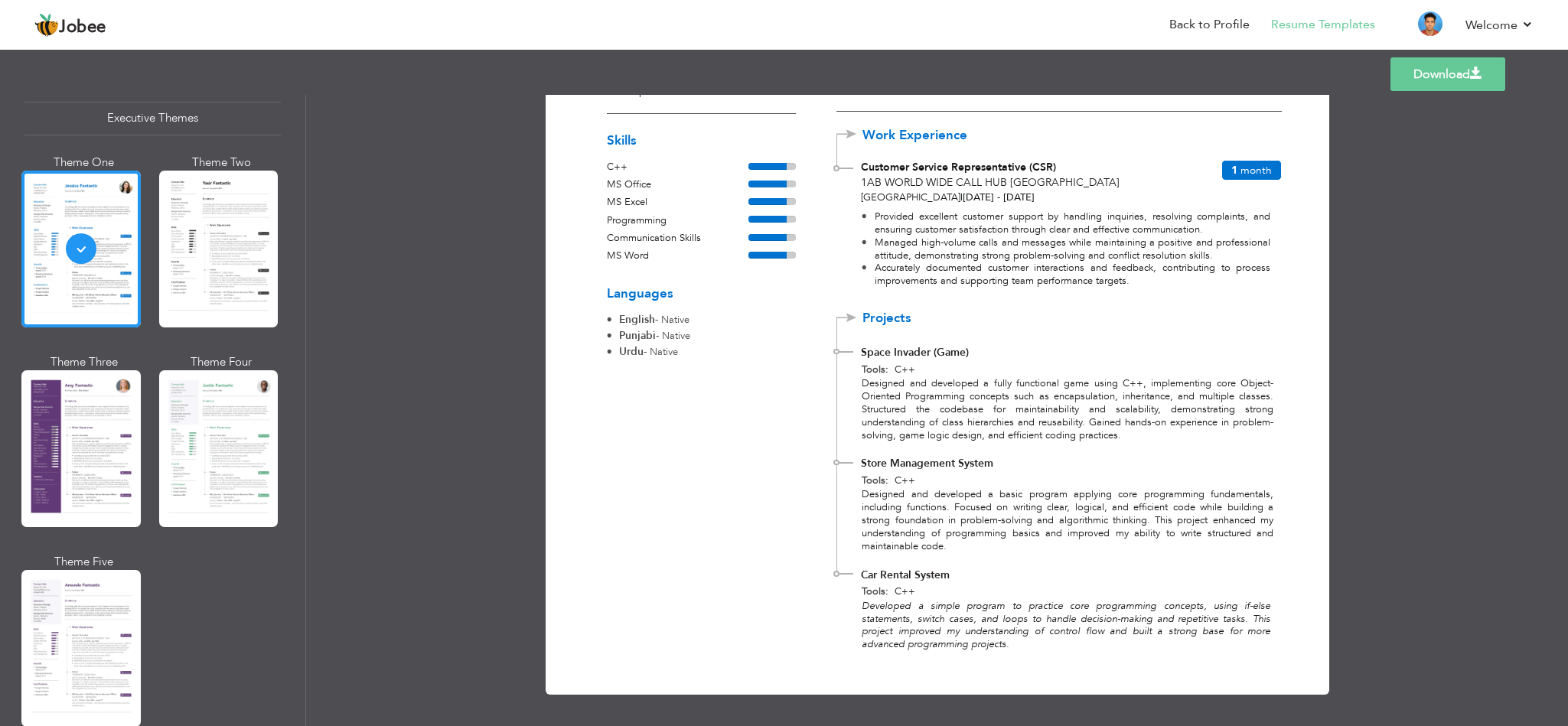 click on "Download" at bounding box center [1448, 74] 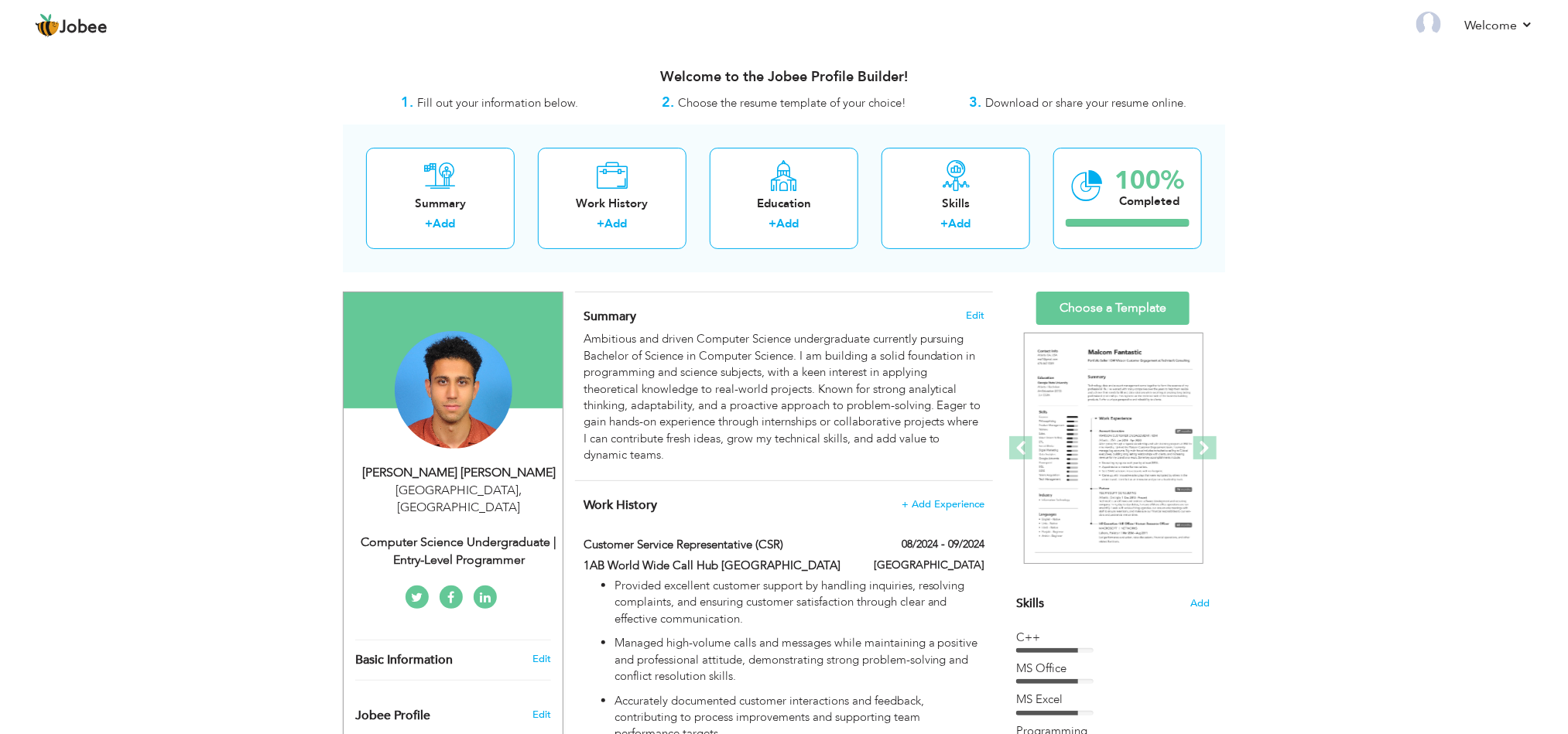 scroll, scrollTop: 0, scrollLeft: 0, axis: both 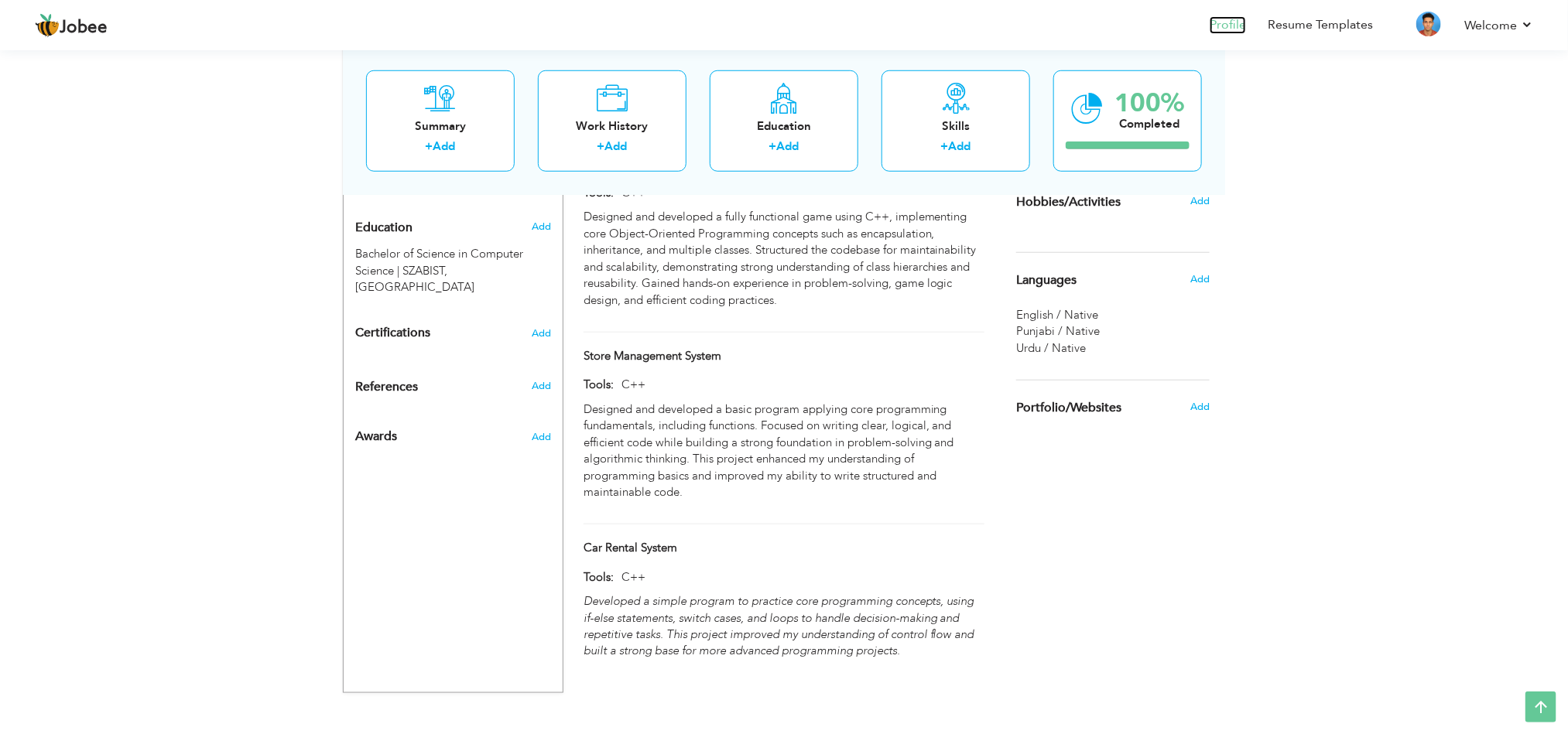 click on "Profile" at bounding box center [1227, 25] 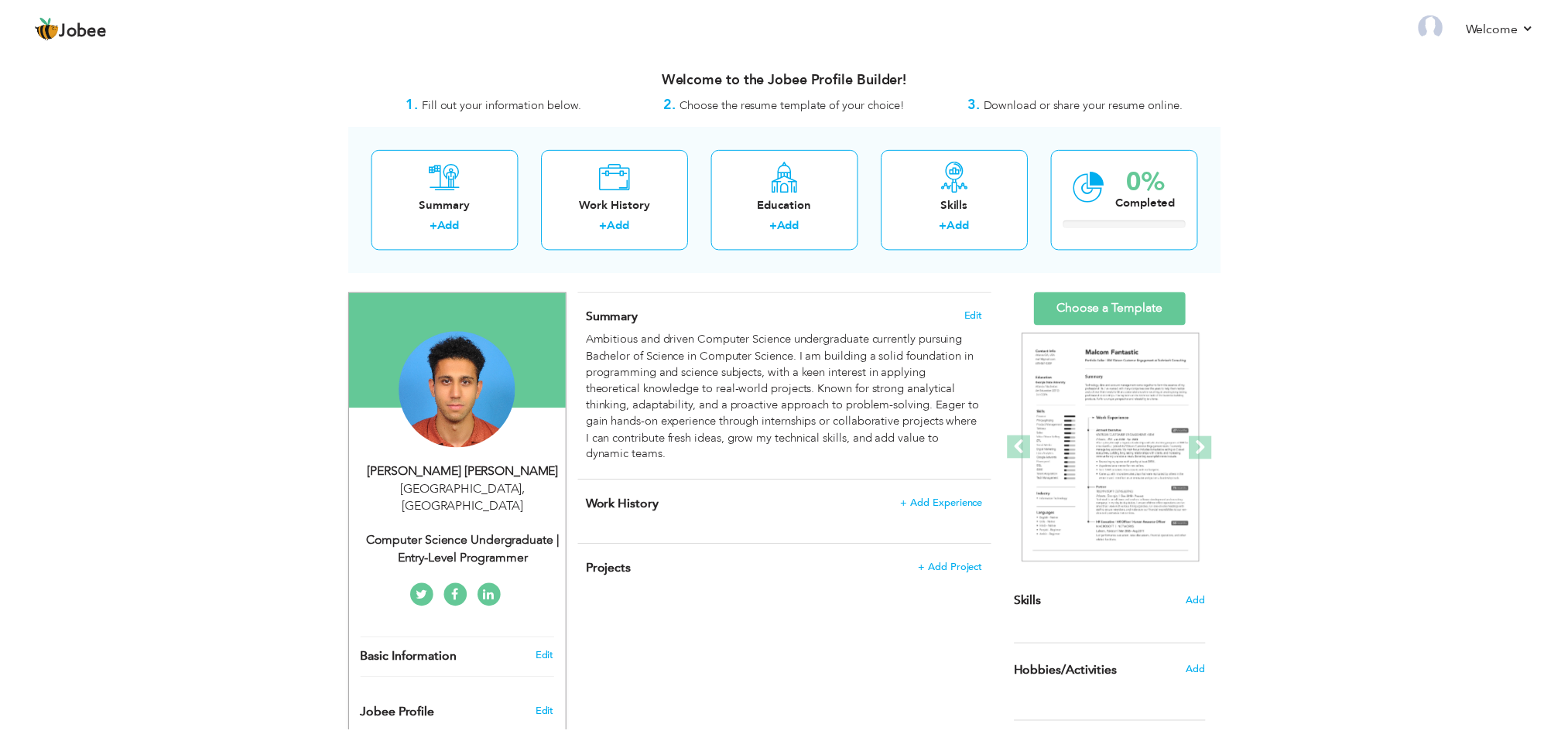scroll, scrollTop: 0, scrollLeft: 0, axis: both 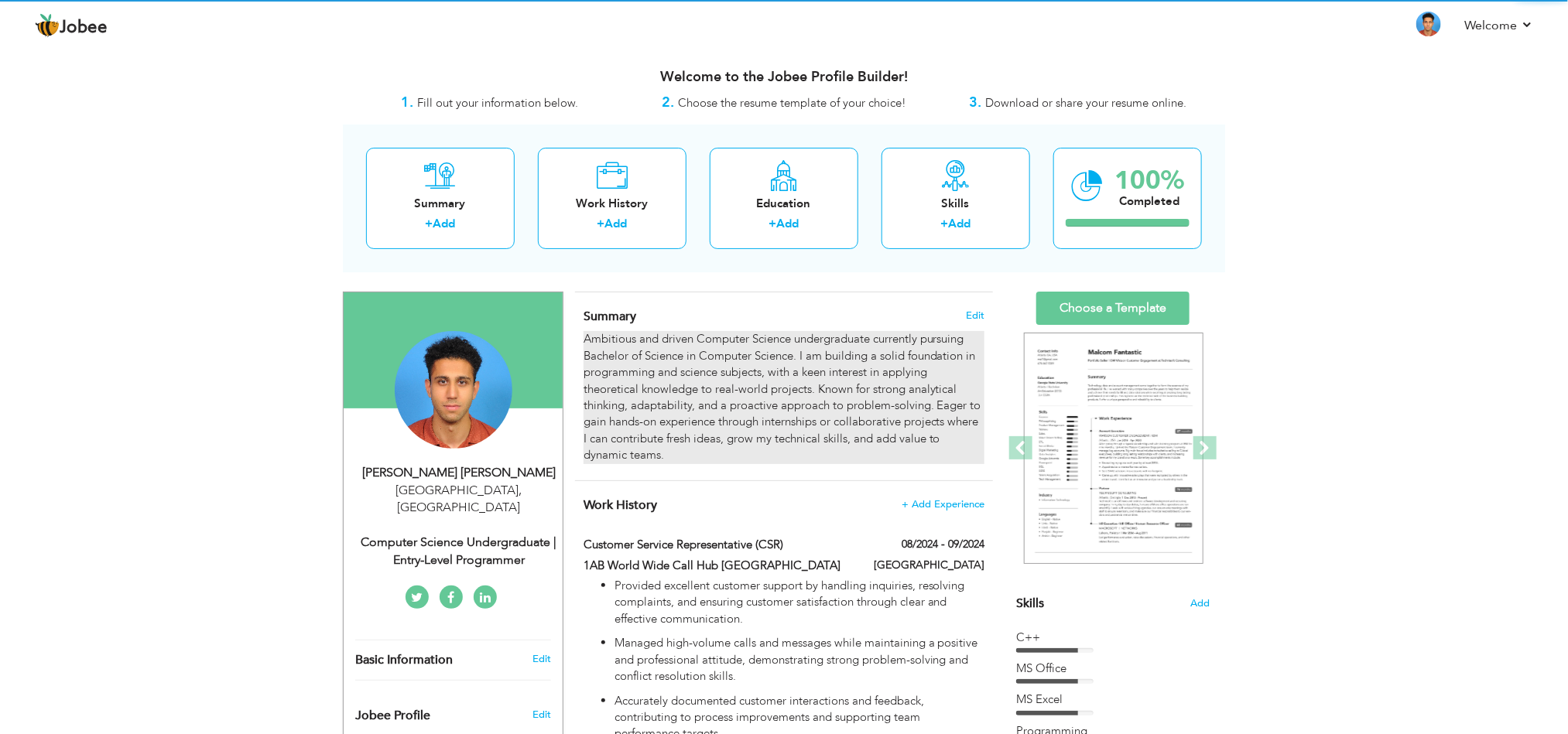 click on "Ambitious and driven Computer Science undergraduate currently pursuing Bachelor of Science in Computer Science. I am building a solid foundation in programming and science subjects, with a keen interest in applying theoretical knowledge to real-world projects. Known for strong analytical thinking, adaptability, and a proactive approach to problem-solving. Eager to gain hands-on experience through internships or collaborative projects where I can contribute fresh ideas, grow my technical skills, and add value to dynamic teams." at bounding box center [784, 397] 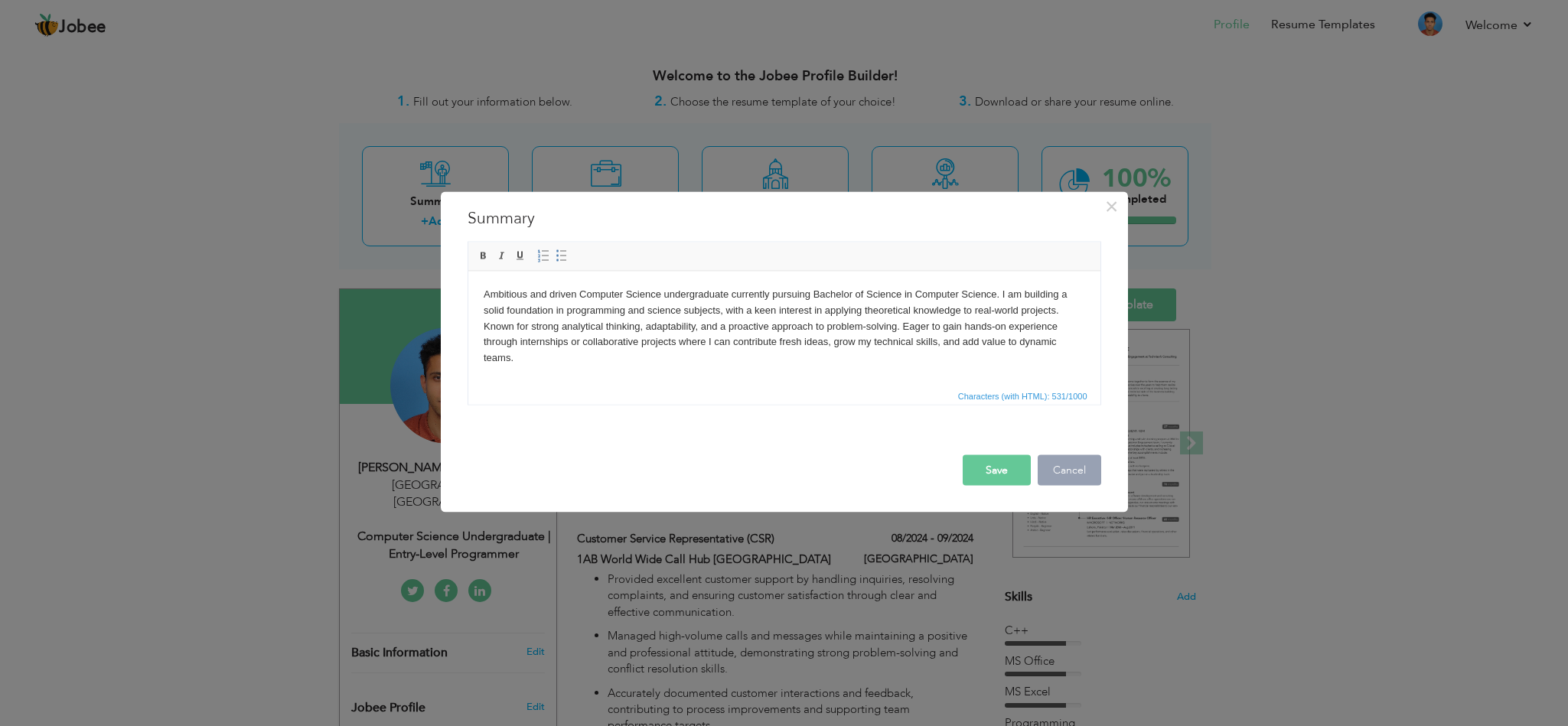 click on "Cancel" at bounding box center [1069, 470] 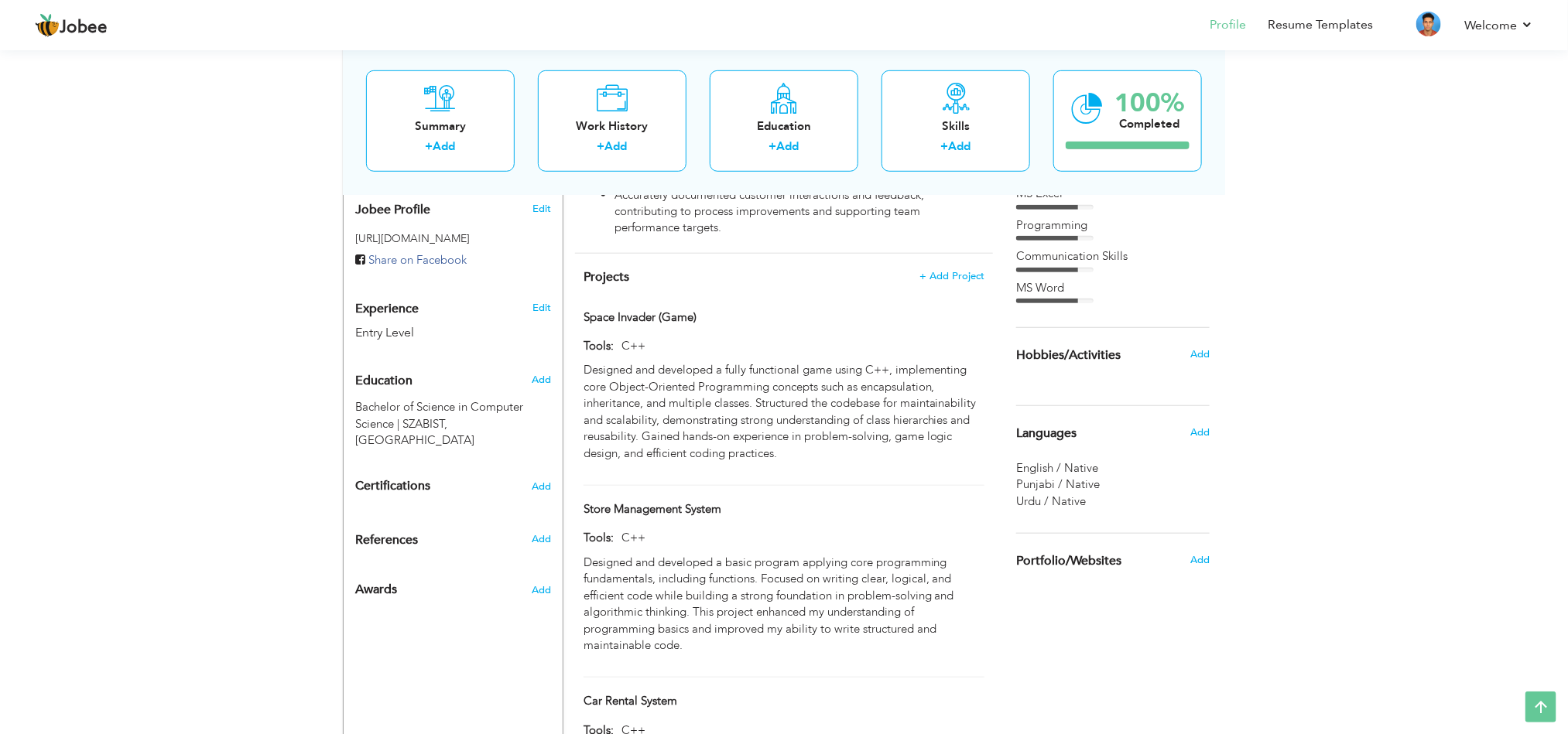 scroll, scrollTop: 507, scrollLeft: 0, axis: vertical 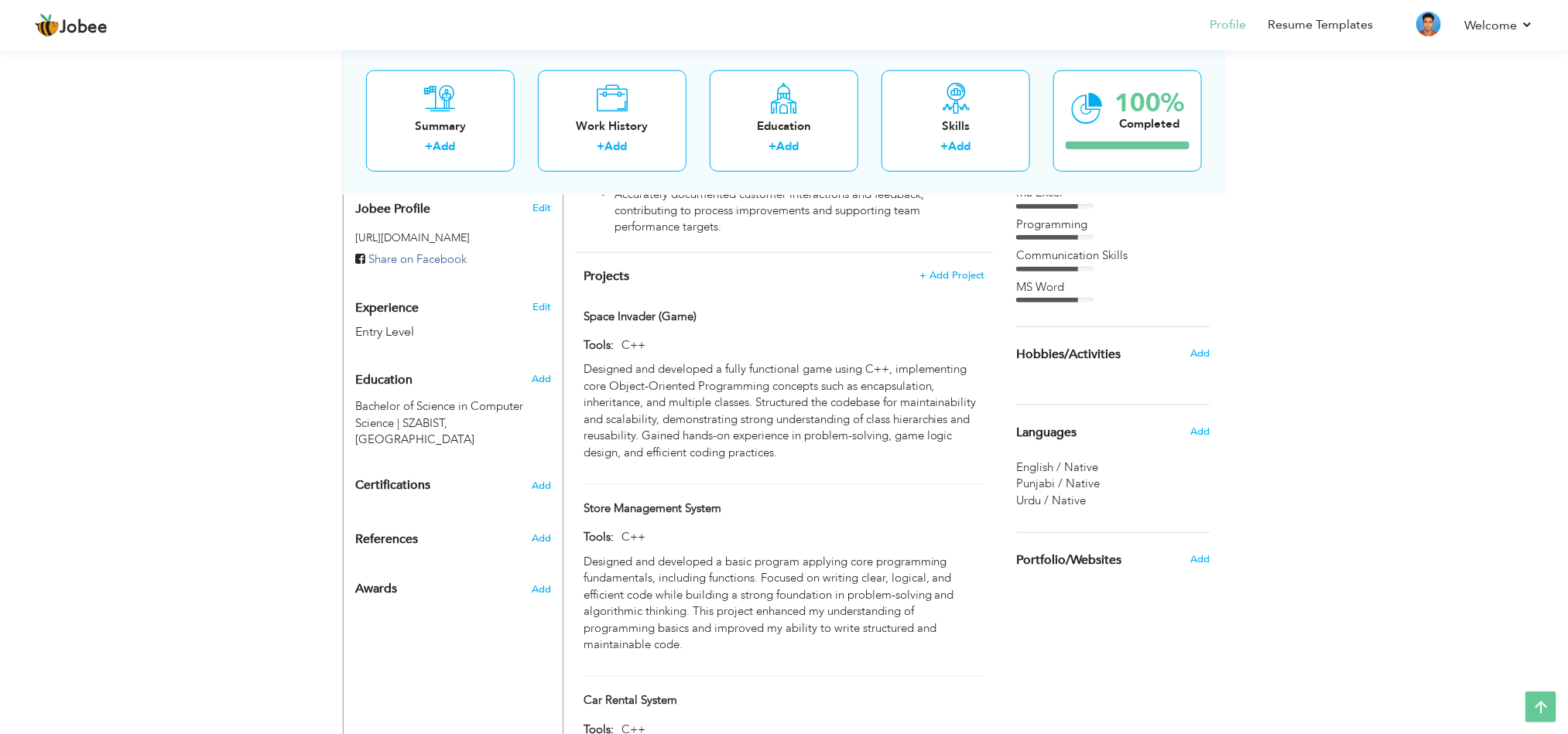 click on "Add" at bounding box center [1203, 353] 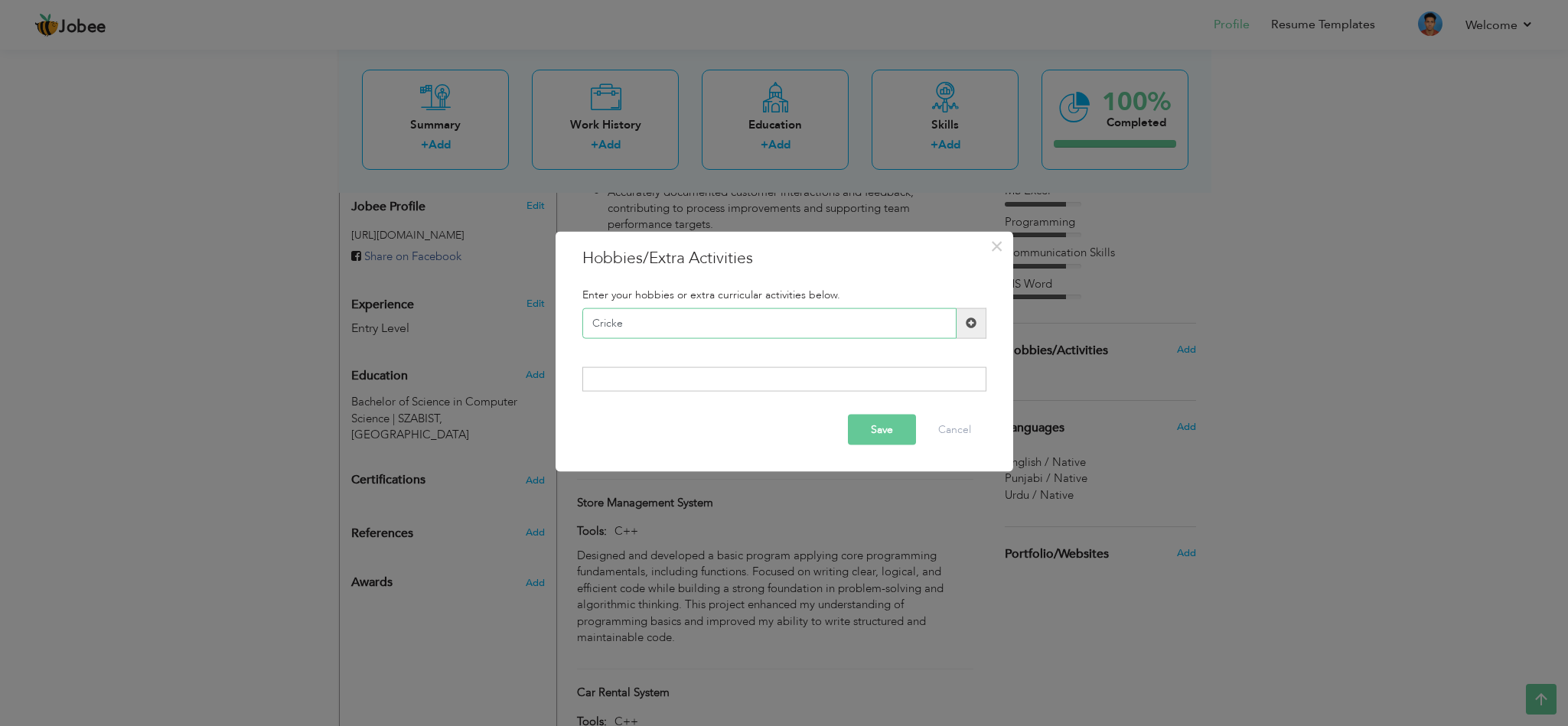 type on "Cricket" 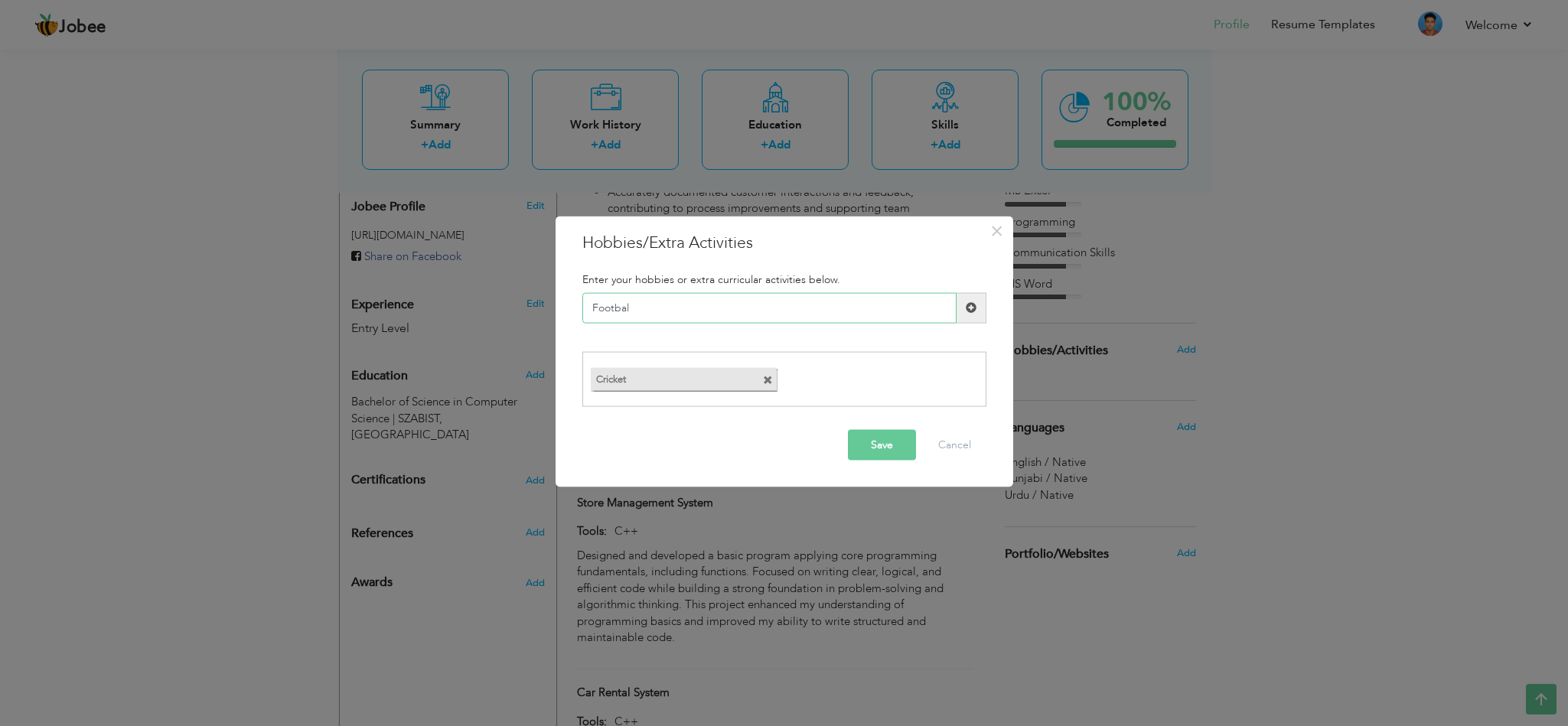 type on "Football" 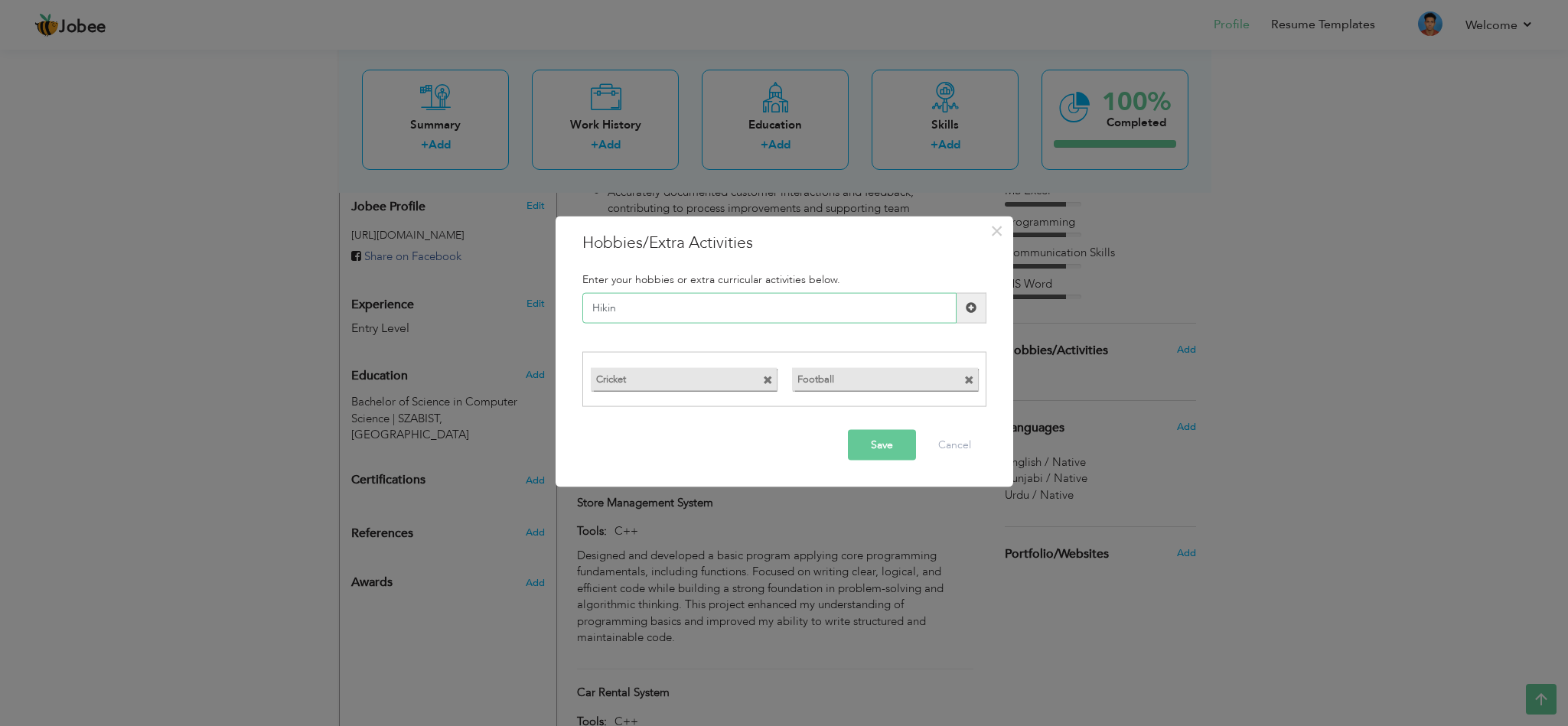 type on "Hiking" 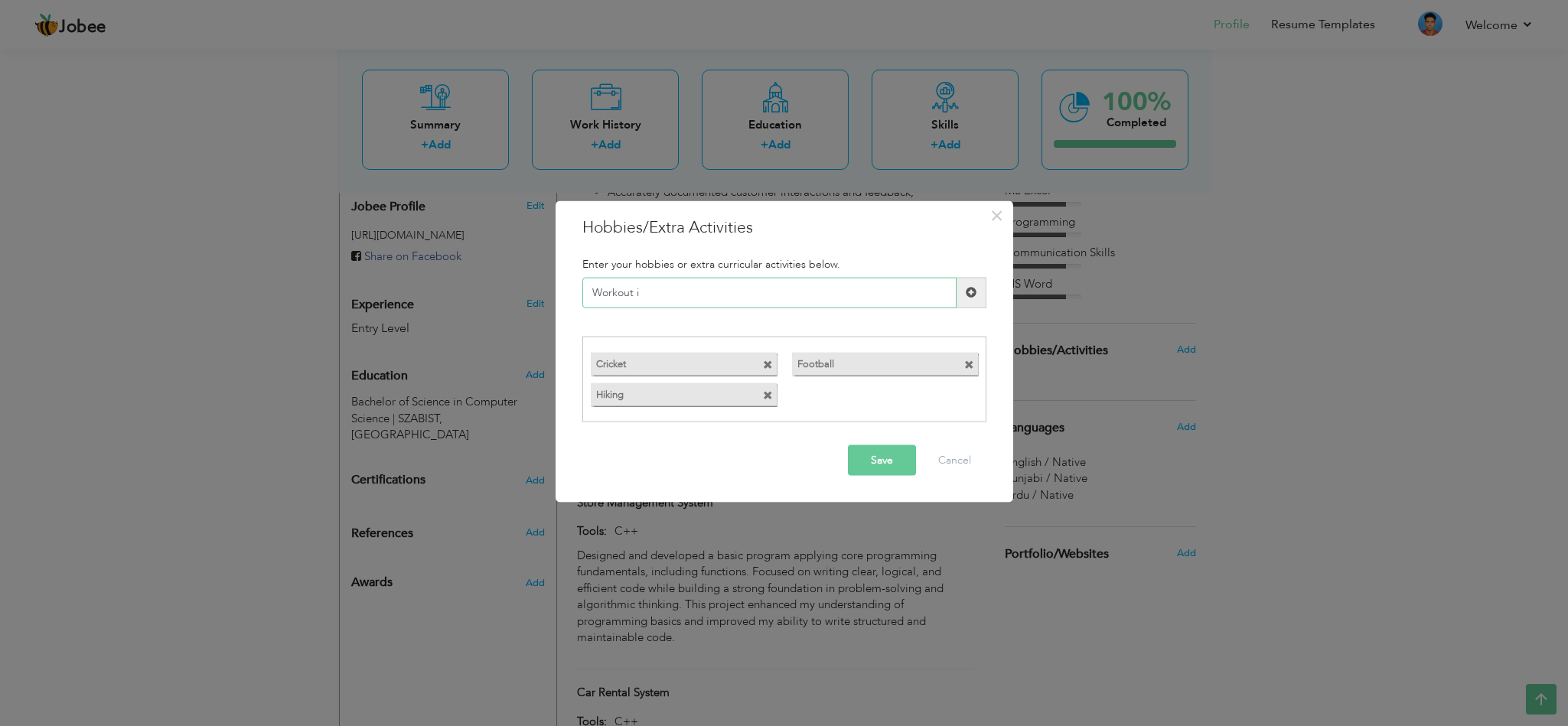 type on "Workout" 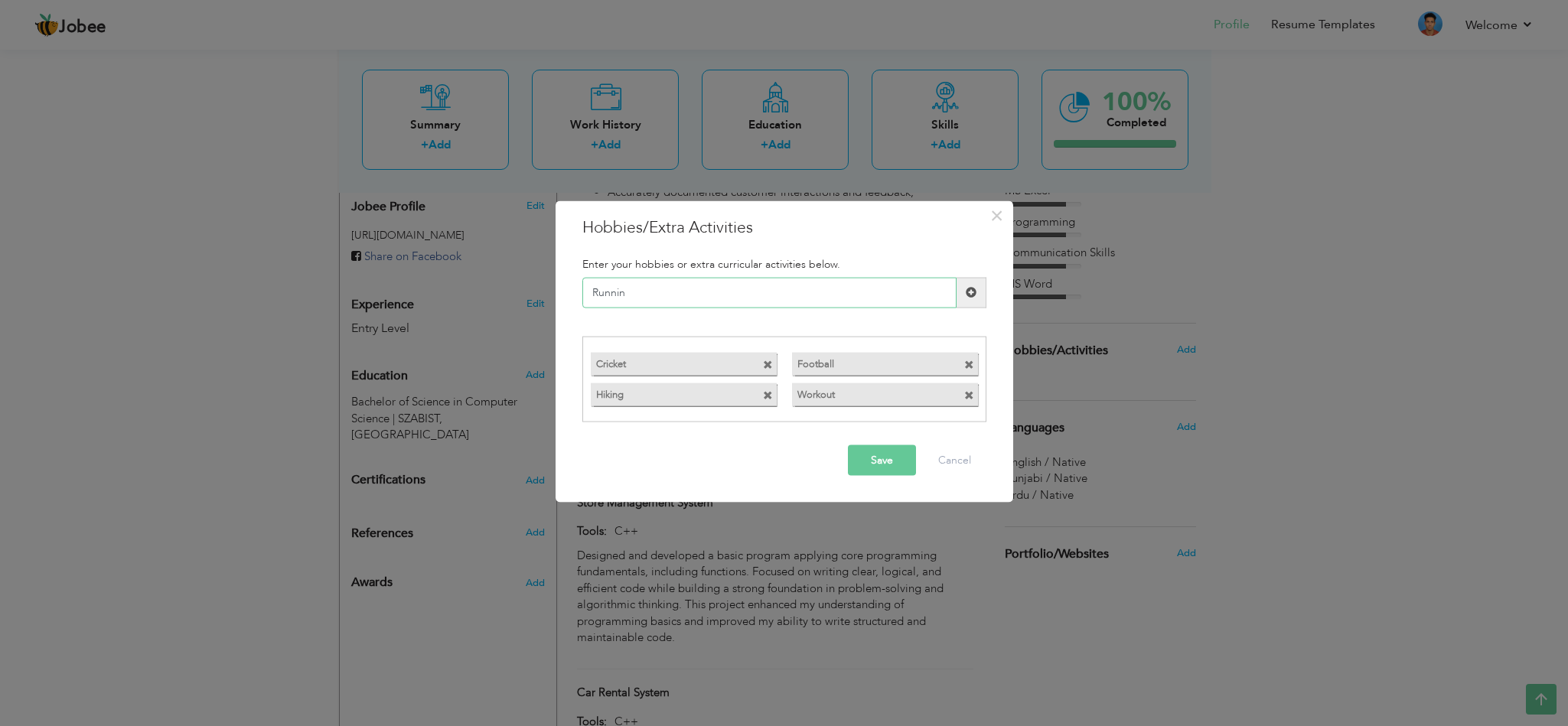type on "Running" 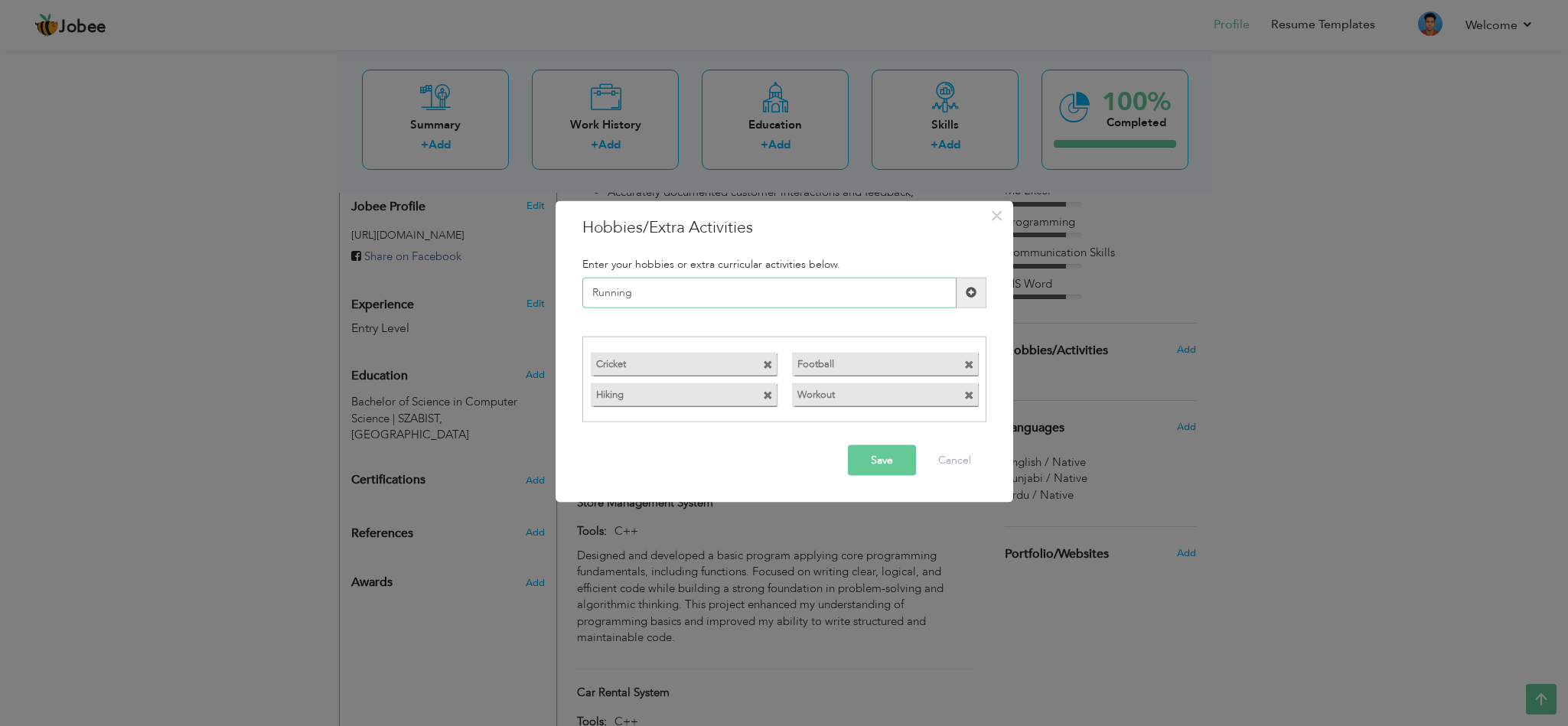 type 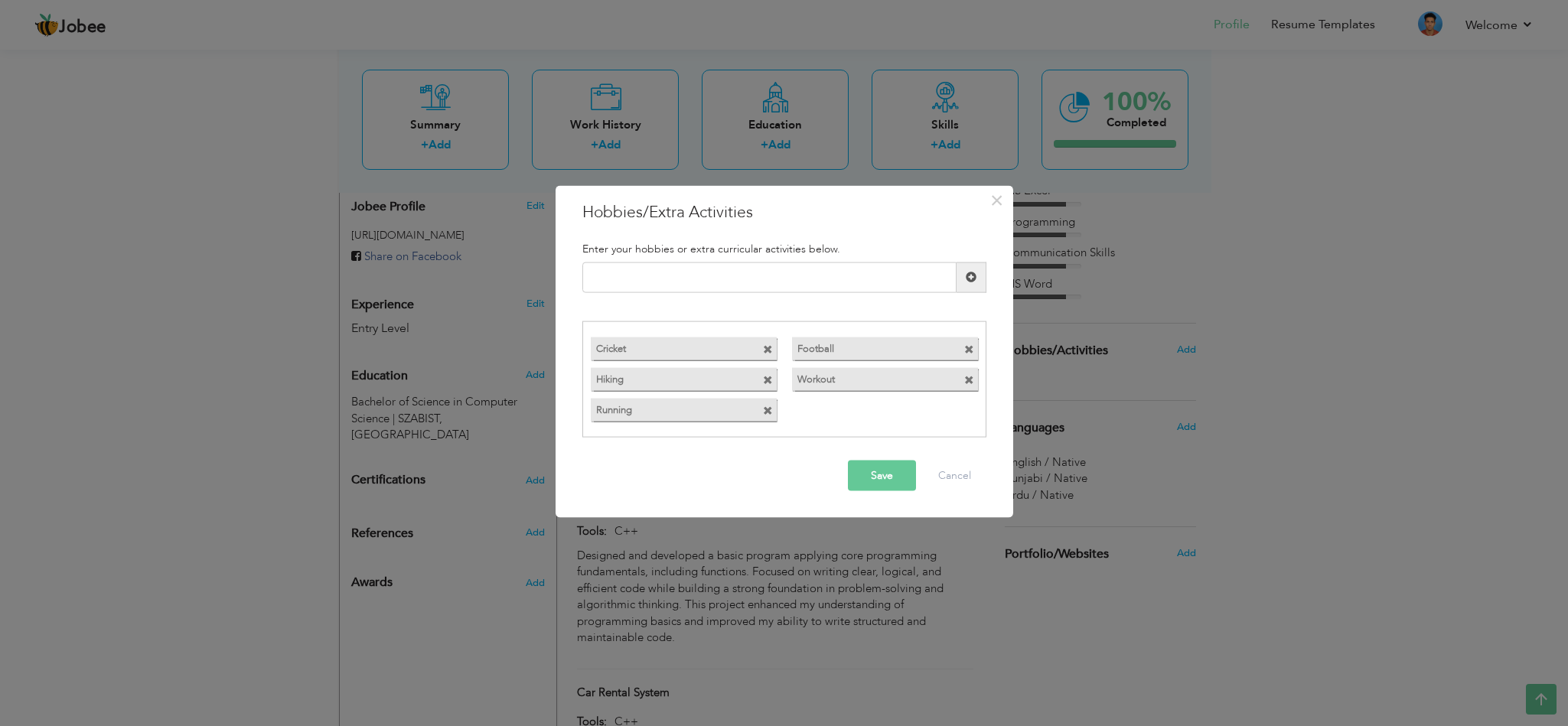 click on "Save" at bounding box center (882, 476) 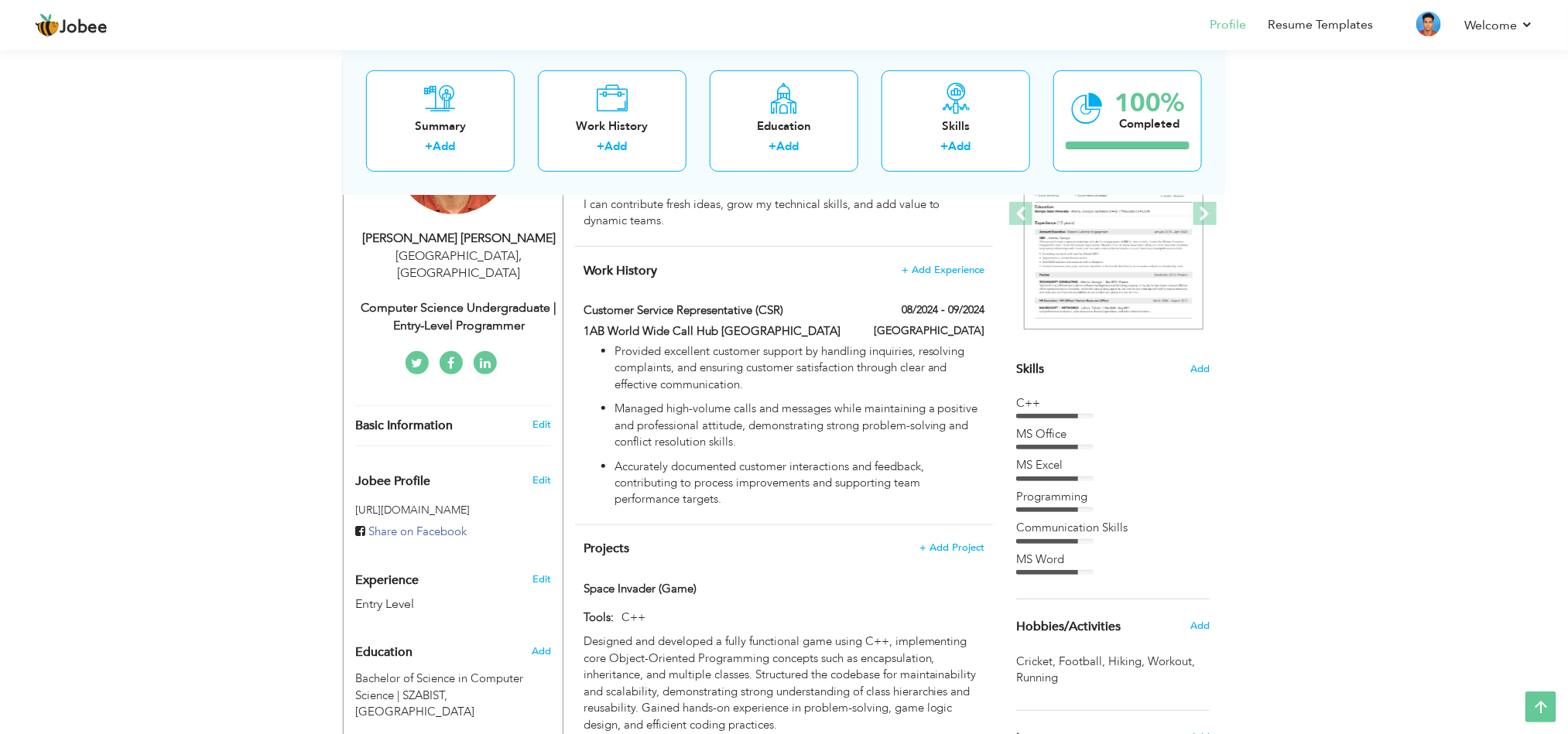 scroll, scrollTop: 0, scrollLeft: 0, axis: both 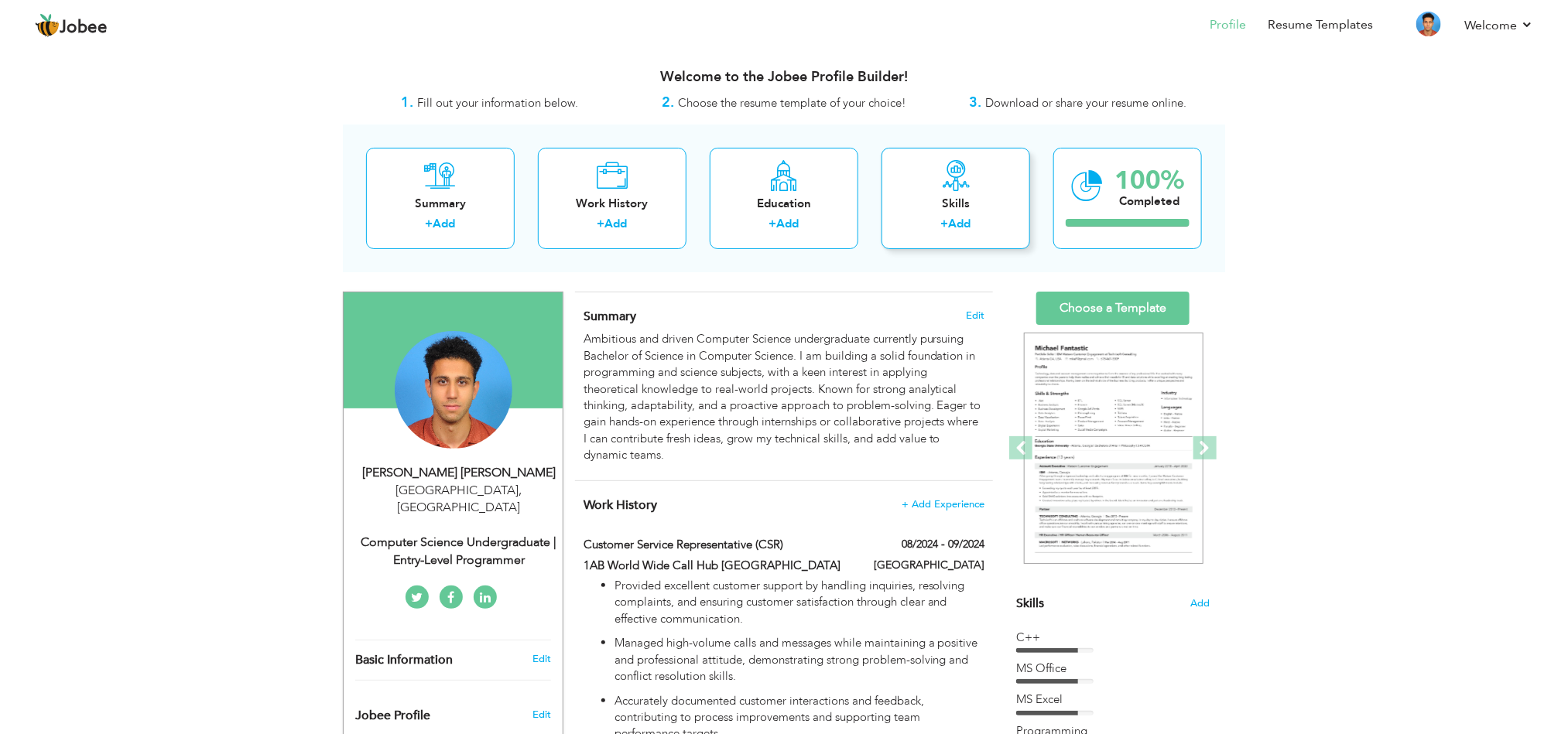 click on "+  Add" at bounding box center [956, 226] 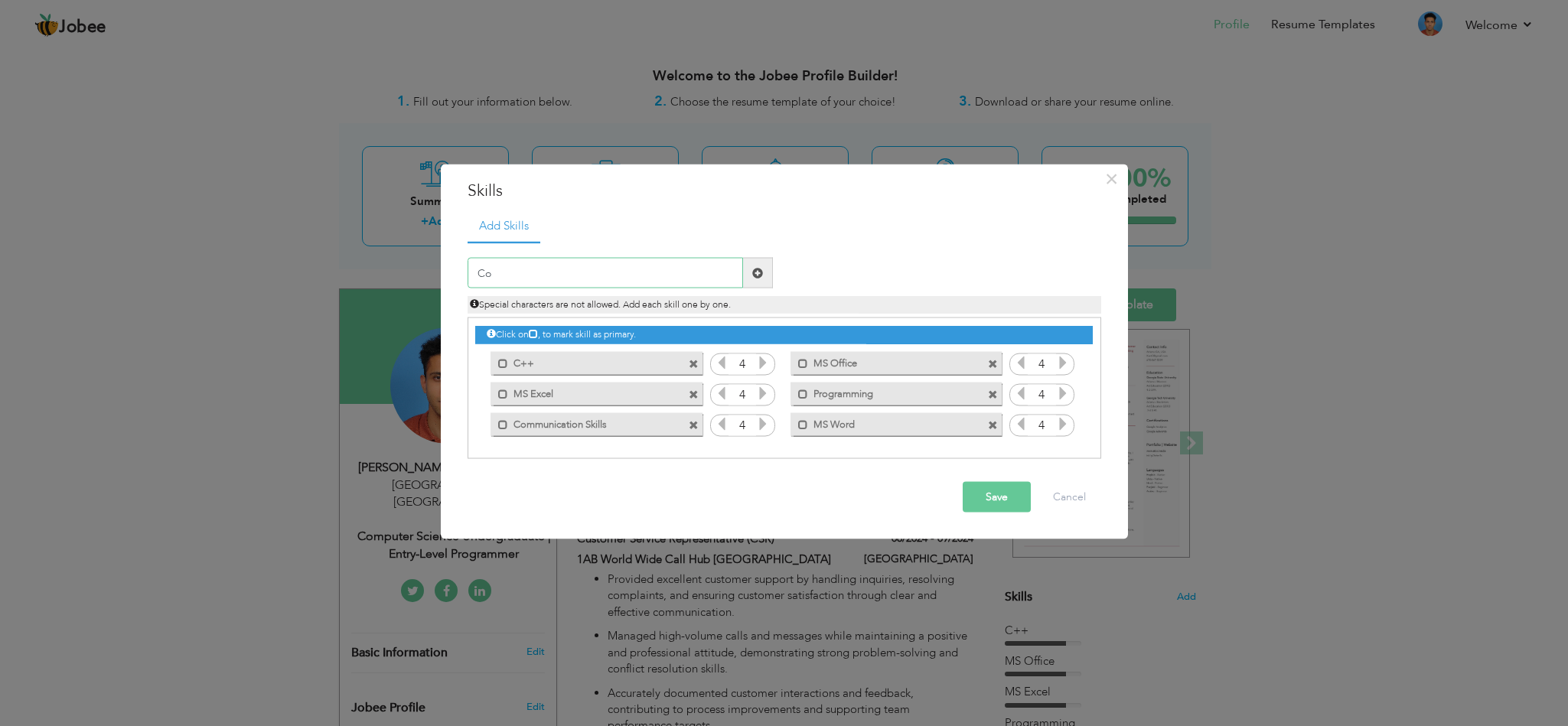 type on "C" 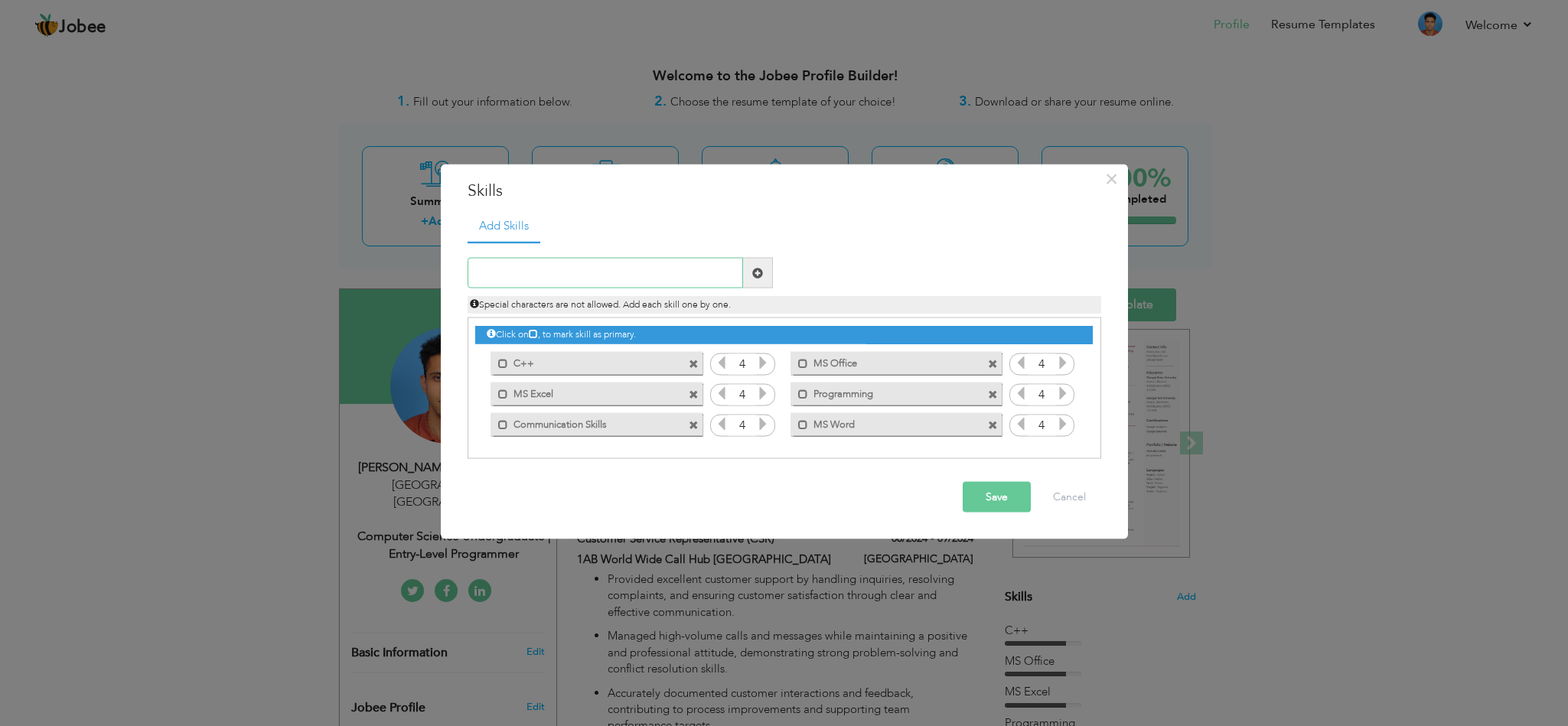 paste on "Cooperative" 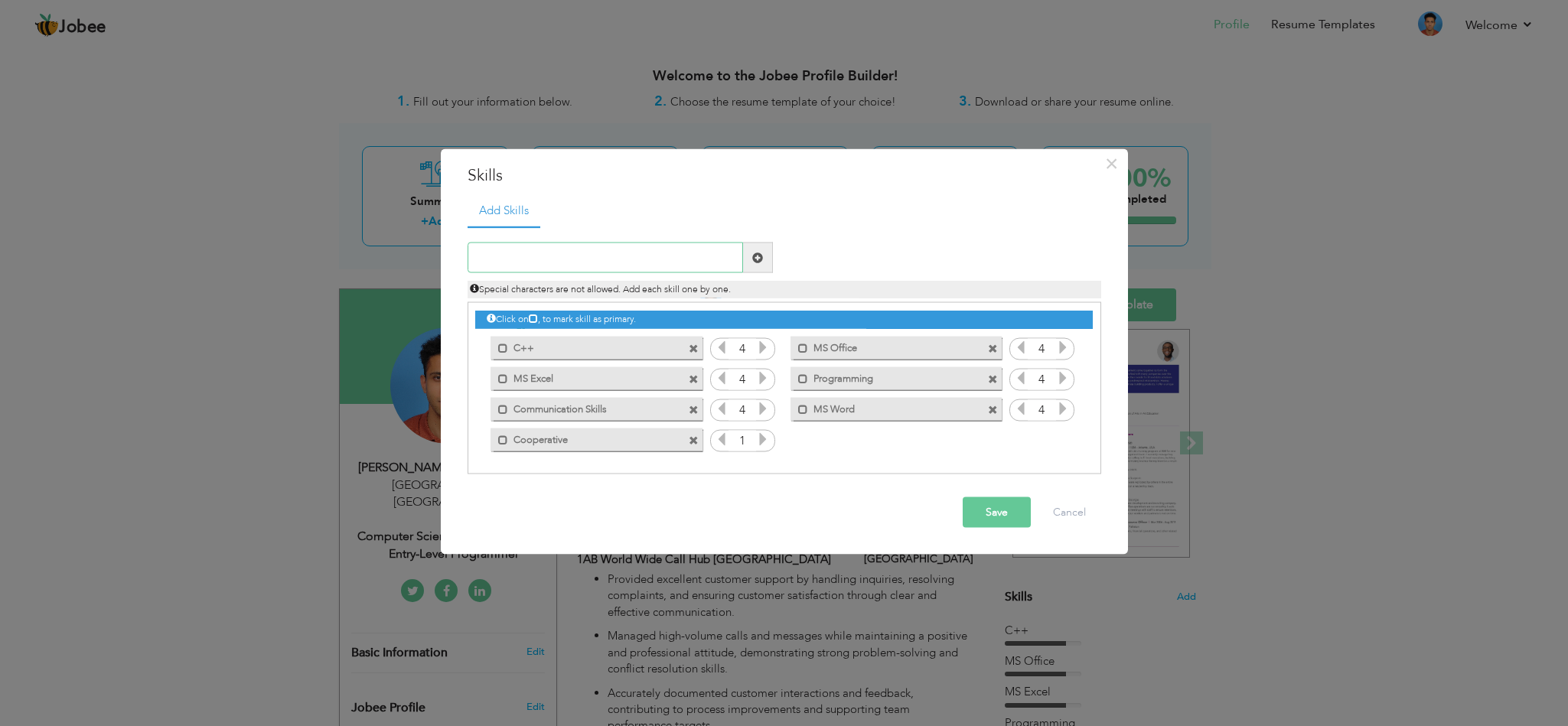 type 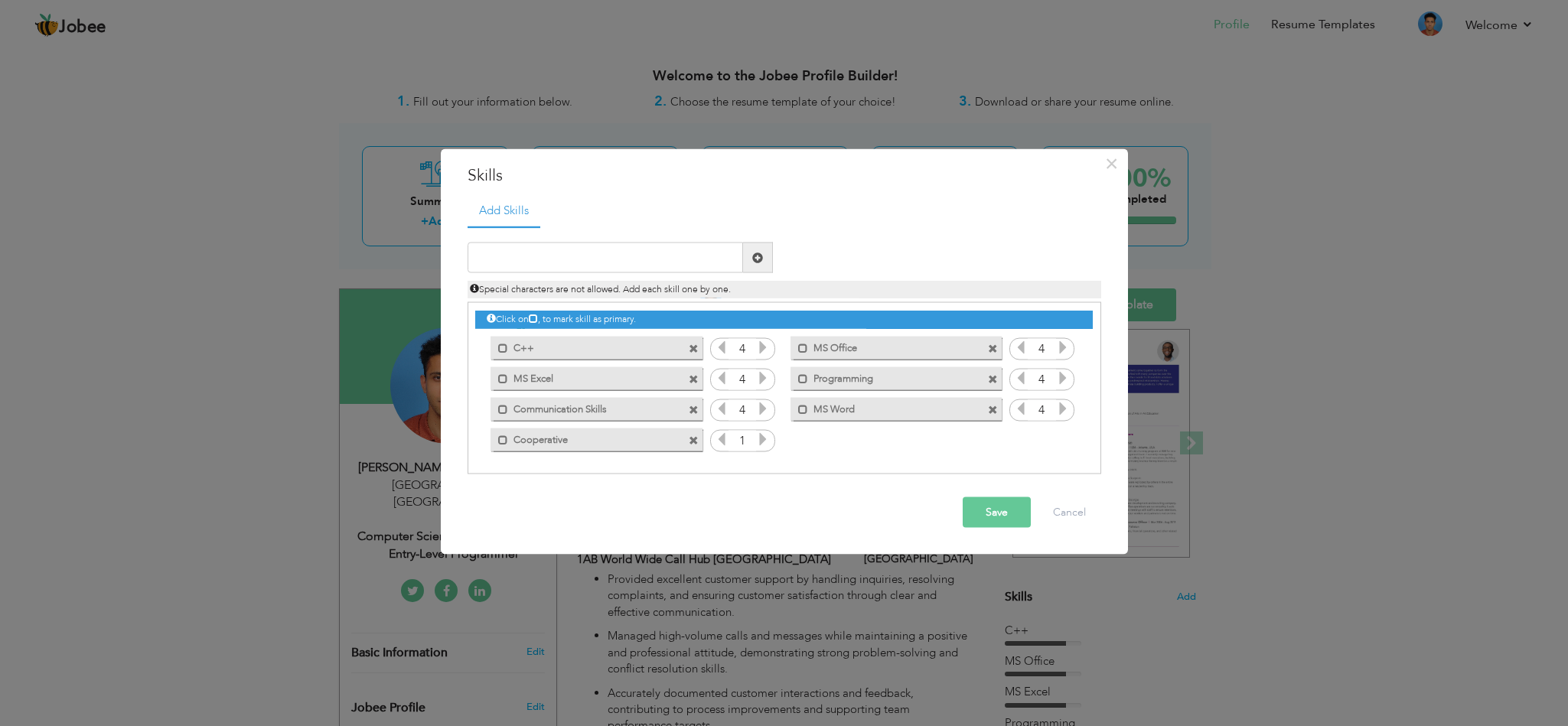 click at bounding box center [763, 439] 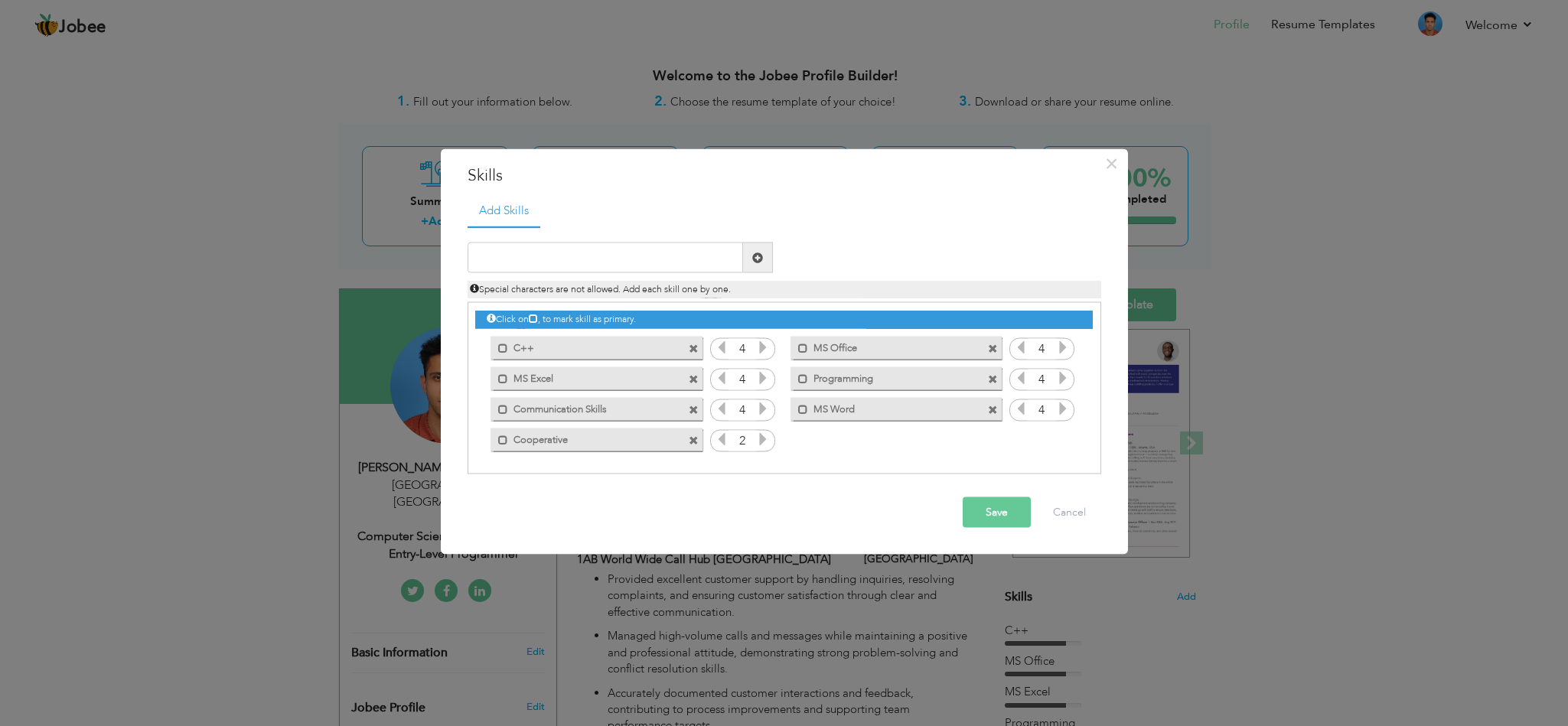 click at bounding box center [763, 439] 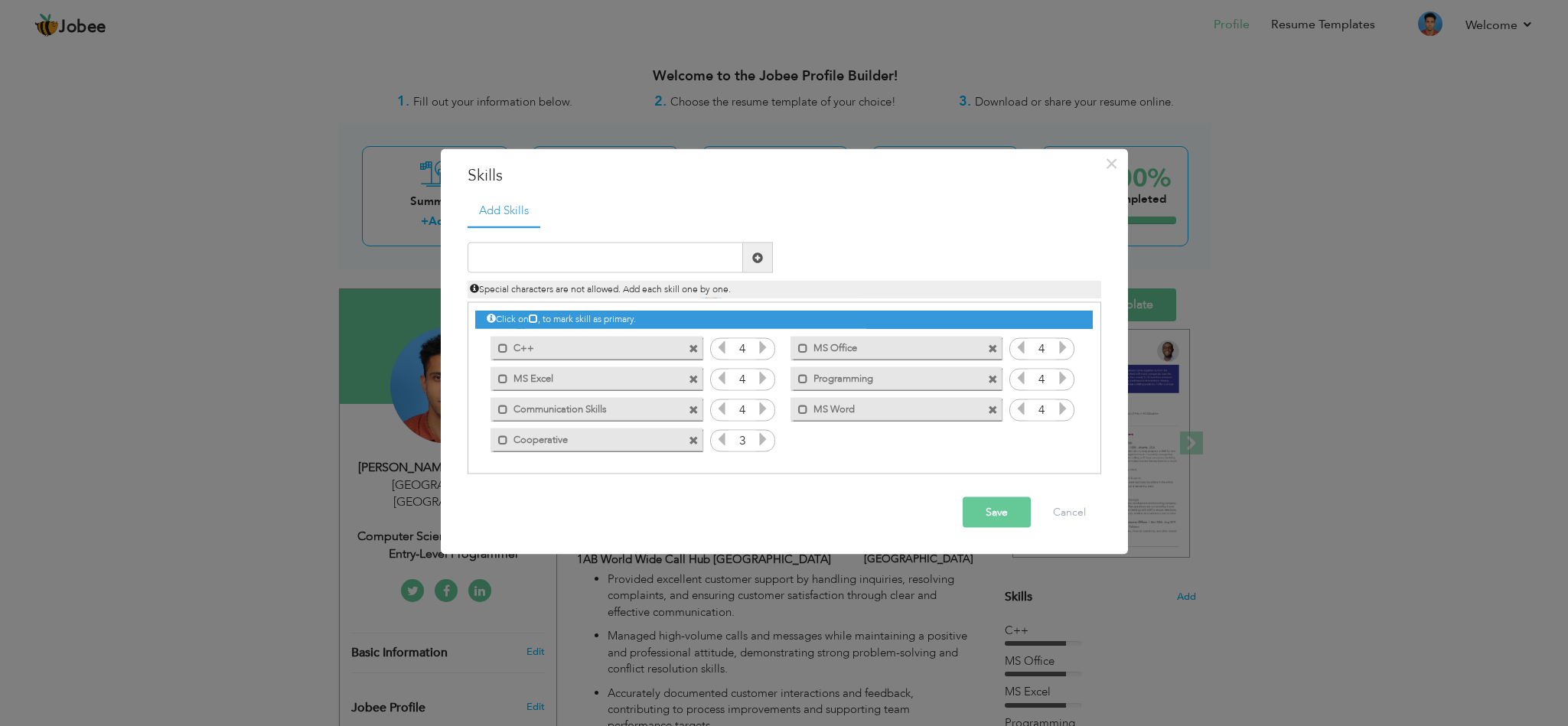 click at bounding box center (763, 439) 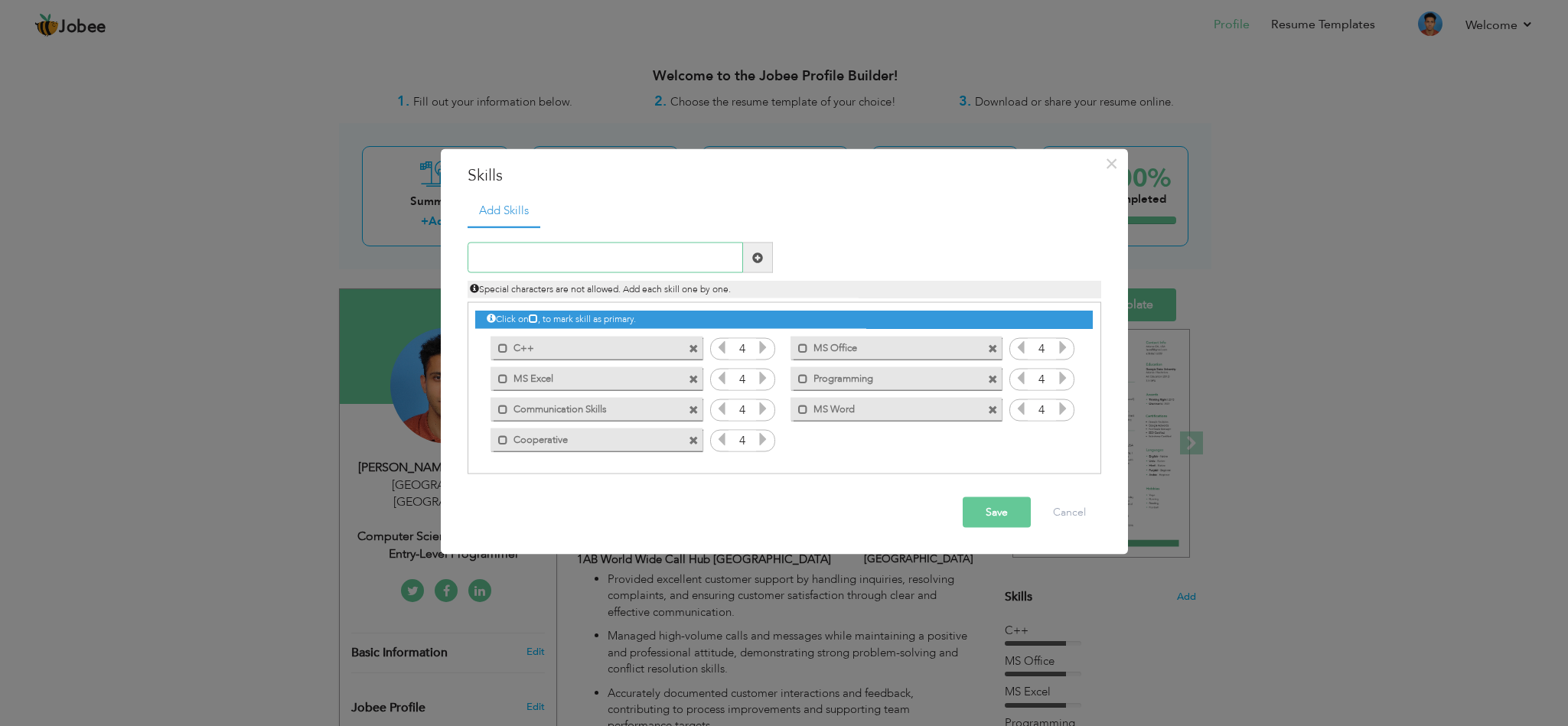 click at bounding box center [605, 258] 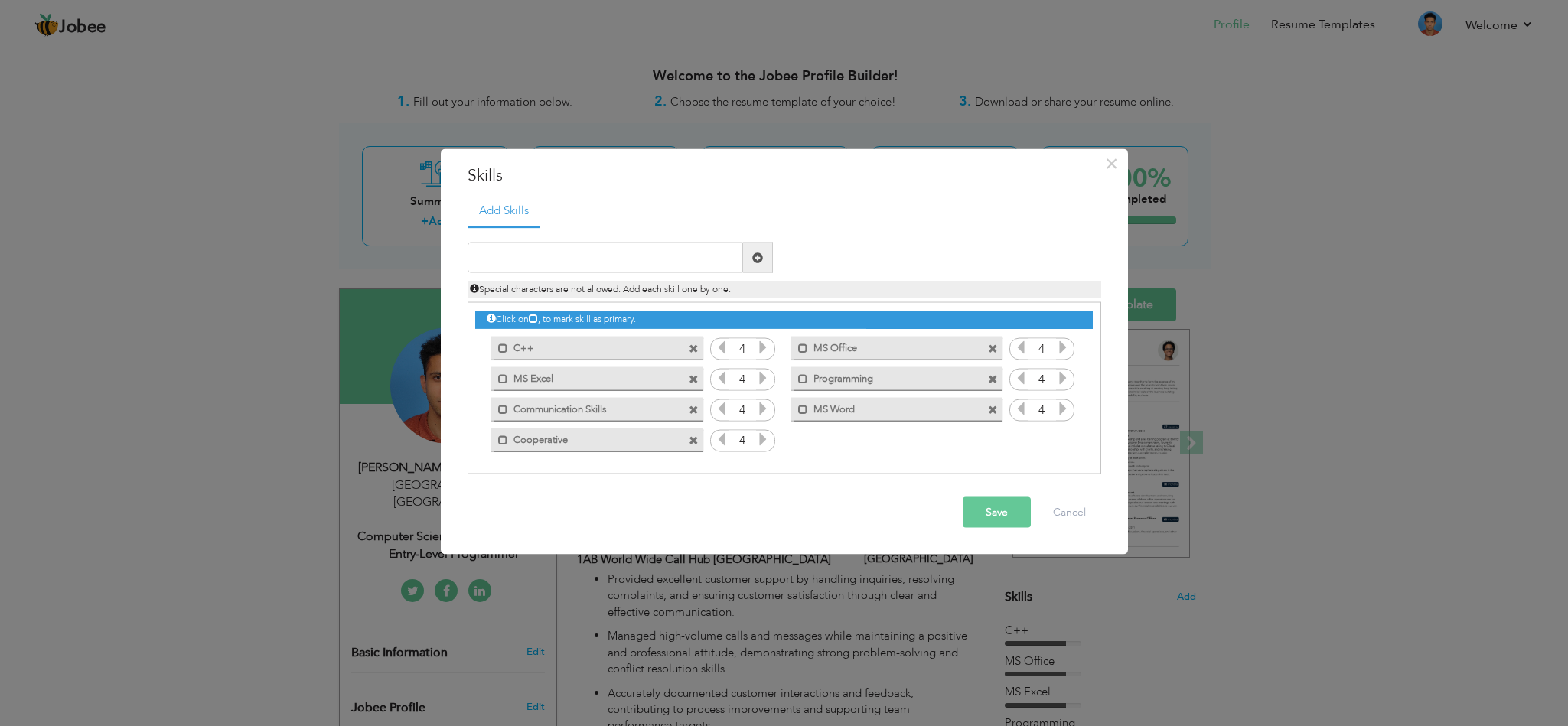 click at bounding box center [693, 440] 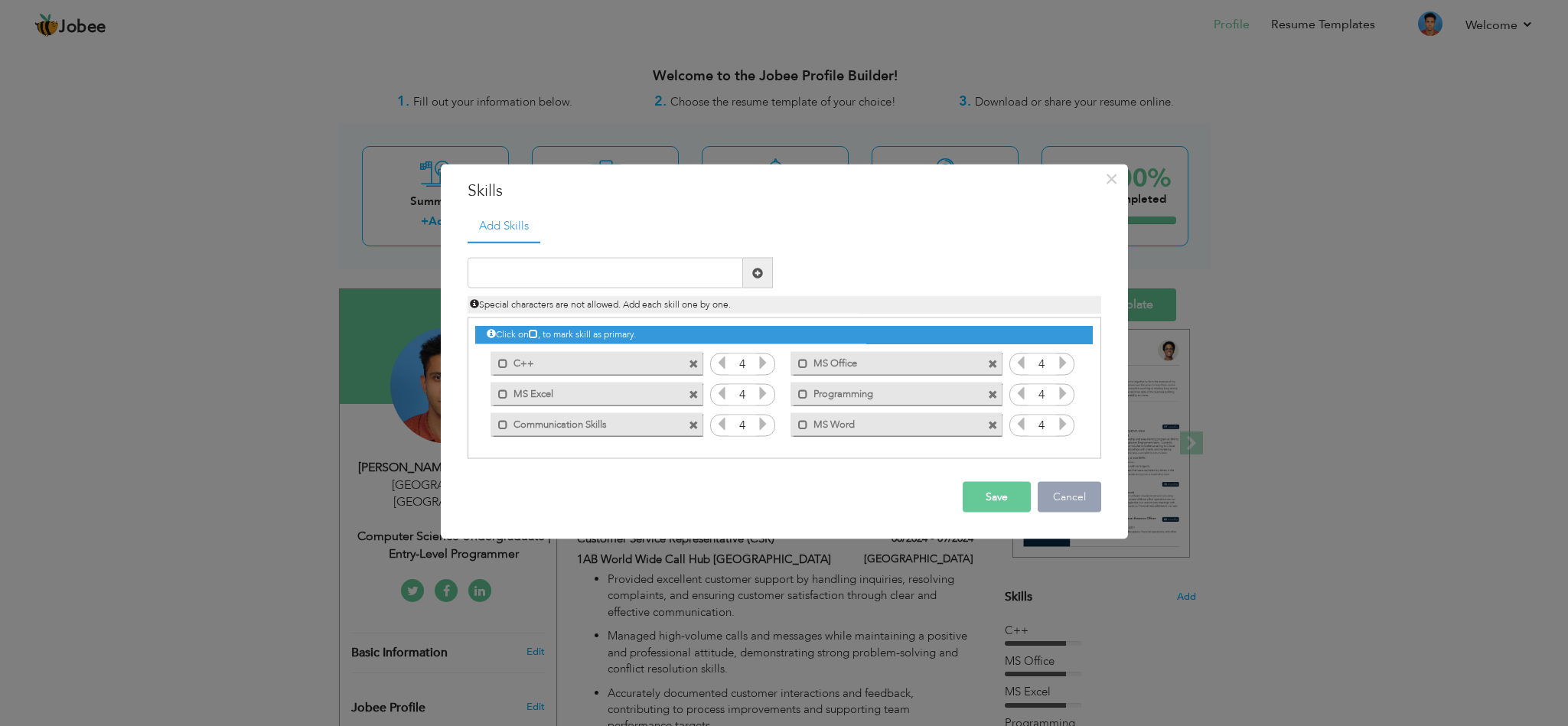 click on "Cancel" at bounding box center [1069, 497] 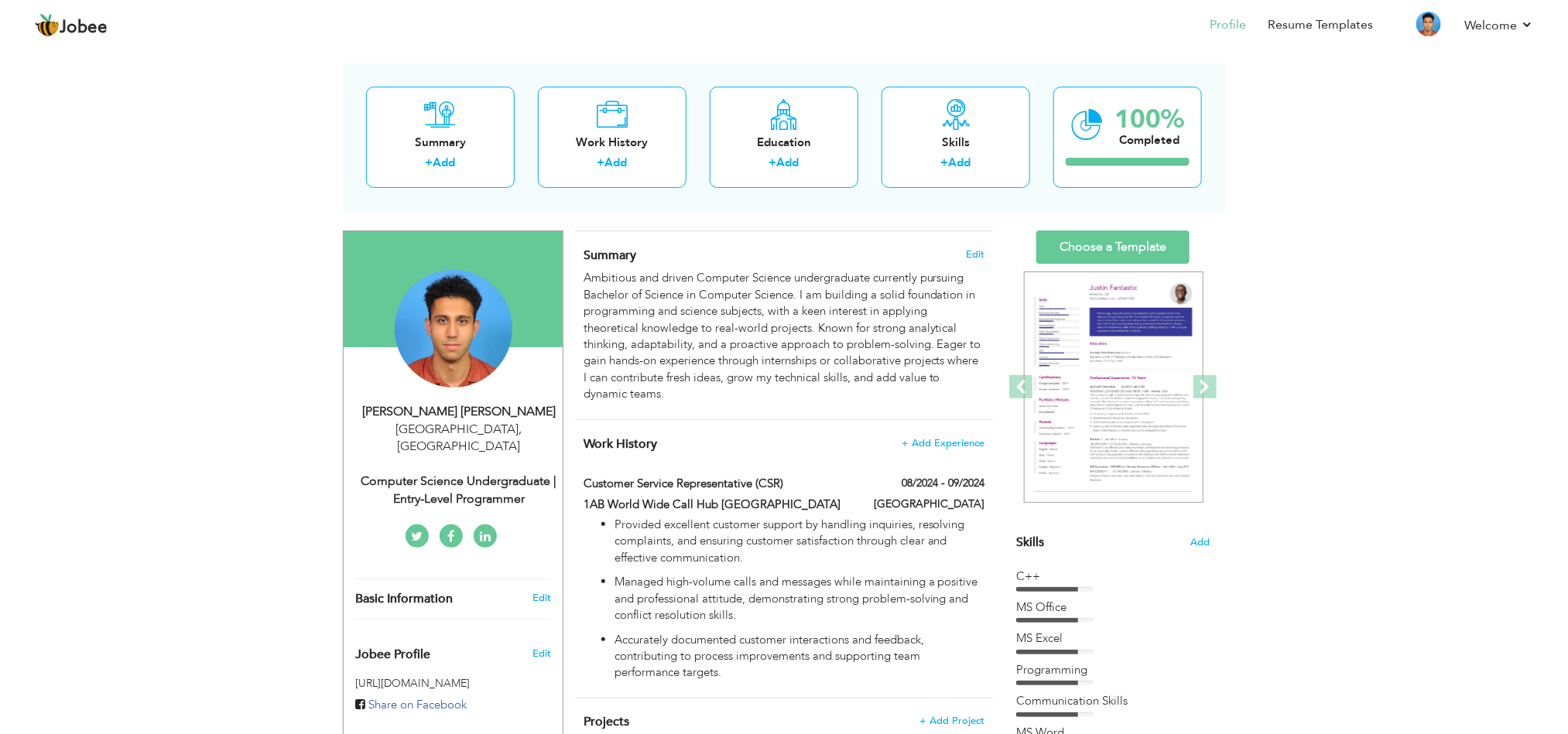 scroll, scrollTop: 60, scrollLeft: 0, axis: vertical 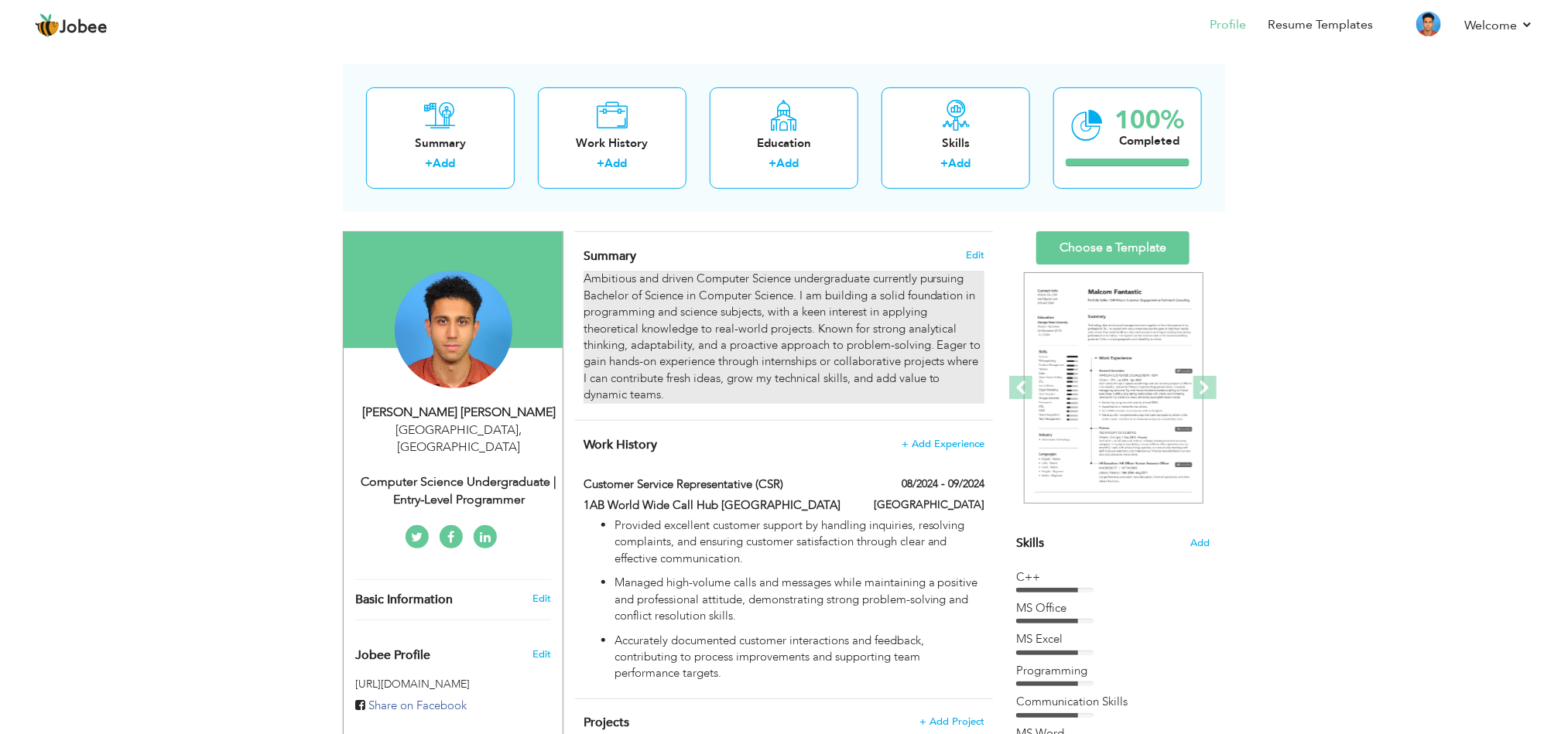 drag, startPoint x: 601, startPoint y: 278, endPoint x: 656, endPoint y: 302, distance: 60.00833 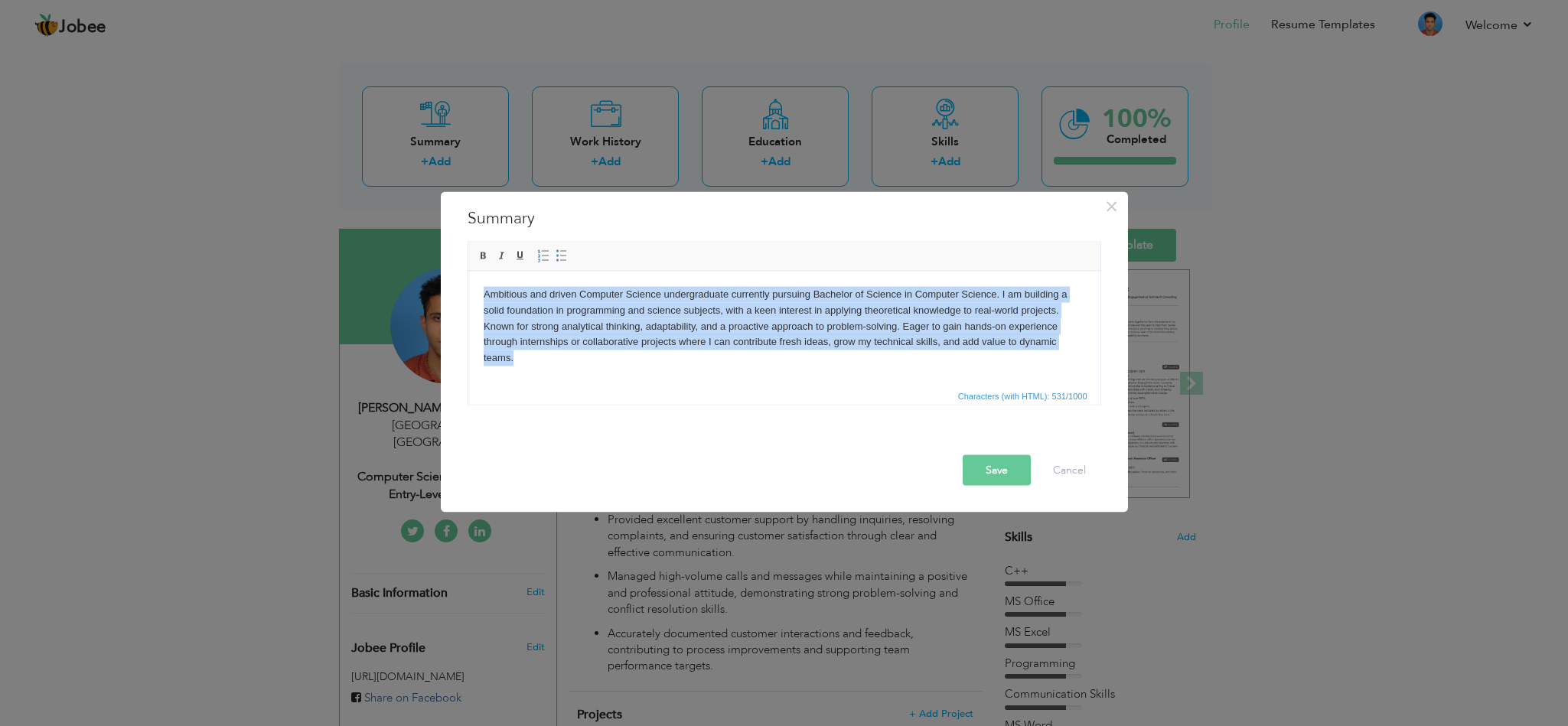 drag, startPoint x: 560, startPoint y: 355, endPoint x: 402, endPoint y: 291, distance: 170.46994 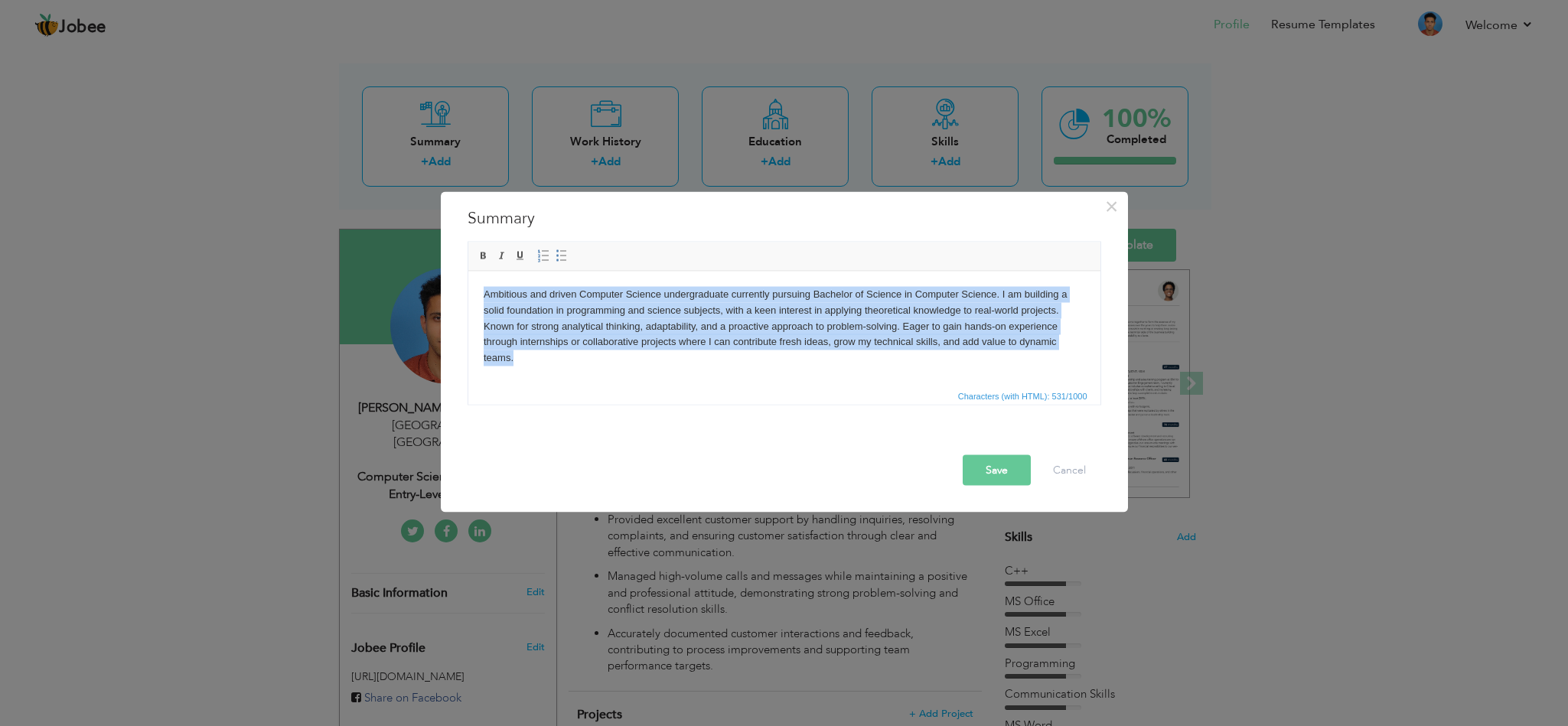 type 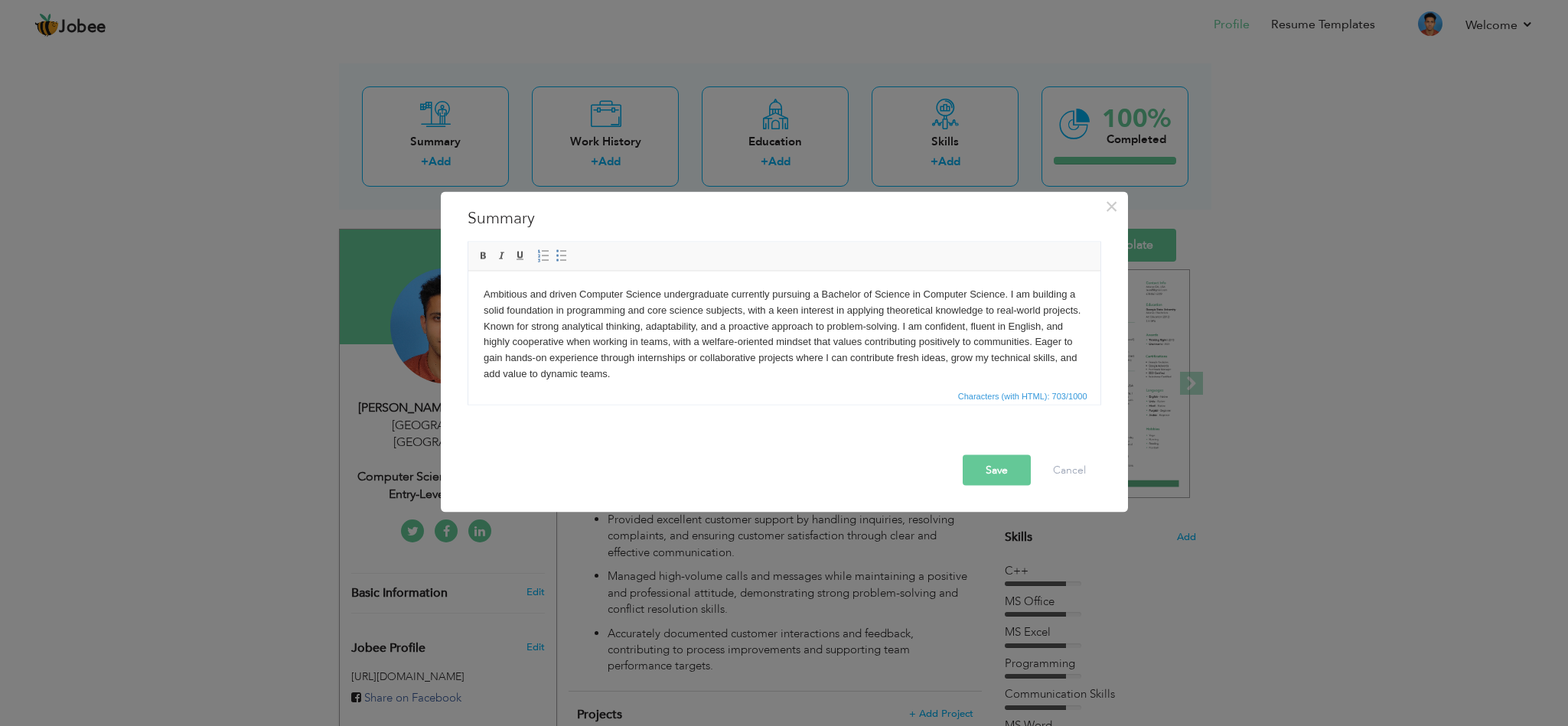 click on "Save" at bounding box center (996, 470) 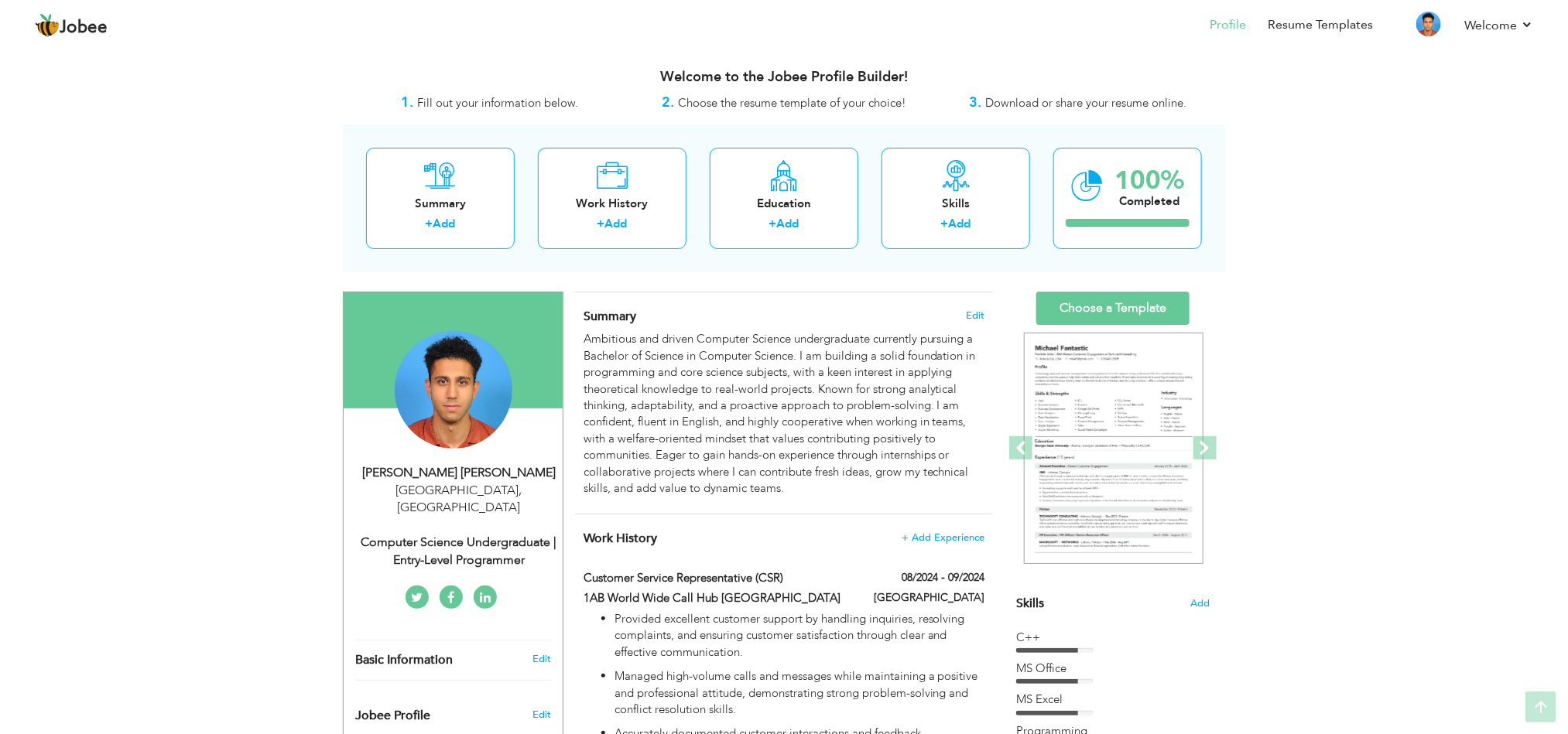 scroll, scrollTop: 1, scrollLeft: 0, axis: vertical 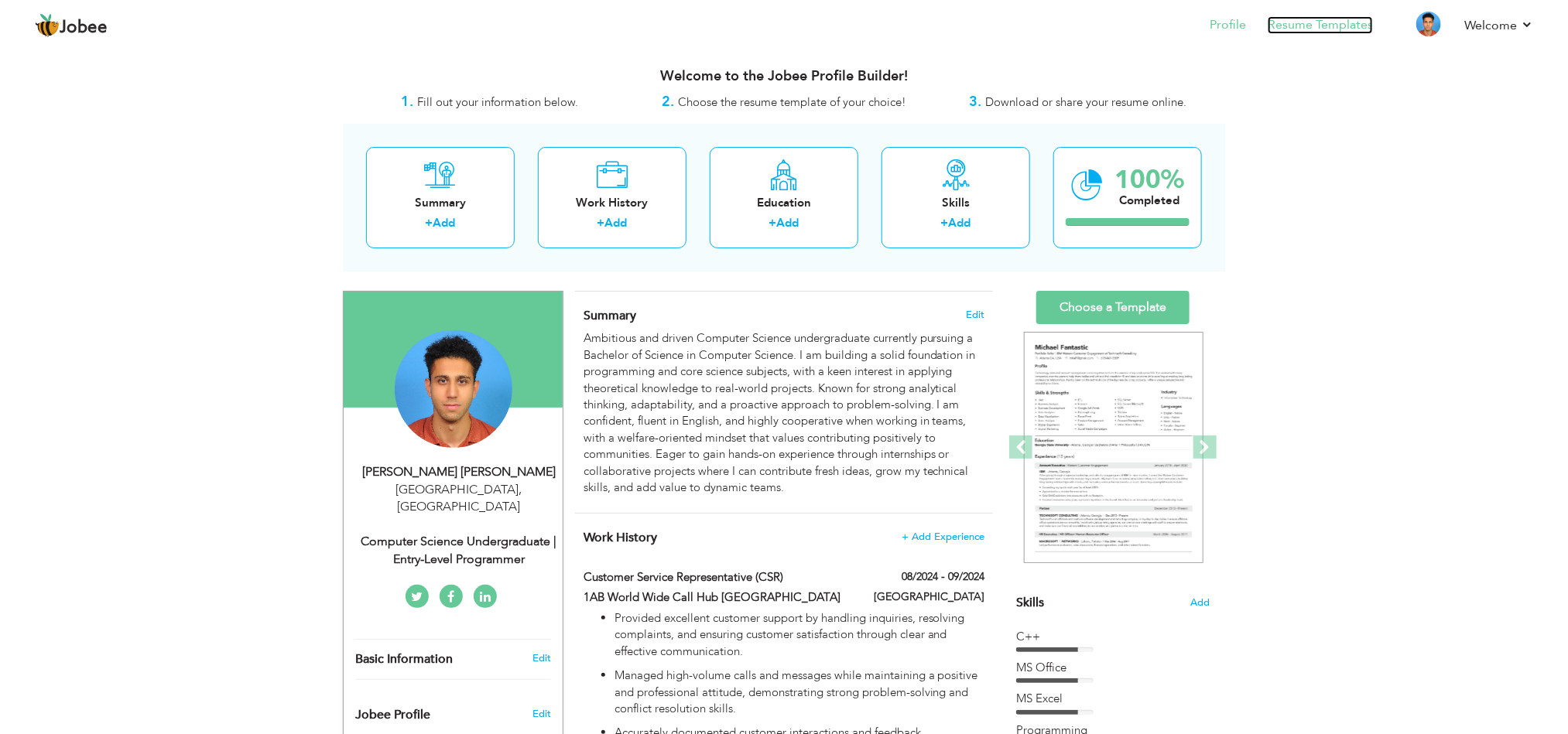 click on "Resume Templates" at bounding box center [1320, 25] 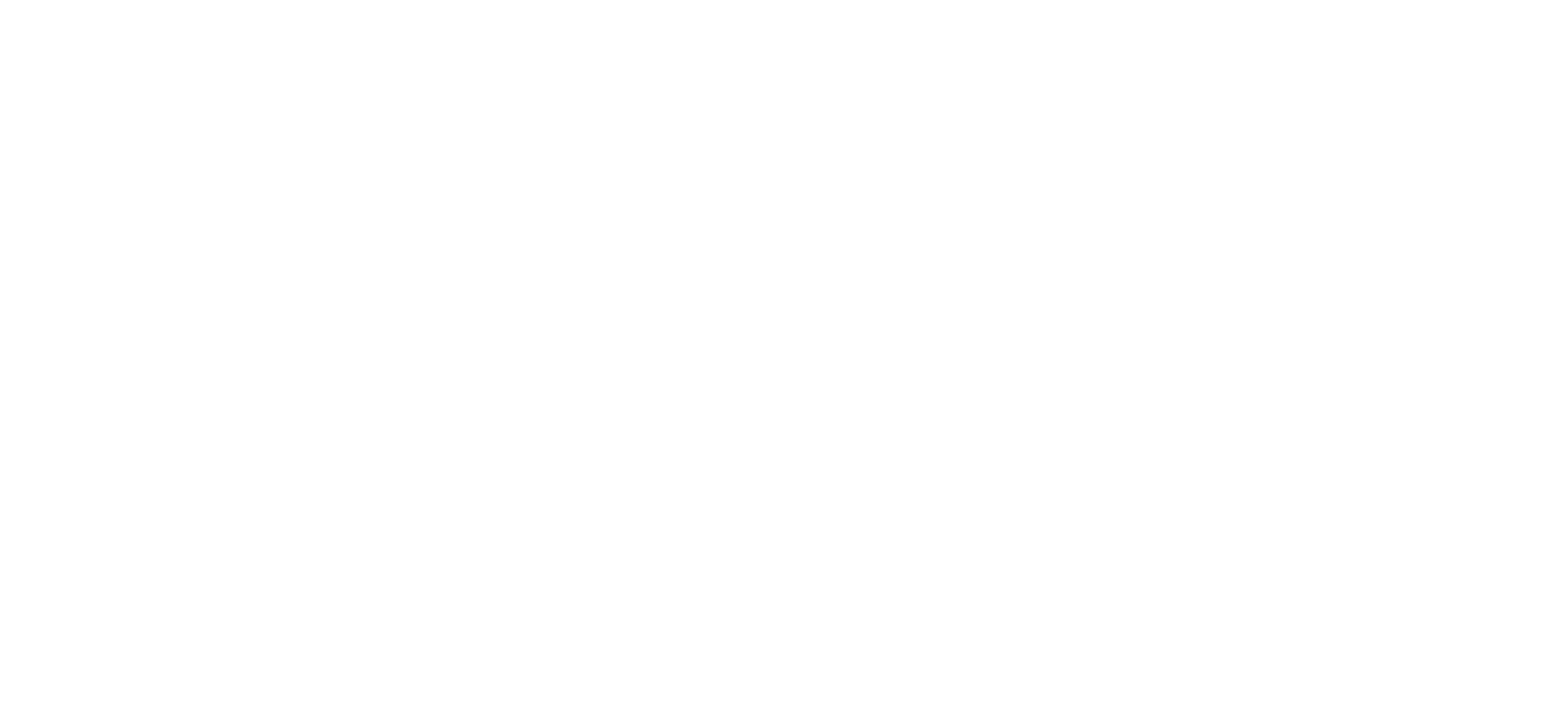 scroll, scrollTop: 0, scrollLeft: 0, axis: both 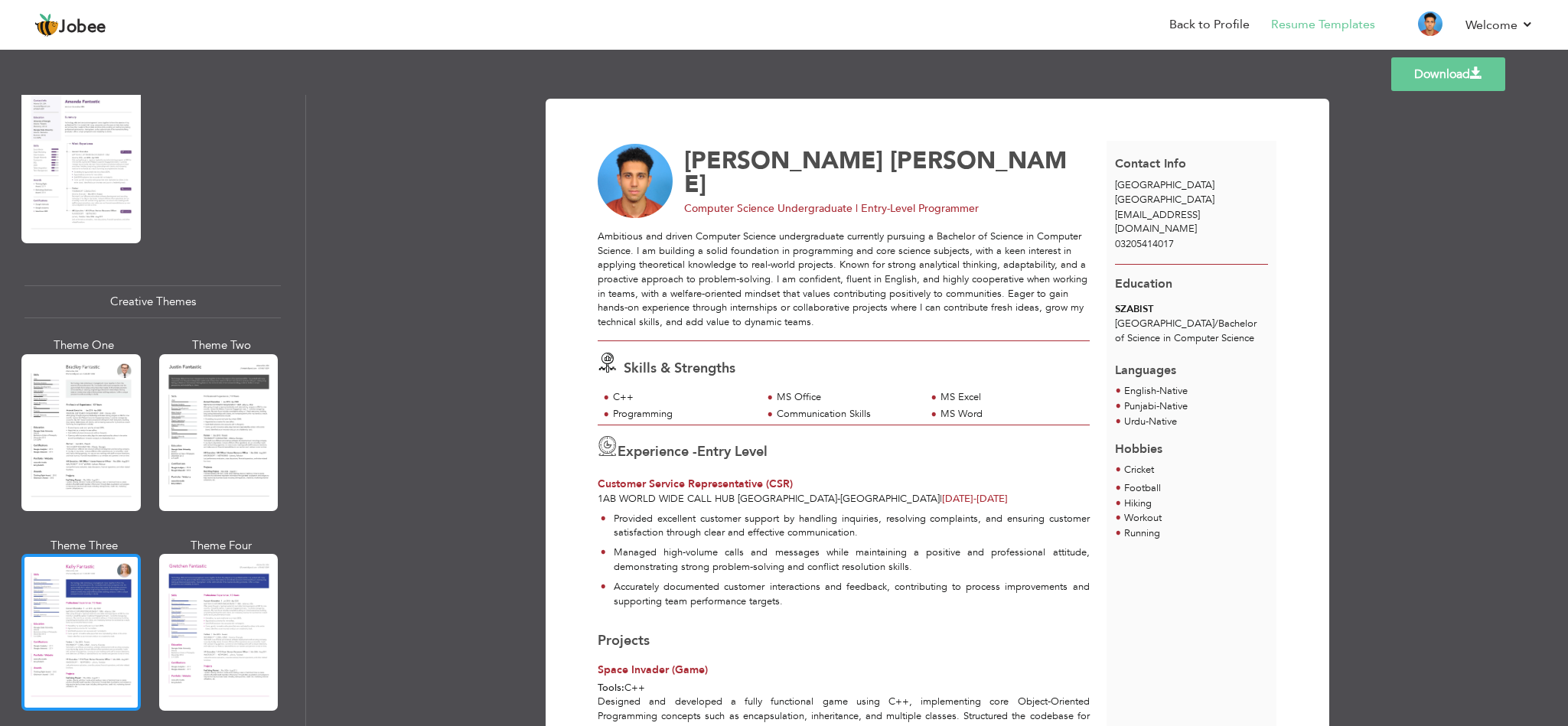 click at bounding box center (81, 632) 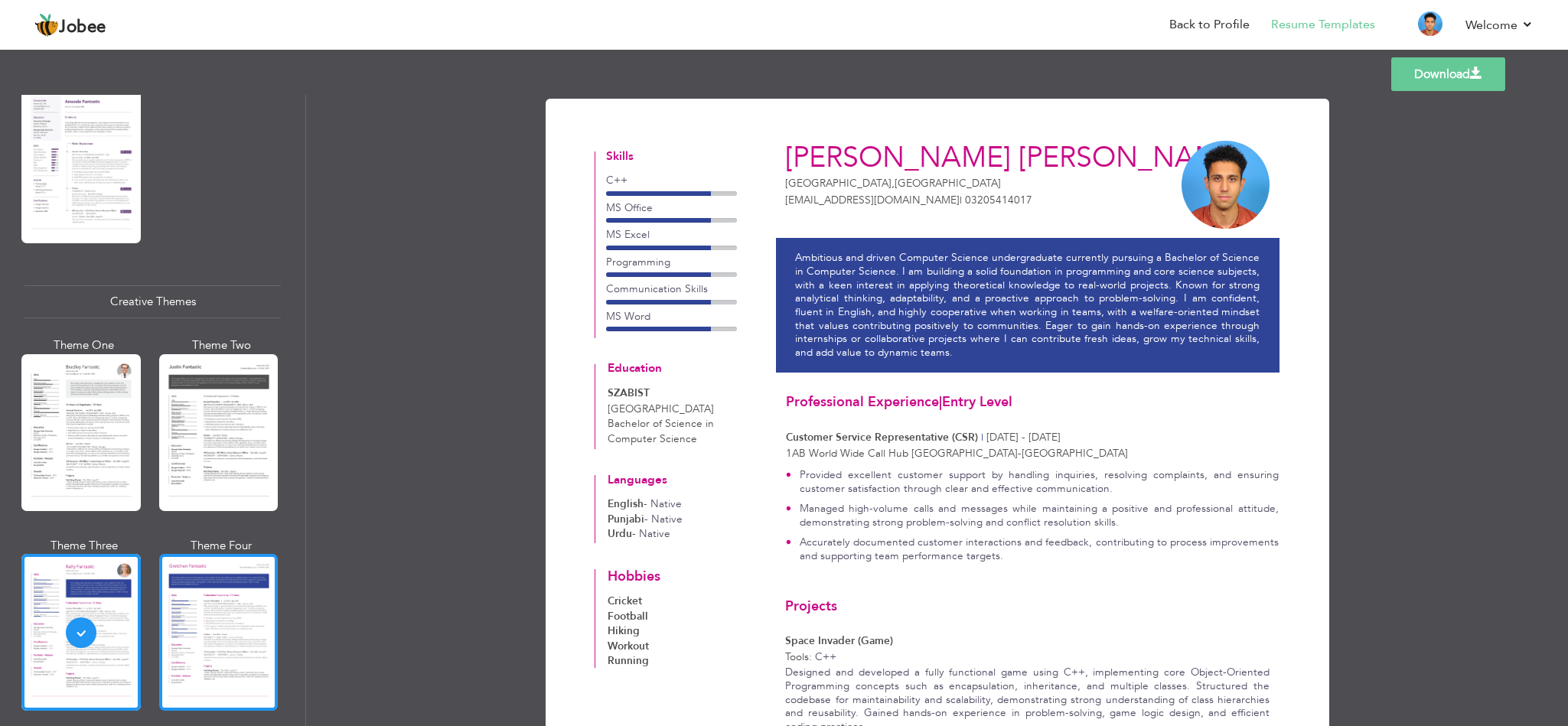 click at bounding box center (219, 632) 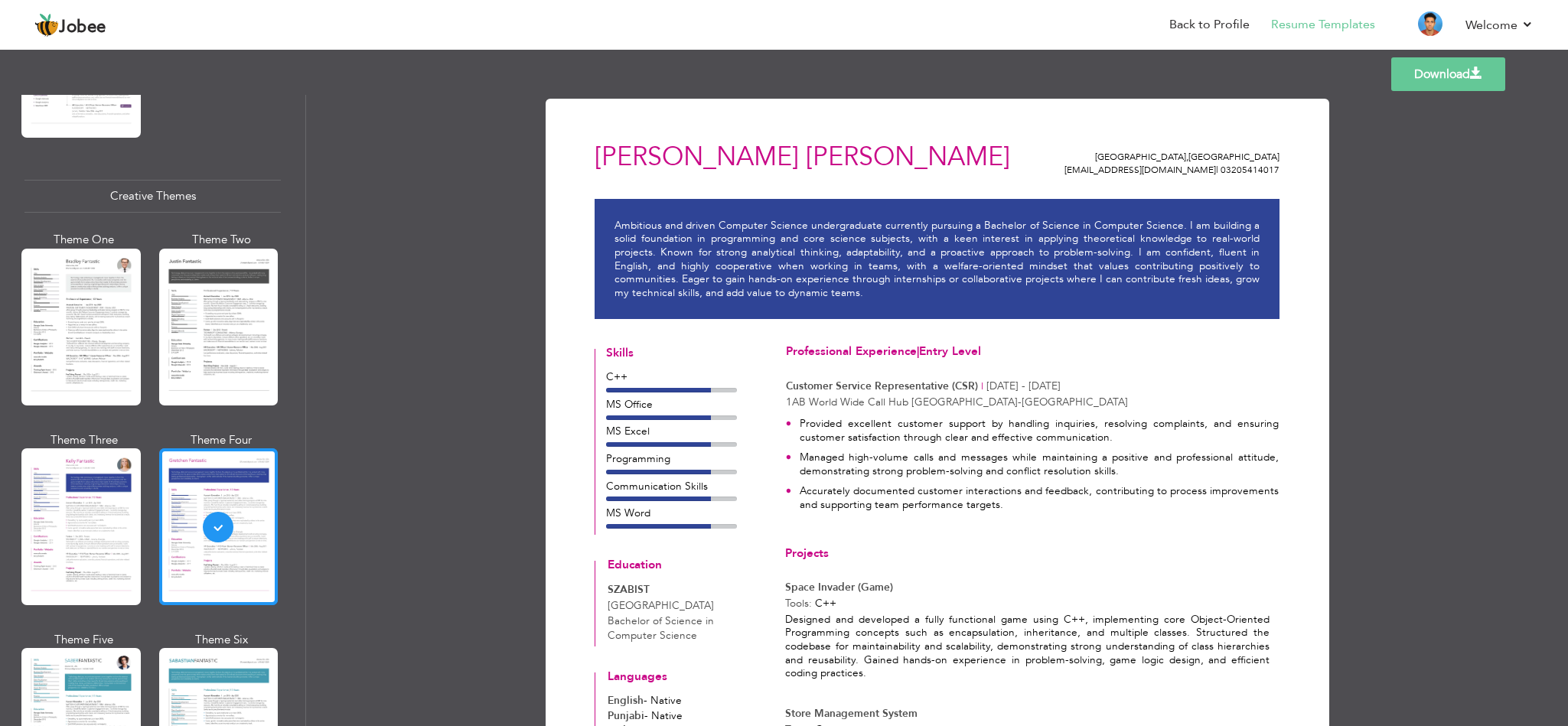scroll, scrollTop: 1773, scrollLeft: 0, axis: vertical 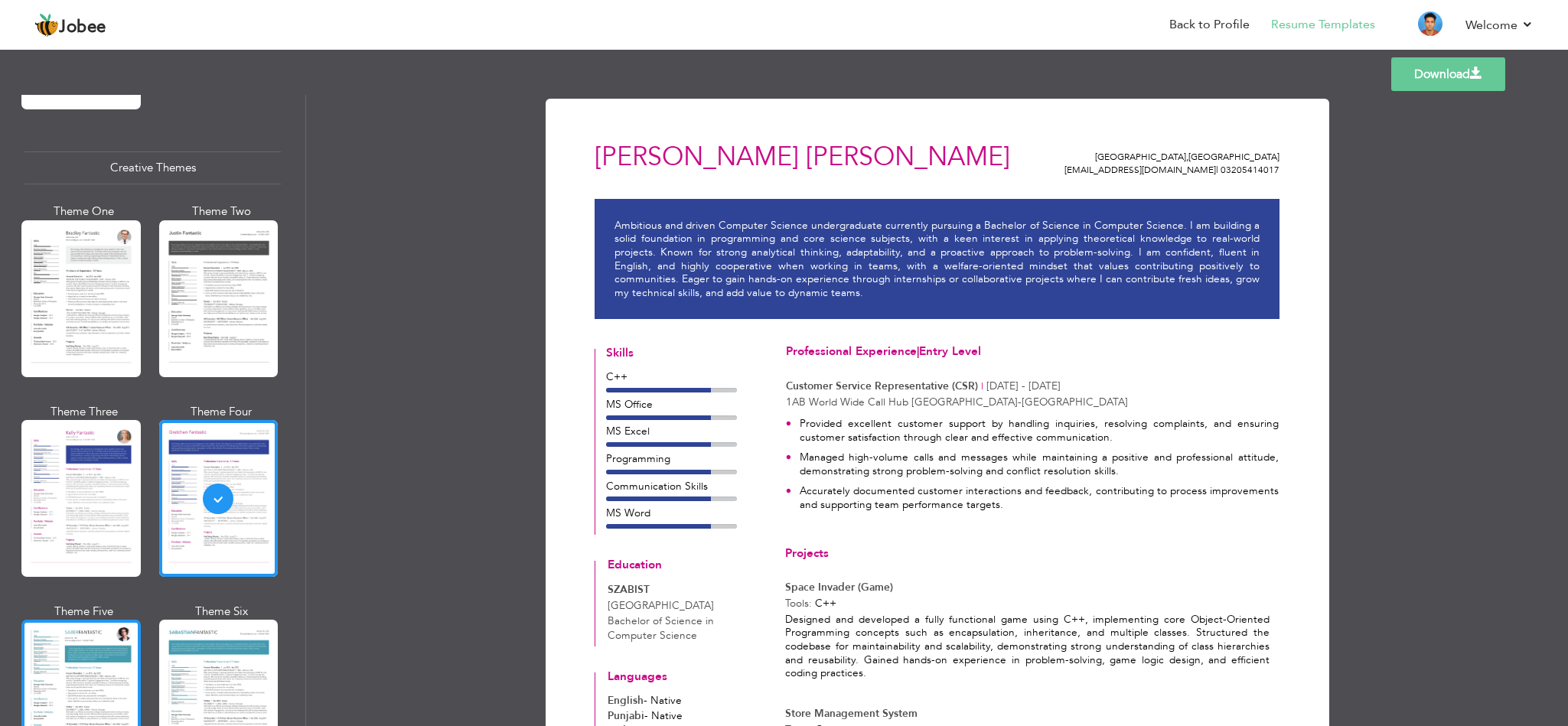 click at bounding box center (81, 698) 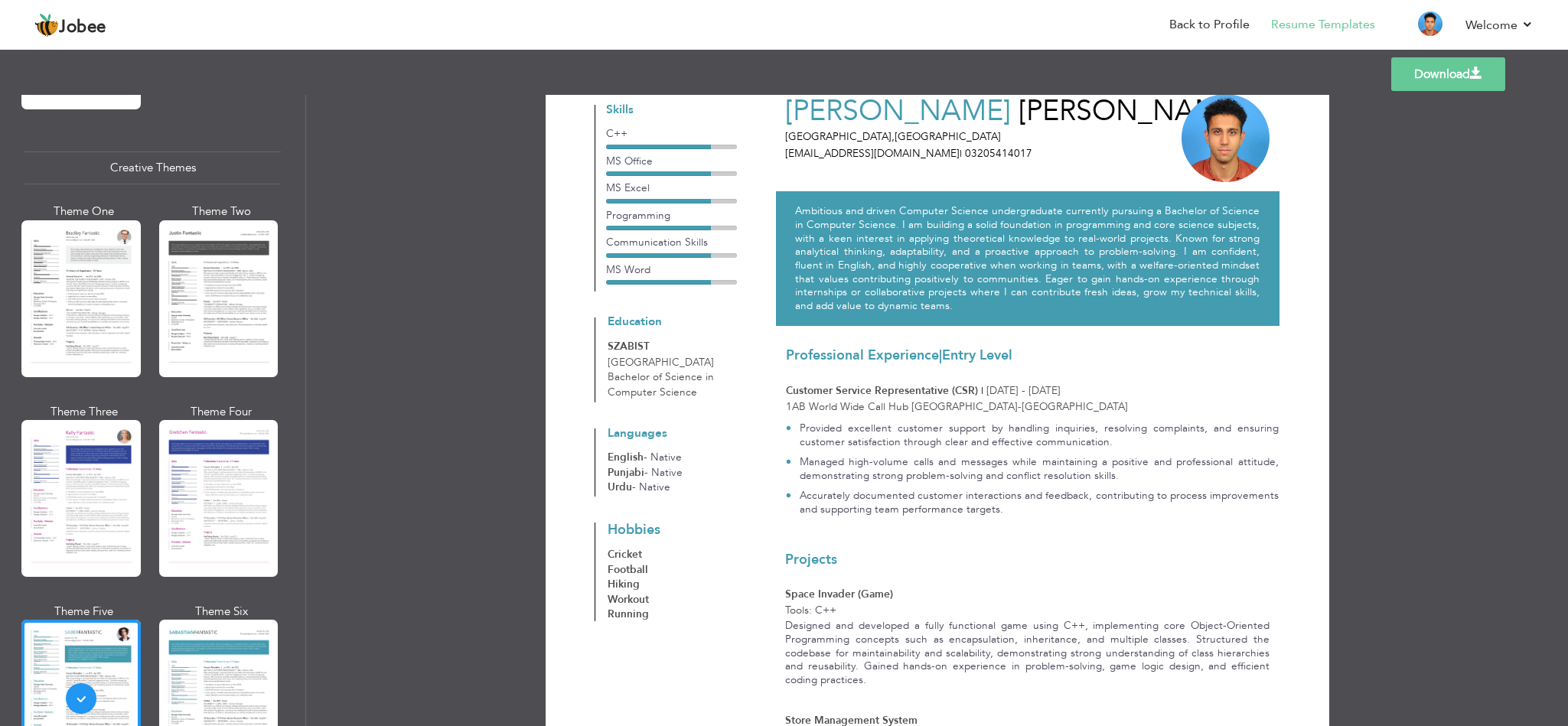 scroll, scrollTop: 48, scrollLeft: 0, axis: vertical 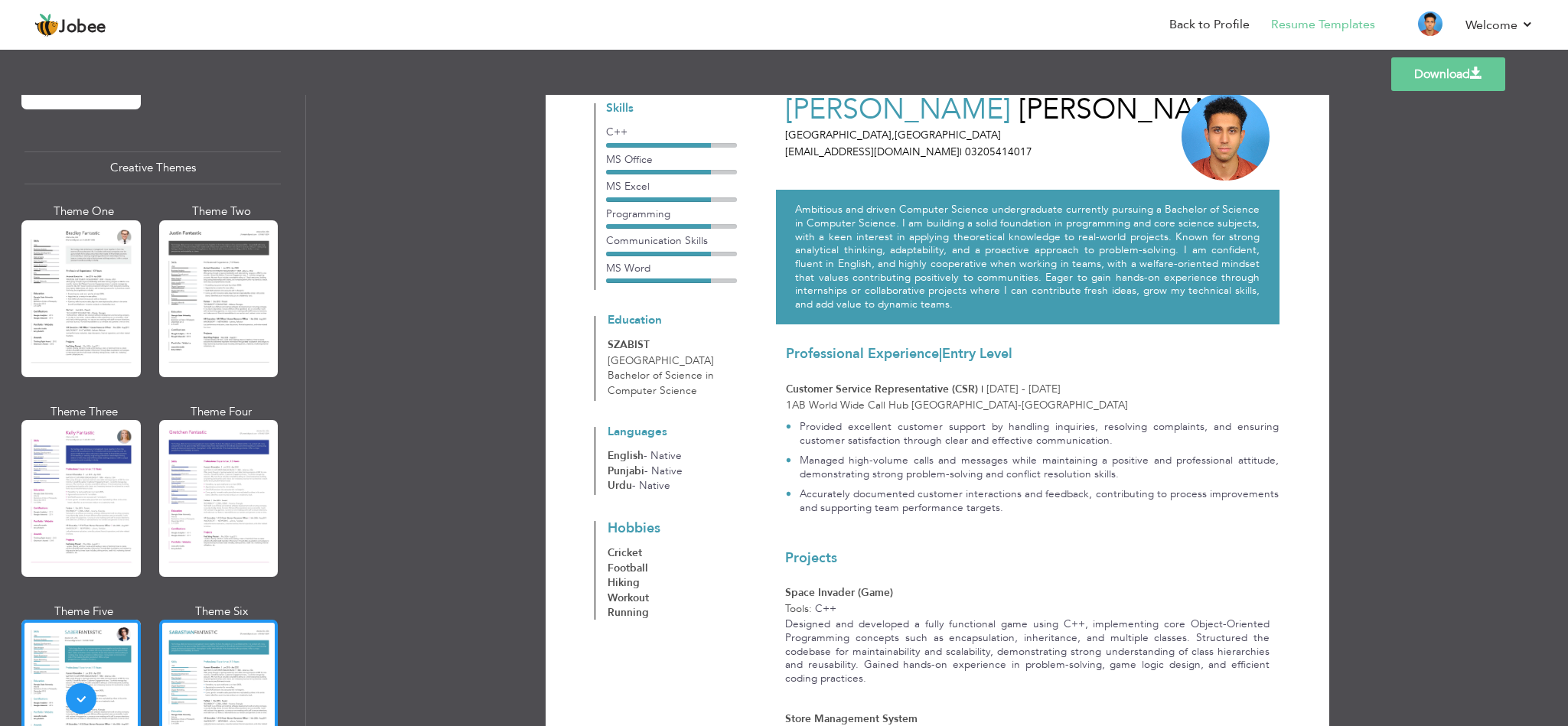 click at bounding box center (219, 698) 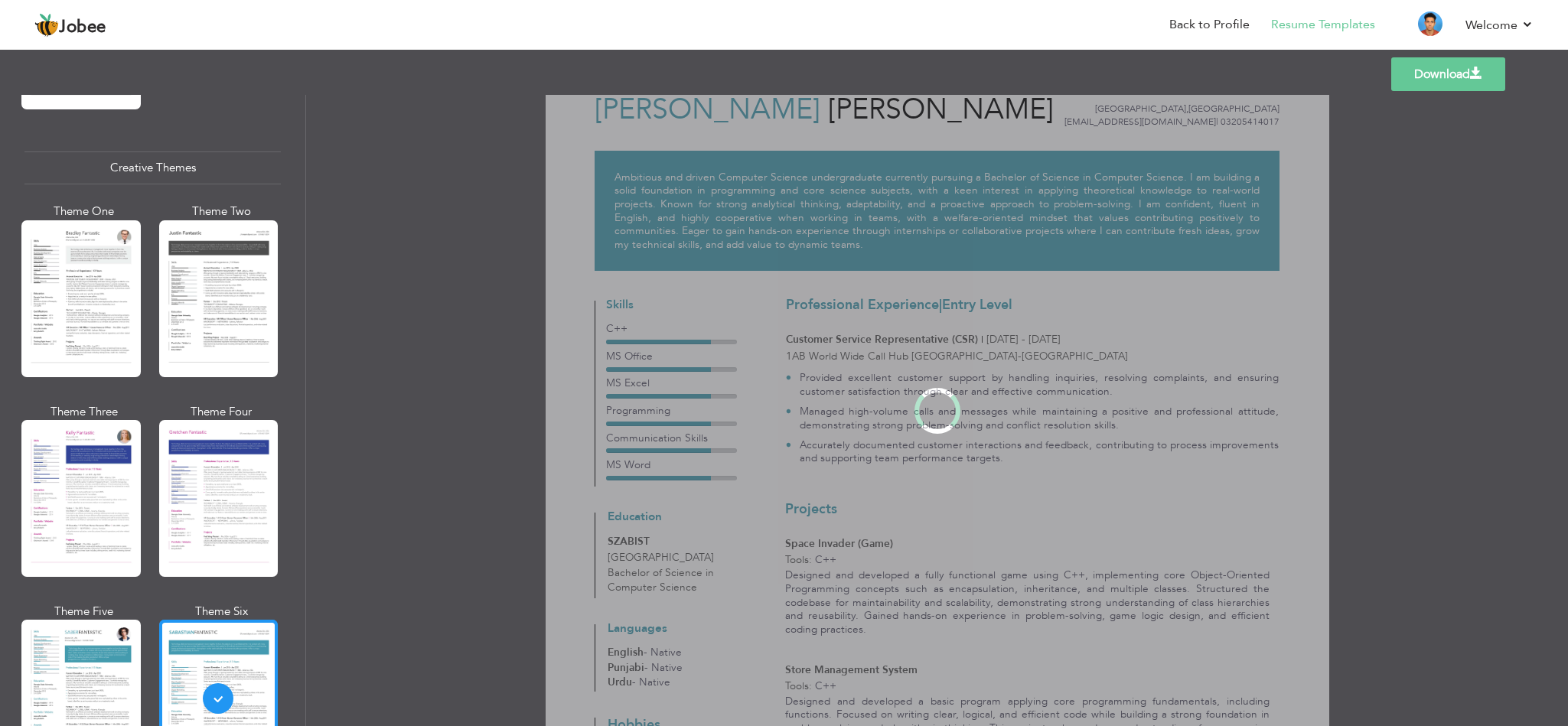 scroll, scrollTop: 0, scrollLeft: 0, axis: both 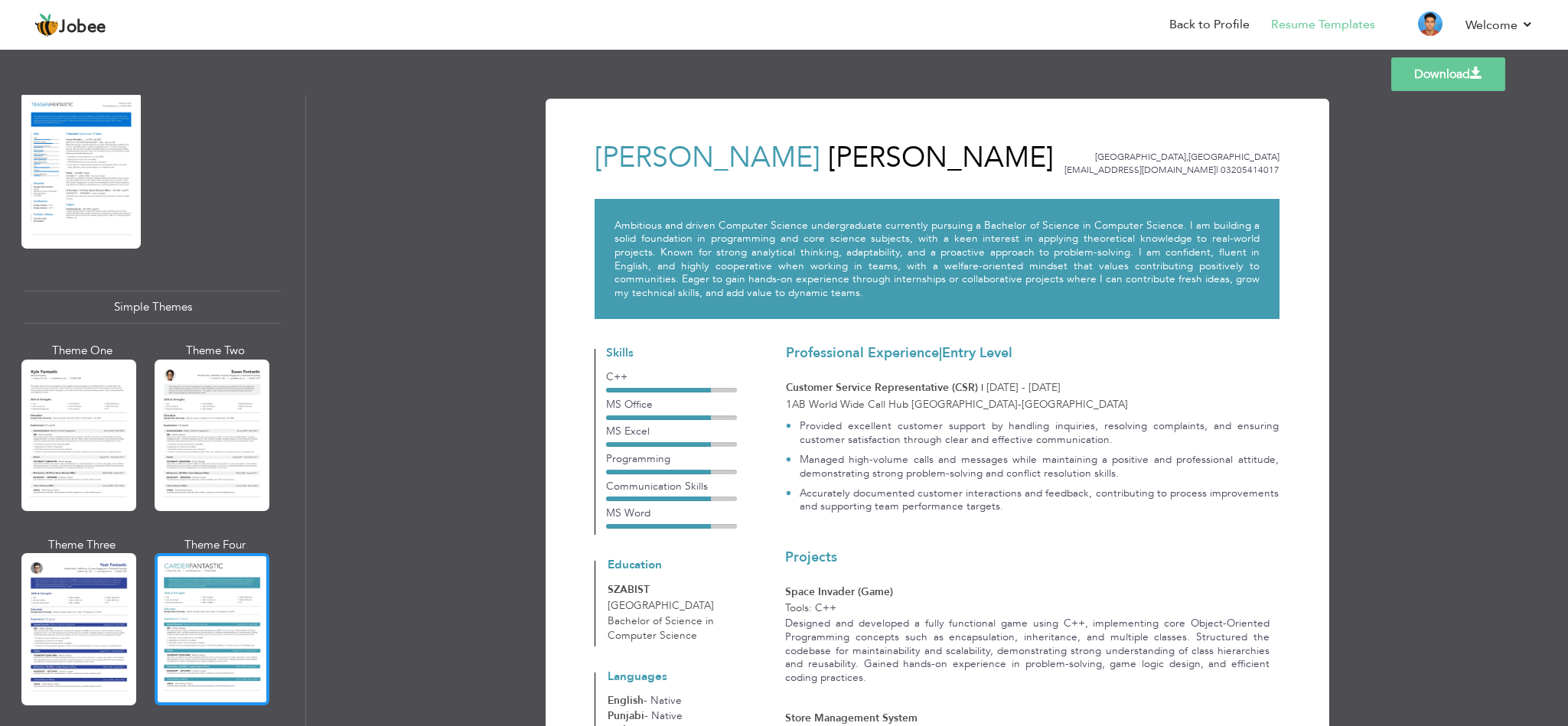 click at bounding box center [212, 629] 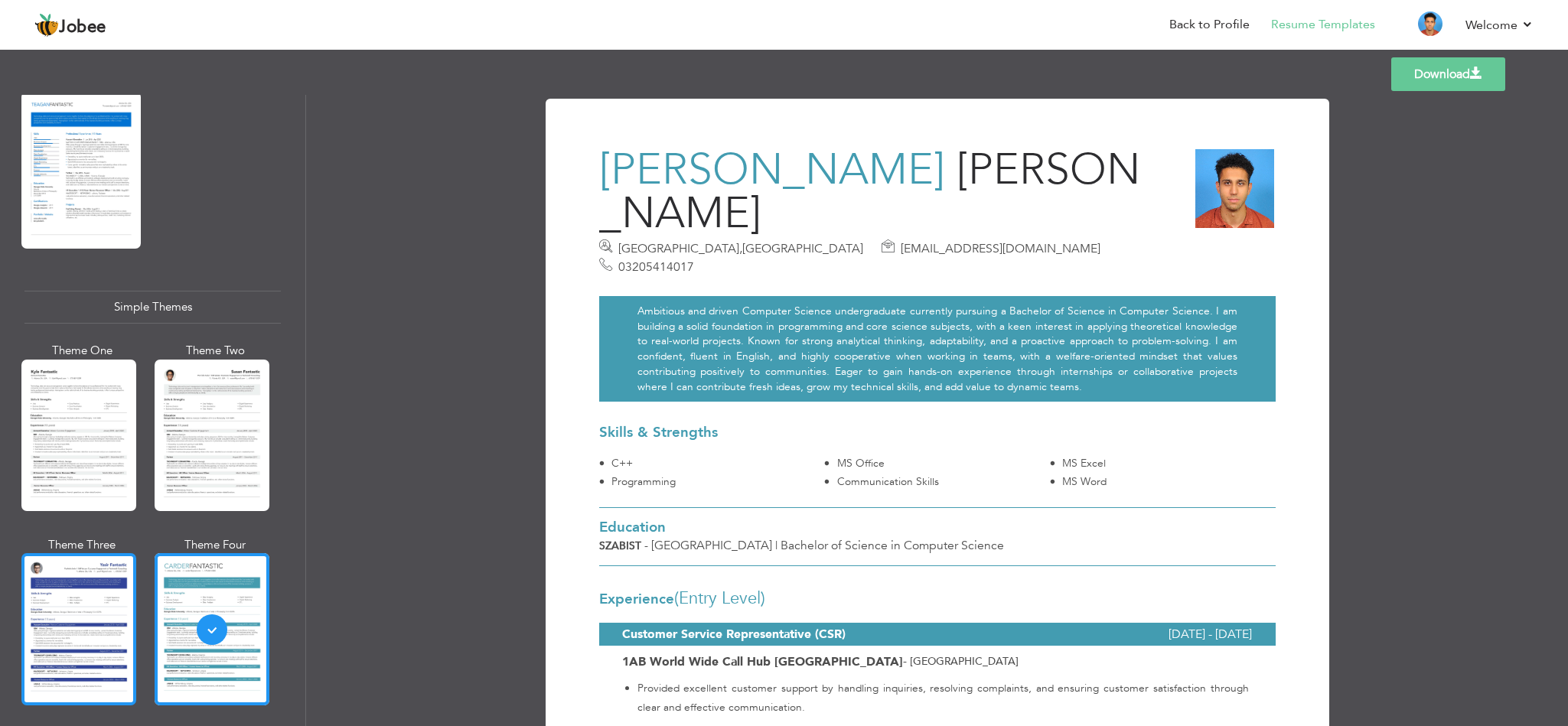 click at bounding box center [79, 629] 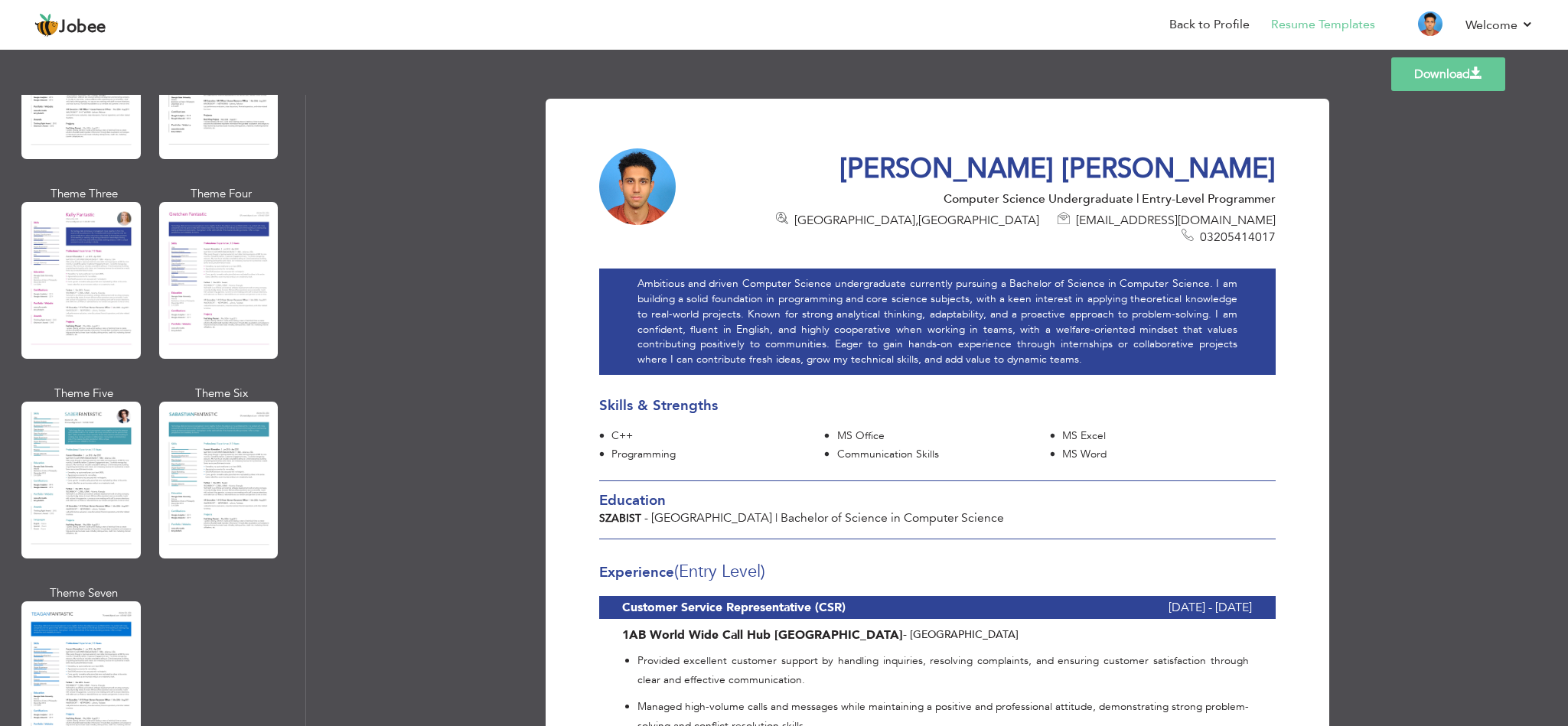 scroll, scrollTop: 1992, scrollLeft: 0, axis: vertical 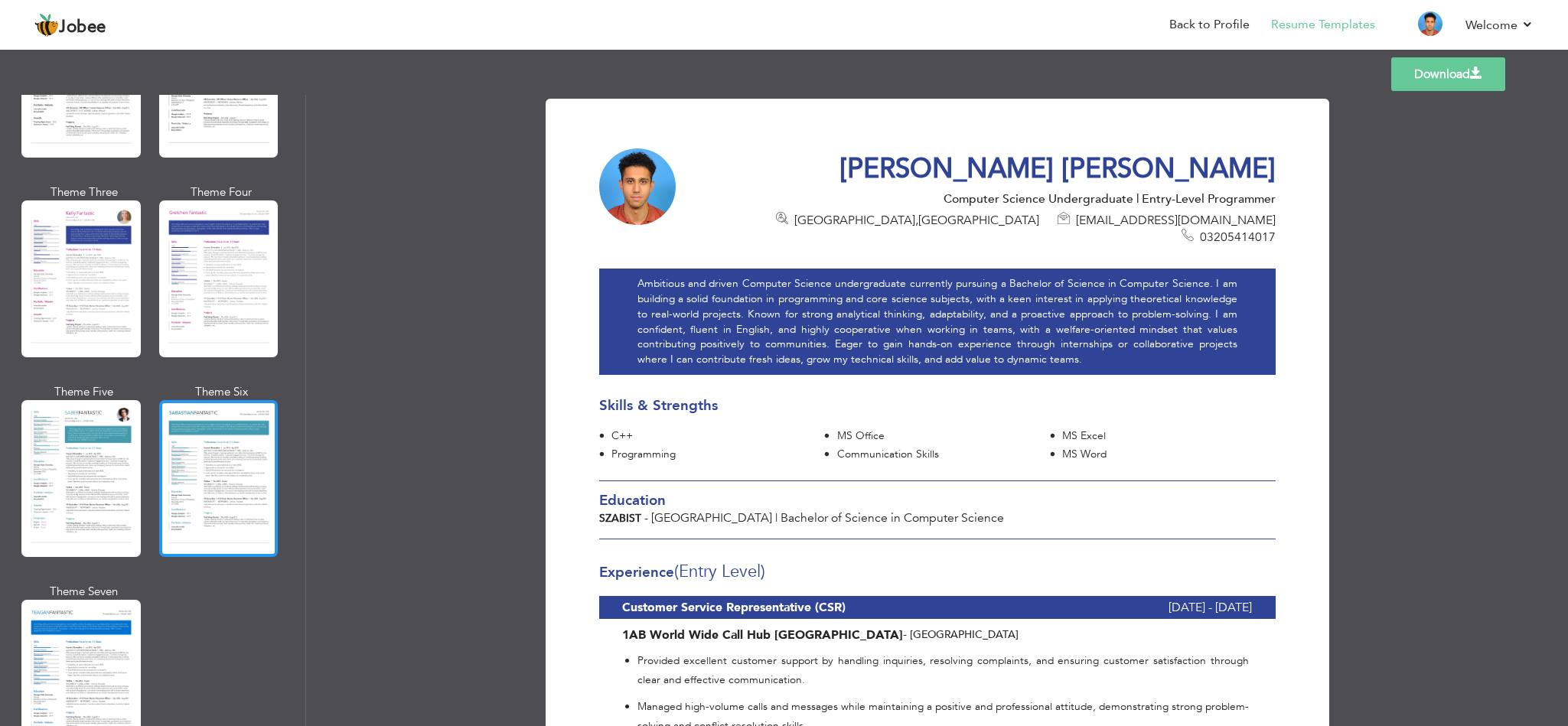 click at bounding box center (219, 478) 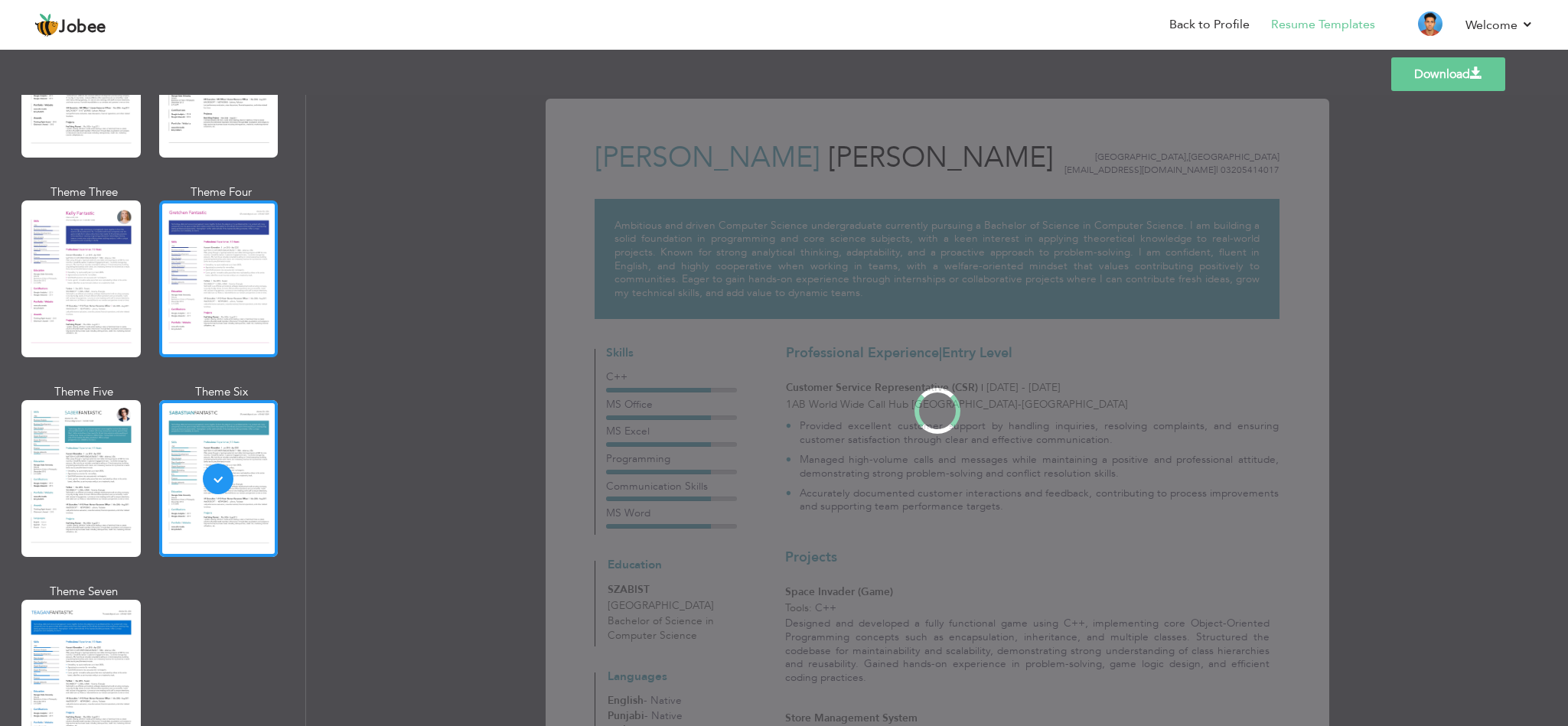 click at bounding box center (219, 278) 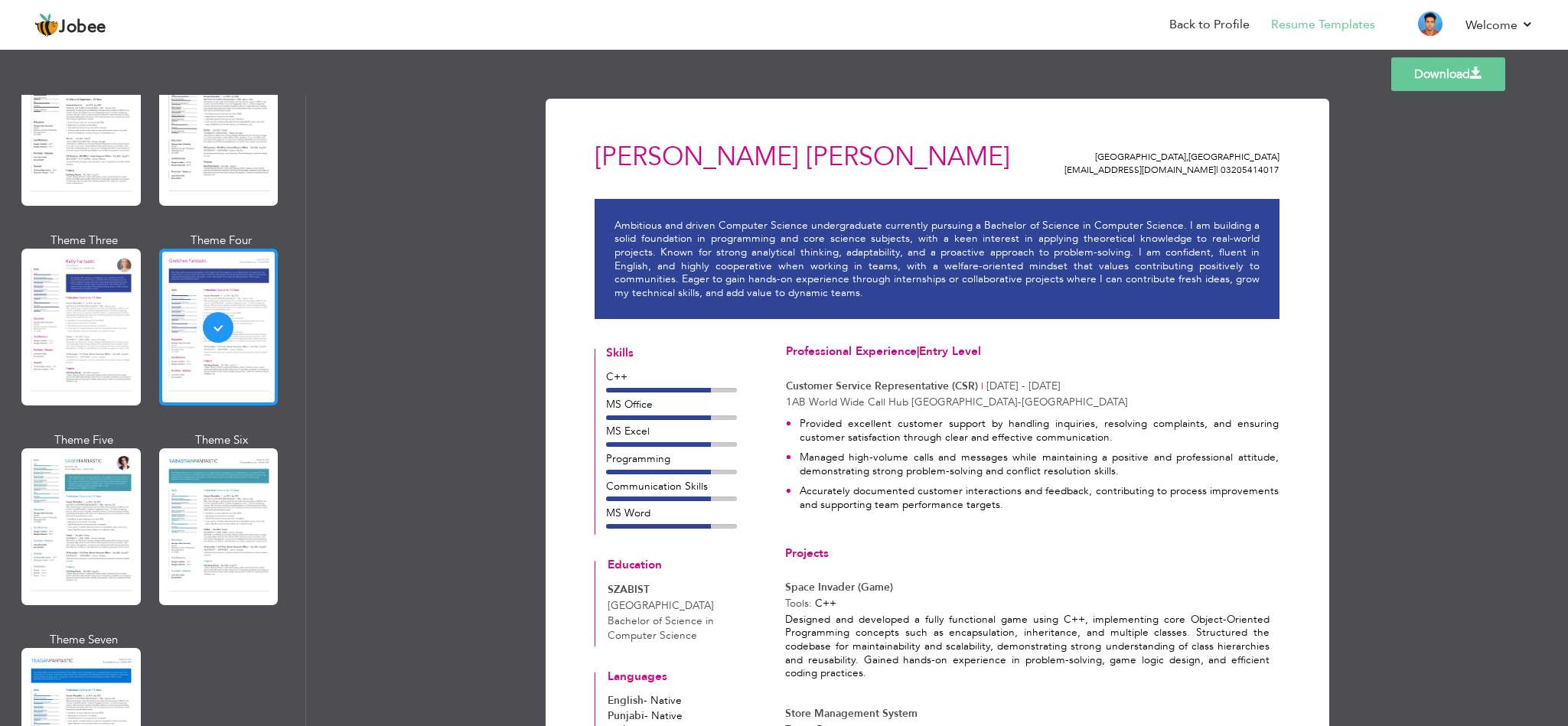 scroll, scrollTop: 1942, scrollLeft: 0, axis: vertical 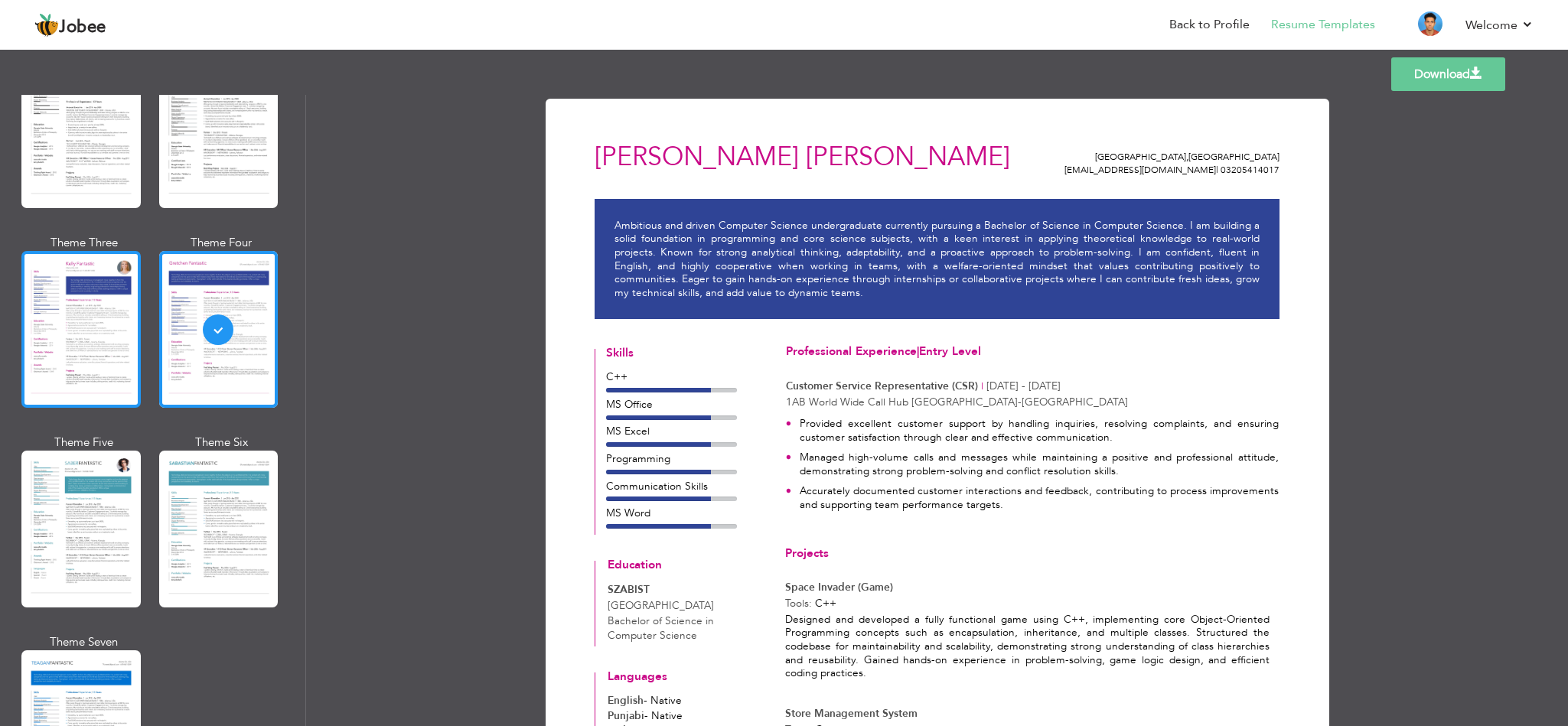 click at bounding box center [81, 329] 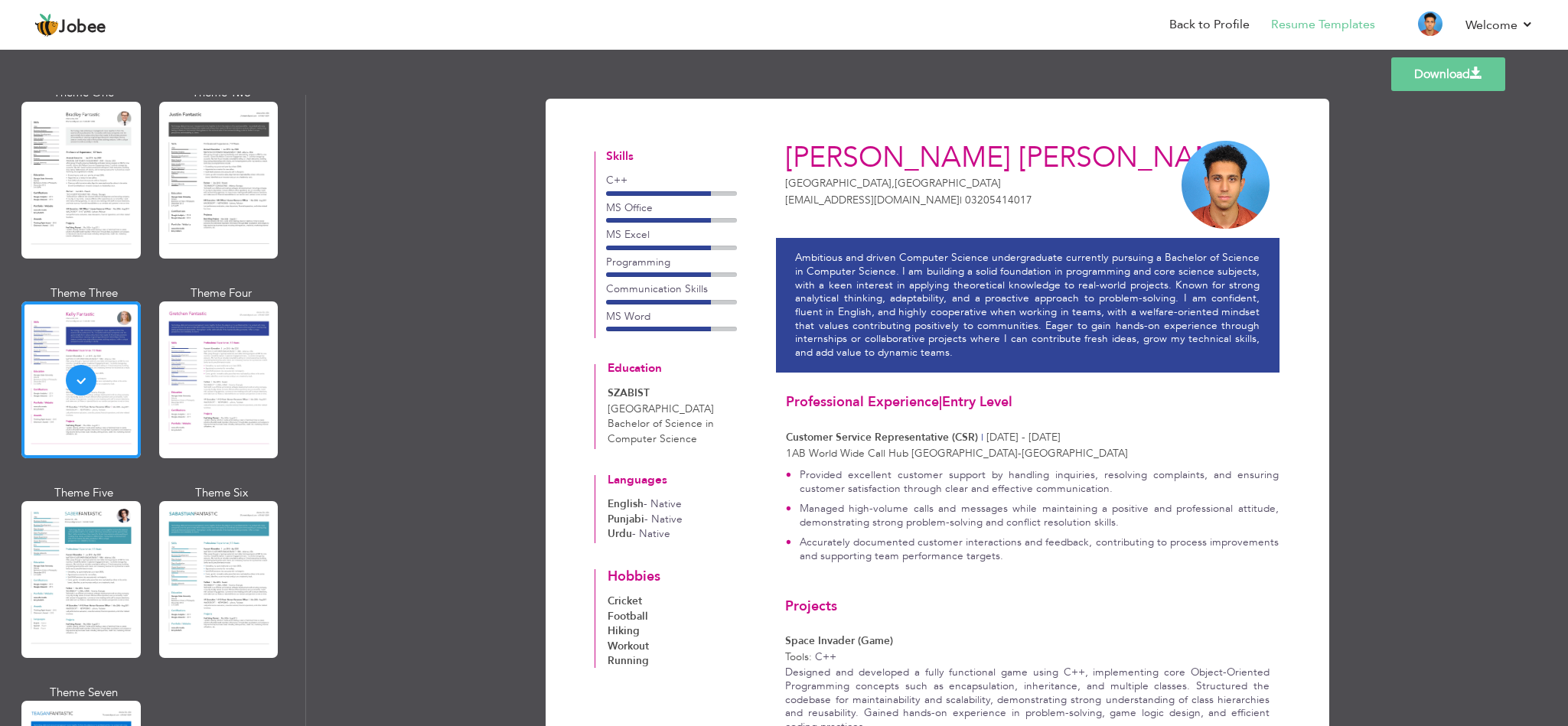 scroll, scrollTop: 1884, scrollLeft: 0, axis: vertical 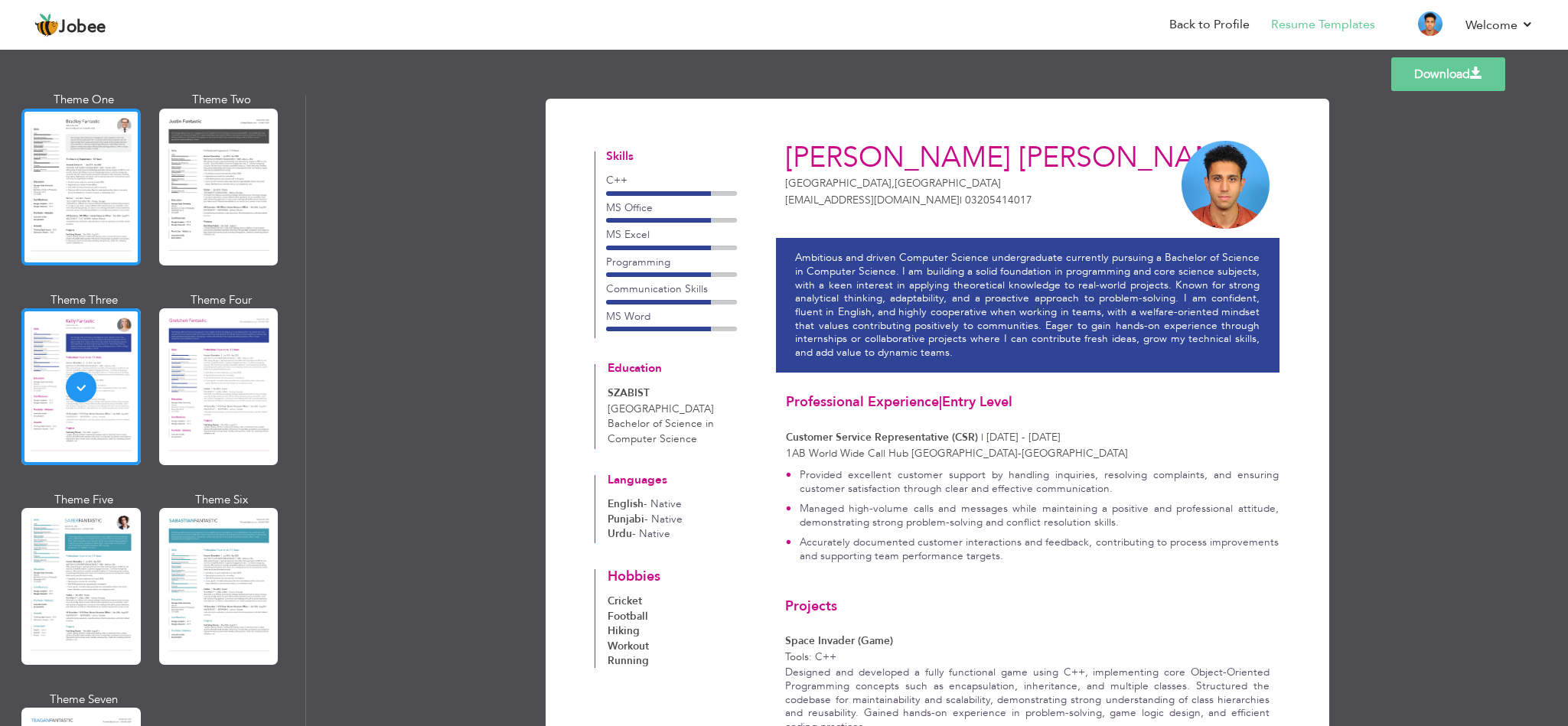 click at bounding box center (81, 187) 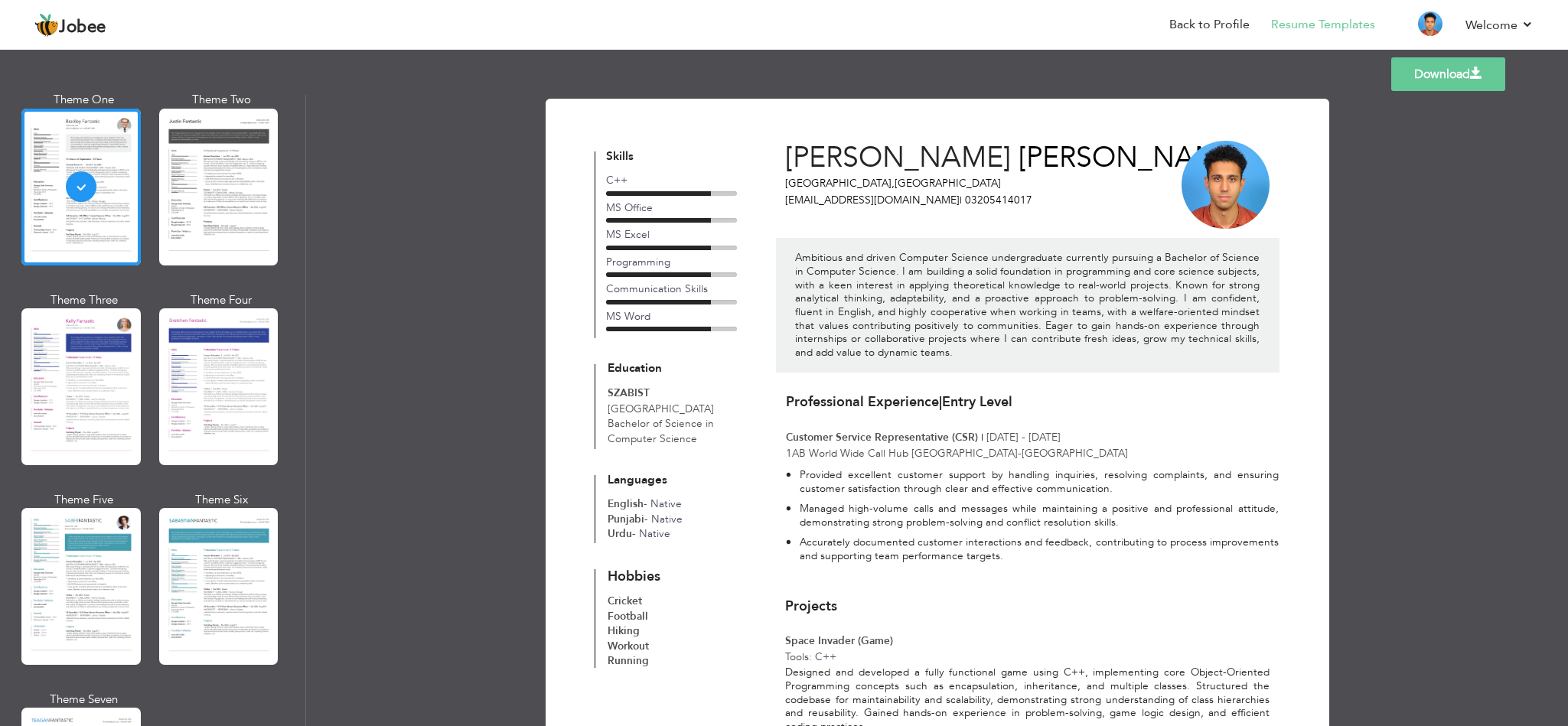 scroll, scrollTop: 1, scrollLeft: 0, axis: vertical 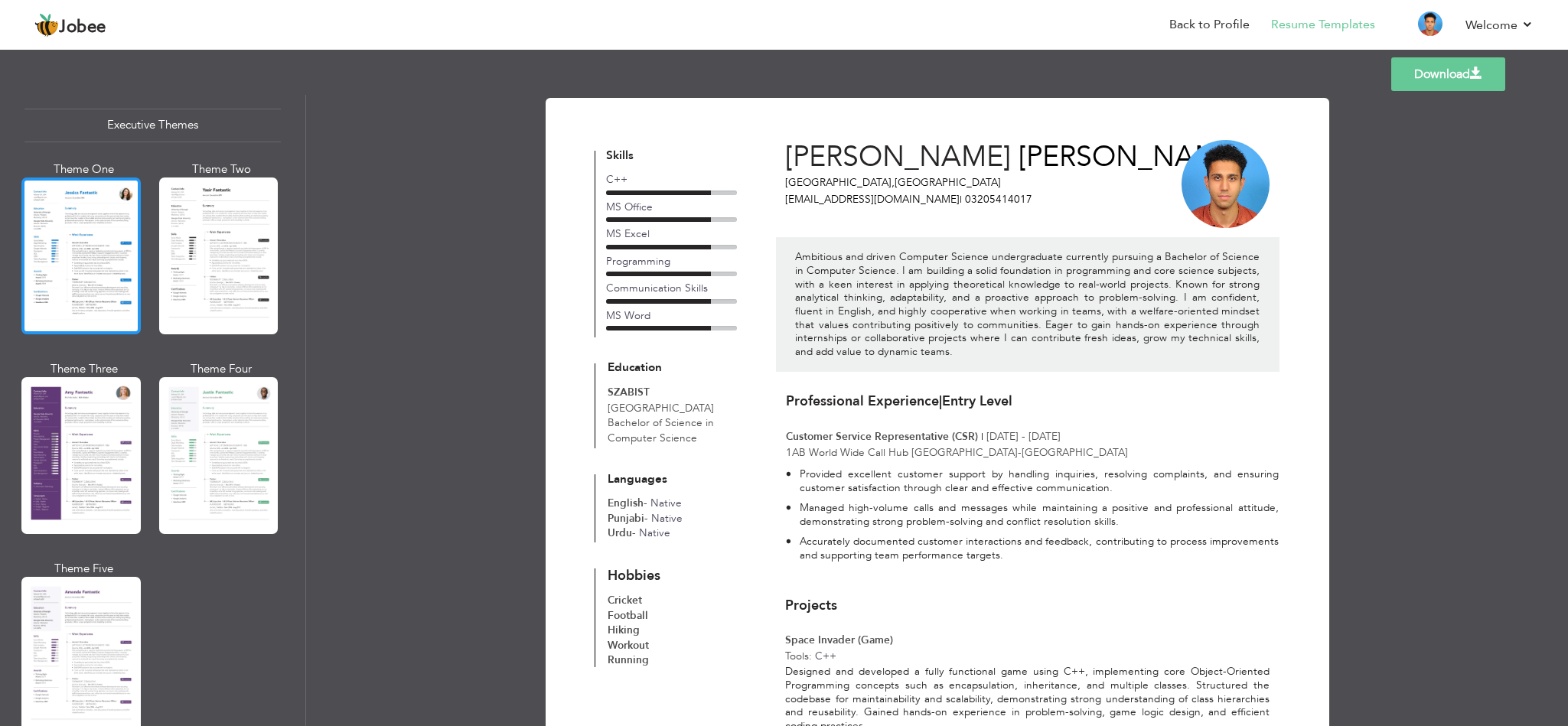 click at bounding box center [81, 256] 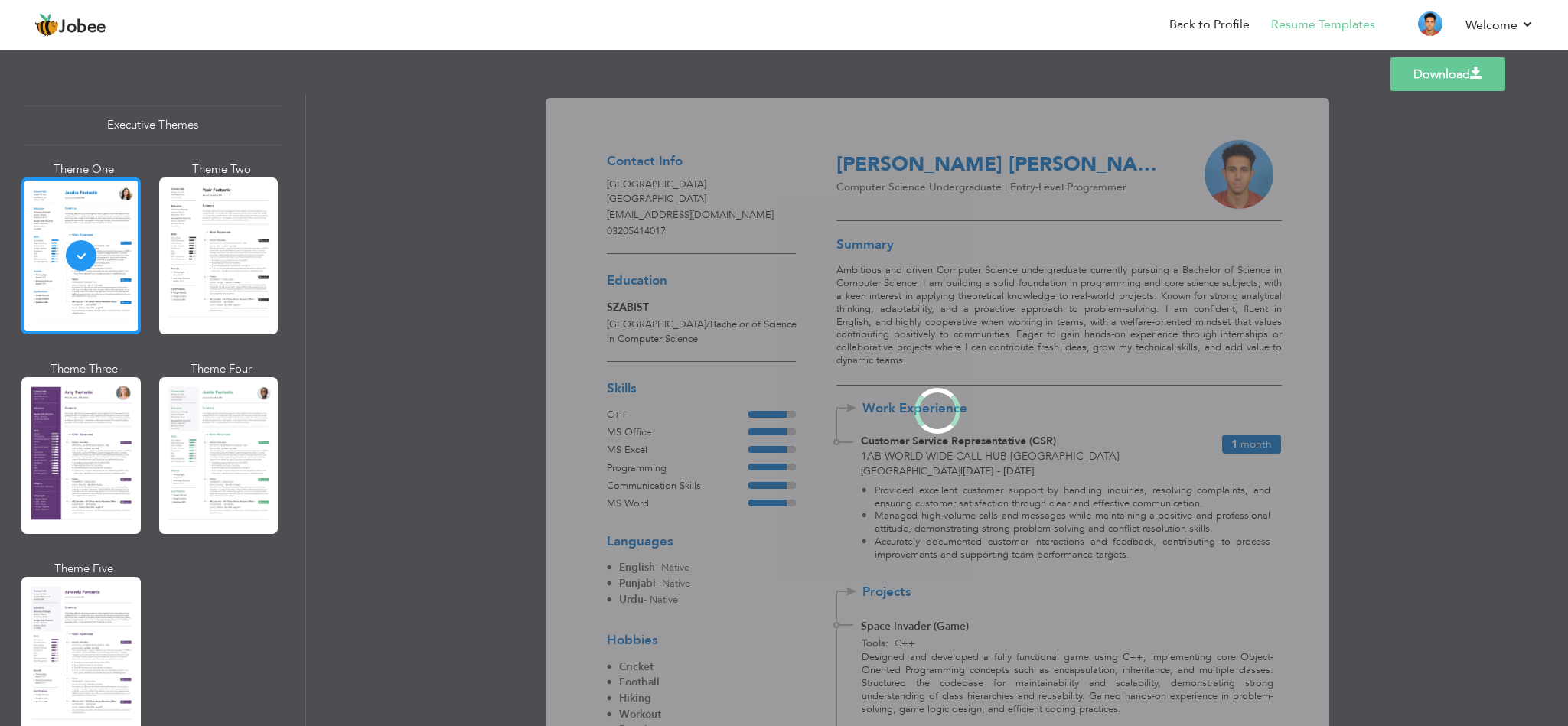 scroll, scrollTop: 0, scrollLeft: 0, axis: both 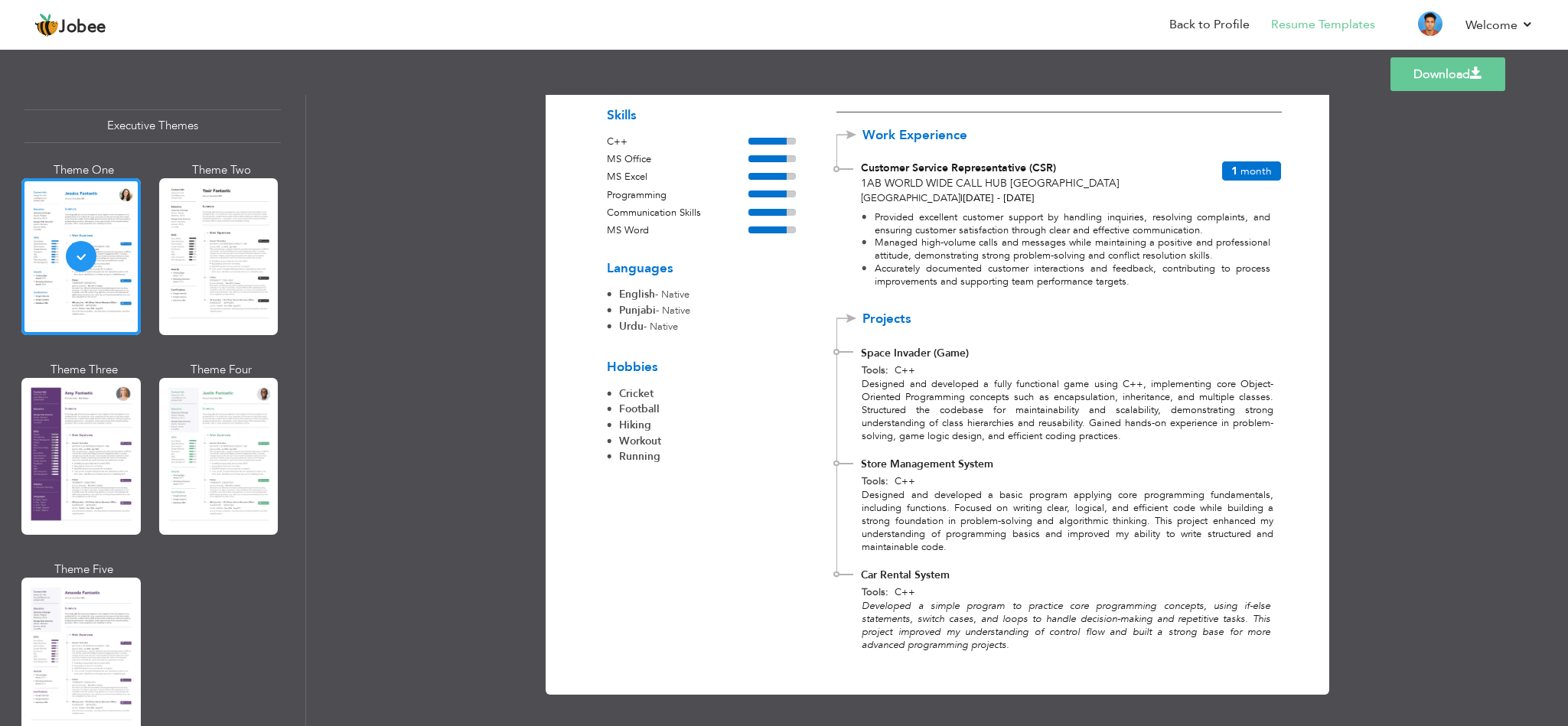 click on "Download" at bounding box center (1448, 74) 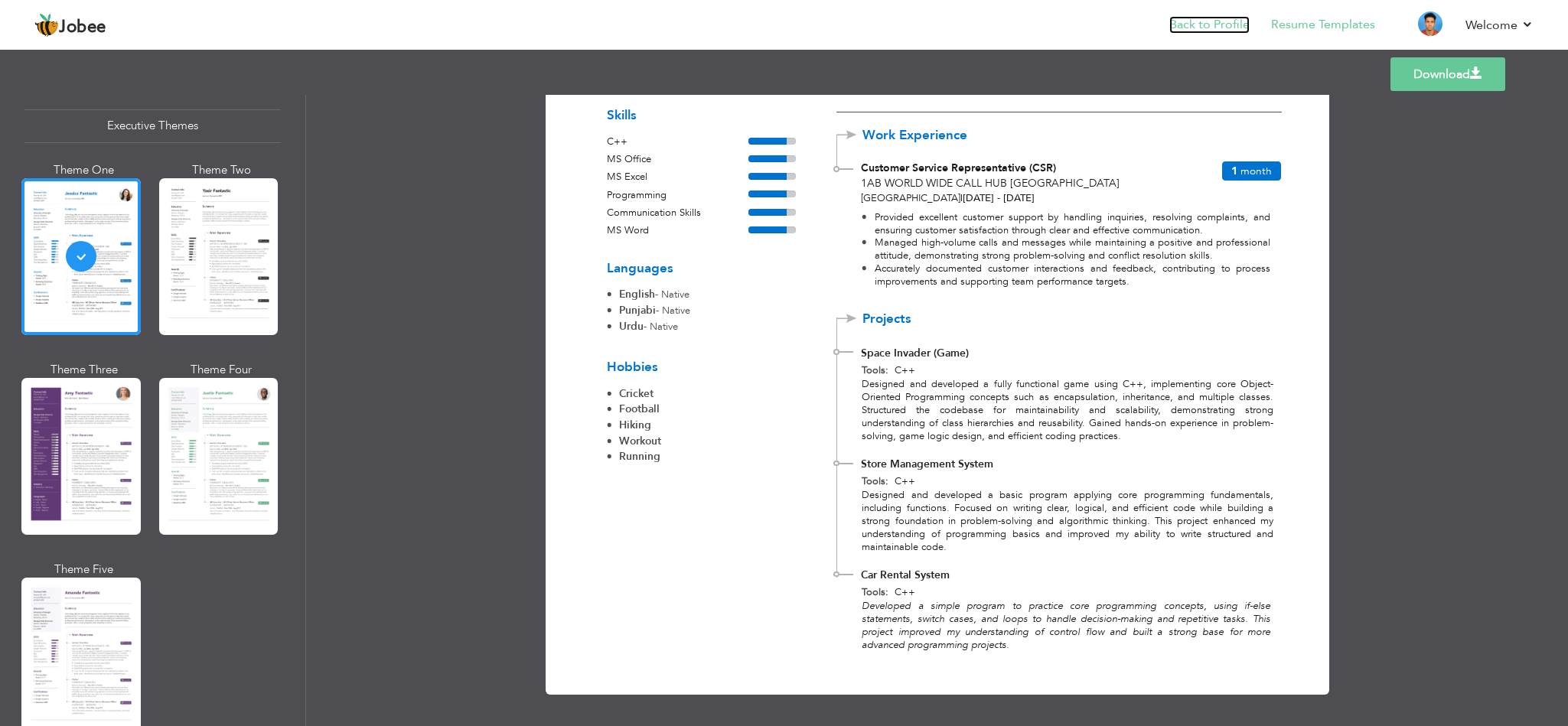 click on "Back to Profile" at bounding box center (1209, 24) 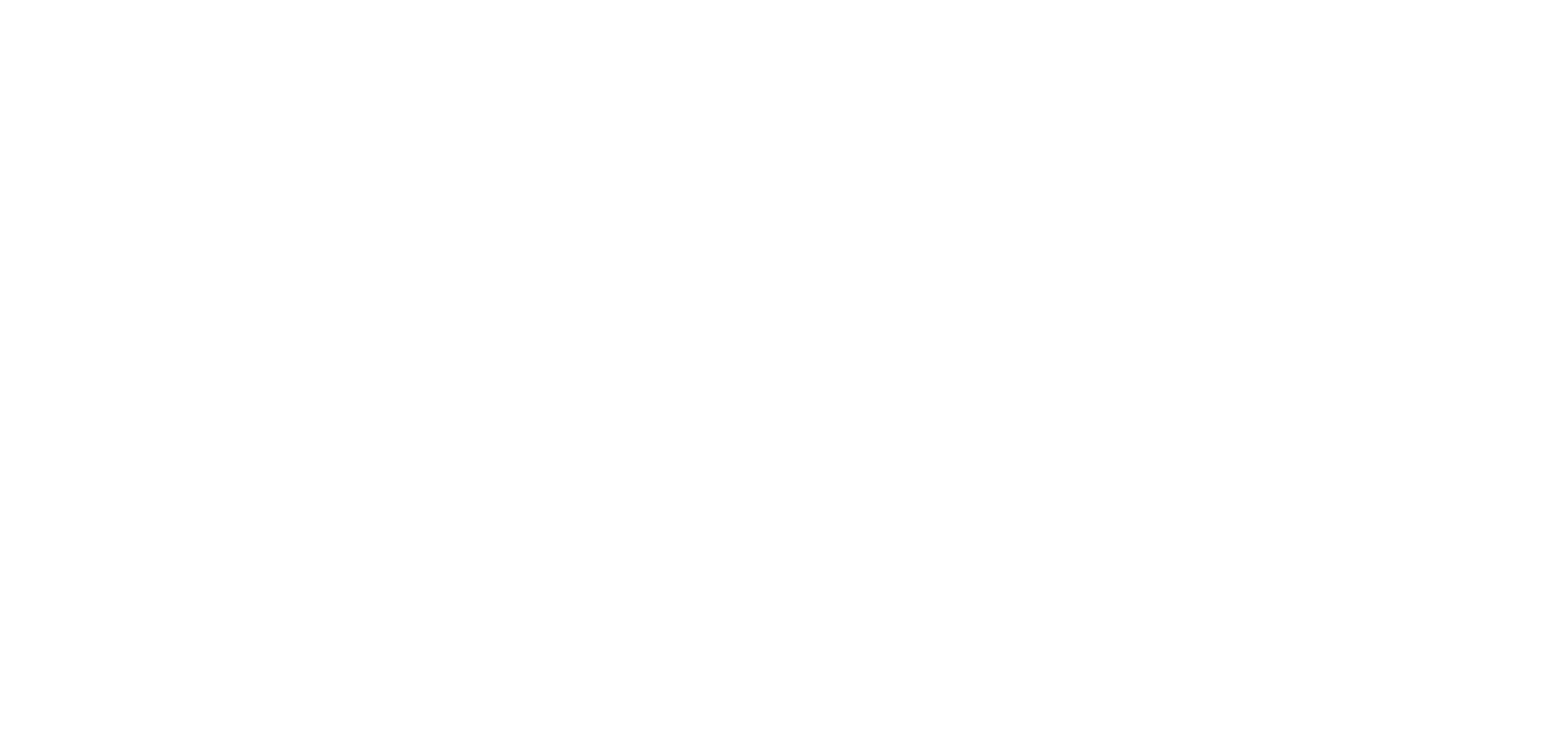 scroll, scrollTop: 0, scrollLeft: 0, axis: both 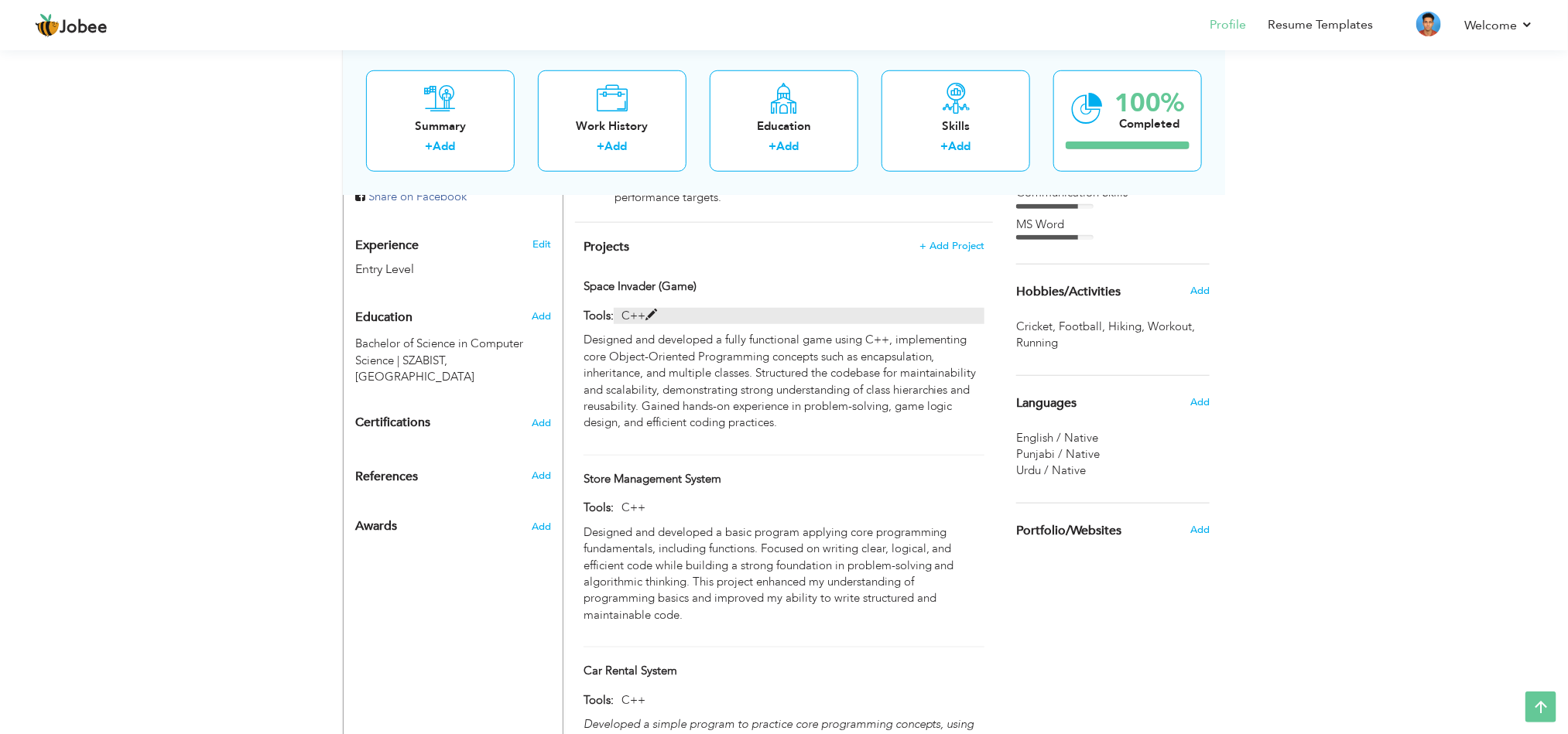 click at bounding box center [651, 315] 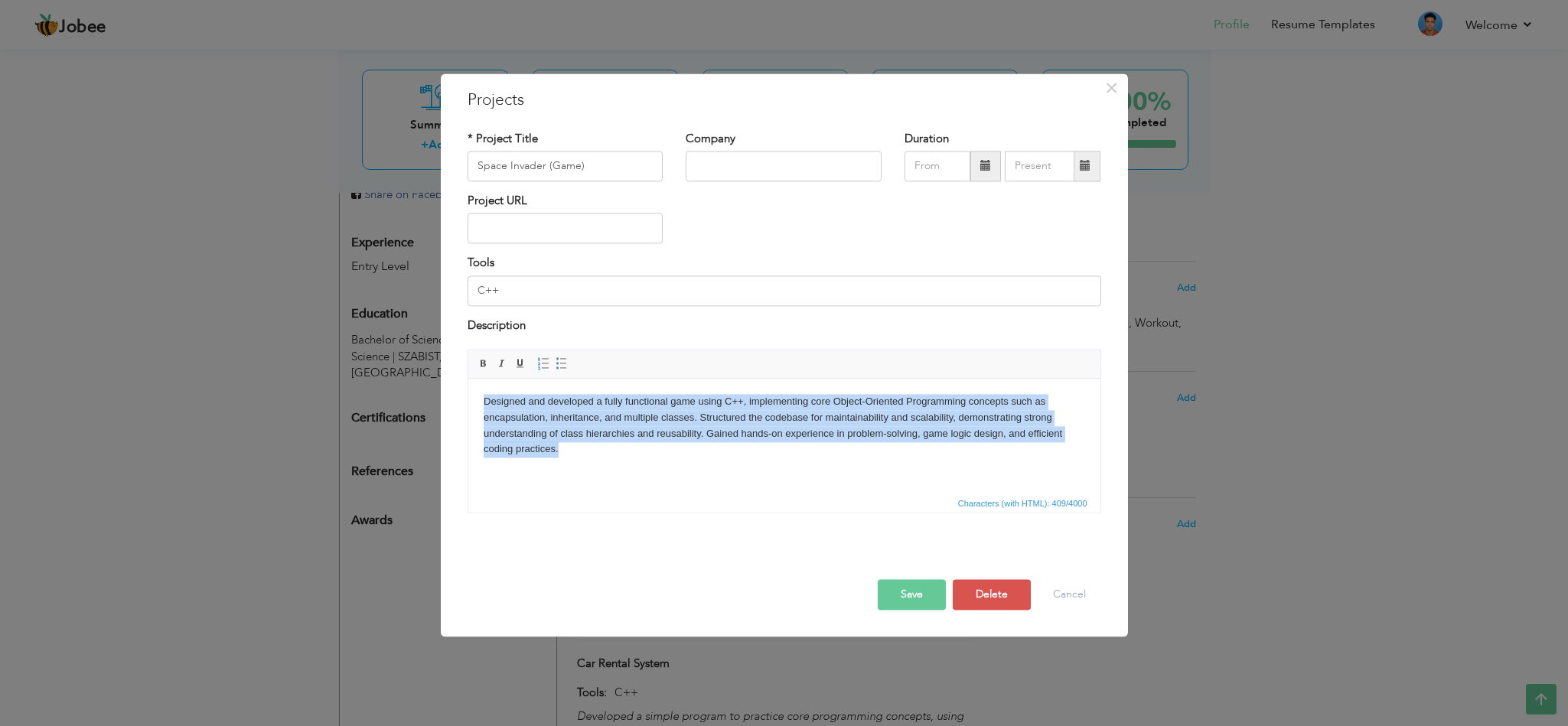 drag, startPoint x: 572, startPoint y: 457, endPoint x: 420, endPoint y: 353, distance: 184.17383 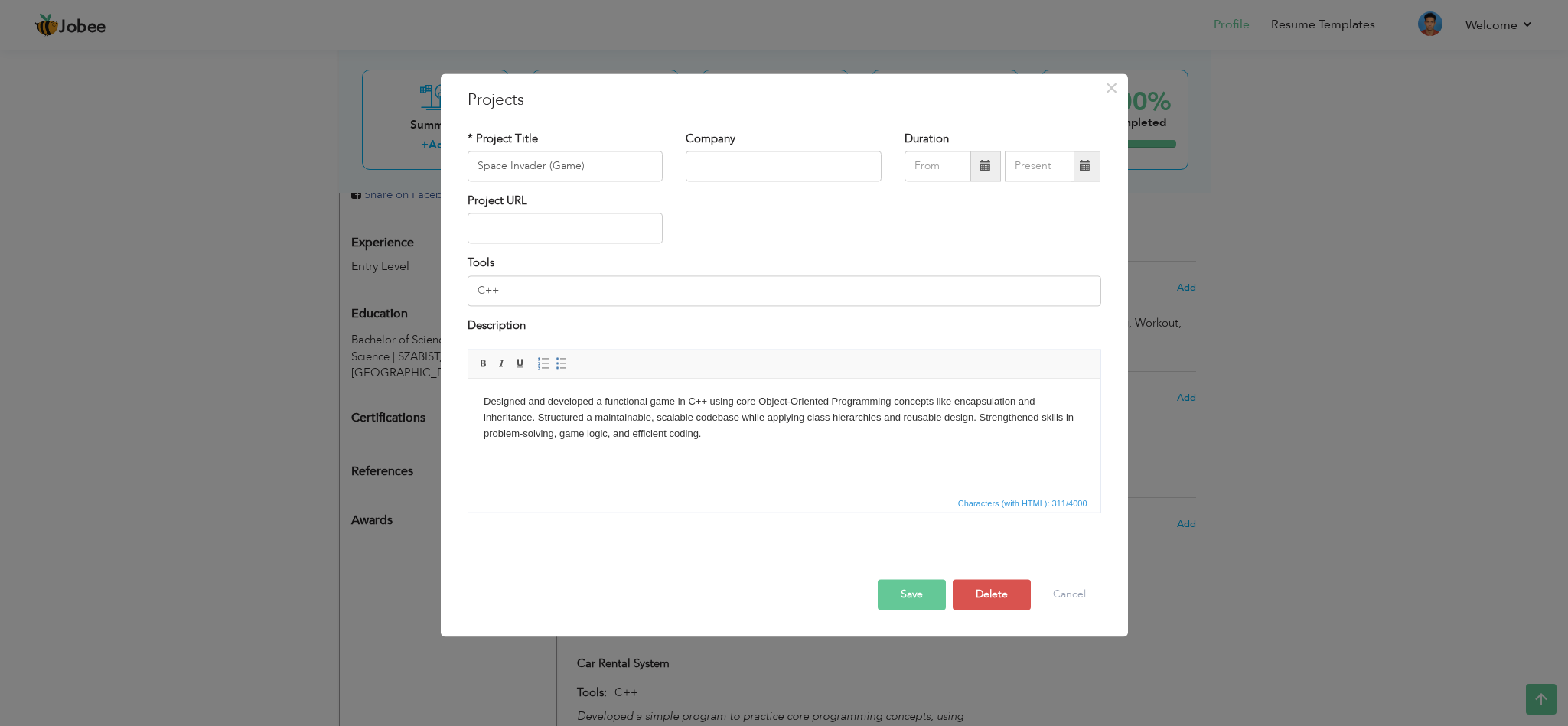 click on "Save" at bounding box center [911, 595] 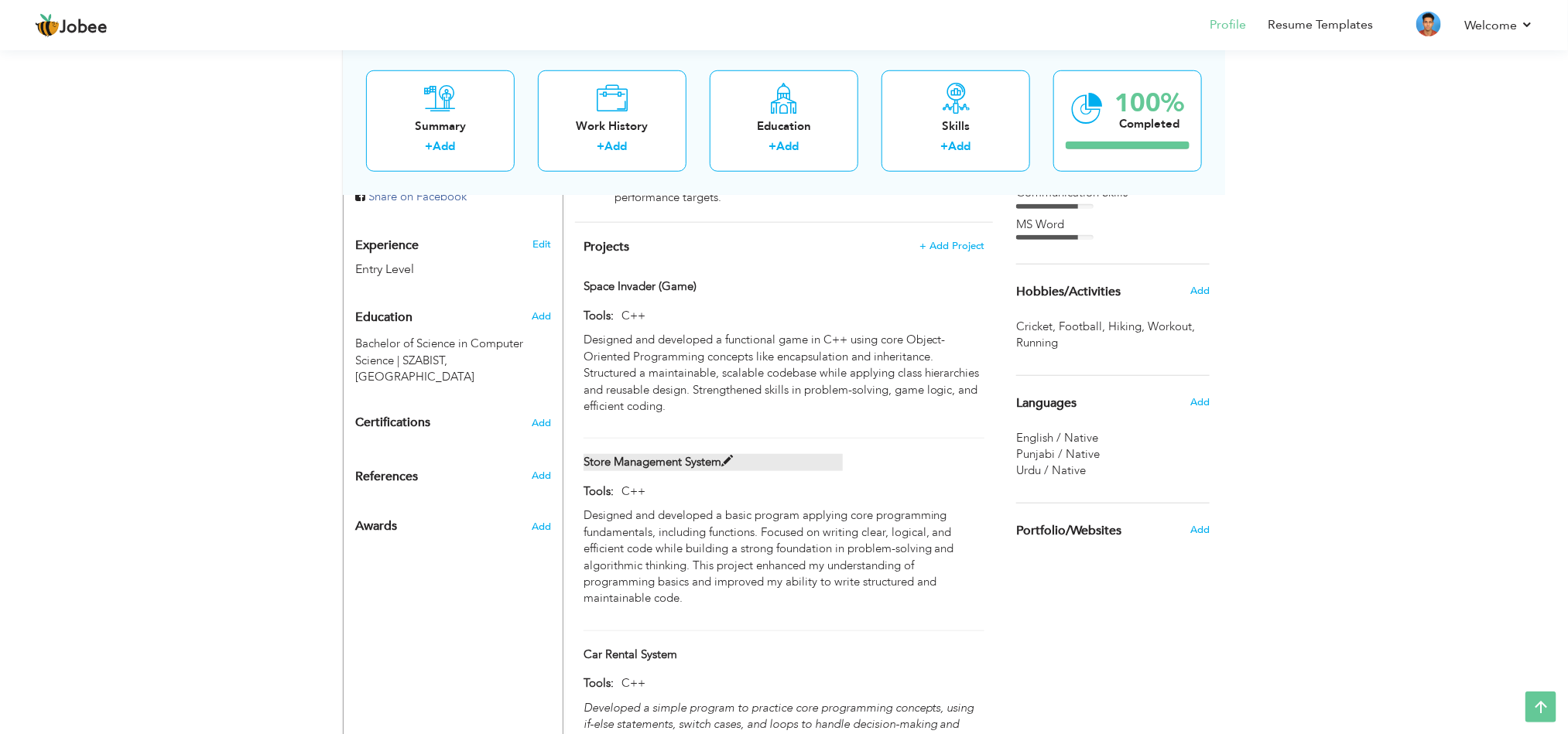 click at bounding box center (727, 461) 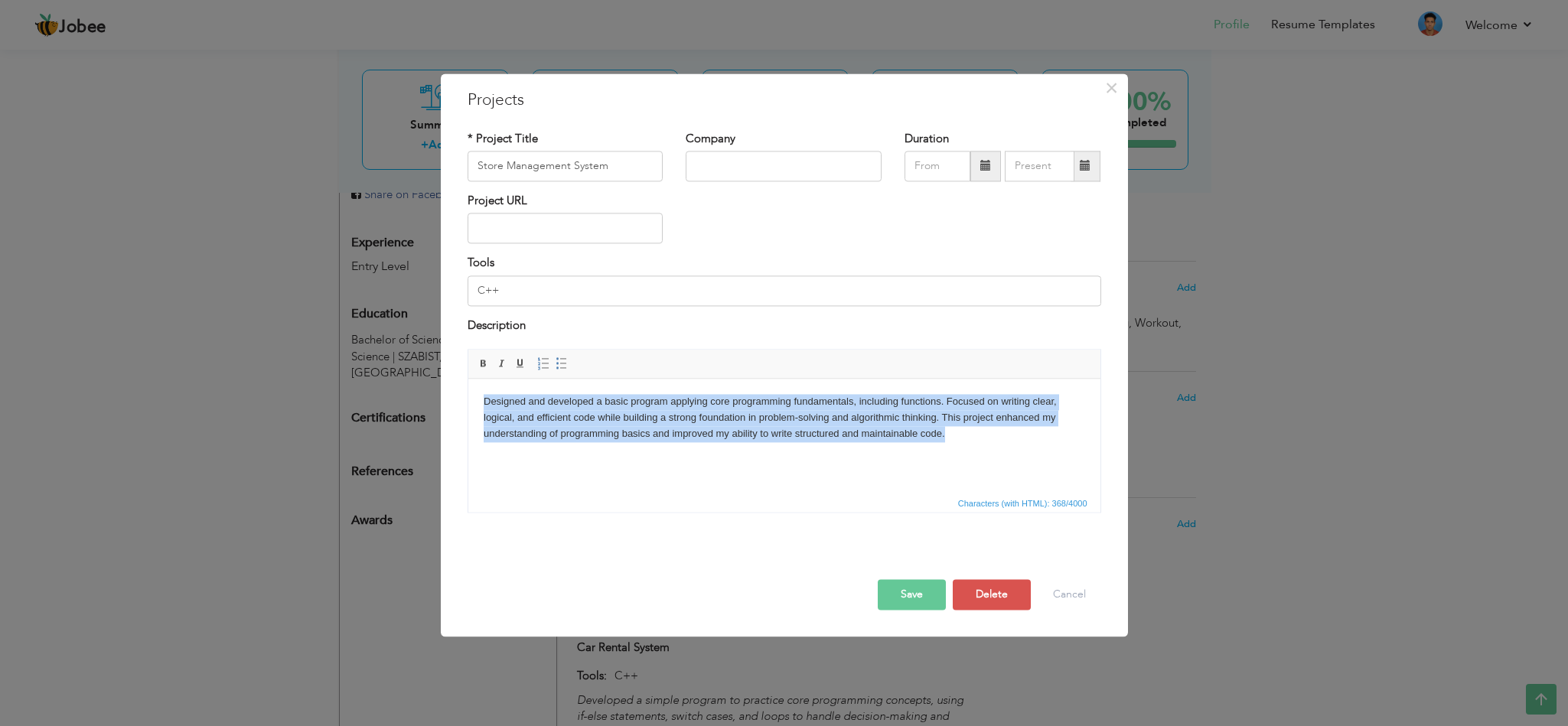 drag, startPoint x: 987, startPoint y: 450, endPoint x: 443, endPoint y: 373, distance: 549.4224 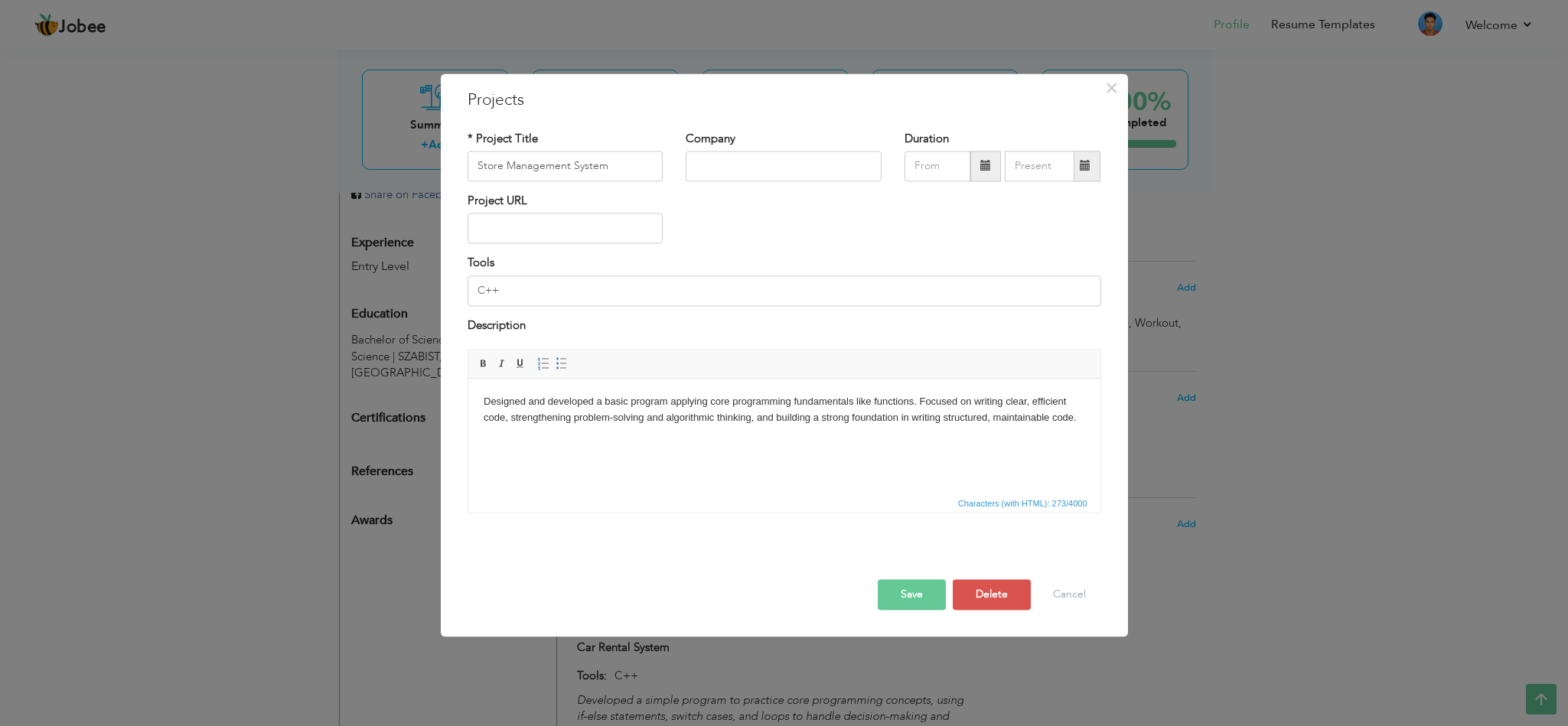 click on "Save" at bounding box center (911, 595) 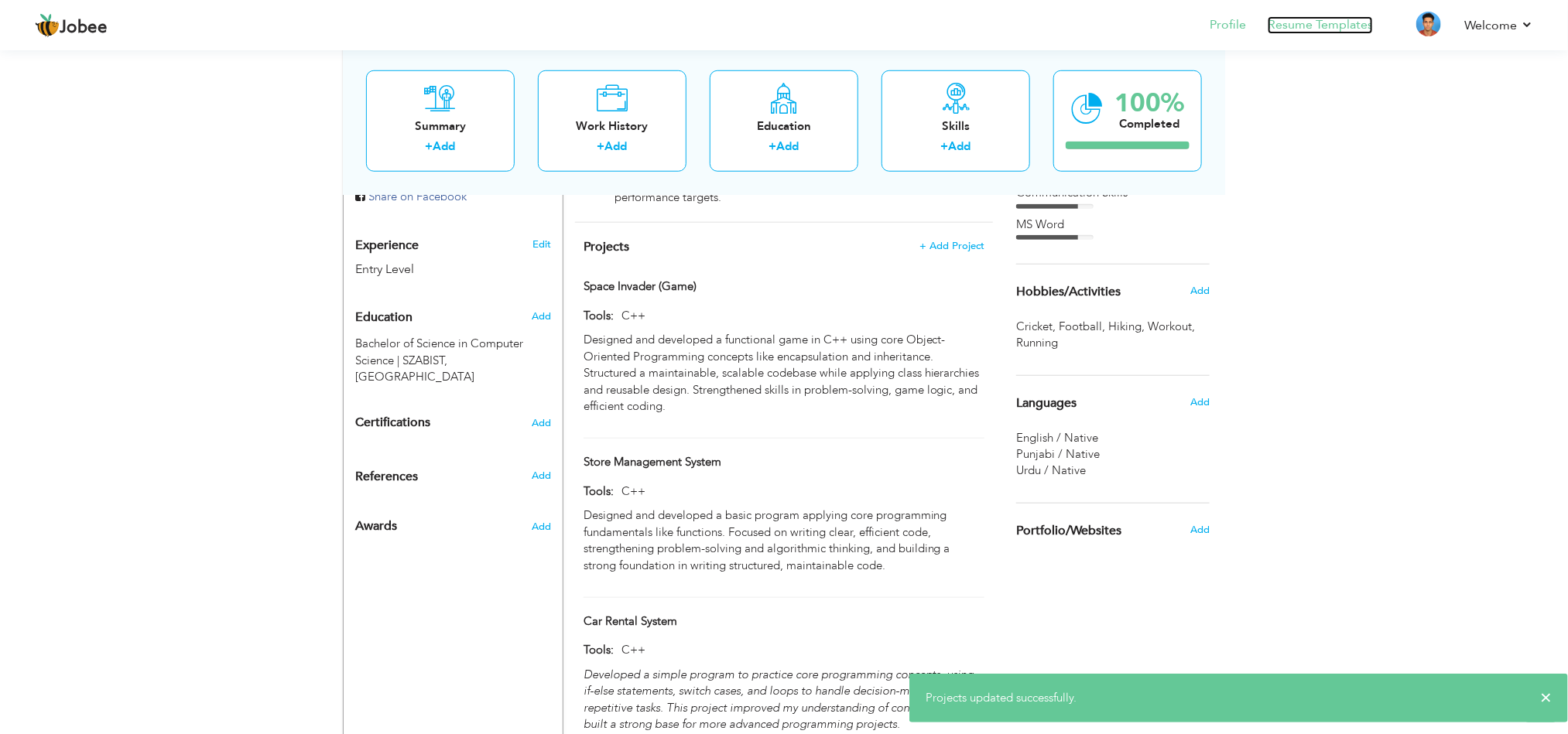click on "Resume Templates" at bounding box center [1320, 25] 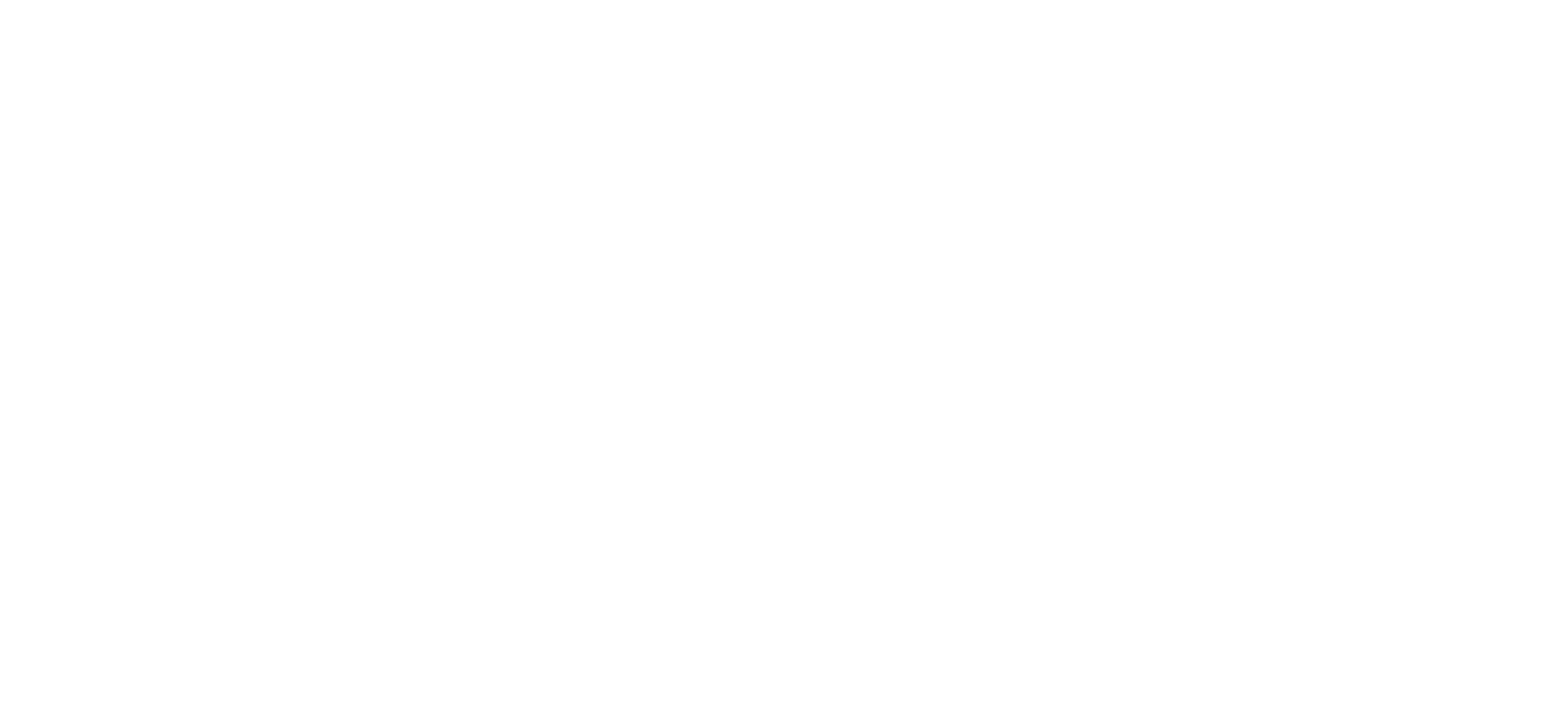 scroll, scrollTop: 0, scrollLeft: 0, axis: both 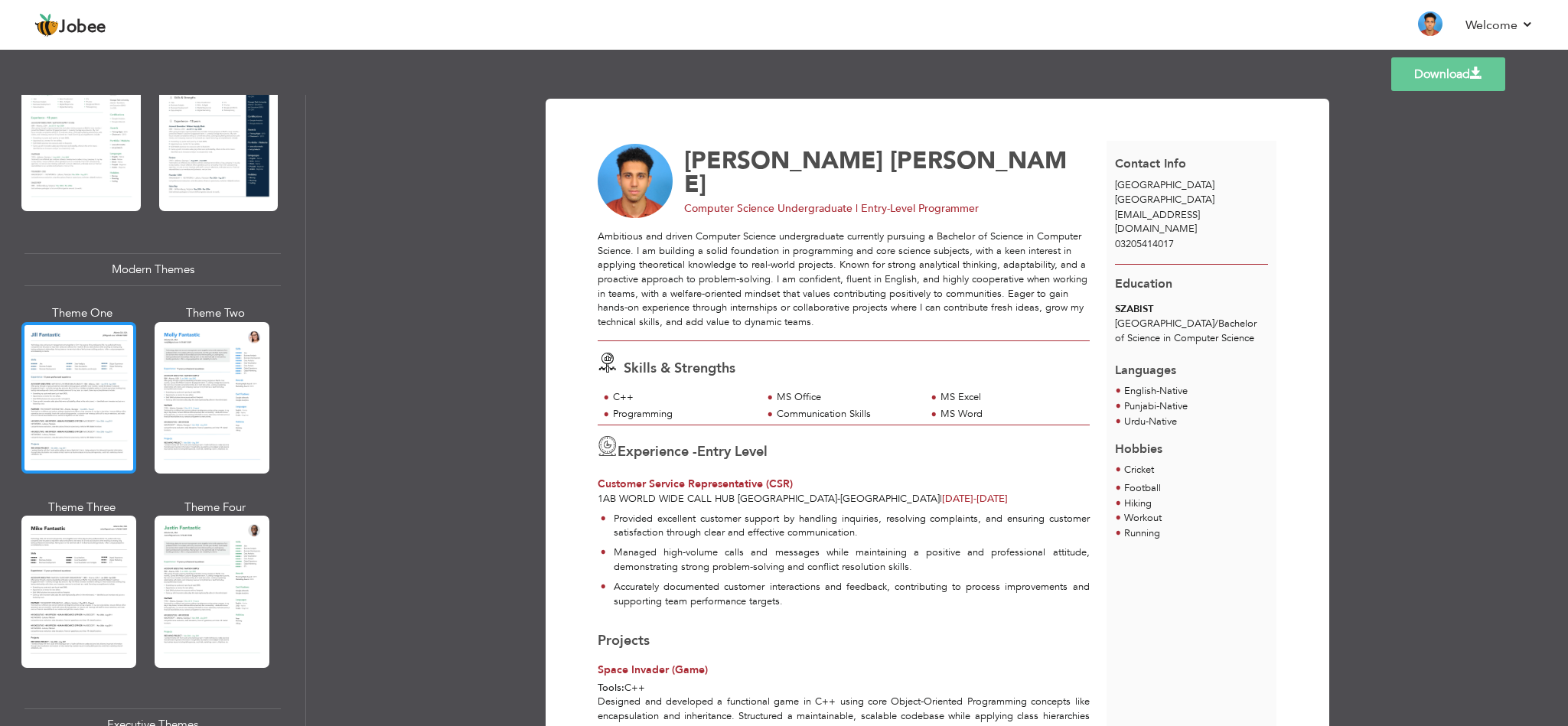 click at bounding box center [79, 398] 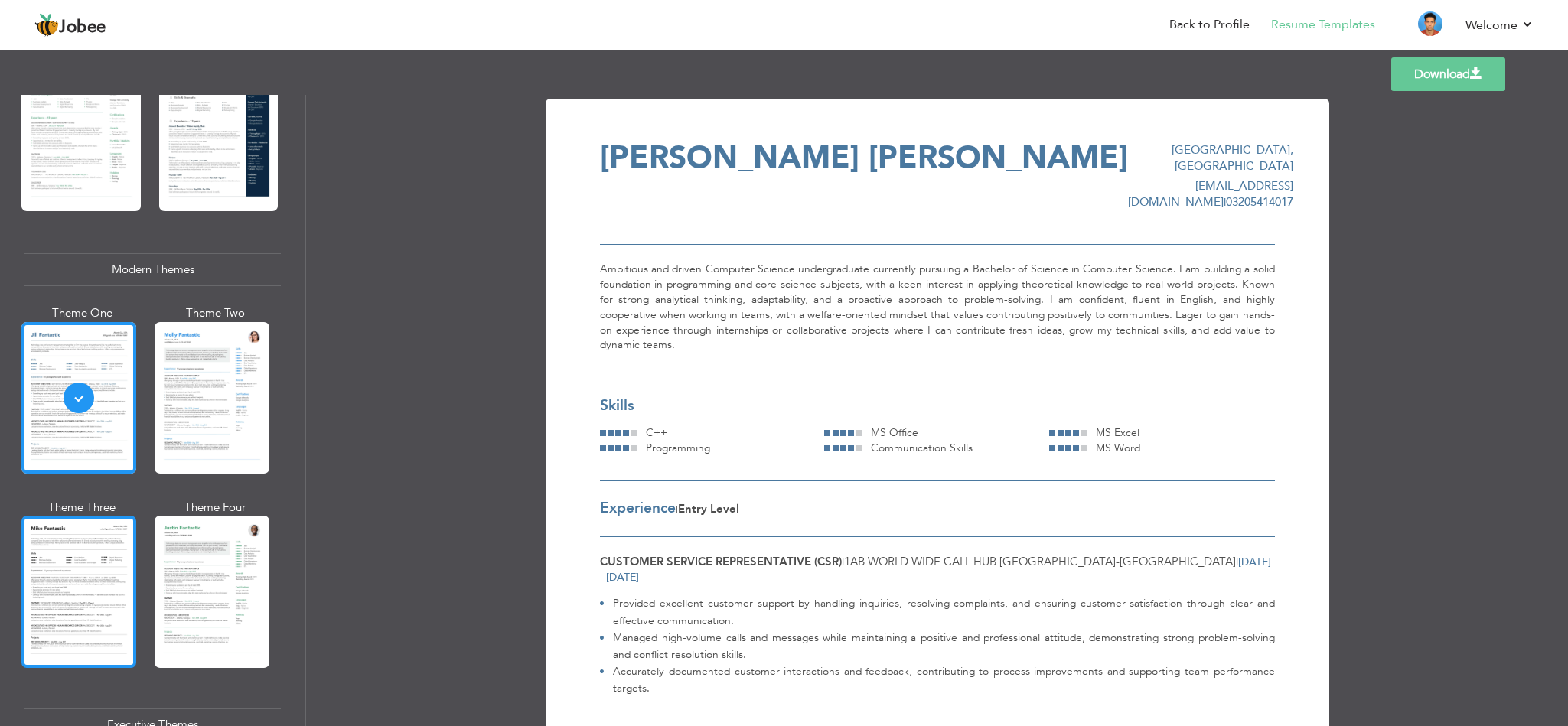 click at bounding box center [79, 591] 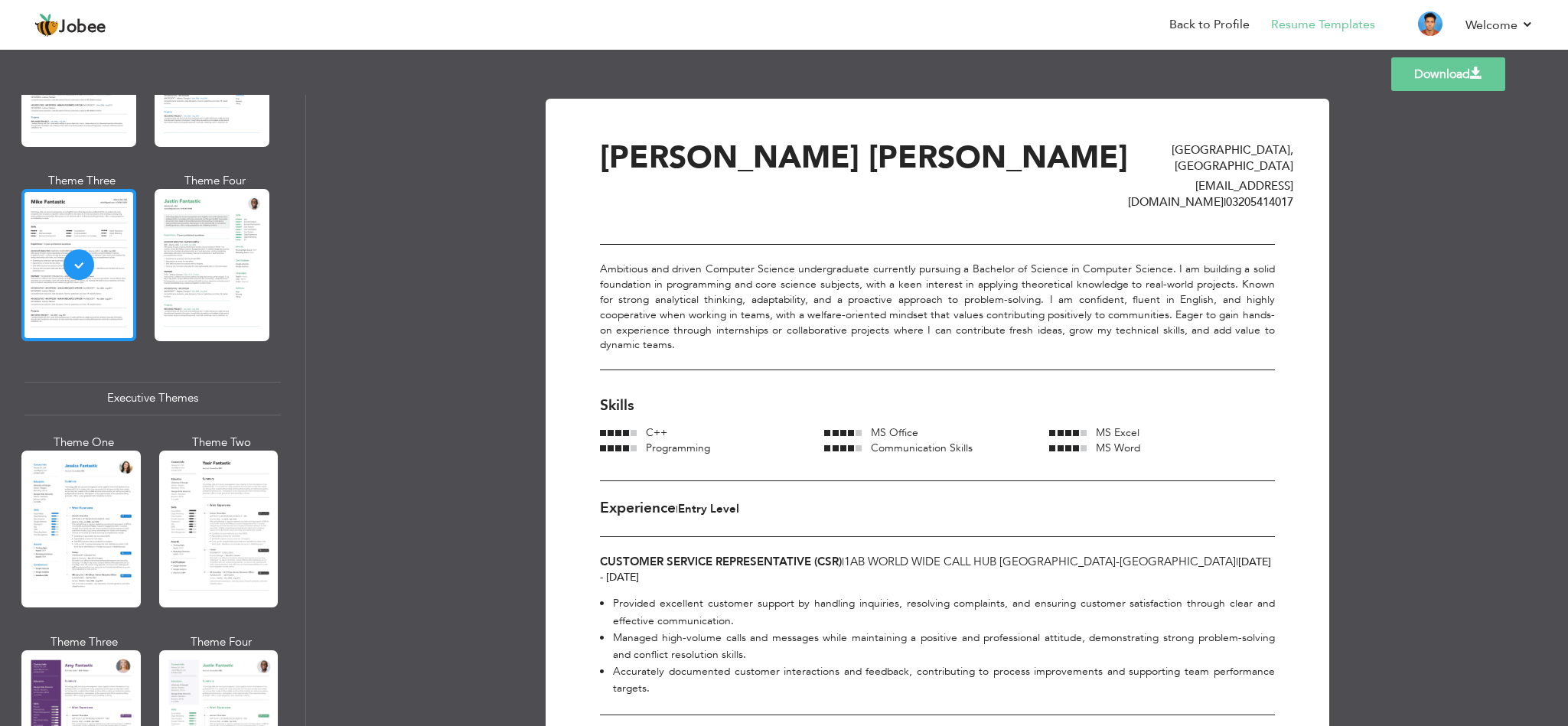 scroll, scrollTop: 877, scrollLeft: 0, axis: vertical 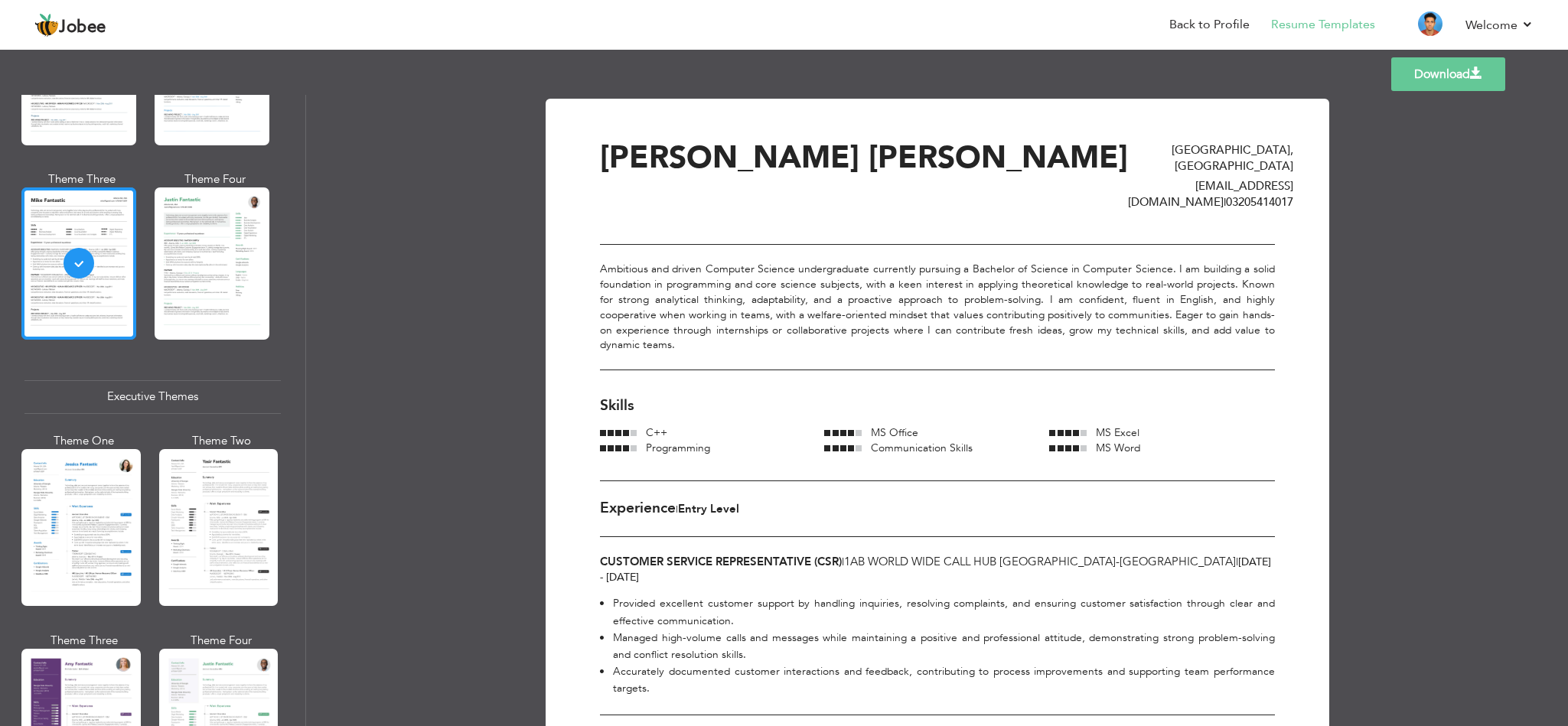 click at bounding box center [81, 527] 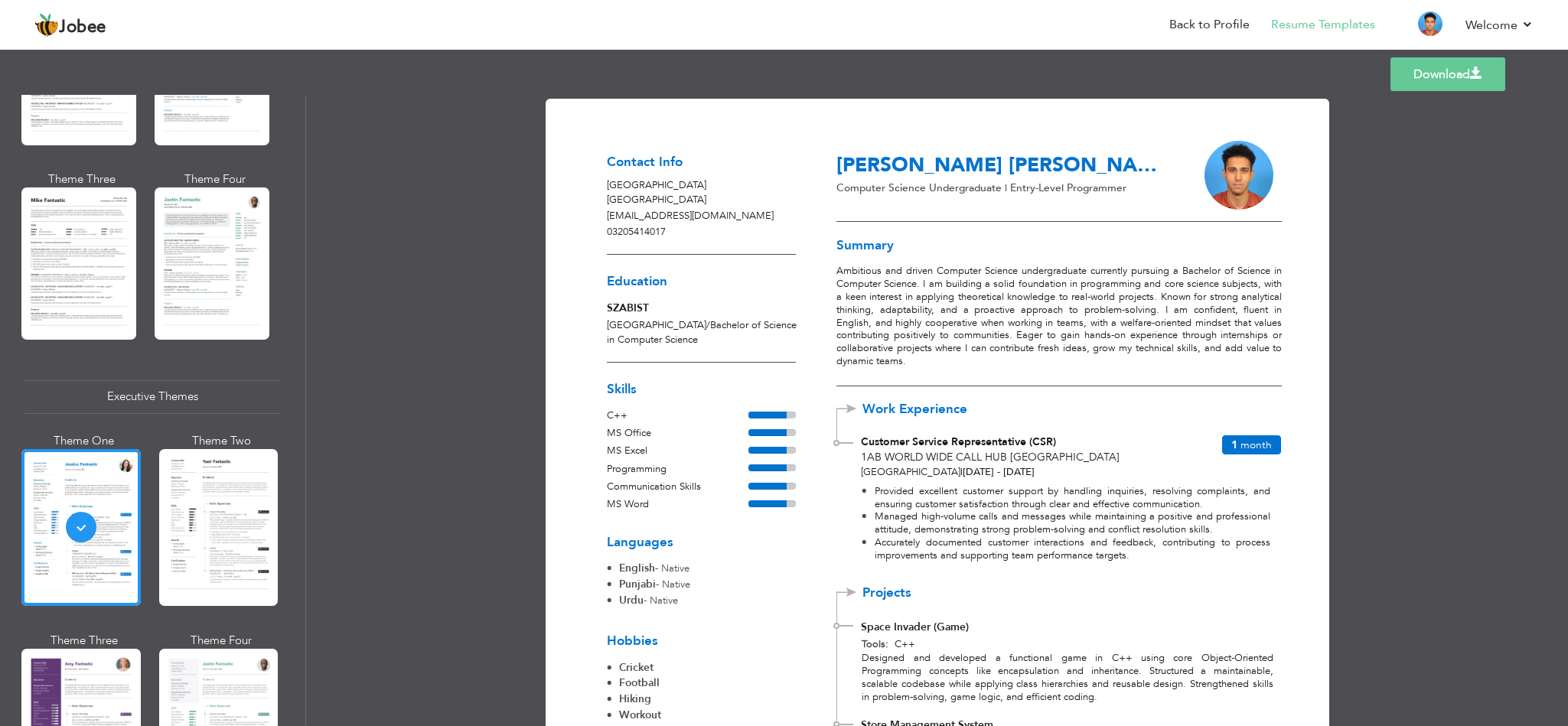 scroll, scrollTop: 1, scrollLeft: 0, axis: vertical 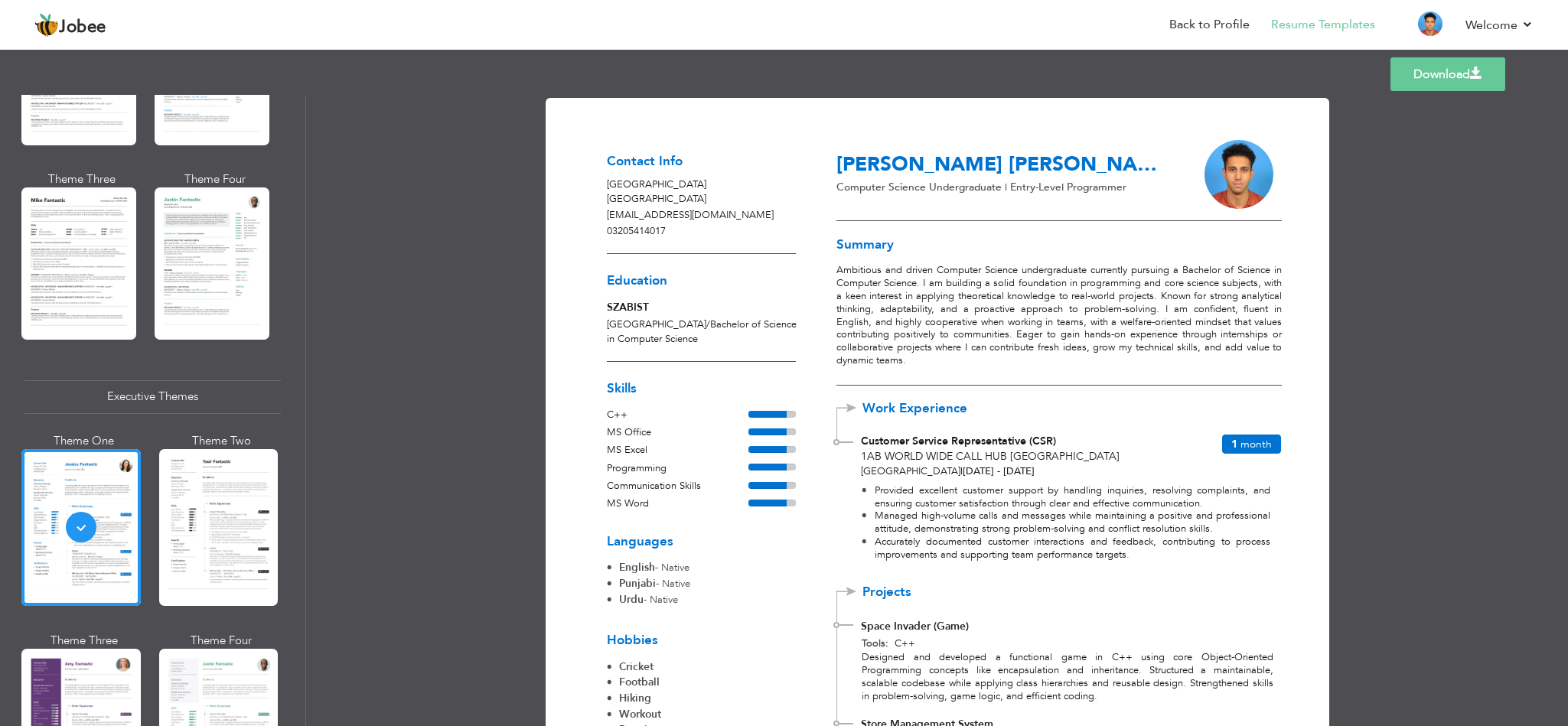 click on "Download" at bounding box center [1448, 74] 